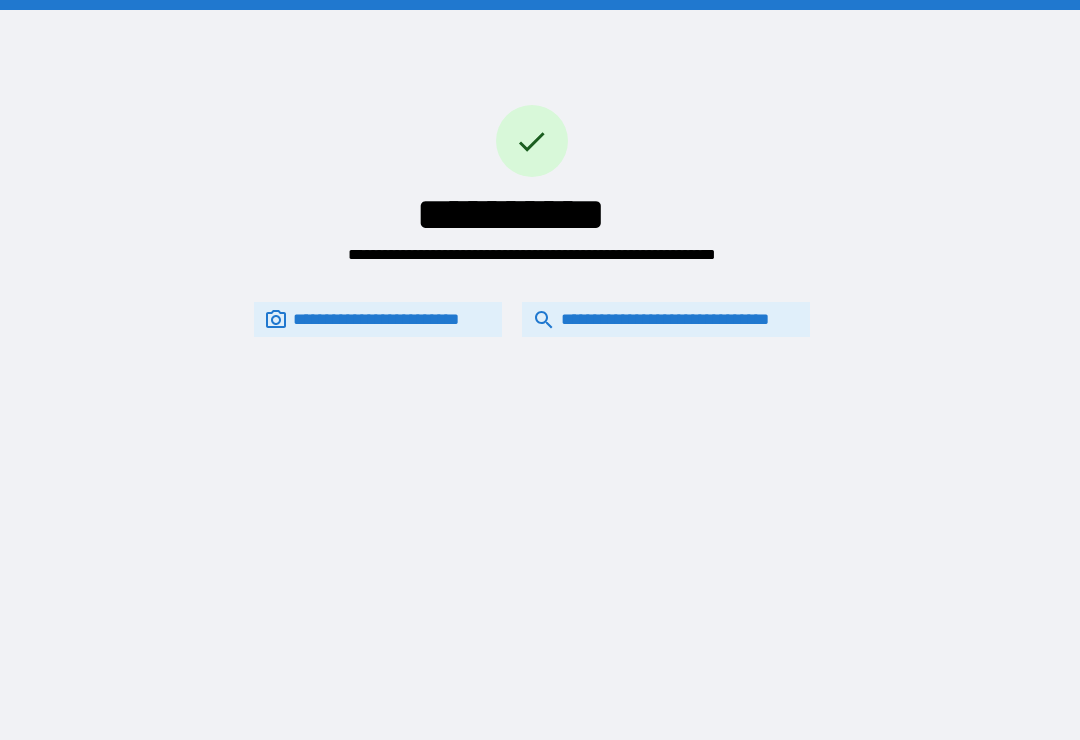 scroll, scrollTop: 42, scrollLeft: 0, axis: vertical 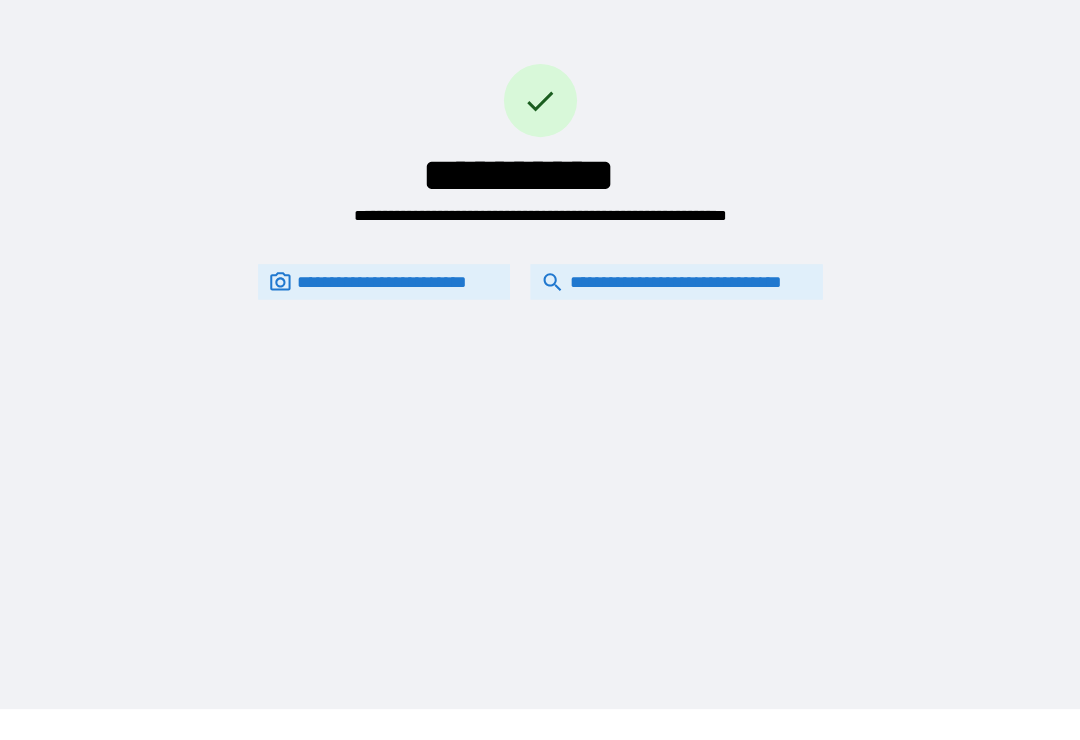 click on "**********" at bounding box center [666, 288] 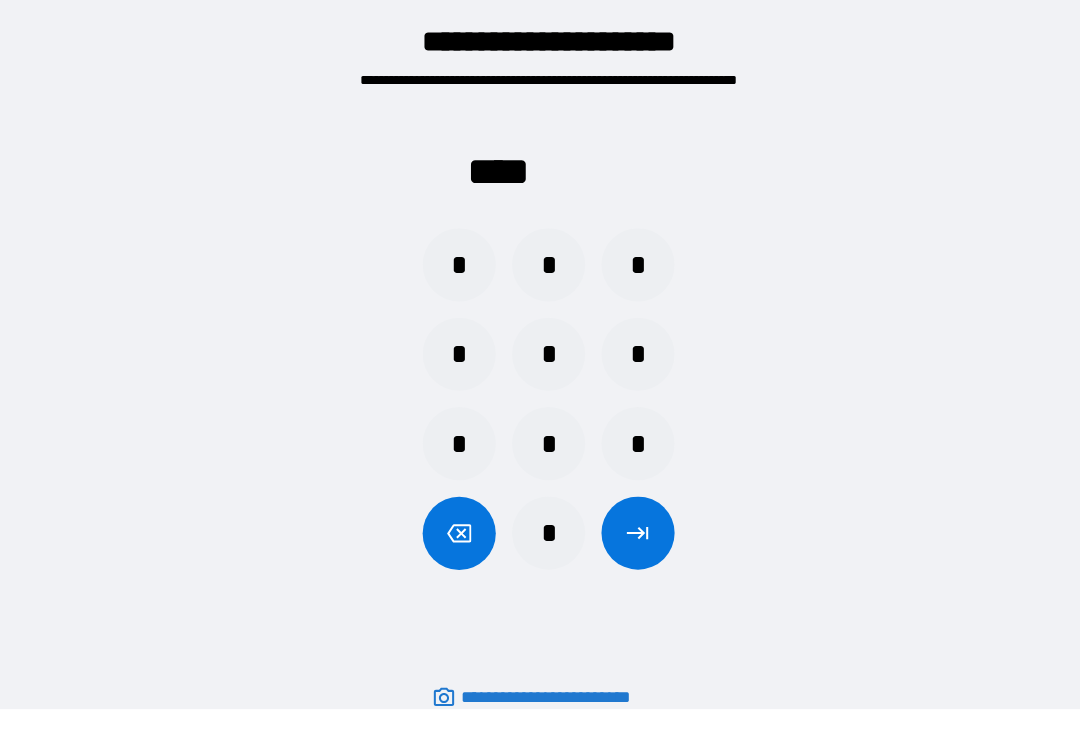 click on "*" at bounding box center (540, 536) 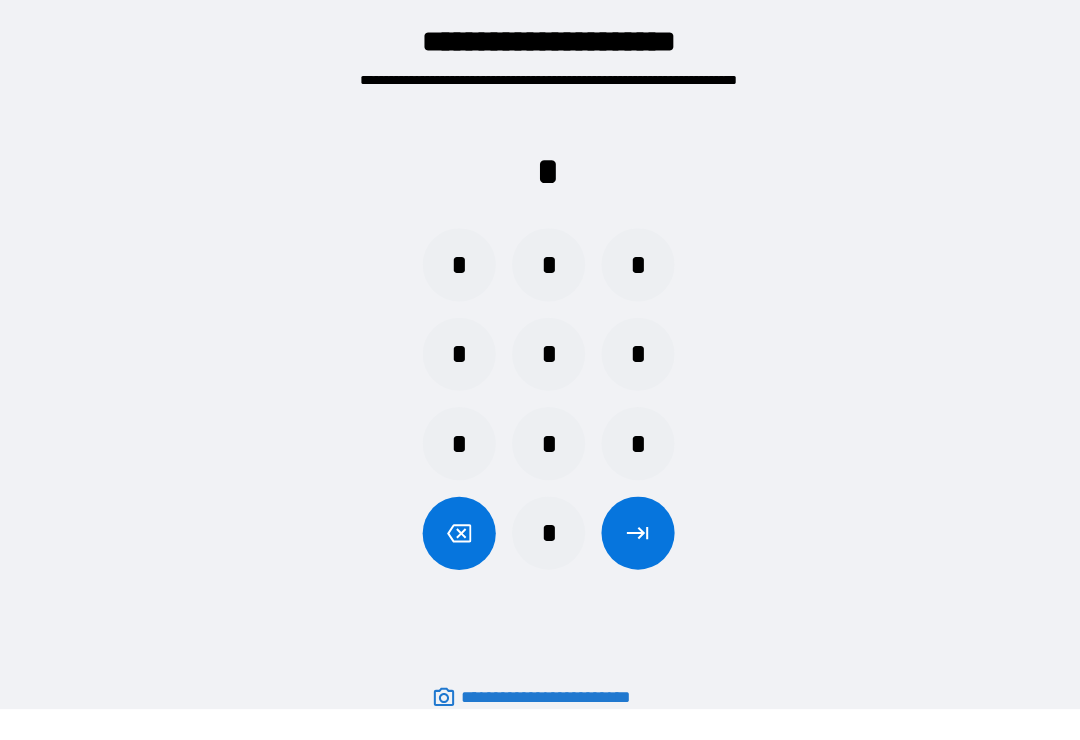 click on "*" at bounding box center [628, 272] 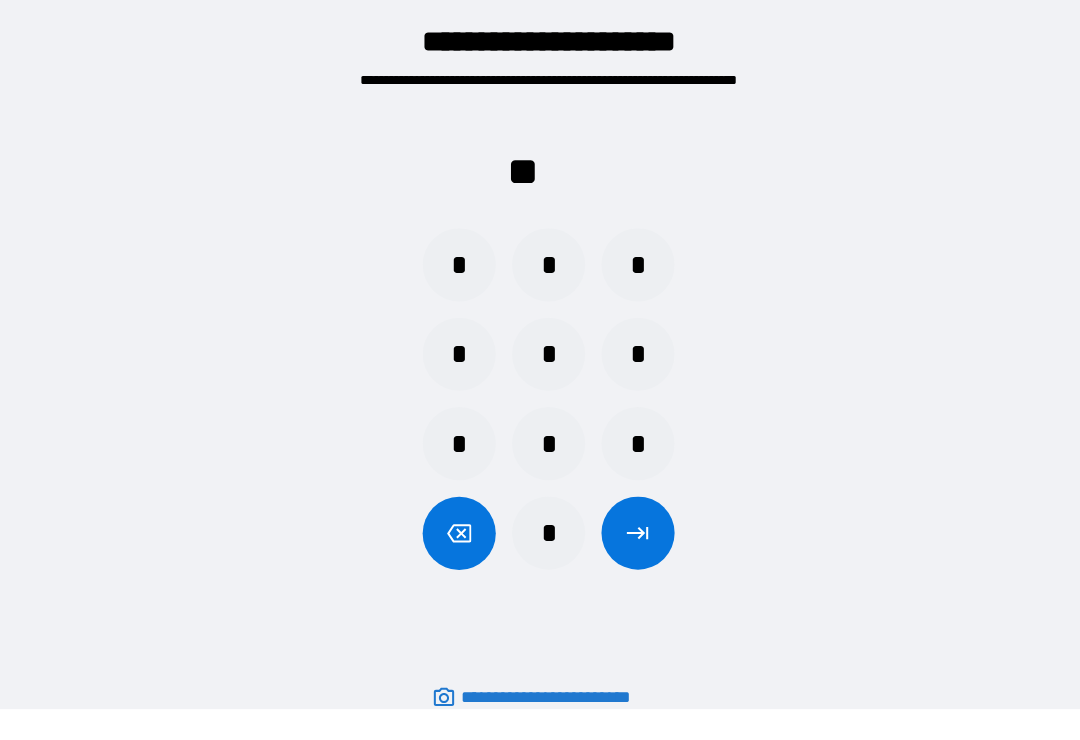 click 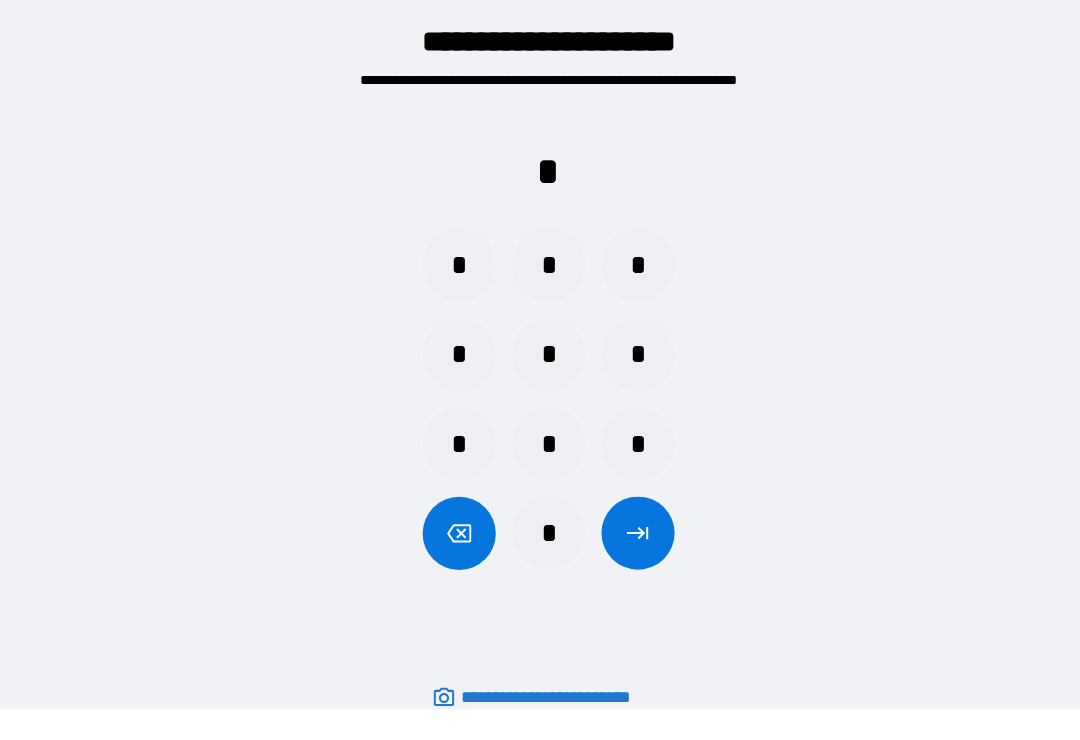 click on "*" at bounding box center (452, 272) 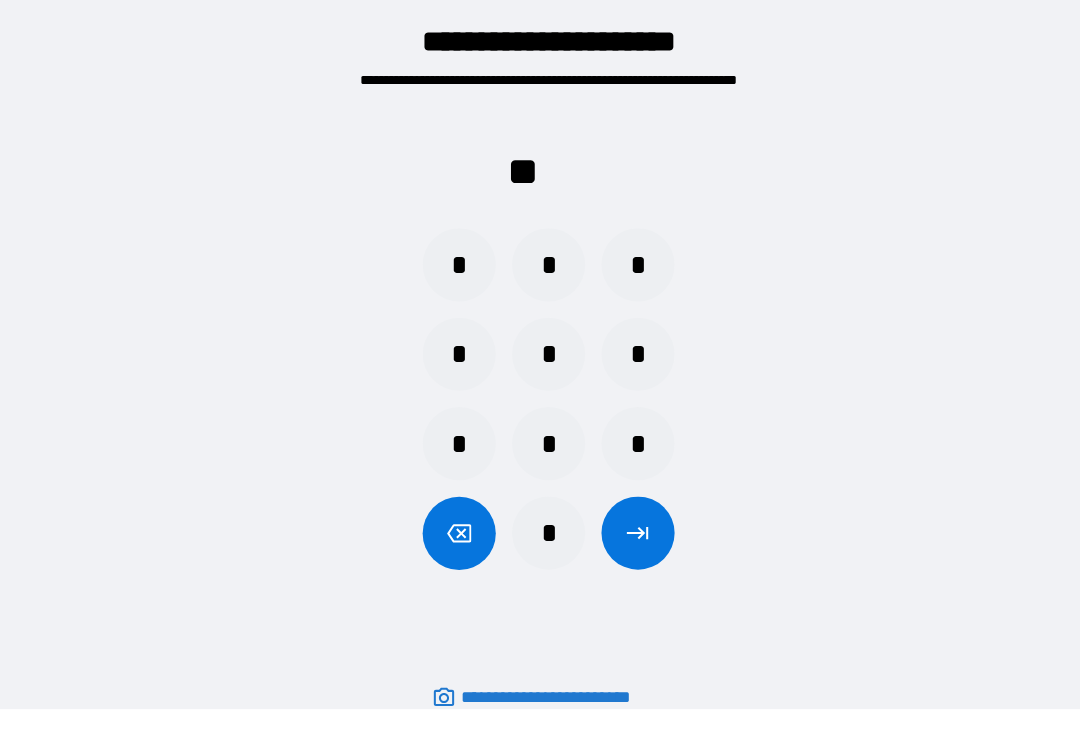 click at bounding box center [452, 536] 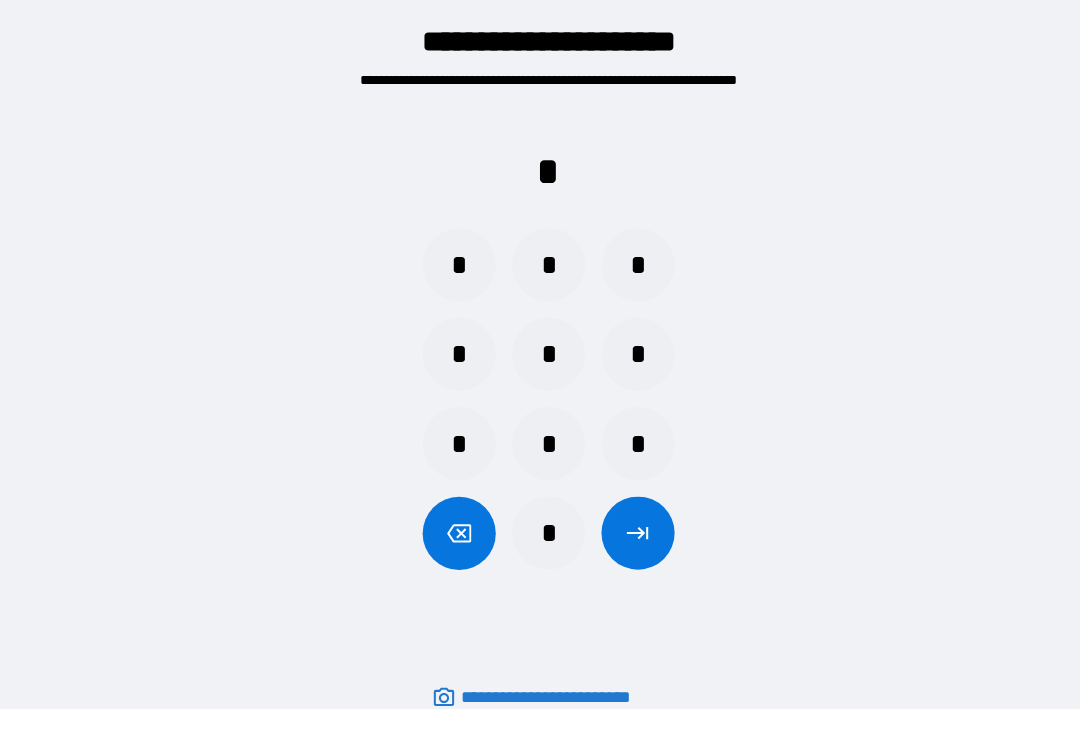 click at bounding box center (452, 536) 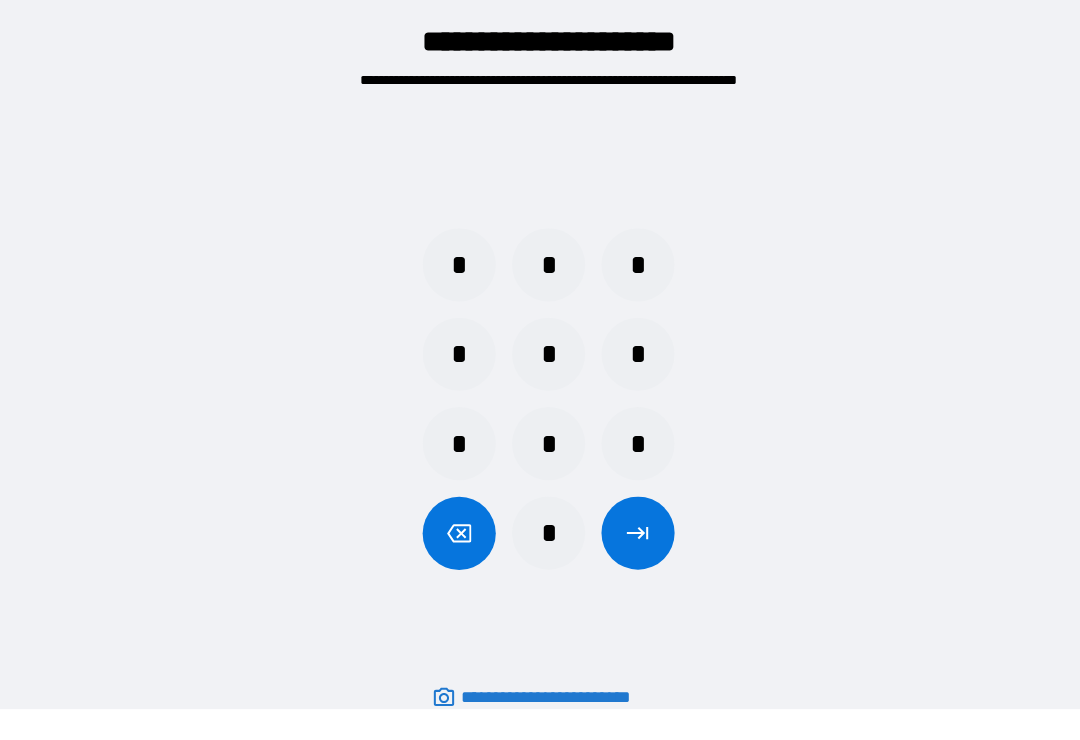 click on "*" at bounding box center [452, 272] 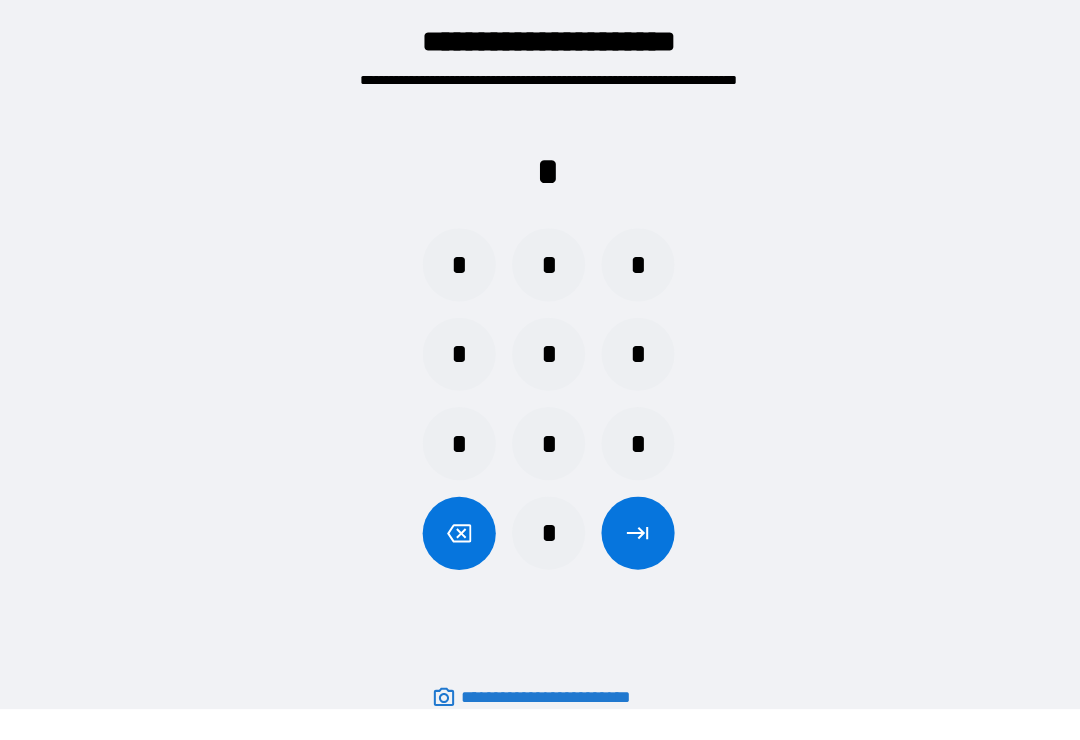 click on "*" at bounding box center [540, 536] 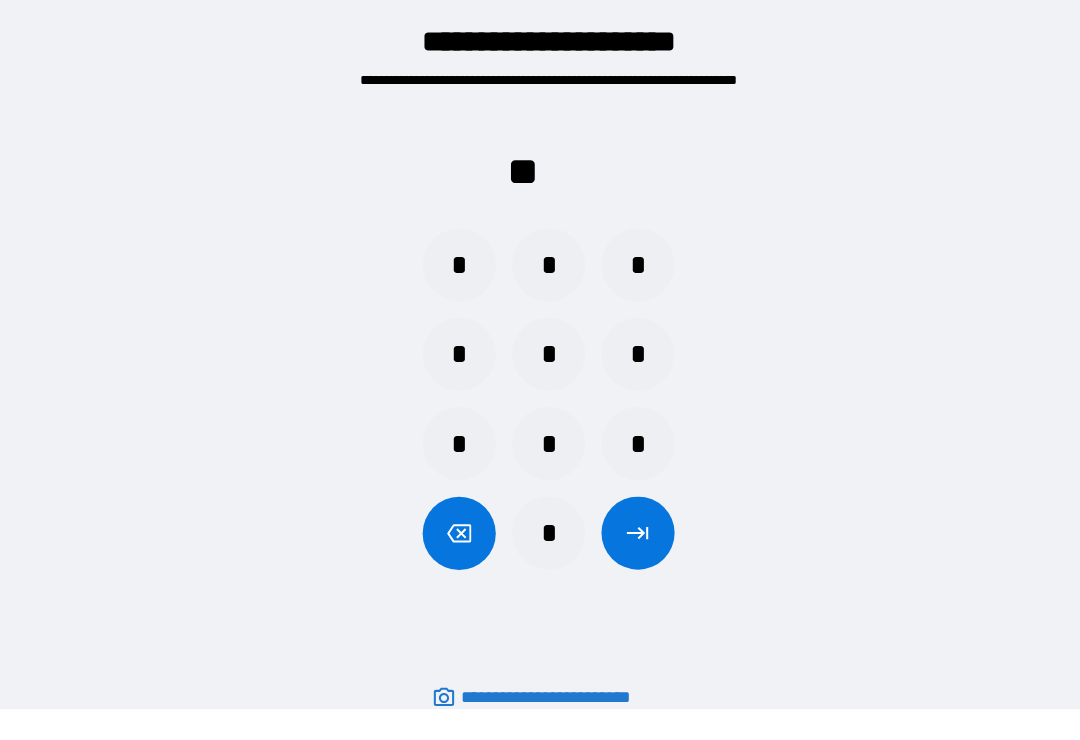 click on "*" at bounding box center [628, 272] 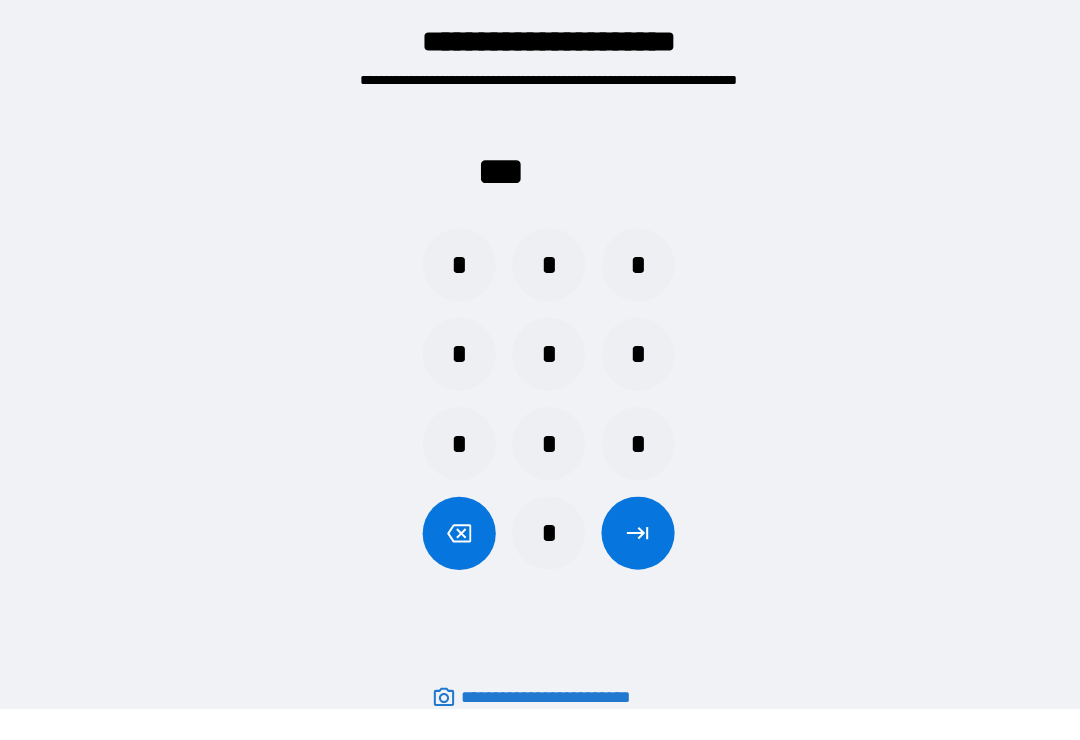 click on "*" at bounding box center (540, 536) 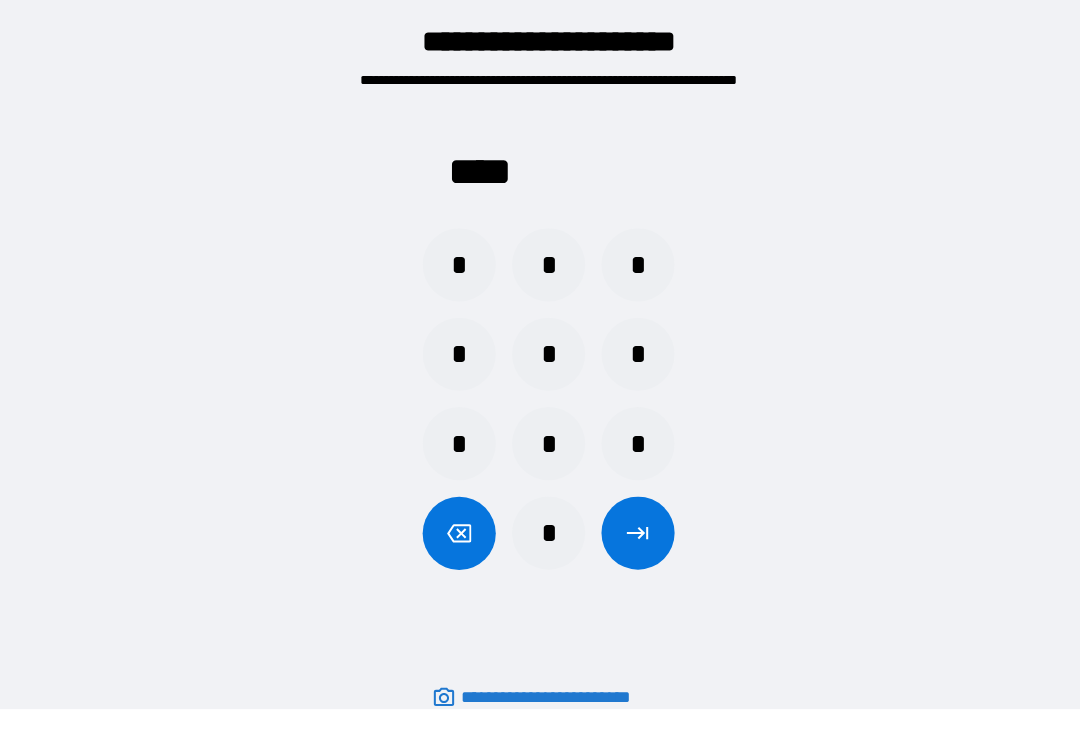click 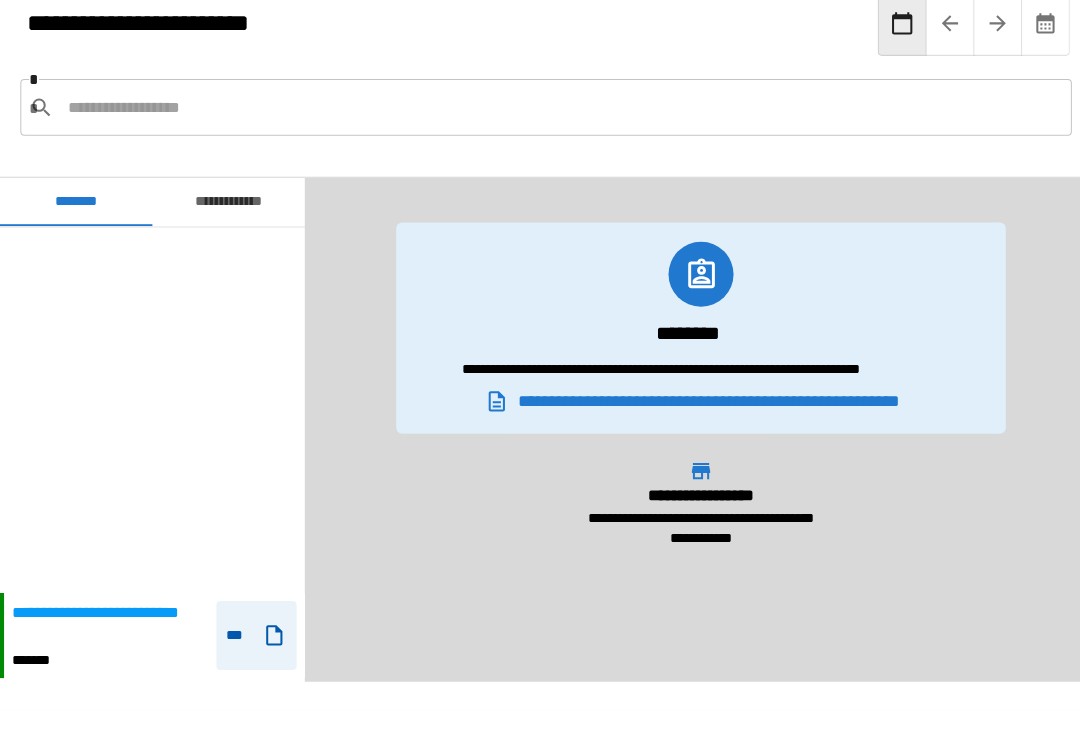 scroll, scrollTop: 360, scrollLeft: 0, axis: vertical 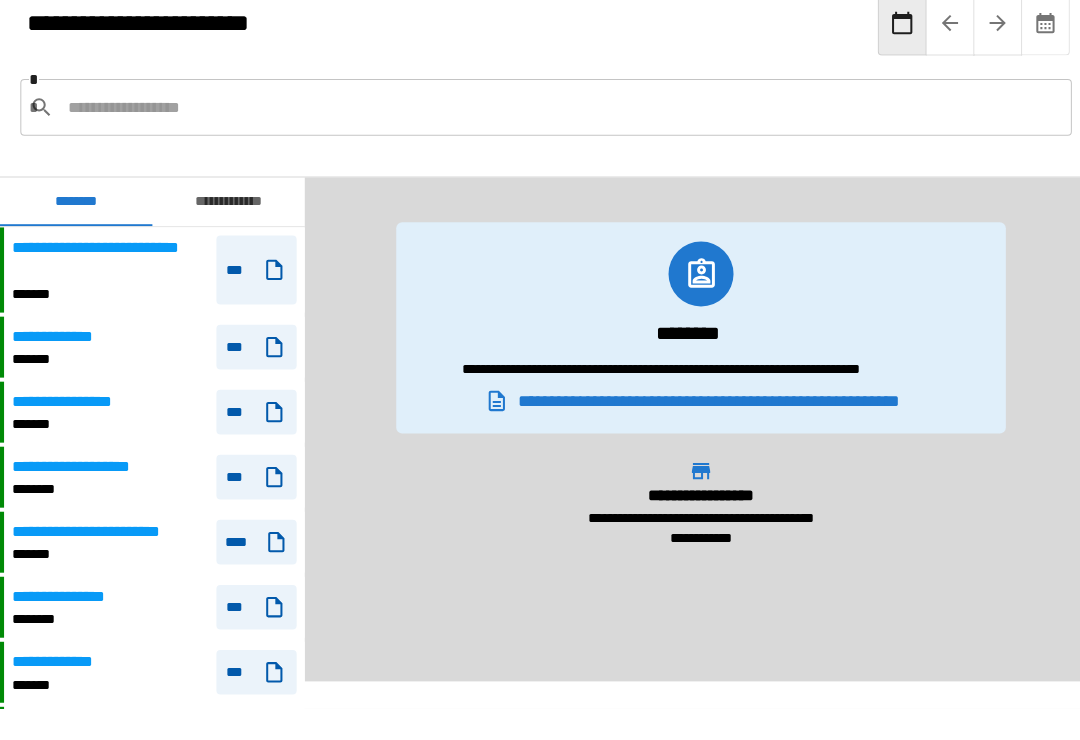 click on "**********" at bounding box center (152, 353) 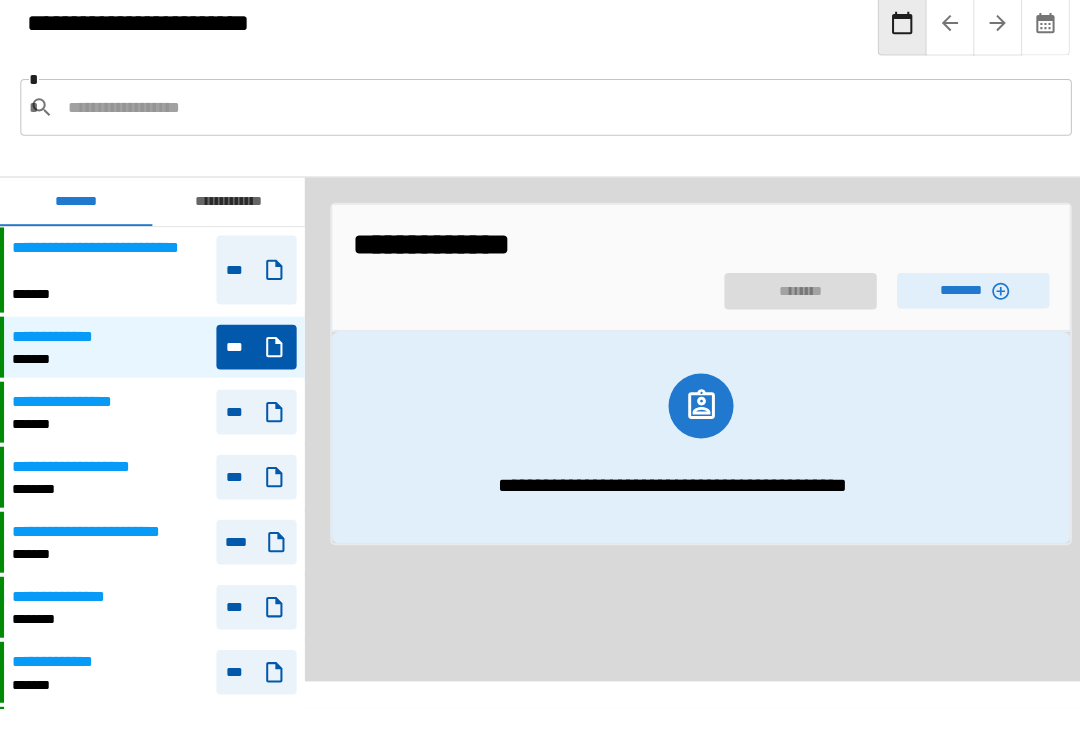 click on "********" at bounding box center [958, 297] 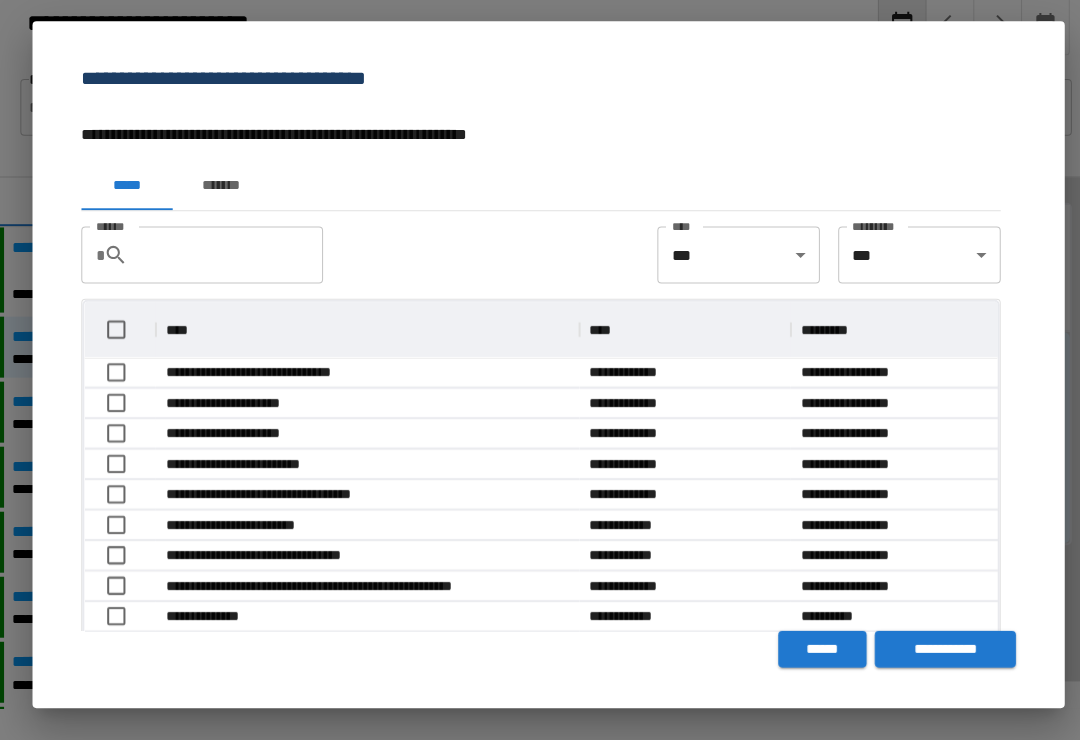 scroll, scrollTop: 1, scrollLeft: 1, axis: both 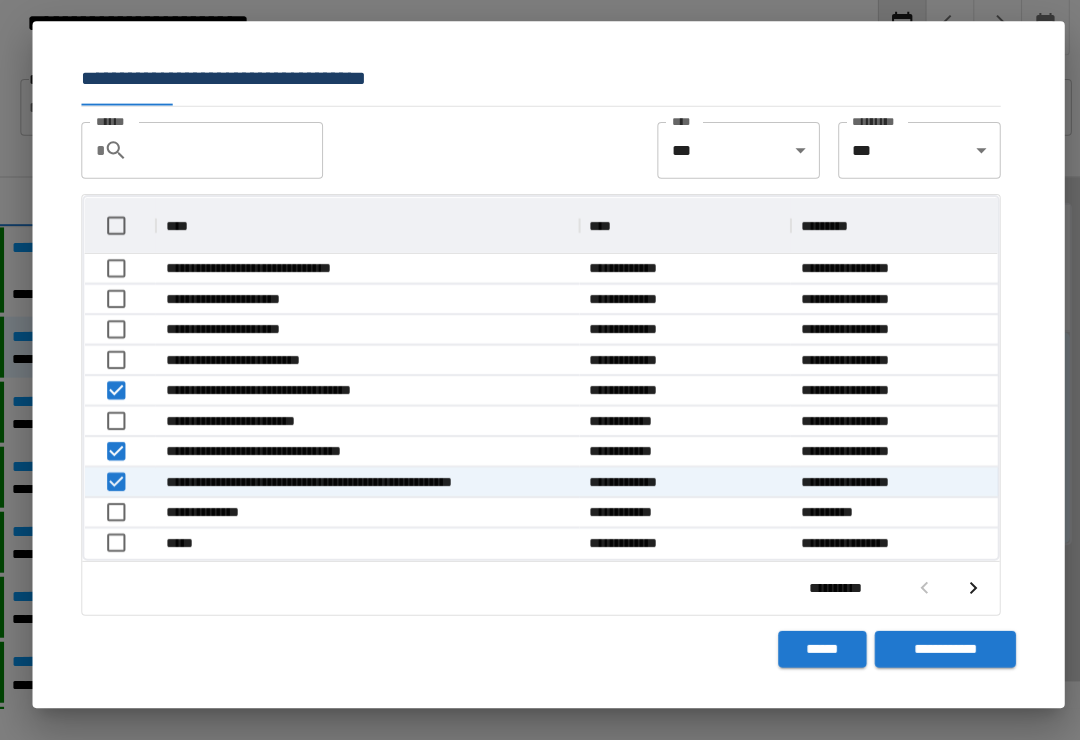 click 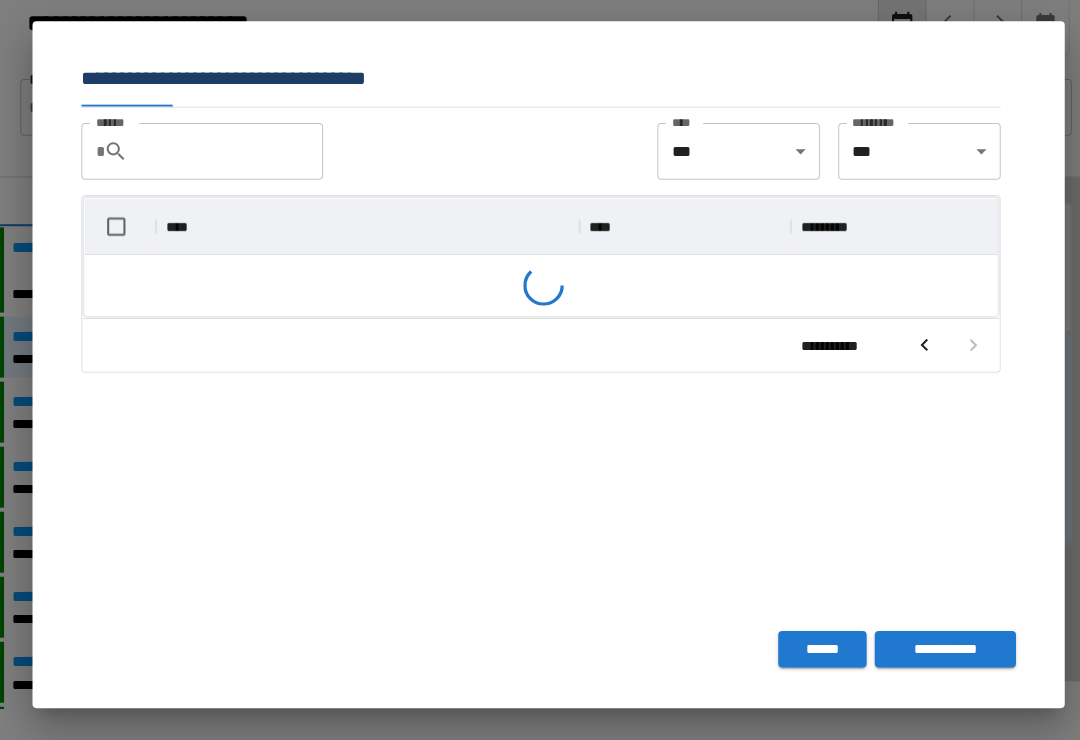 scroll, scrollTop: 116, scrollLeft: 899, axis: both 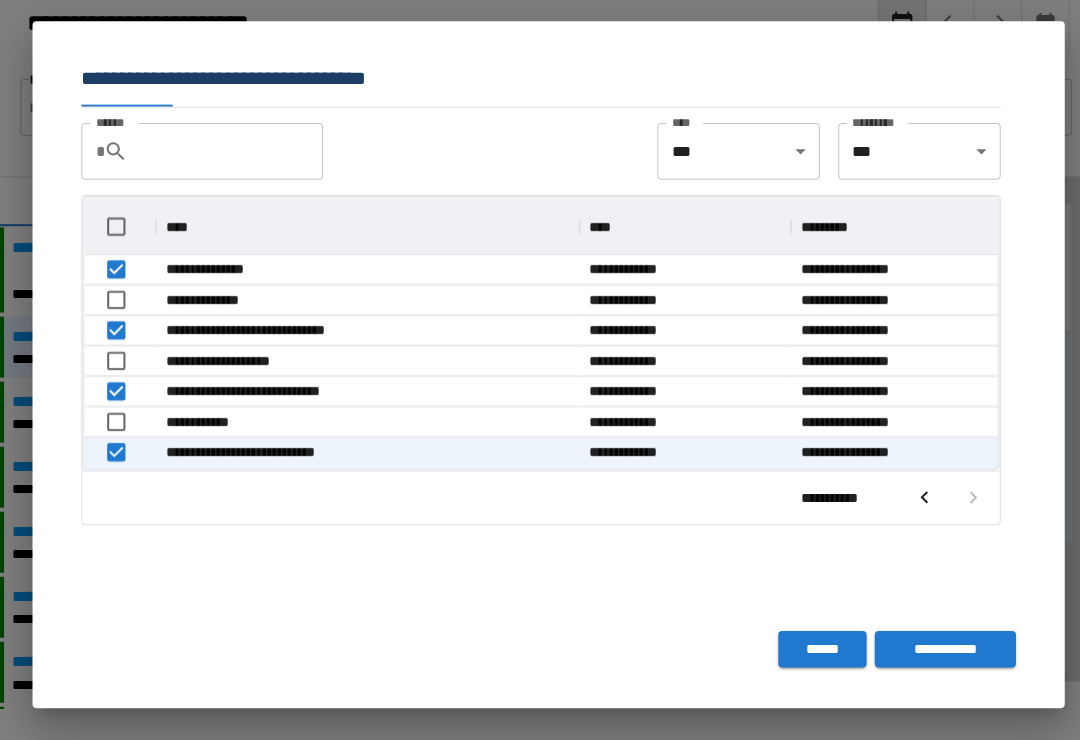 click on "**********" at bounding box center [930, 650] 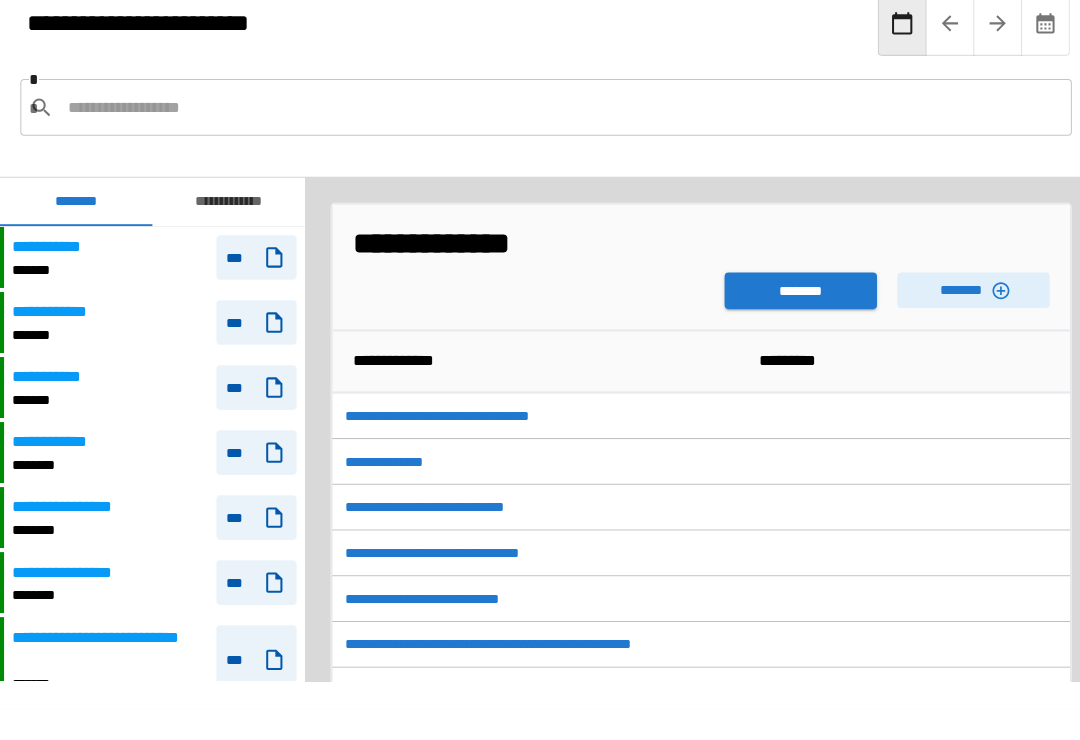 scroll, scrollTop: 360, scrollLeft: 0, axis: vertical 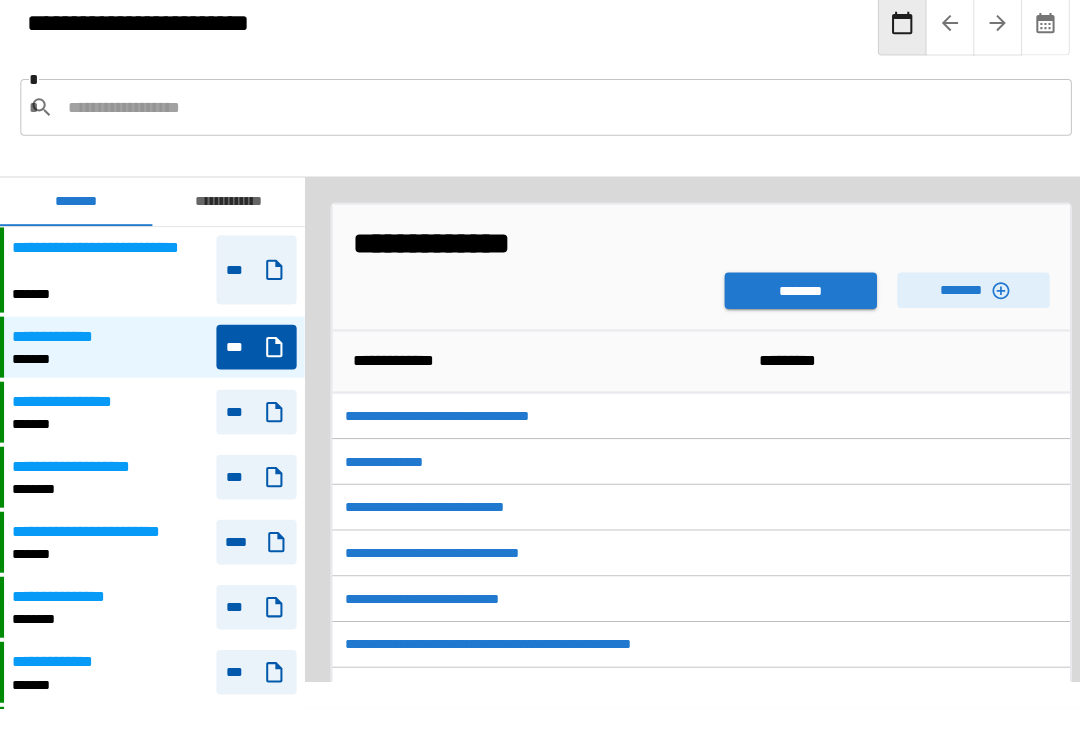 click on "********" at bounding box center (788, 298) 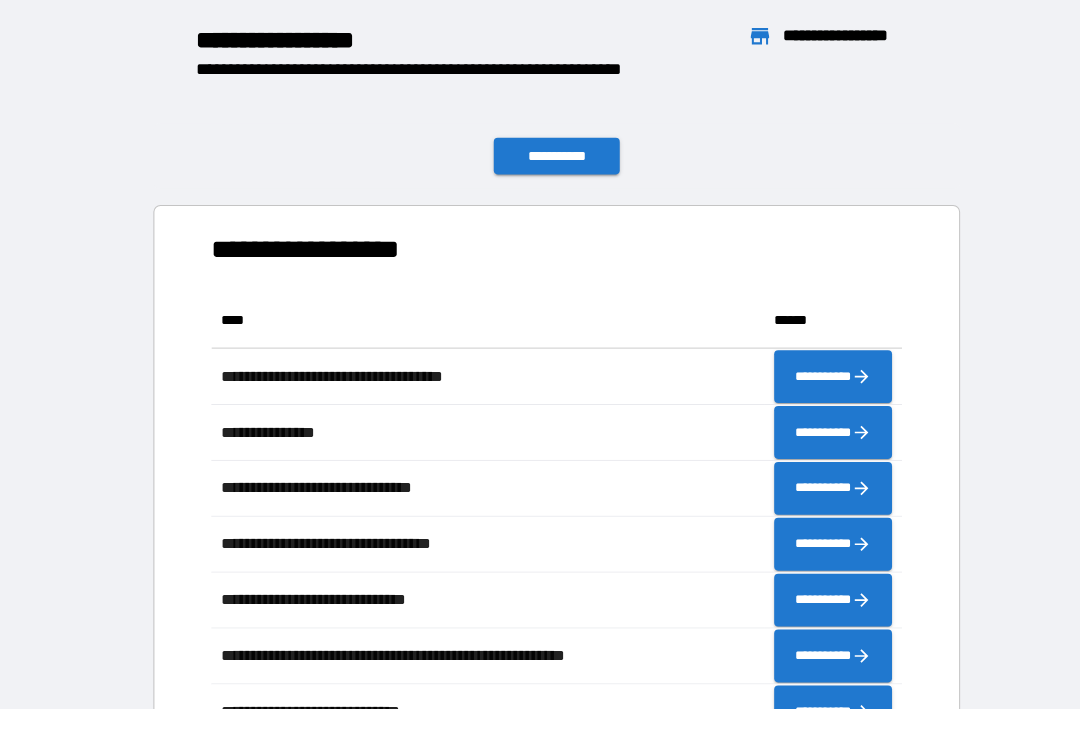 scroll, scrollTop: 1, scrollLeft: 1, axis: both 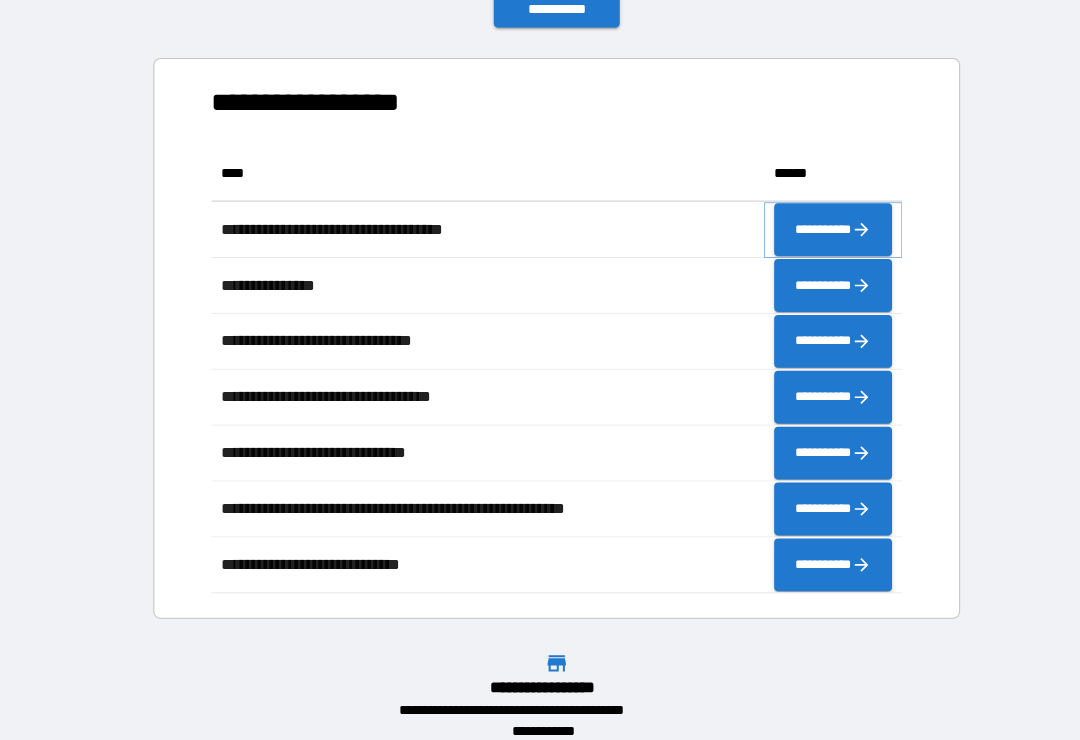 click on "**********" at bounding box center [820, 237] 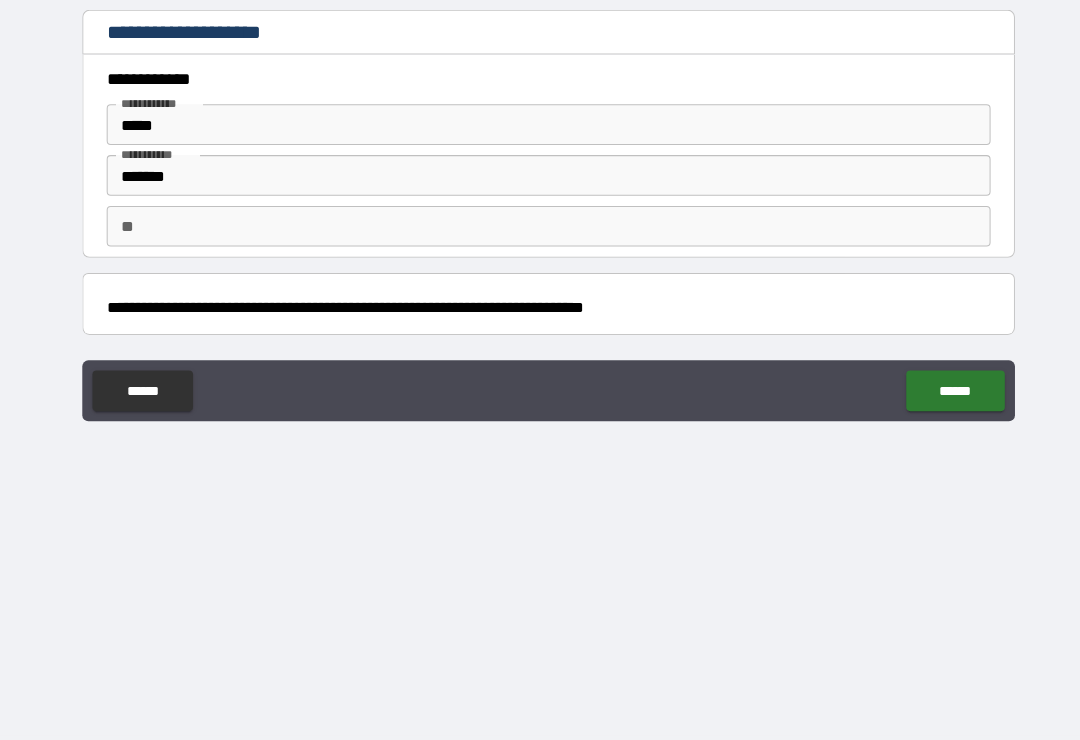 click on "**" at bounding box center (540, 234) 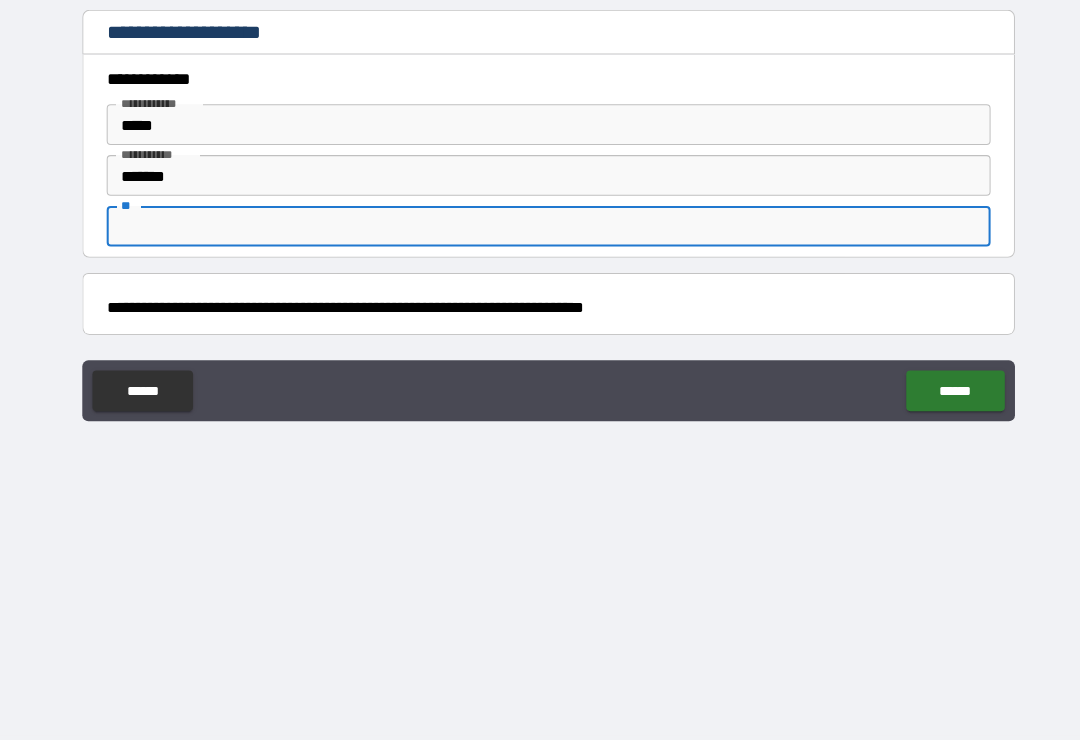 scroll, scrollTop: 30, scrollLeft: 0, axis: vertical 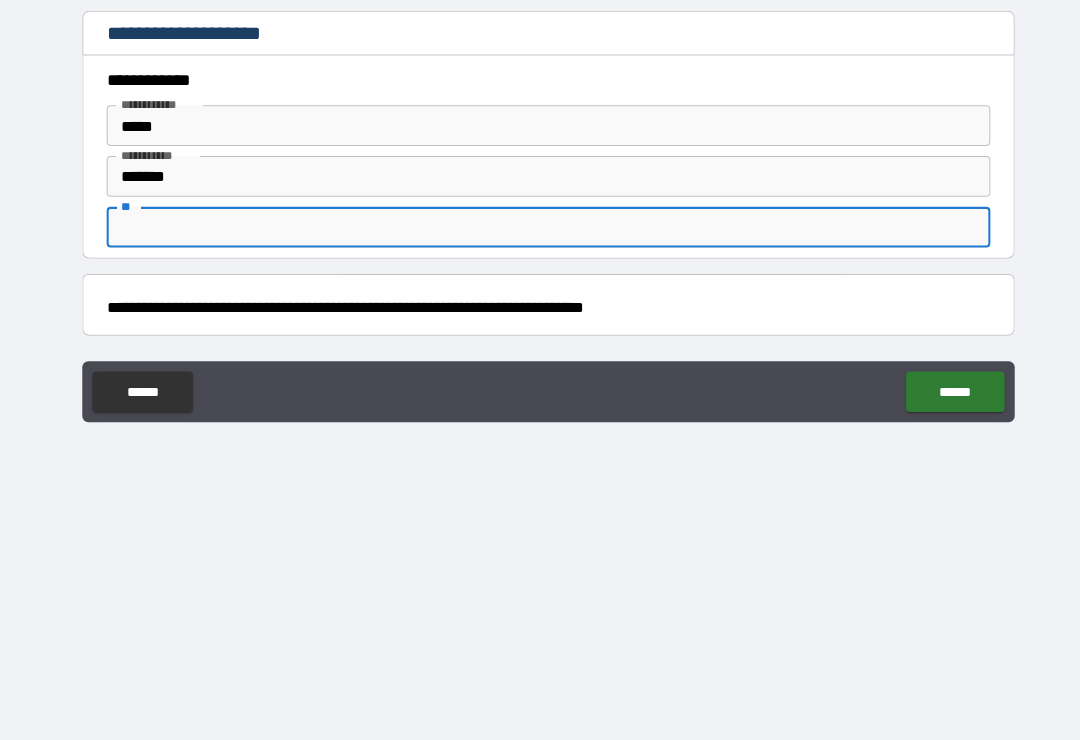 click on "**********" at bounding box center [540, 358] 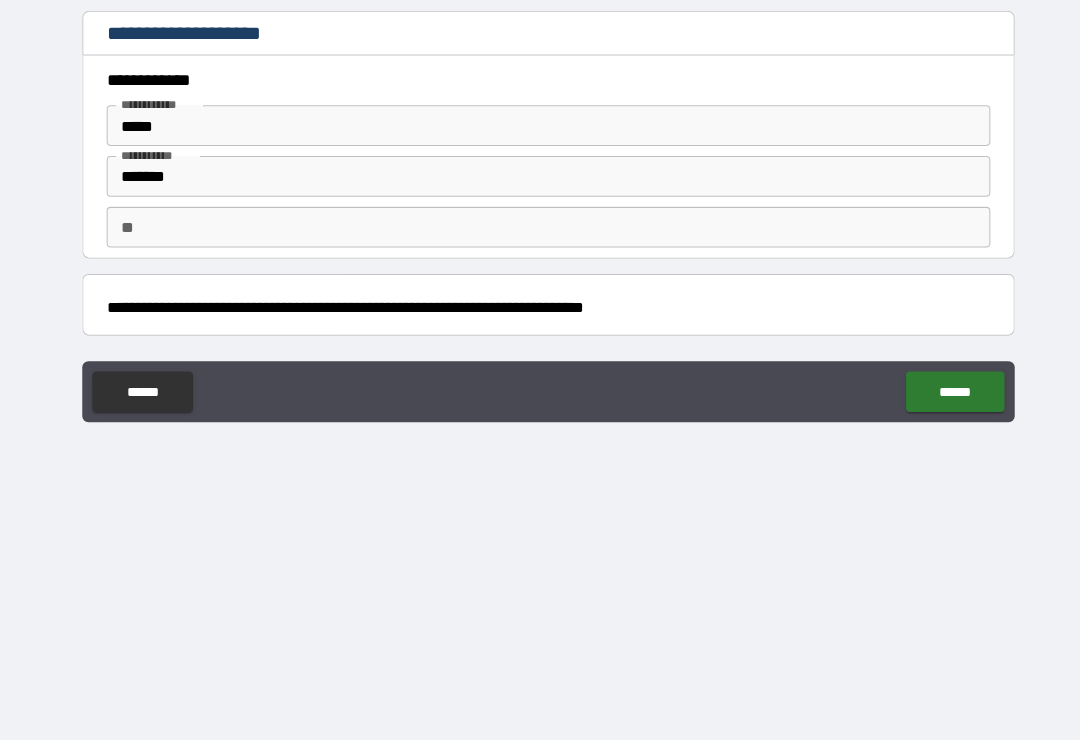 scroll, scrollTop: 31, scrollLeft: 0, axis: vertical 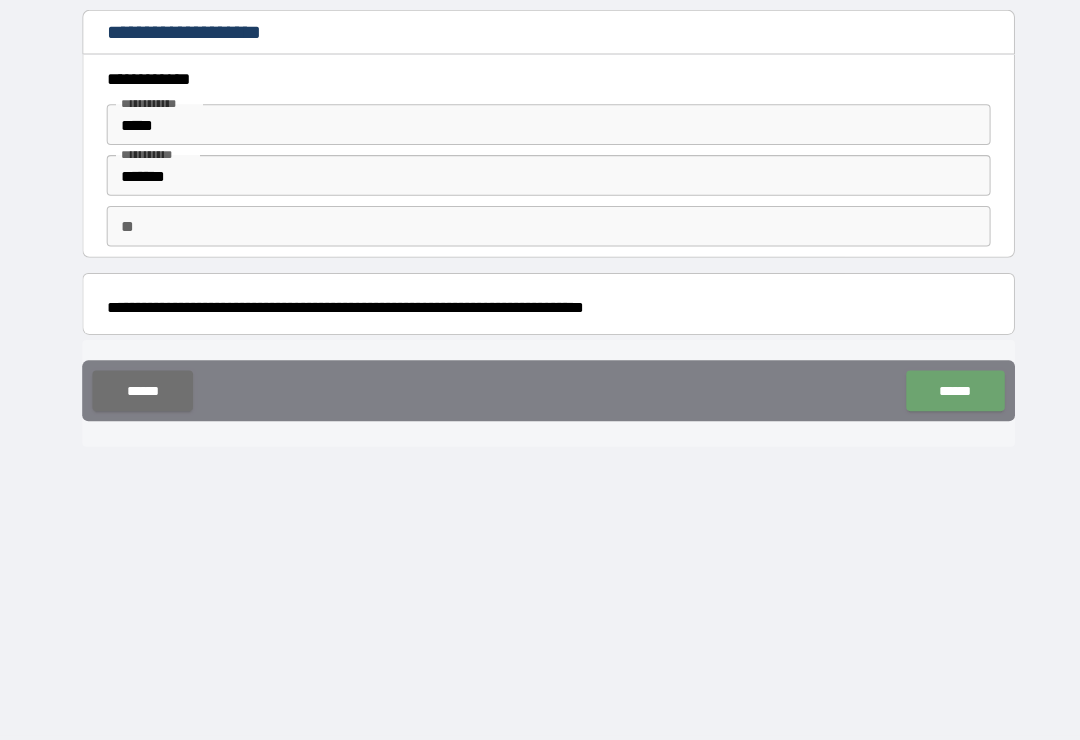 click on "******" at bounding box center (940, 396) 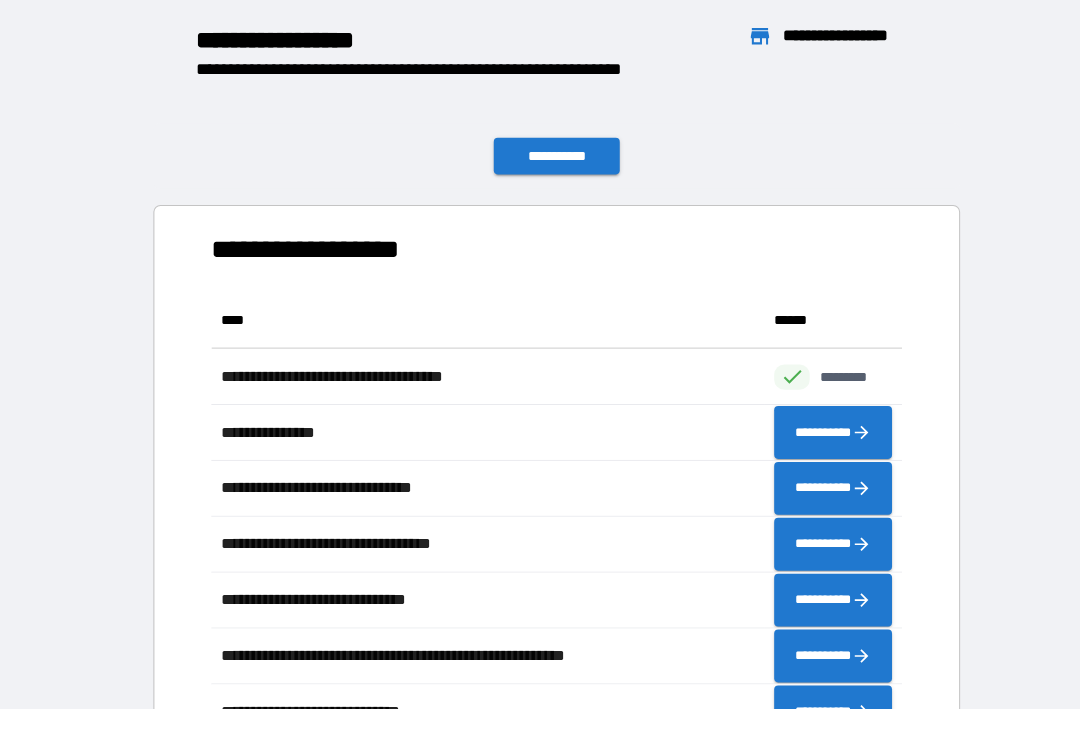 scroll, scrollTop: 1, scrollLeft: 1, axis: both 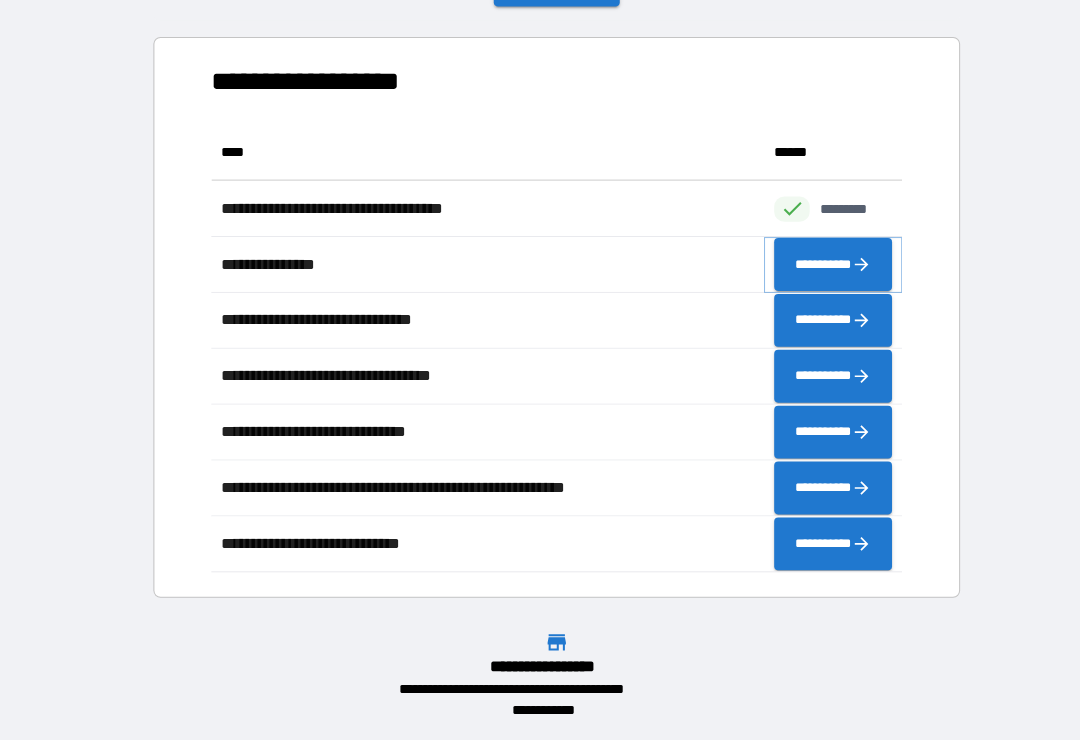 click on "**********" at bounding box center [820, 272] 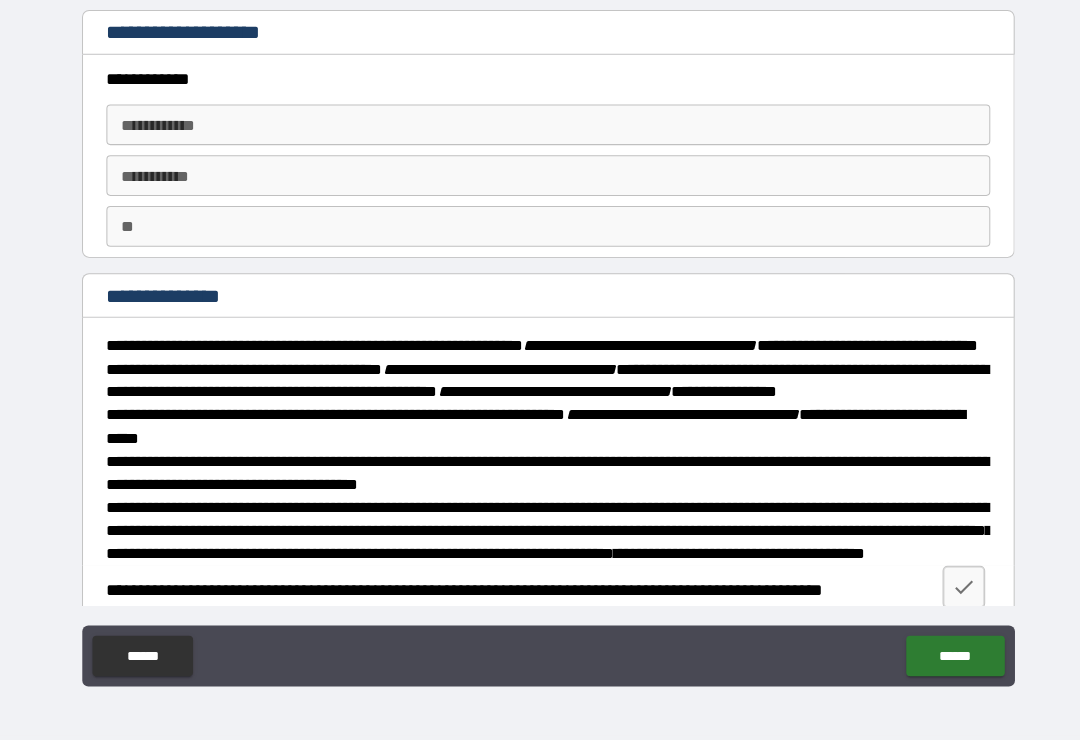 click on "******" at bounding box center [940, 657] 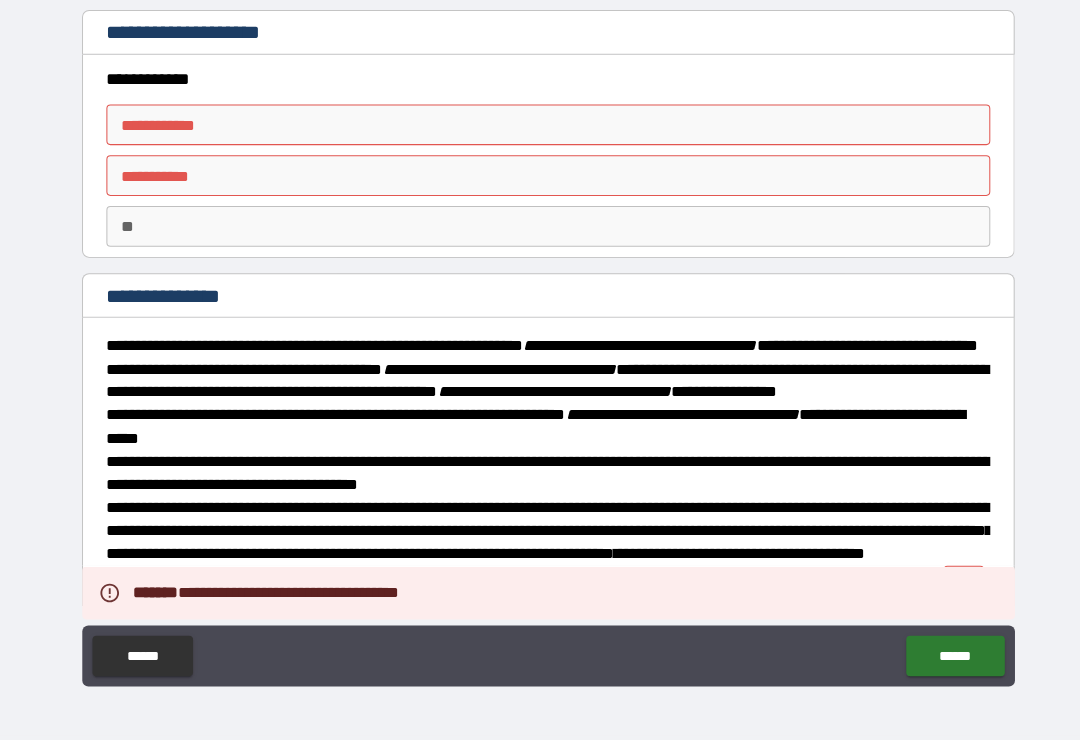 click on "**********" at bounding box center (540, 134) 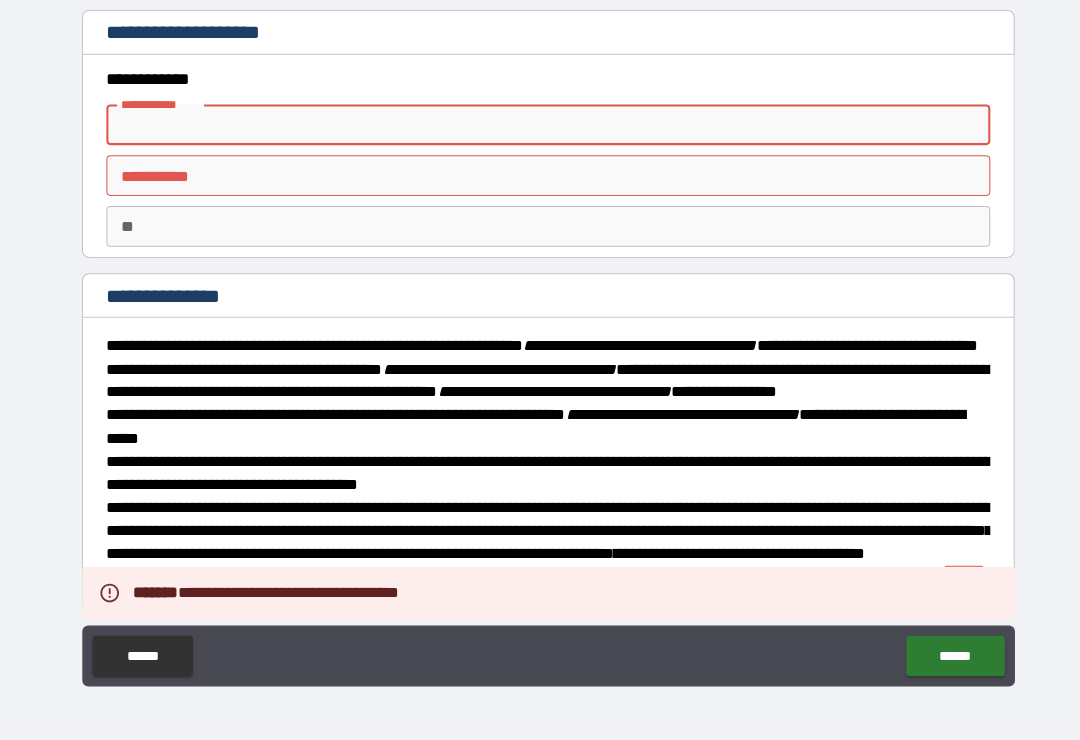 scroll, scrollTop: 30, scrollLeft: 0, axis: vertical 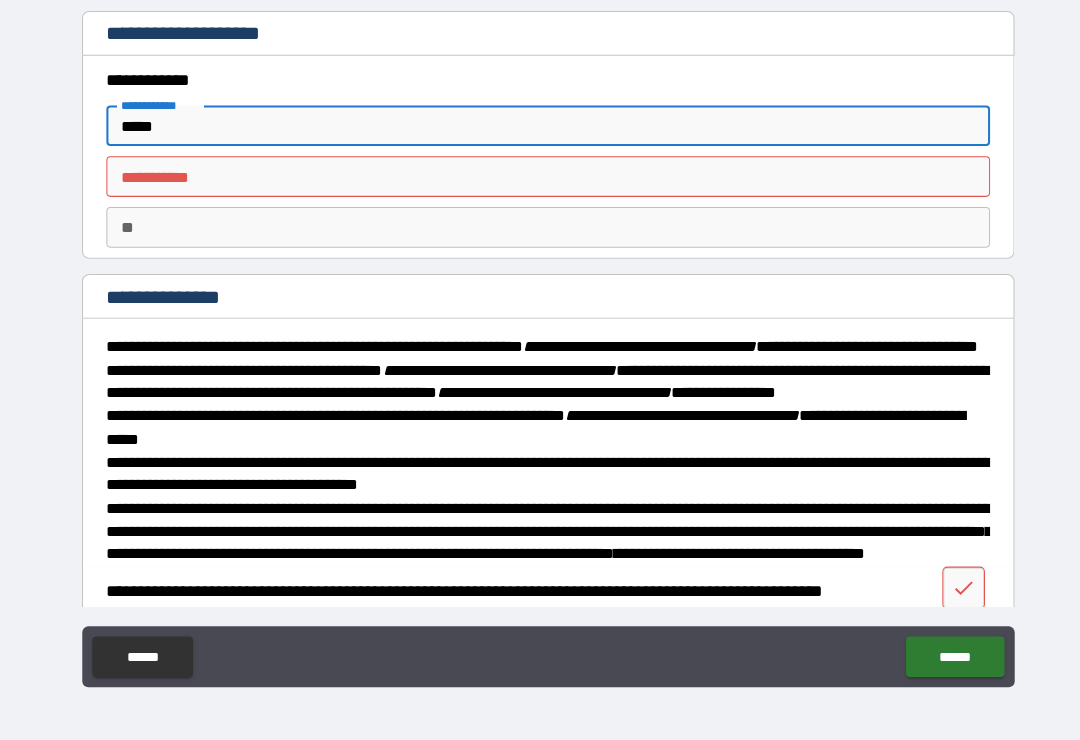 type on "*****" 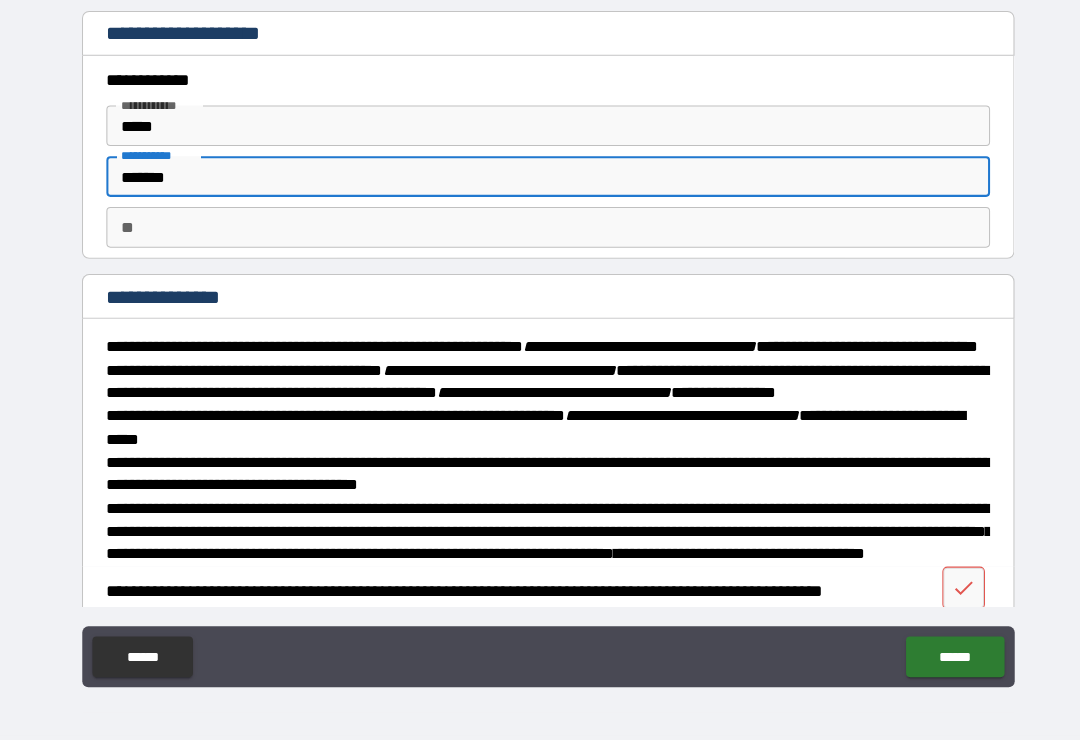 type on "*******" 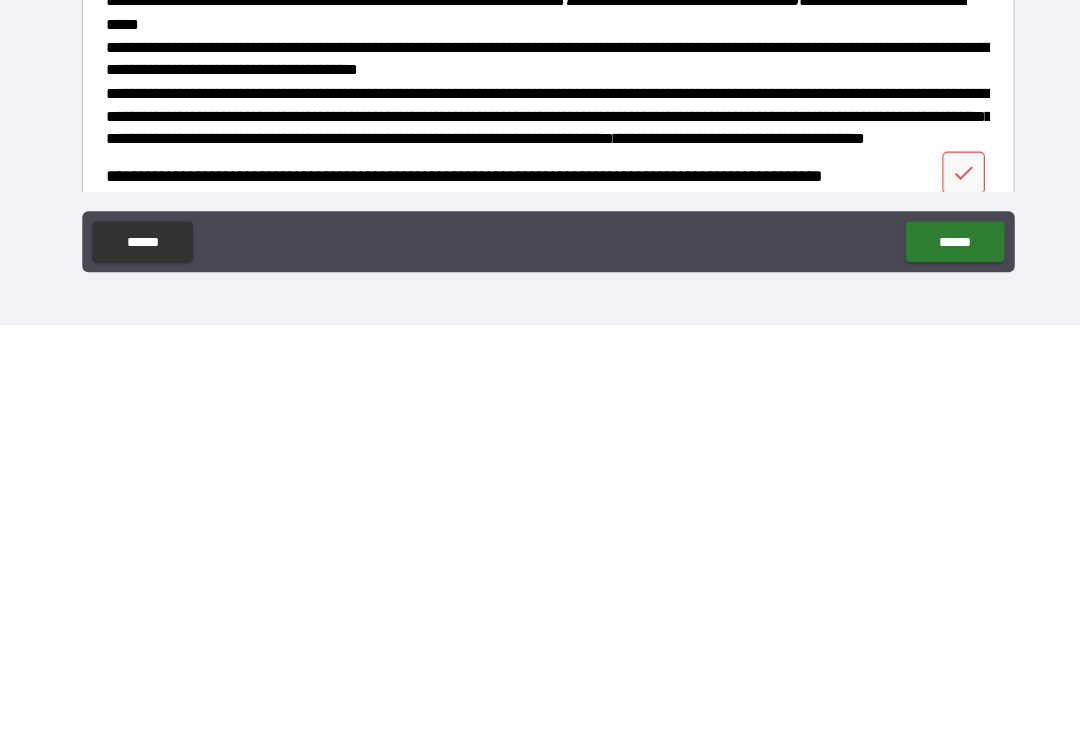 scroll, scrollTop: 31, scrollLeft: 0, axis: vertical 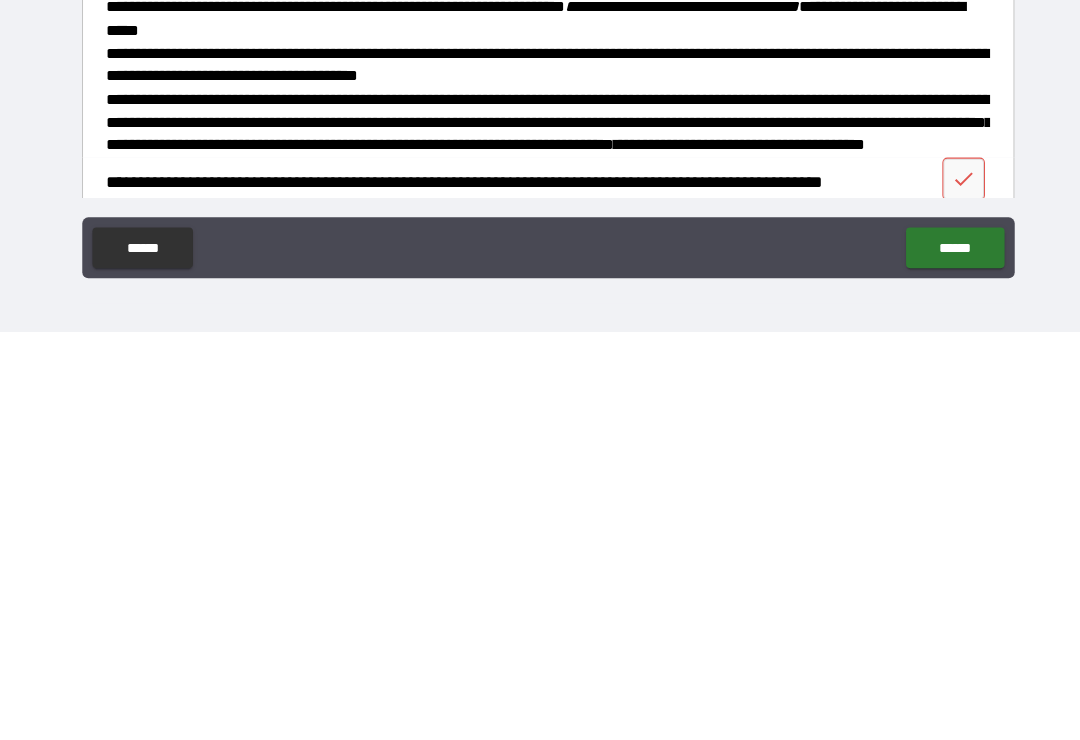 click on "******" at bounding box center [940, 657] 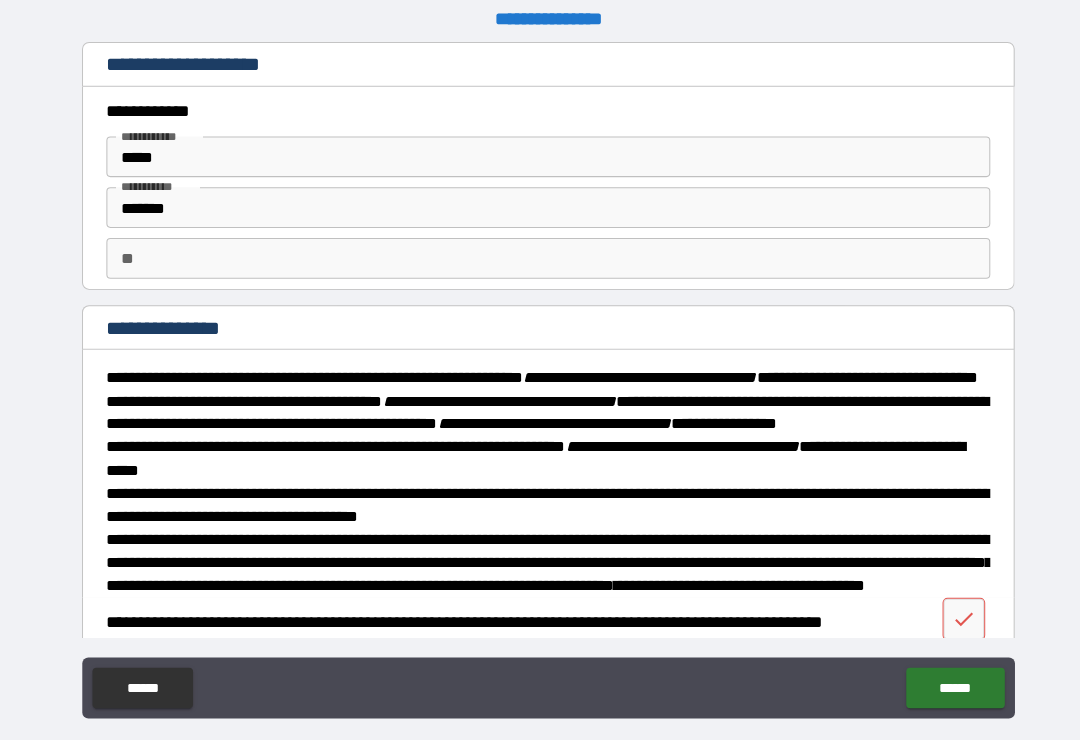 scroll, scrollTop: 11, scrollLeft: 0, axis: vertical 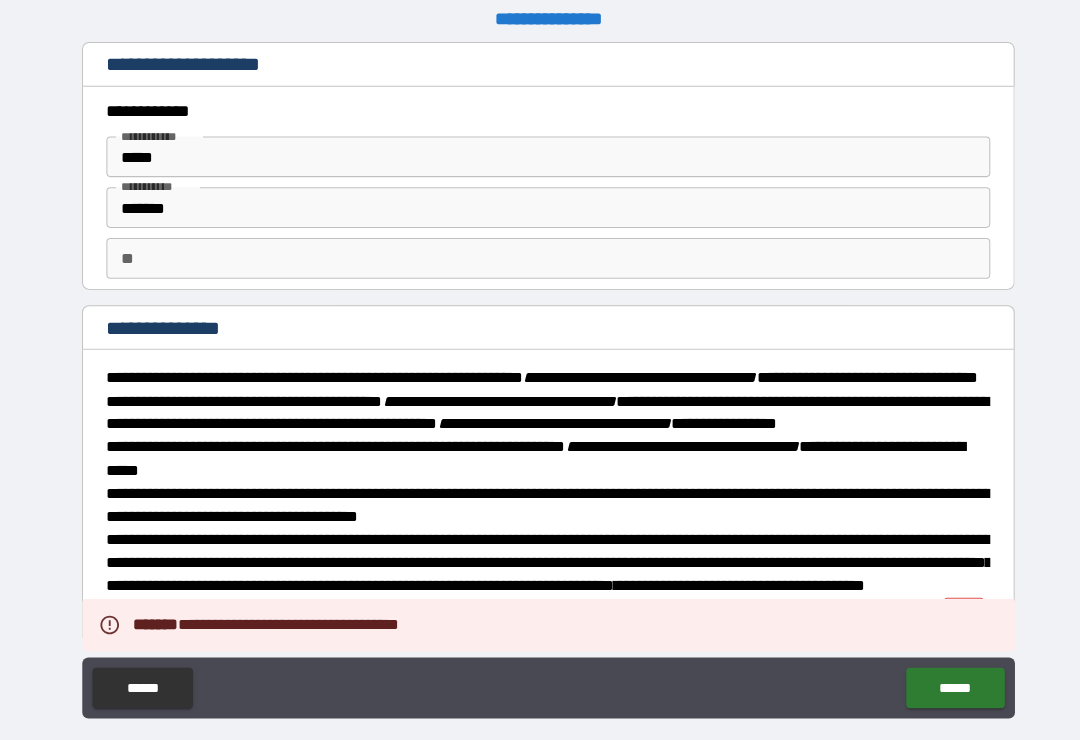 click on "******" at bounding box center (140, 677) 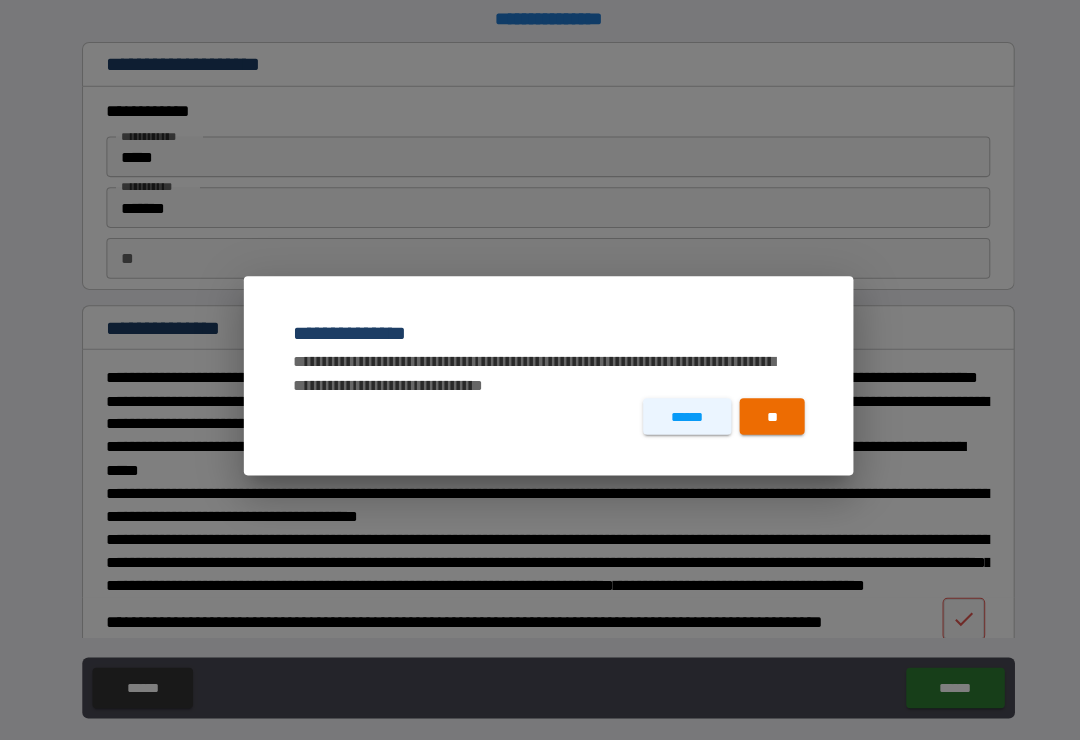 click on "******" at bounding box center [676, 410] 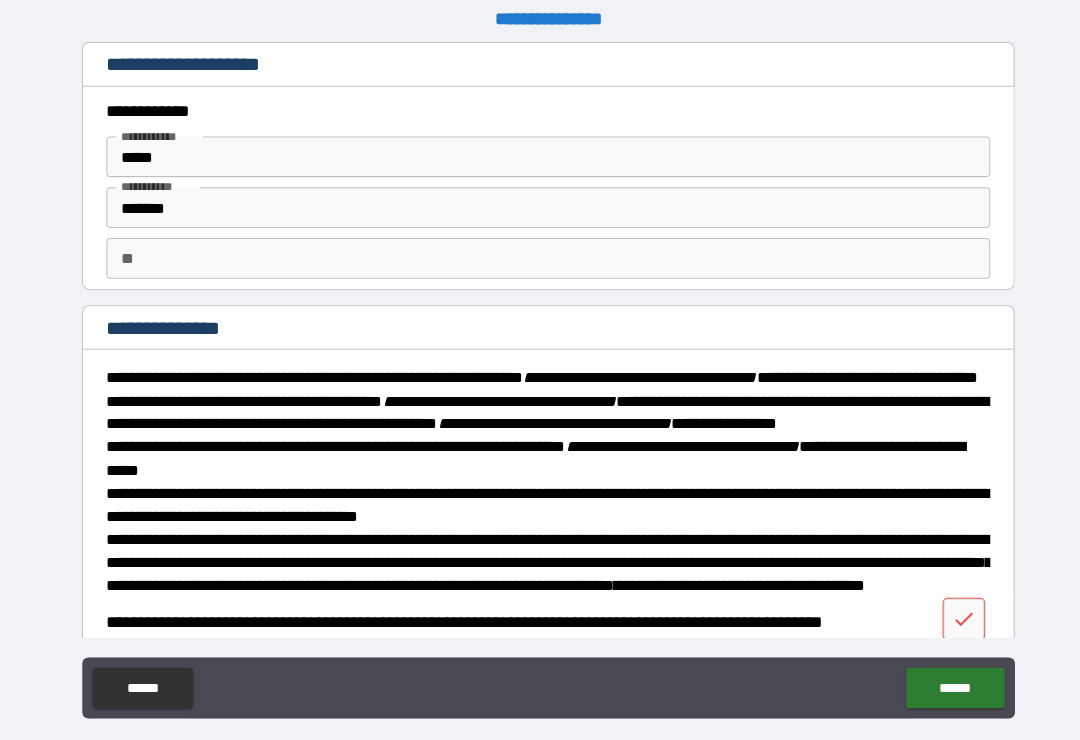 scroll, scrollTop: 0, scrollLeft: 0, axis: both 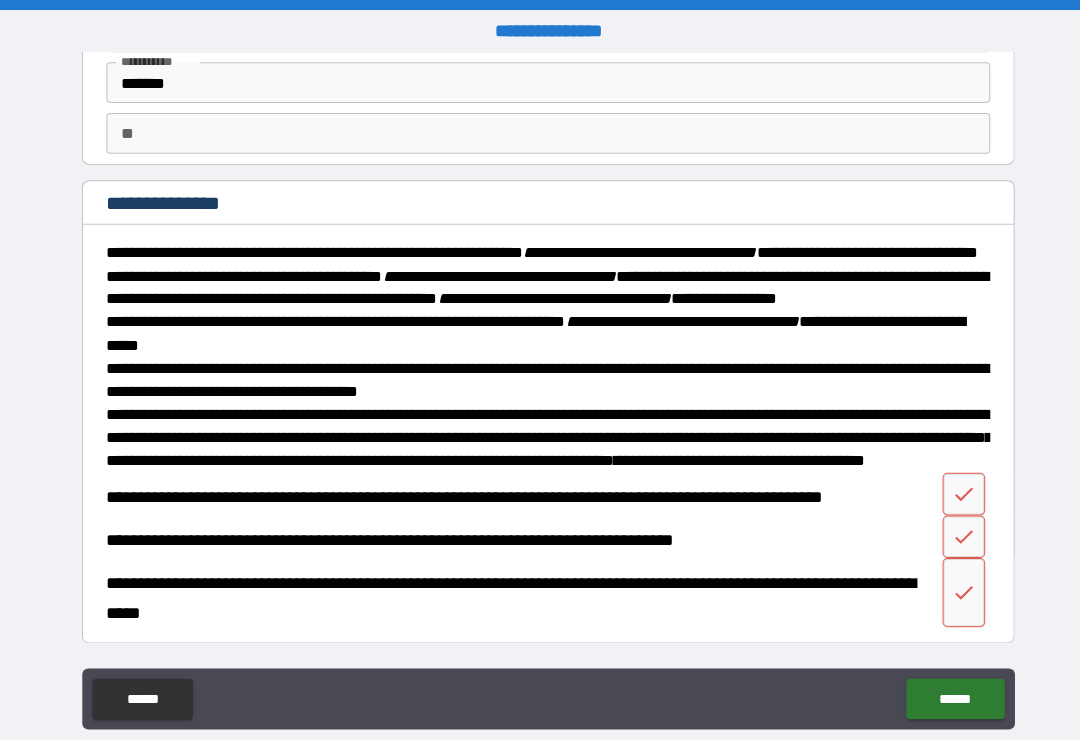 click 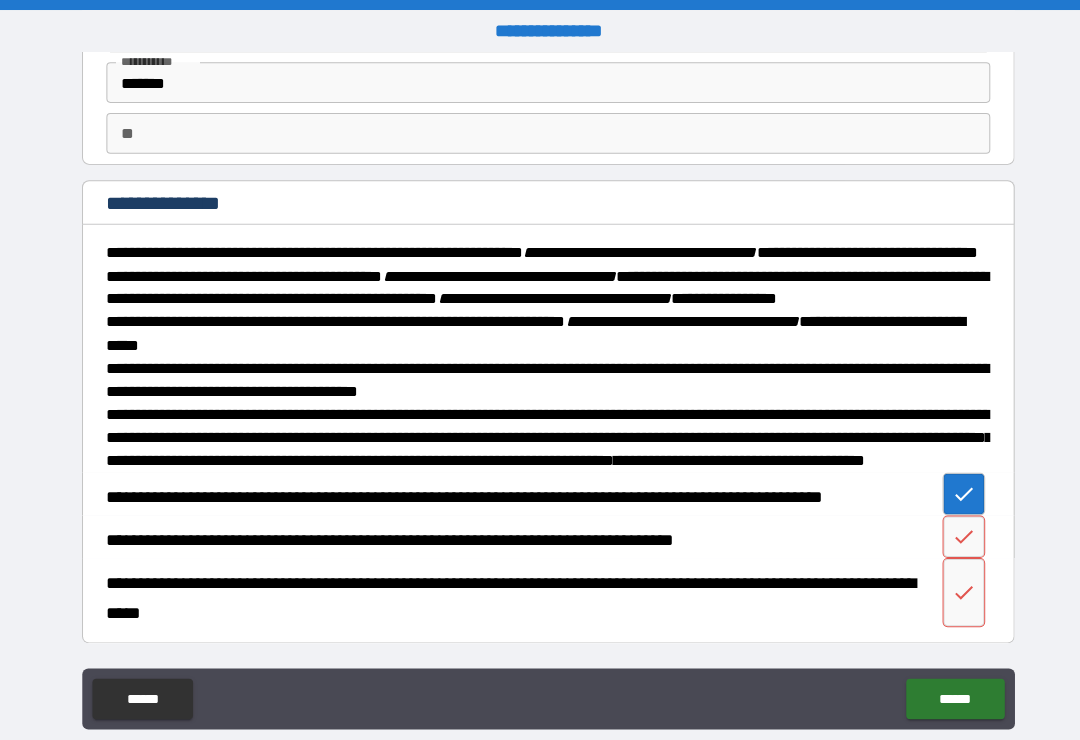 click 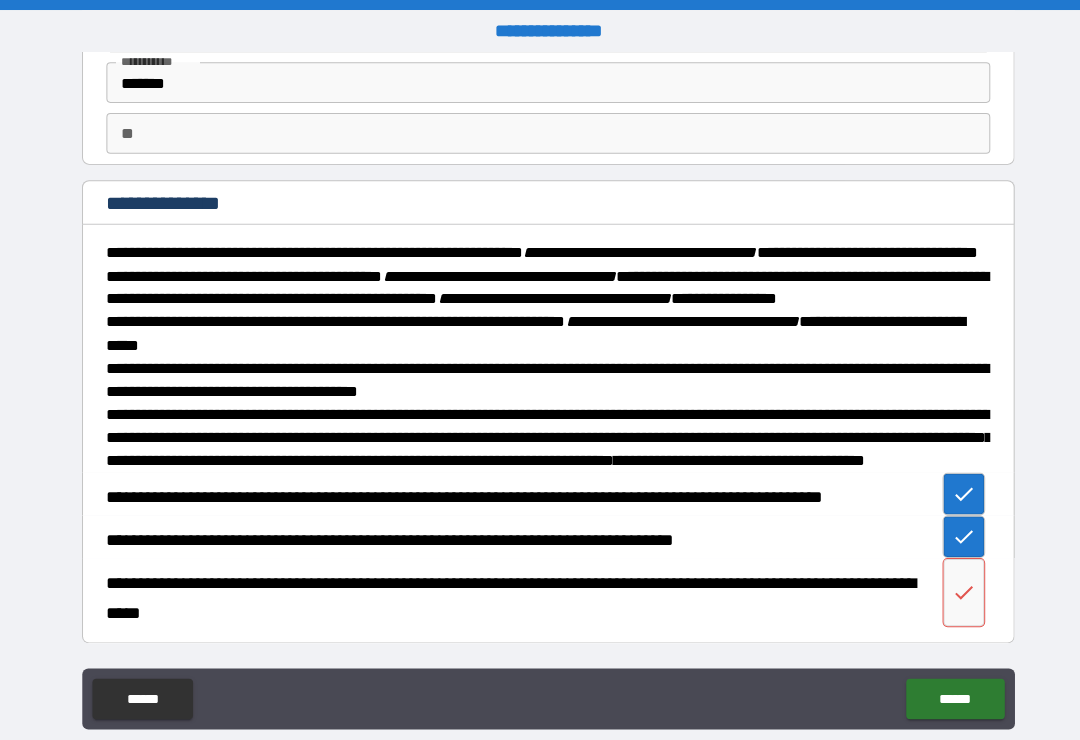 click 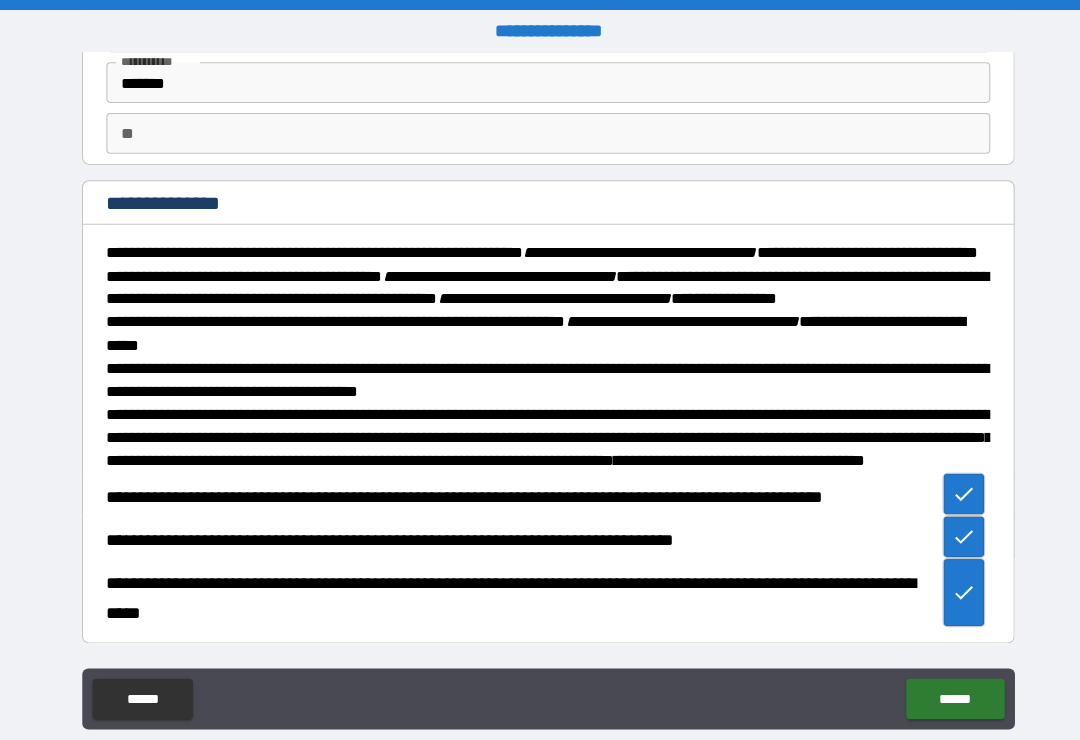 click on "******" at bounding box center [940, 688] 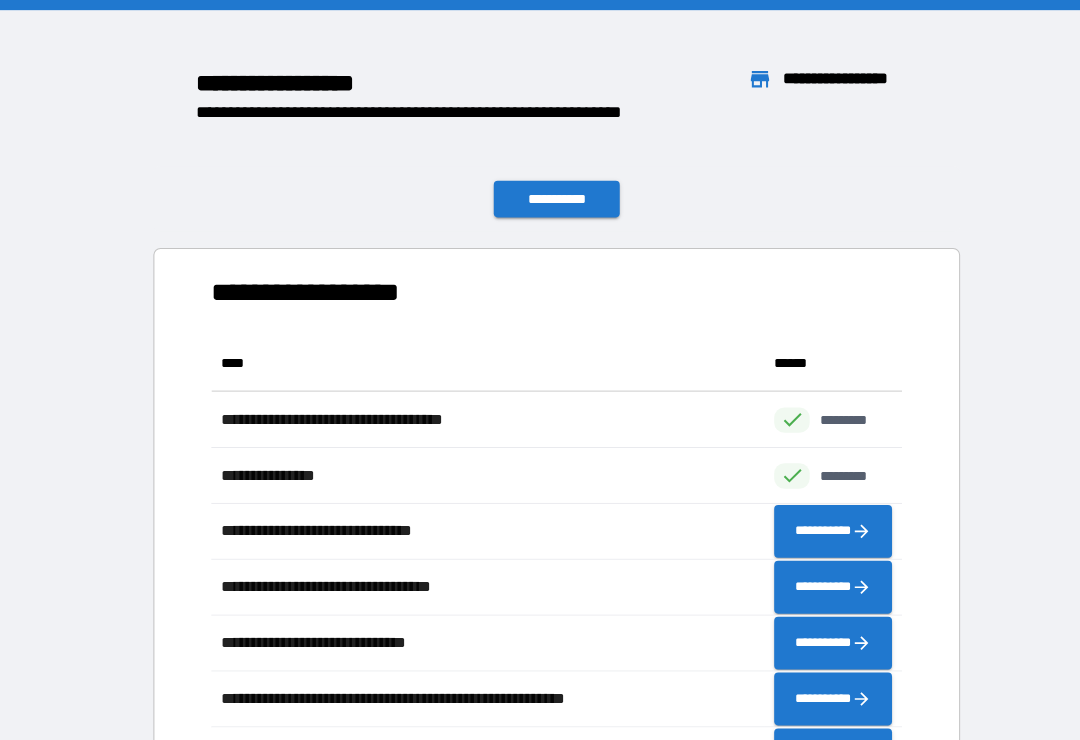scroll, scrollTop: 1, scrollLeft: 1, axis: both 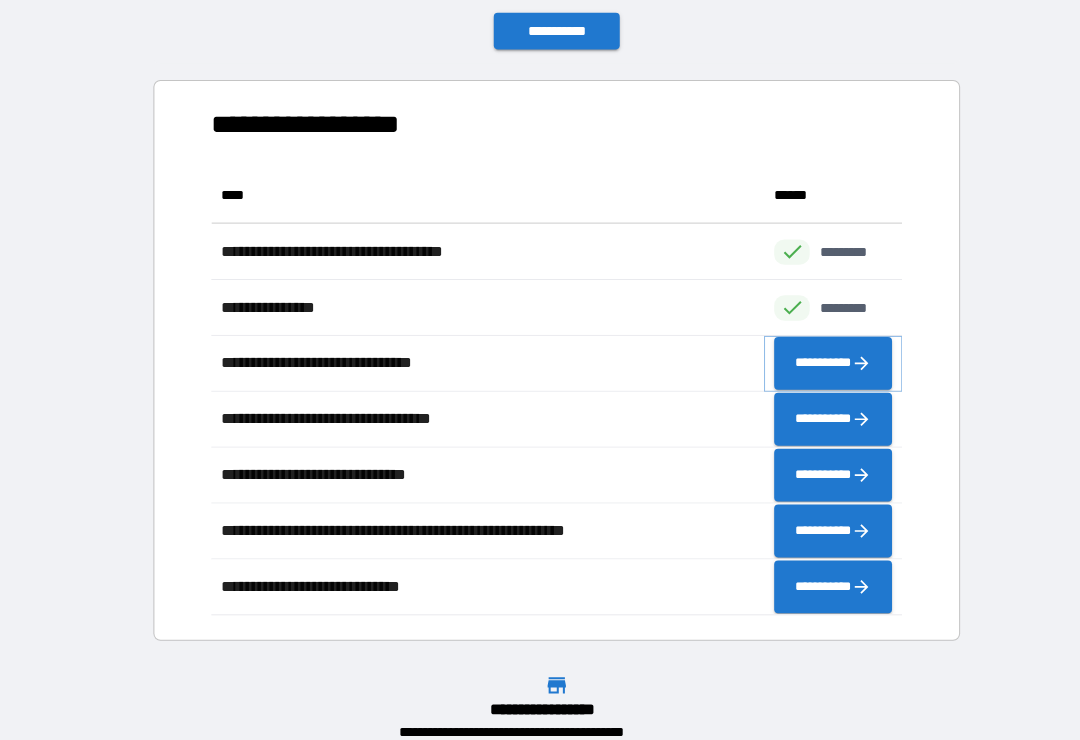 click 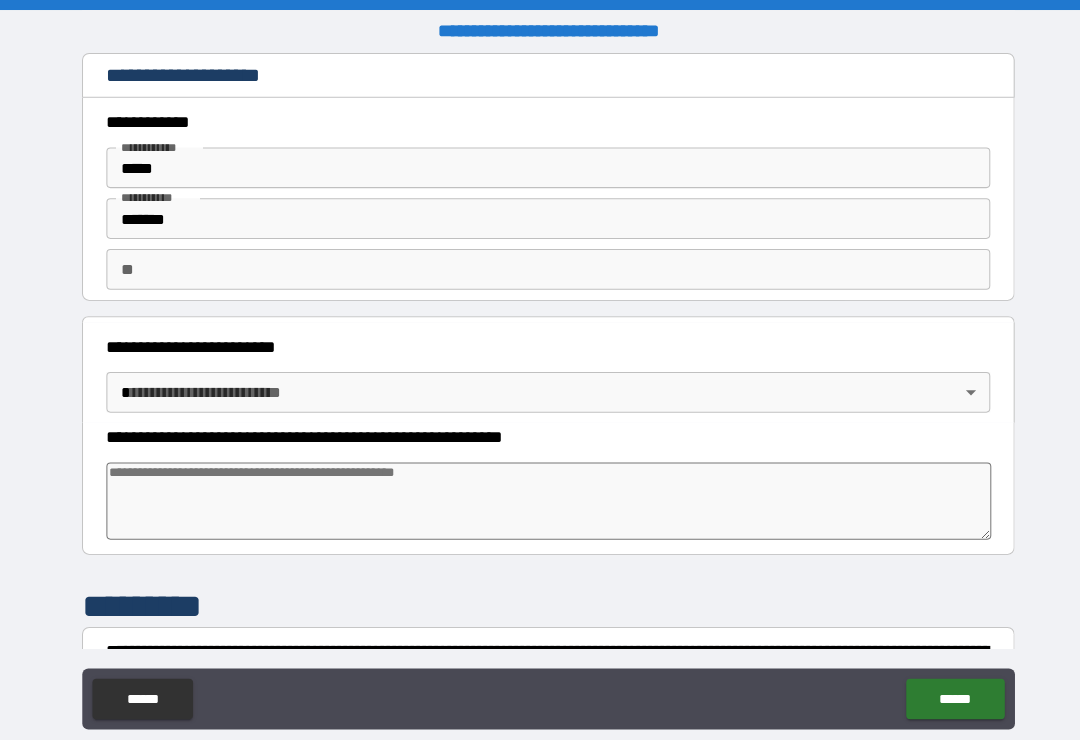 type on "*" 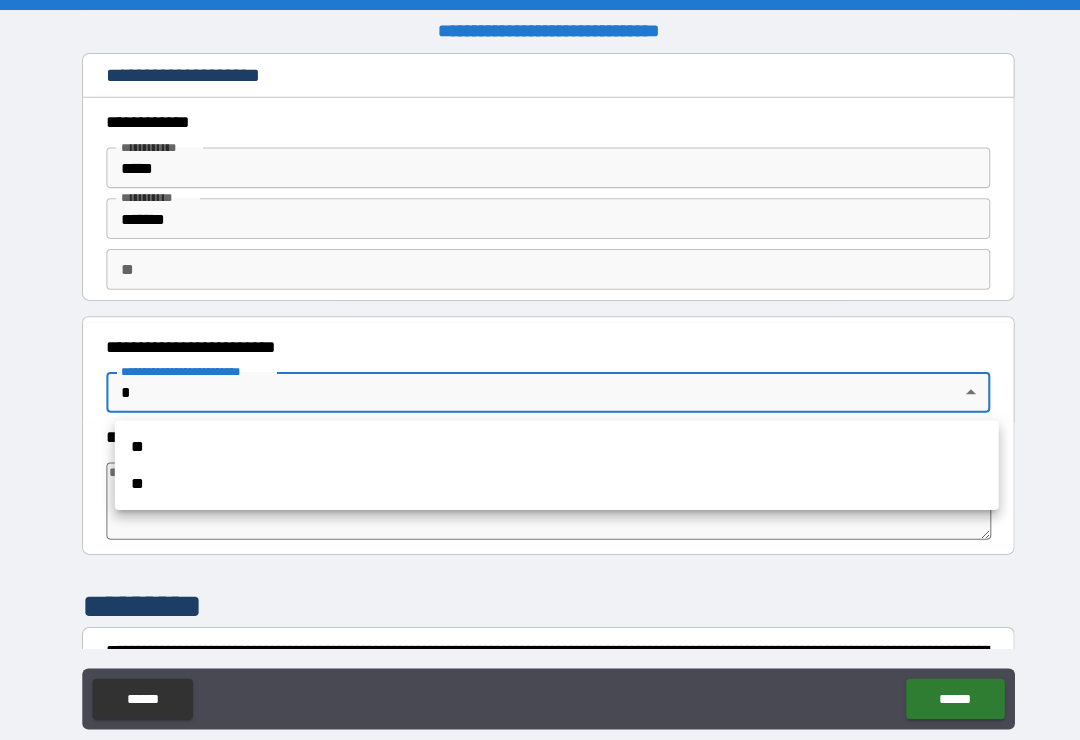 click on "**" at bounding box center (548, 440) 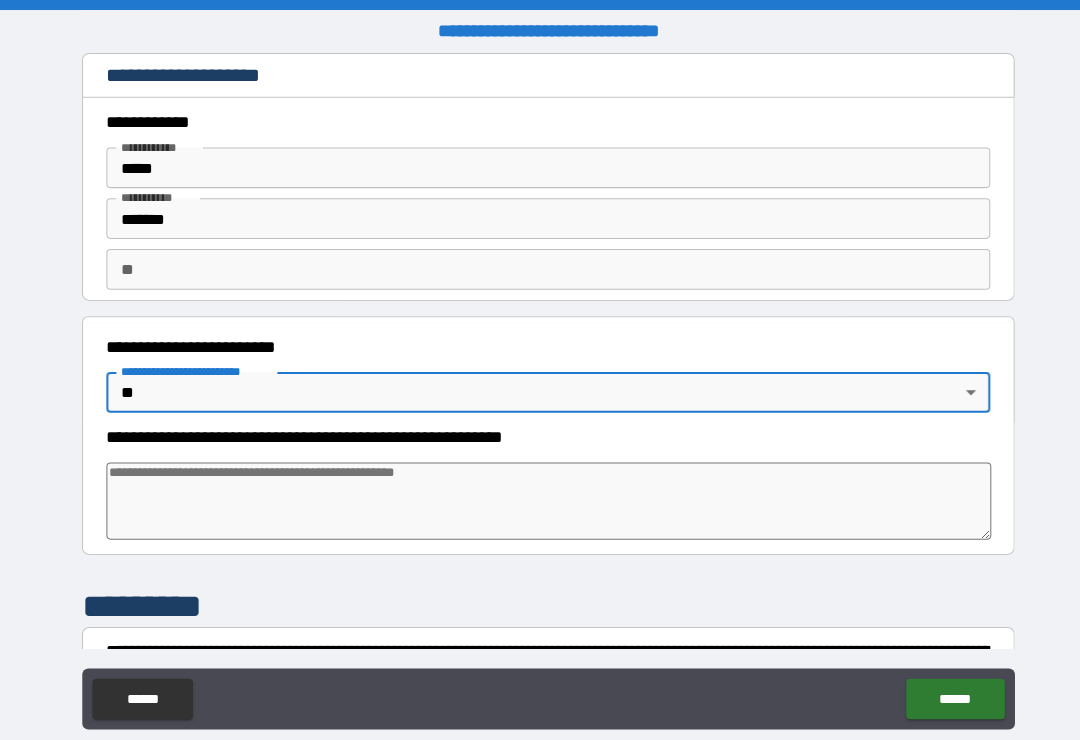 type on "*" 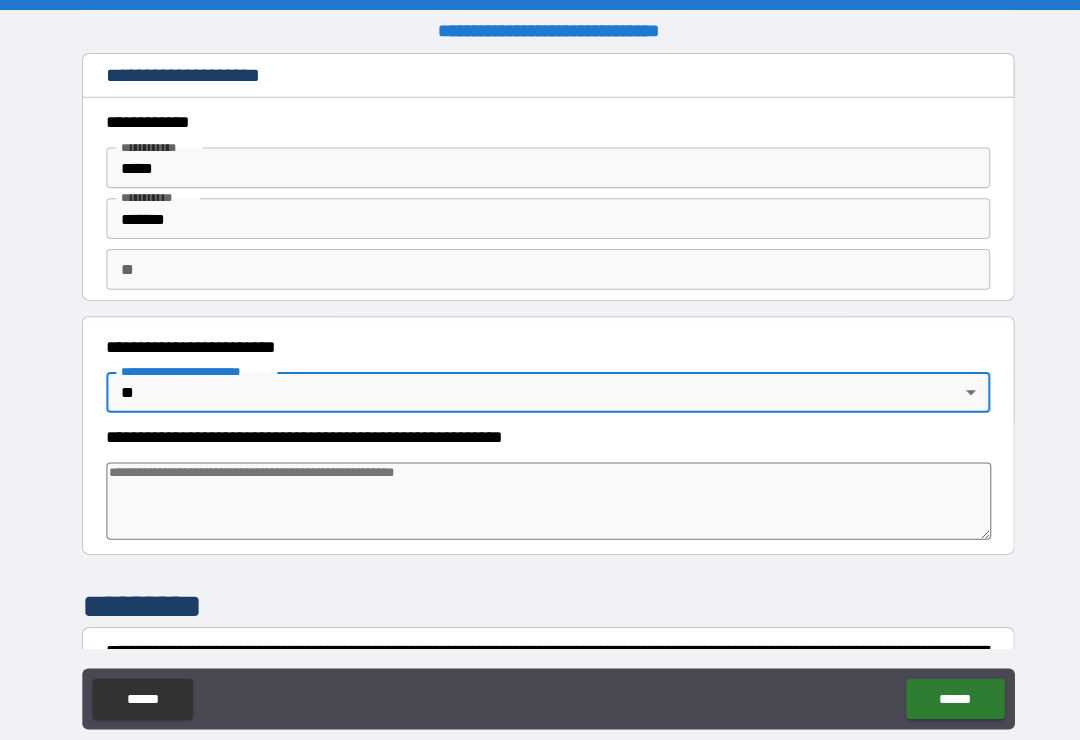 click at bounding box center (540, 493) 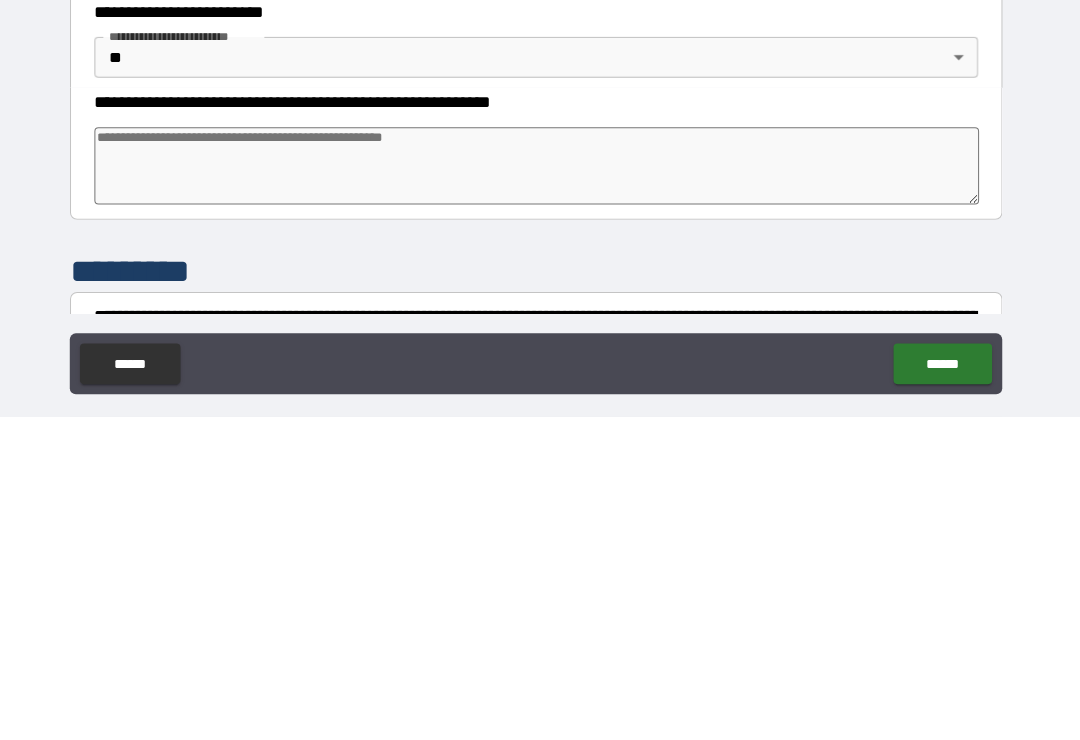 type on "*" 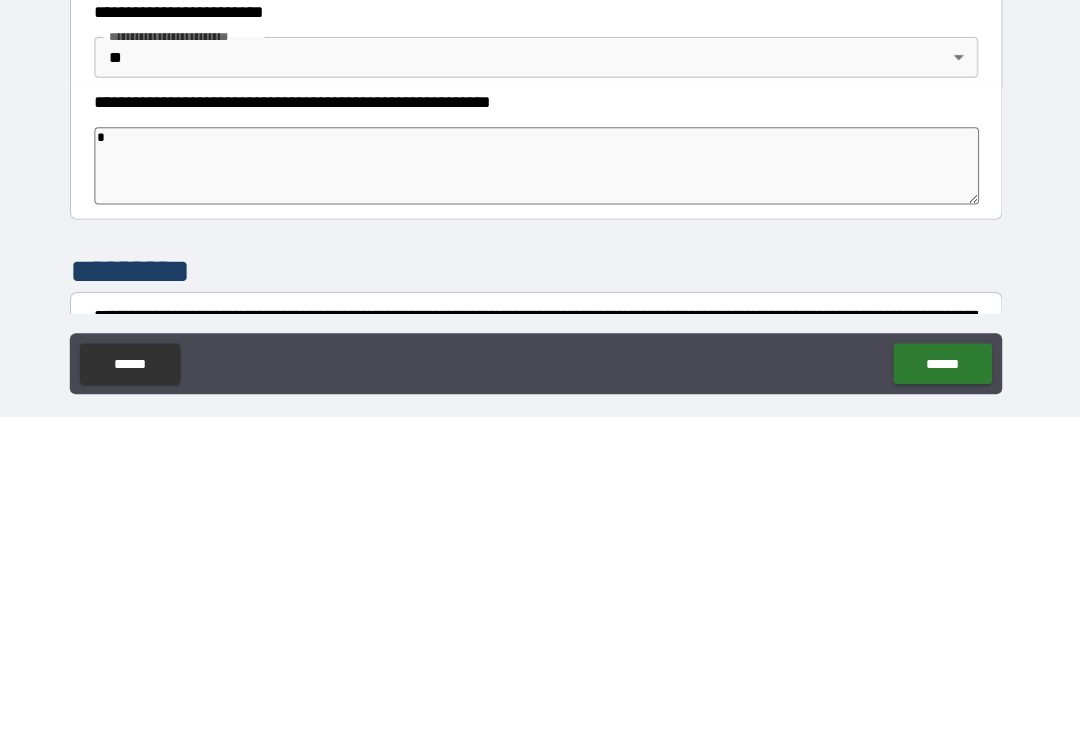 type on "*" 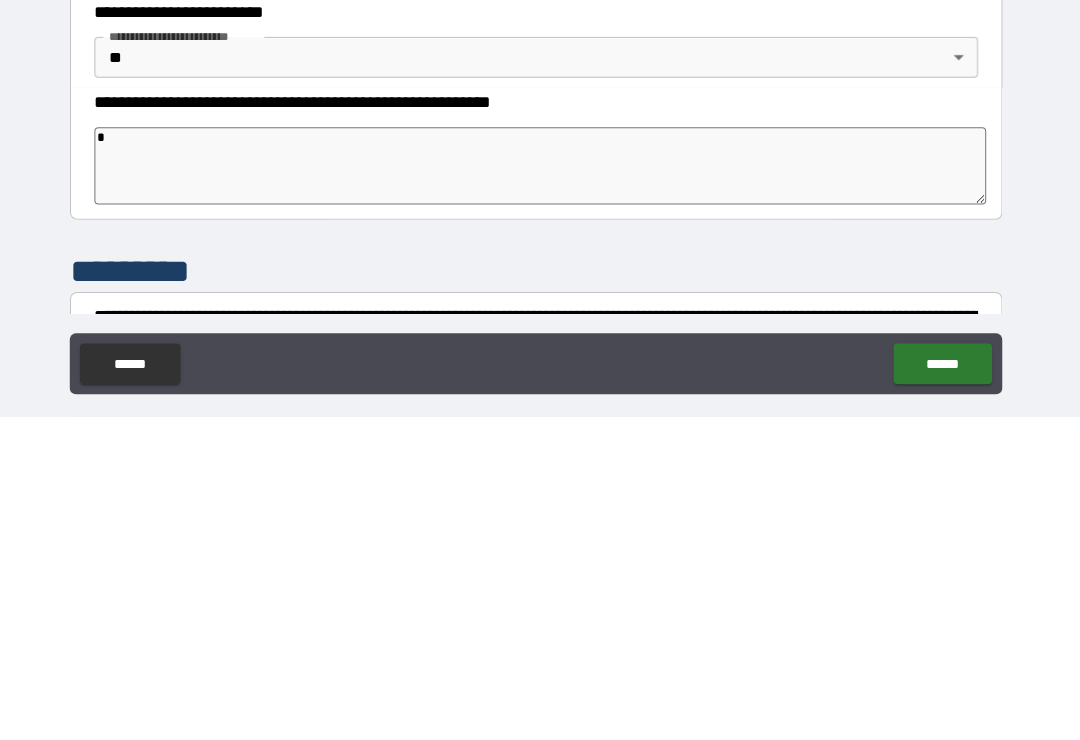 type on "**" 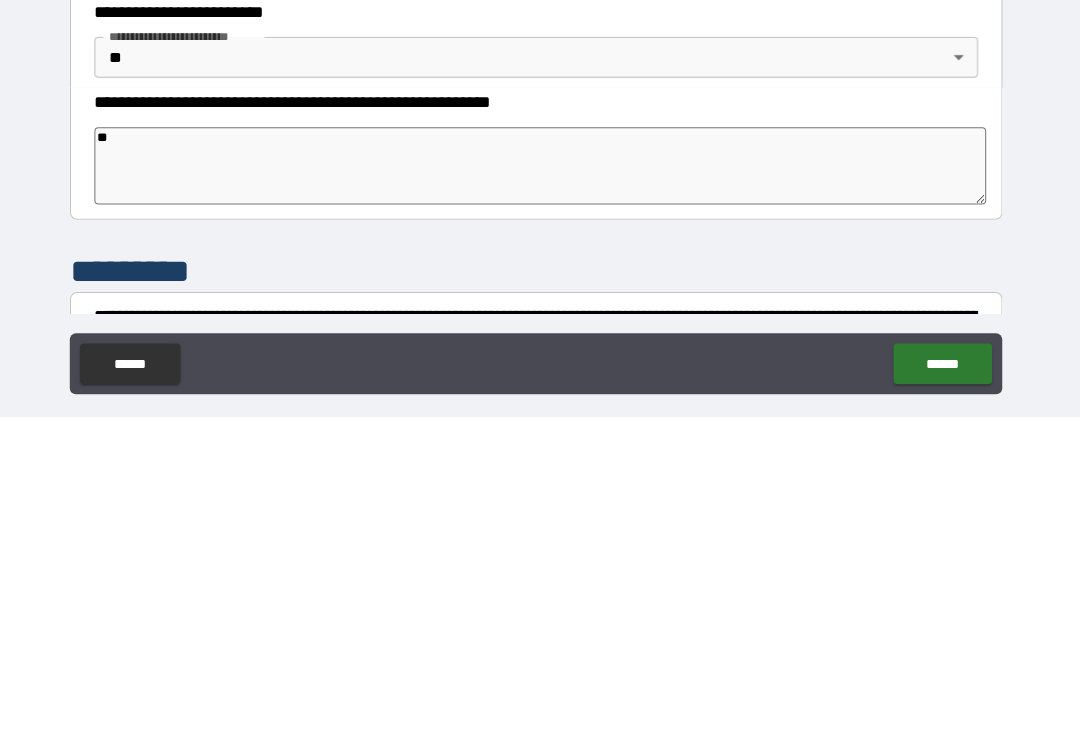 type on "*" 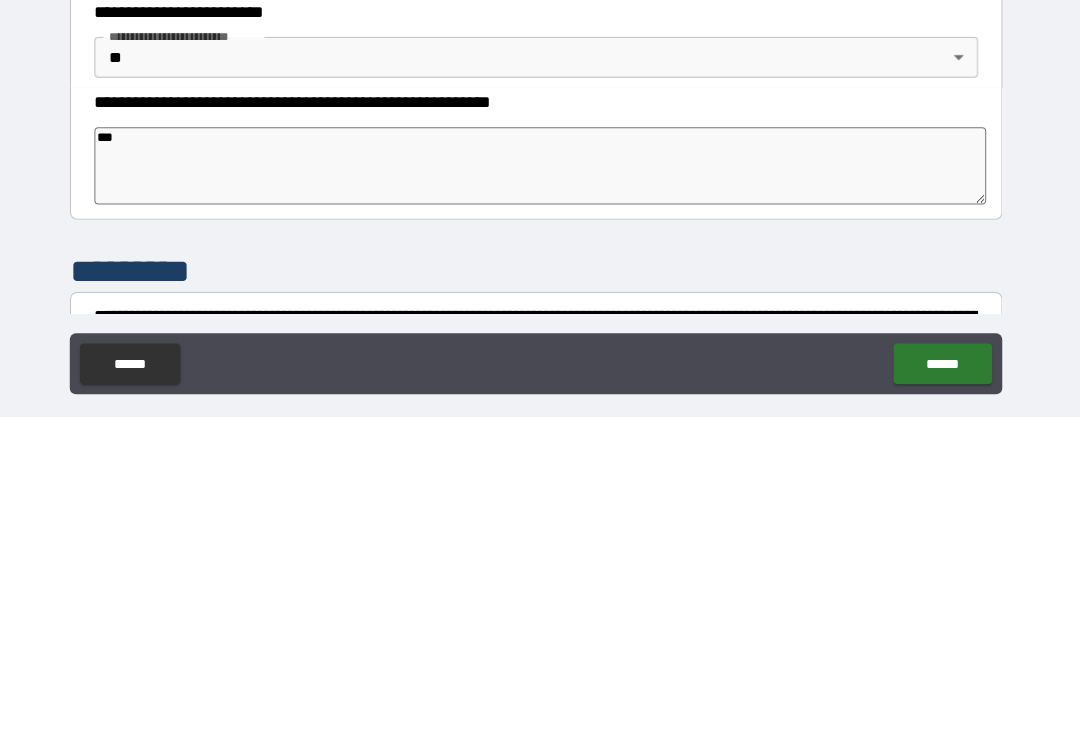type on "*" 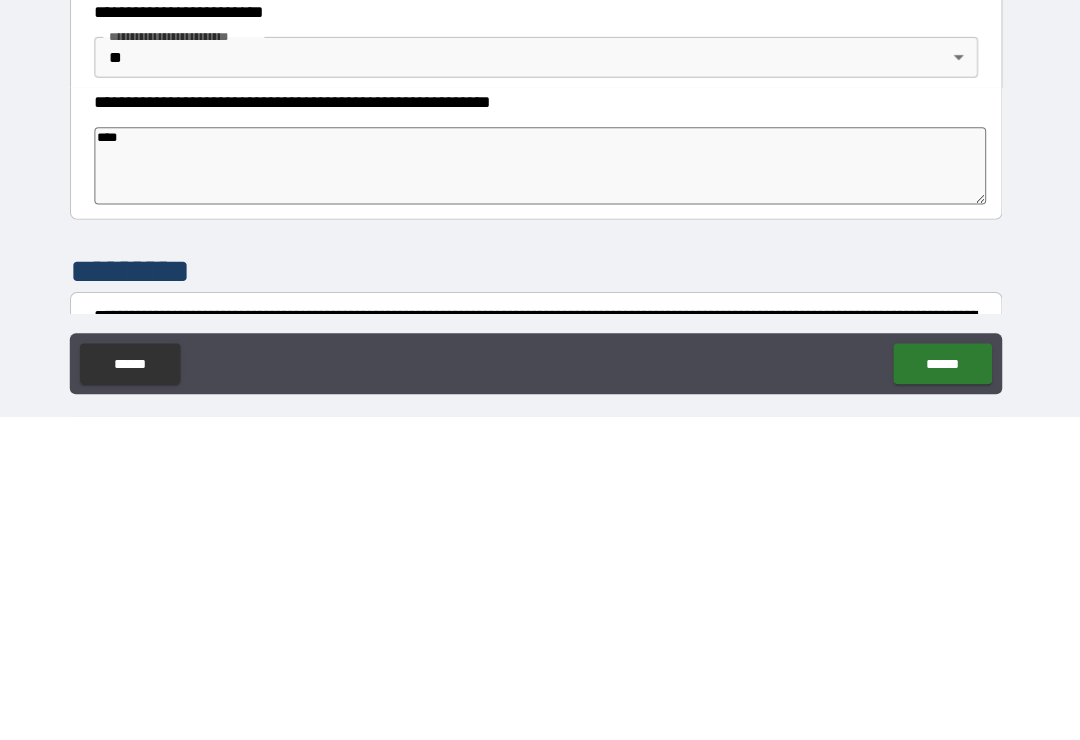 type on "*" 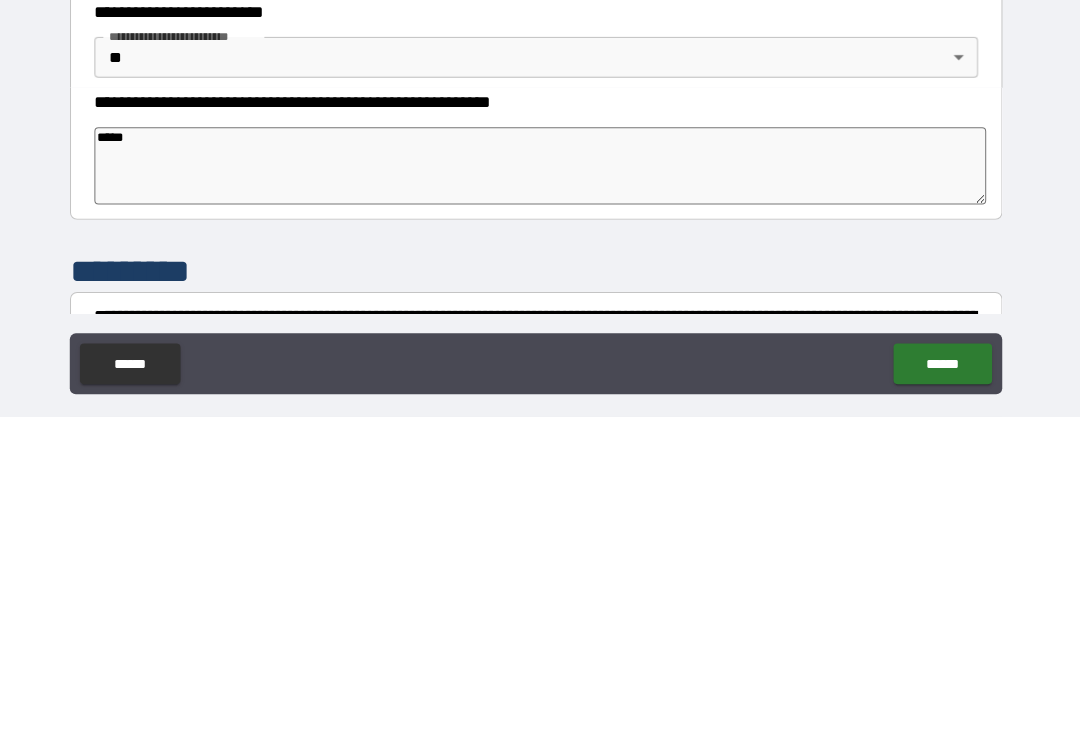 type on "*" 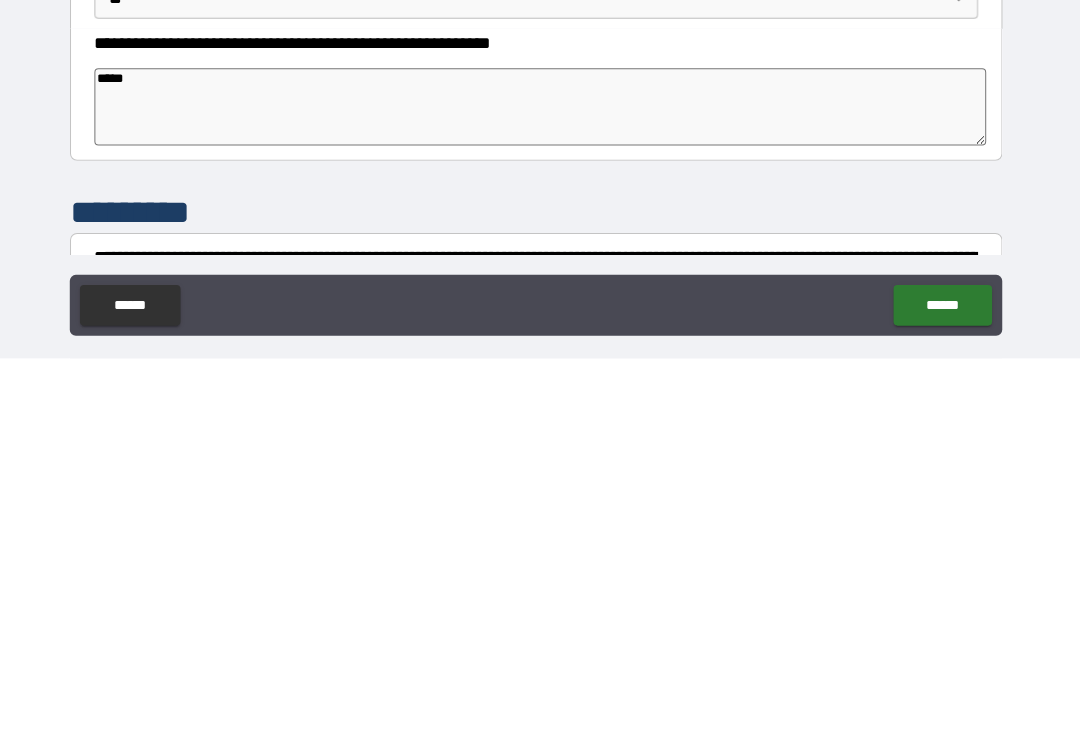 scroll, scrollTop: 31, scrollLeft: 0, axis: vertical 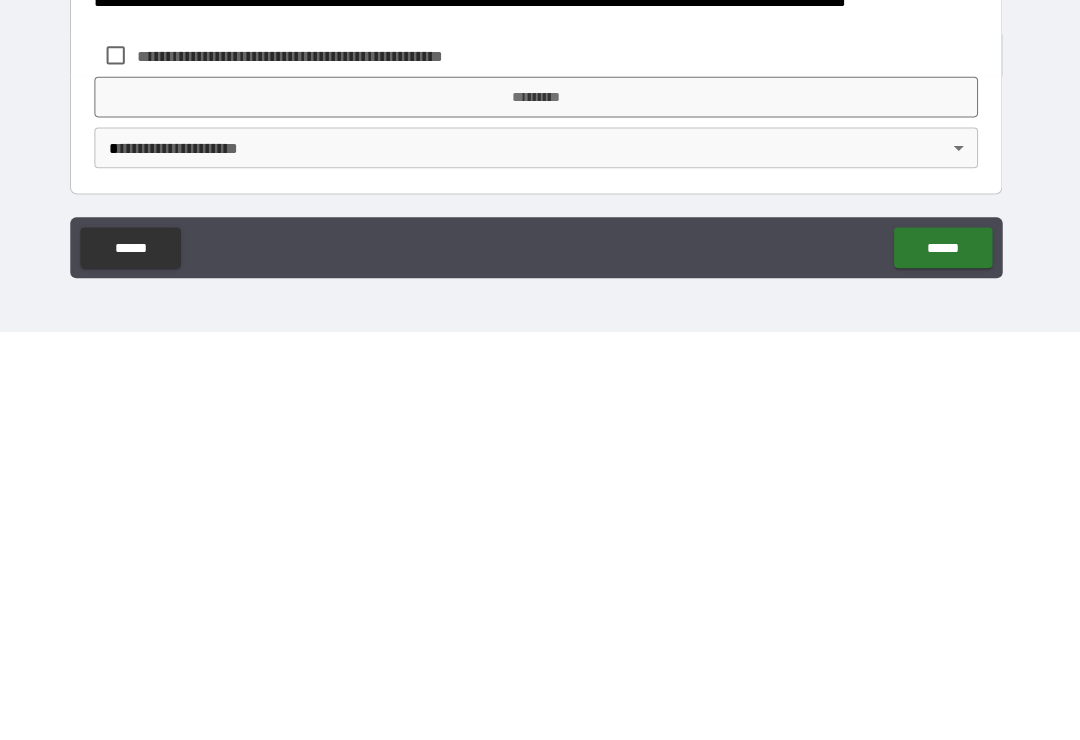 type on "*****" 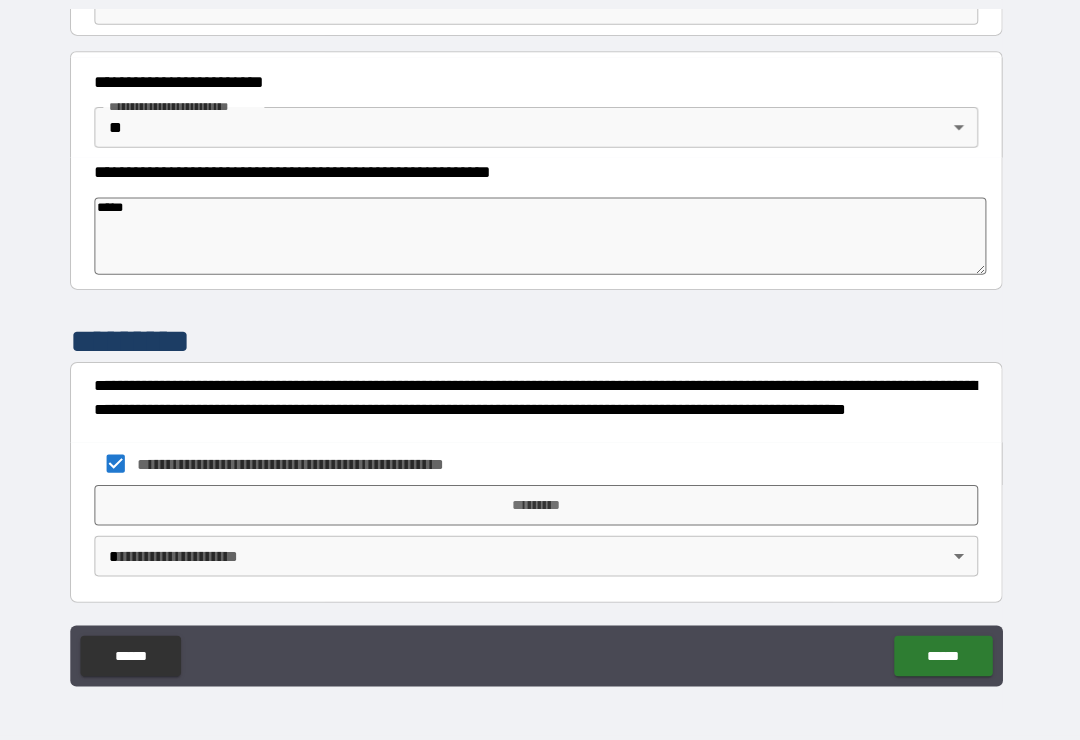 click on "*********" at bounding box center (540, 509) 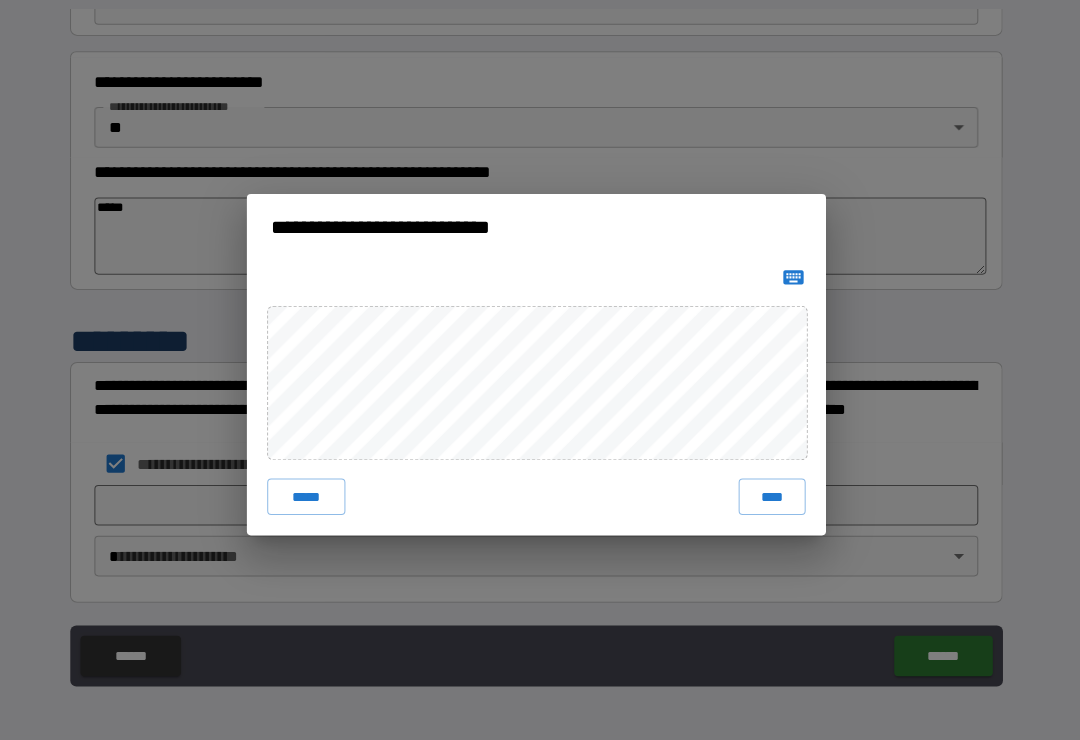 click on "****" at bounding box center (772, 500) 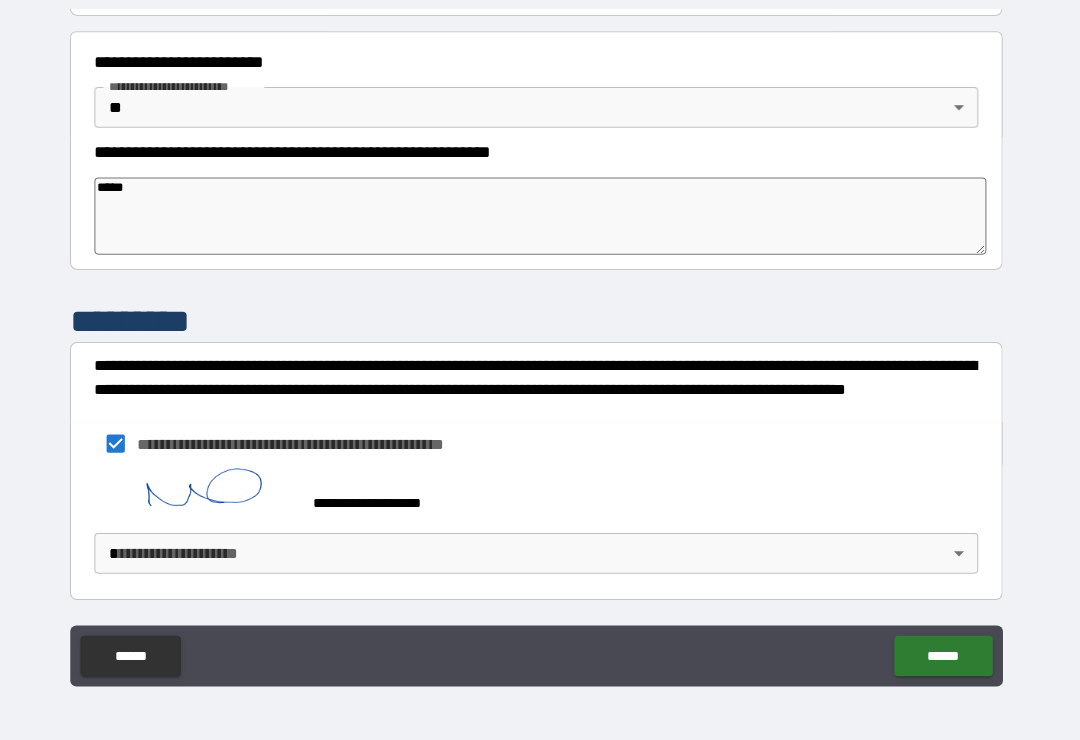 scroll, scrollTop: 238, scrollLeft: 0, axis: vertical 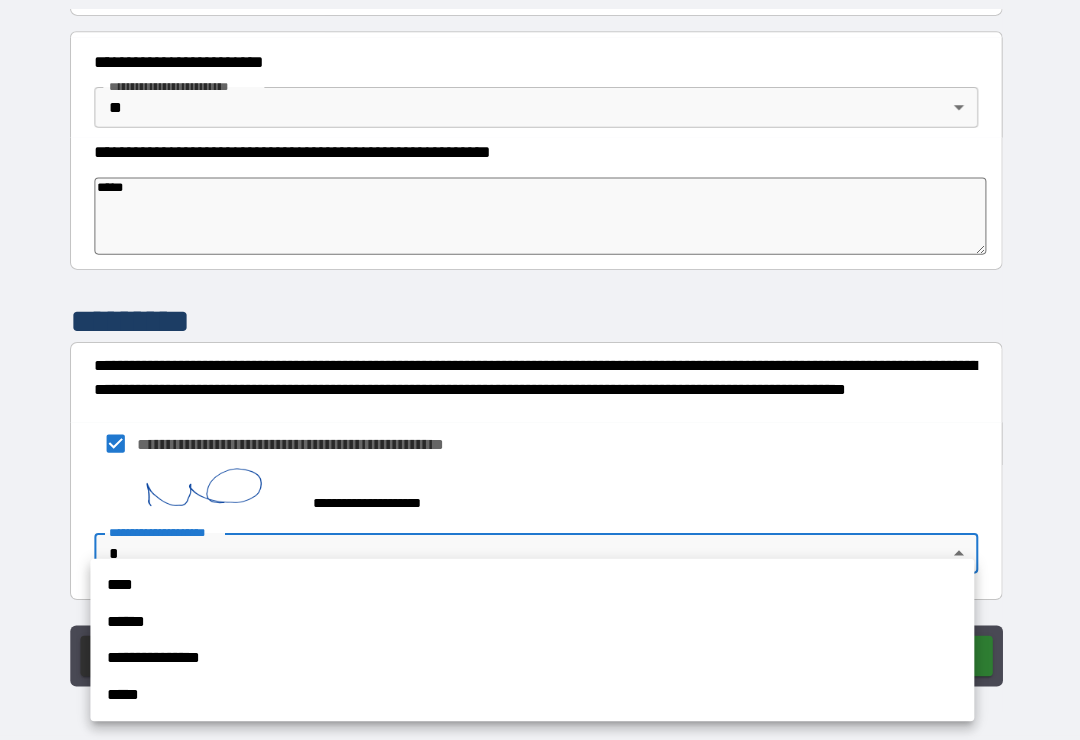 click on "*****" at bounding box center (536, 695) 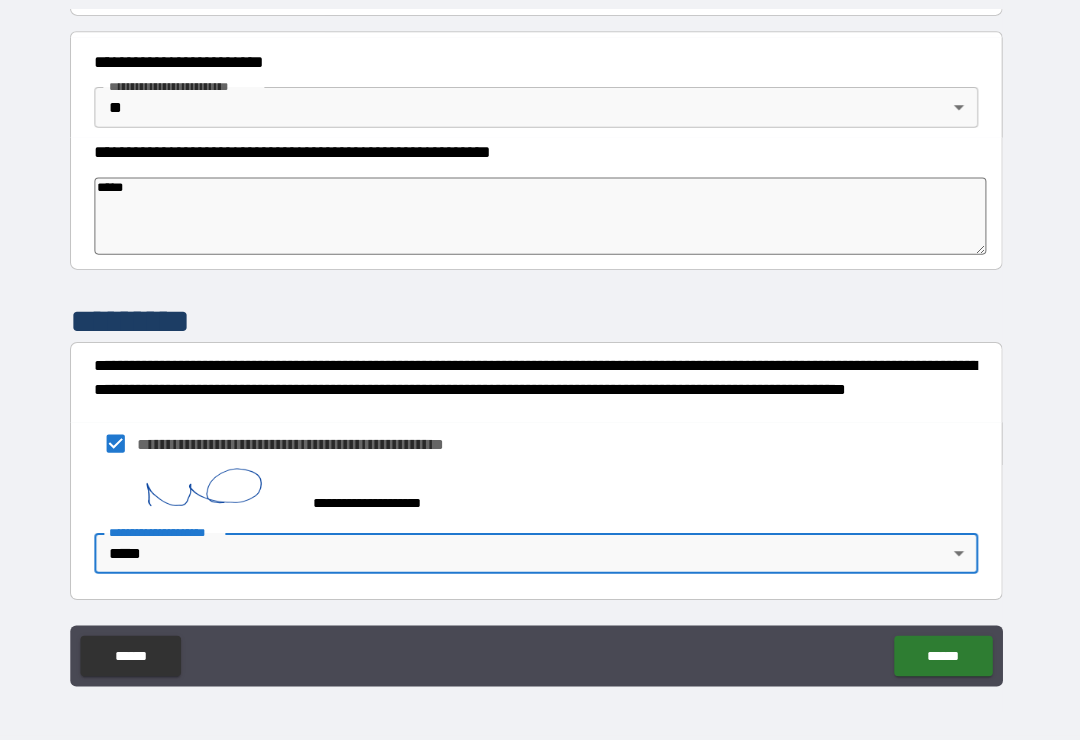 type on "*" 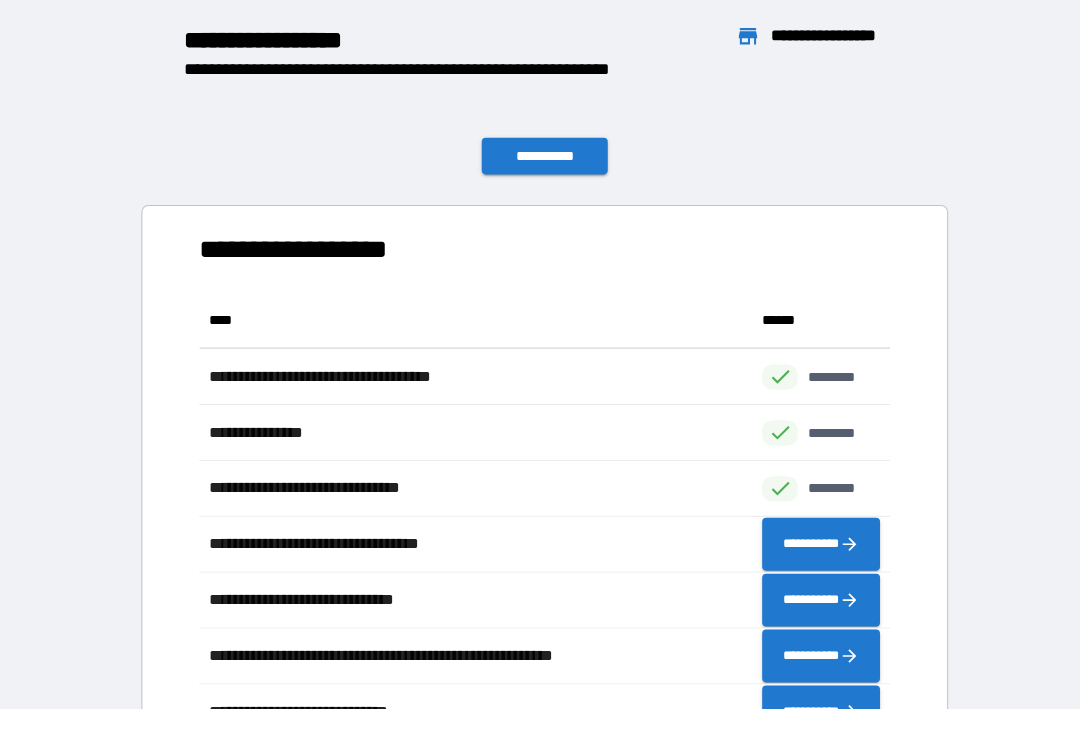 scroll, scrollTop: 1, scrollLeft: 1, axis: both 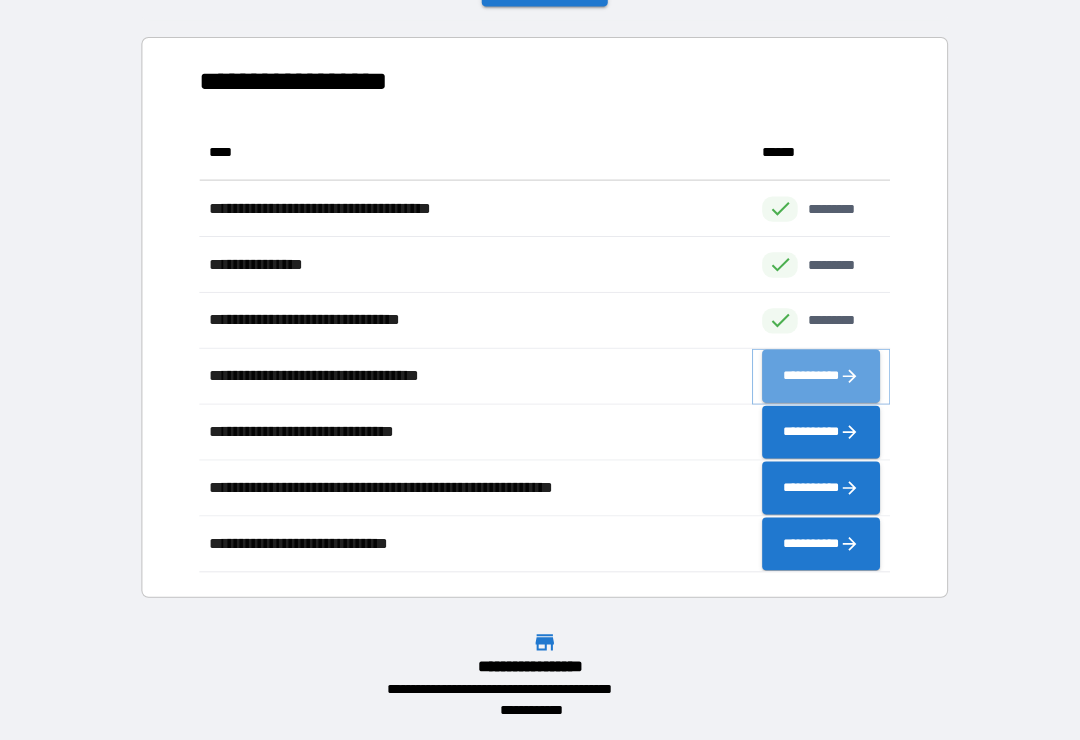 click on "**********" at bounding box center [820, 382] 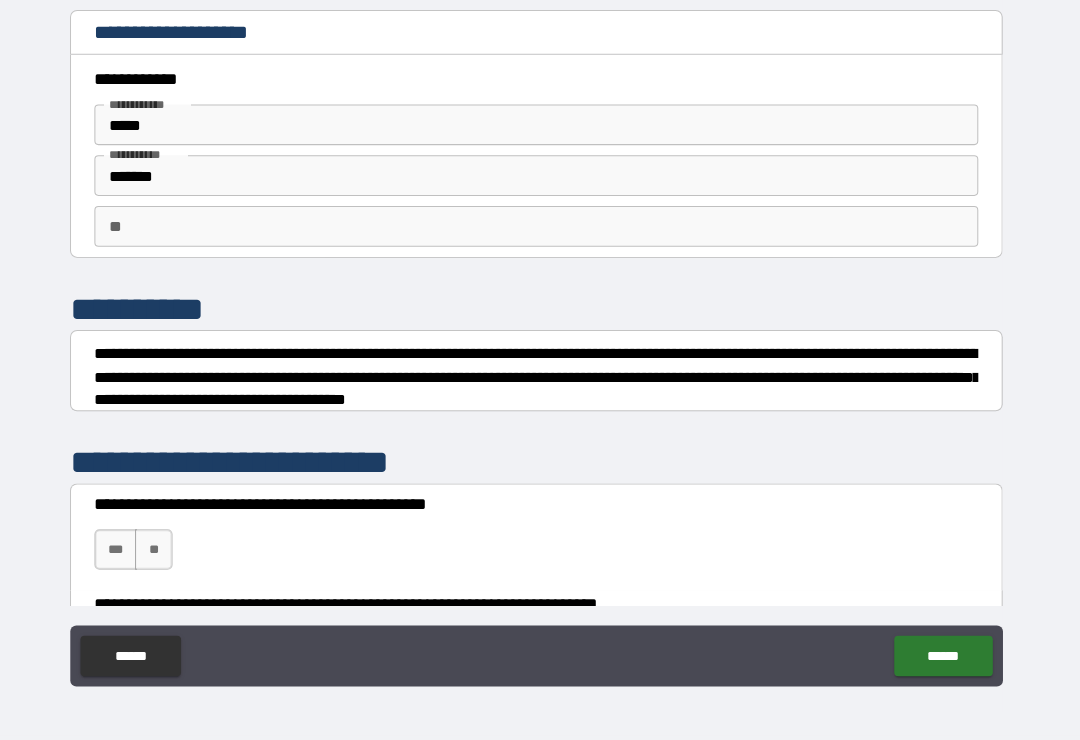 click on "***" at bounding box center (126, 552) 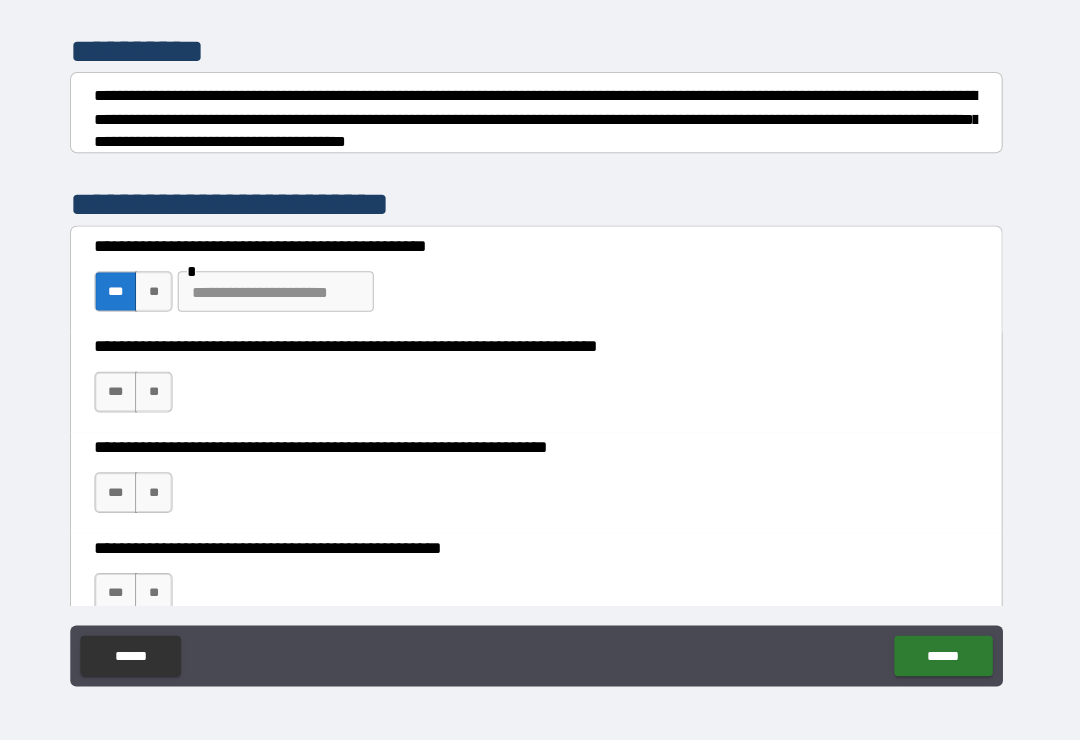 scroll, scrollTop: 264, scrollLeft: 0, axis: vertical 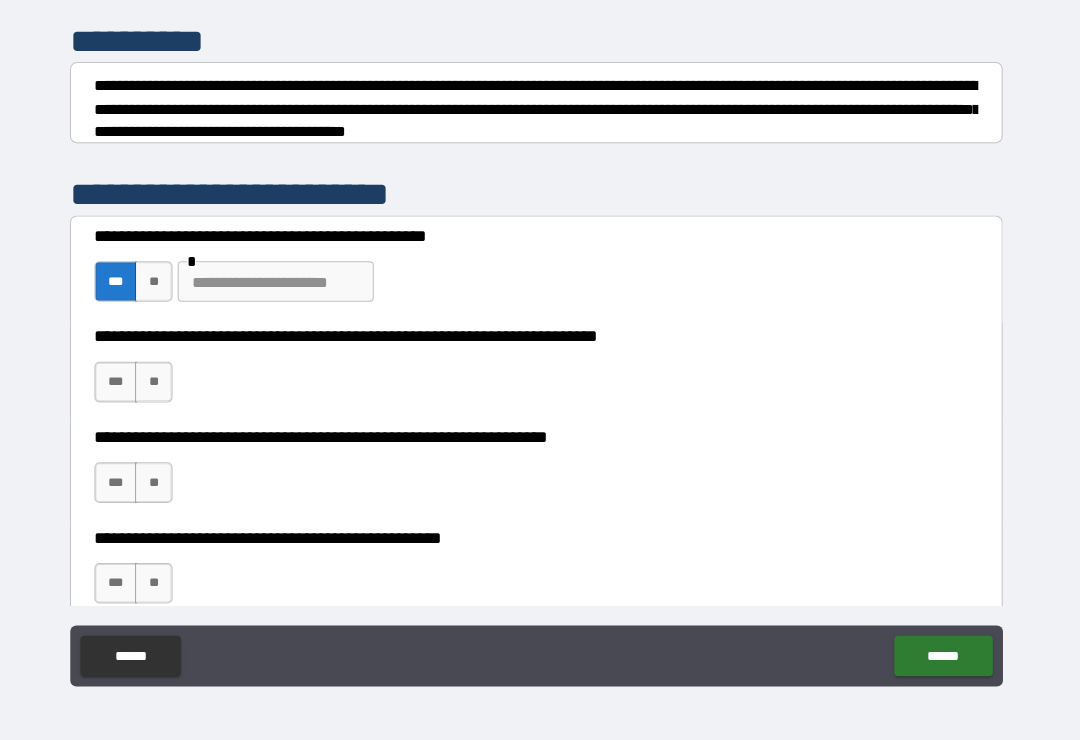 click on "***" at bounding box center [126, 387] 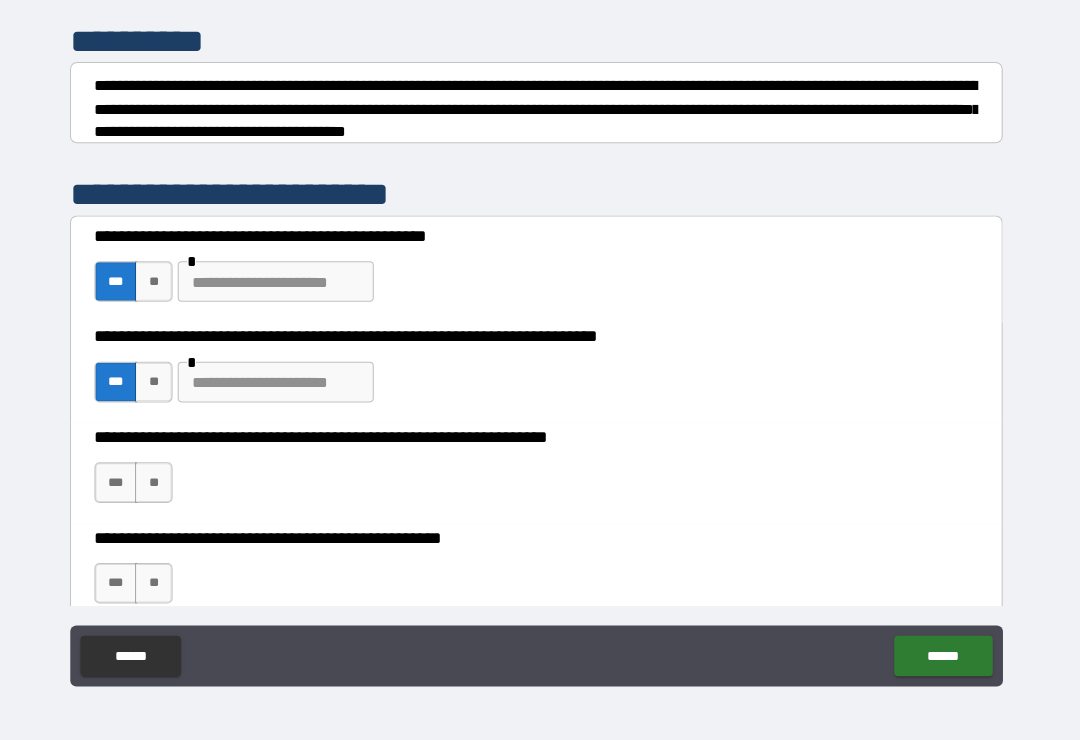click on "**" at bounding box center (163, 486) 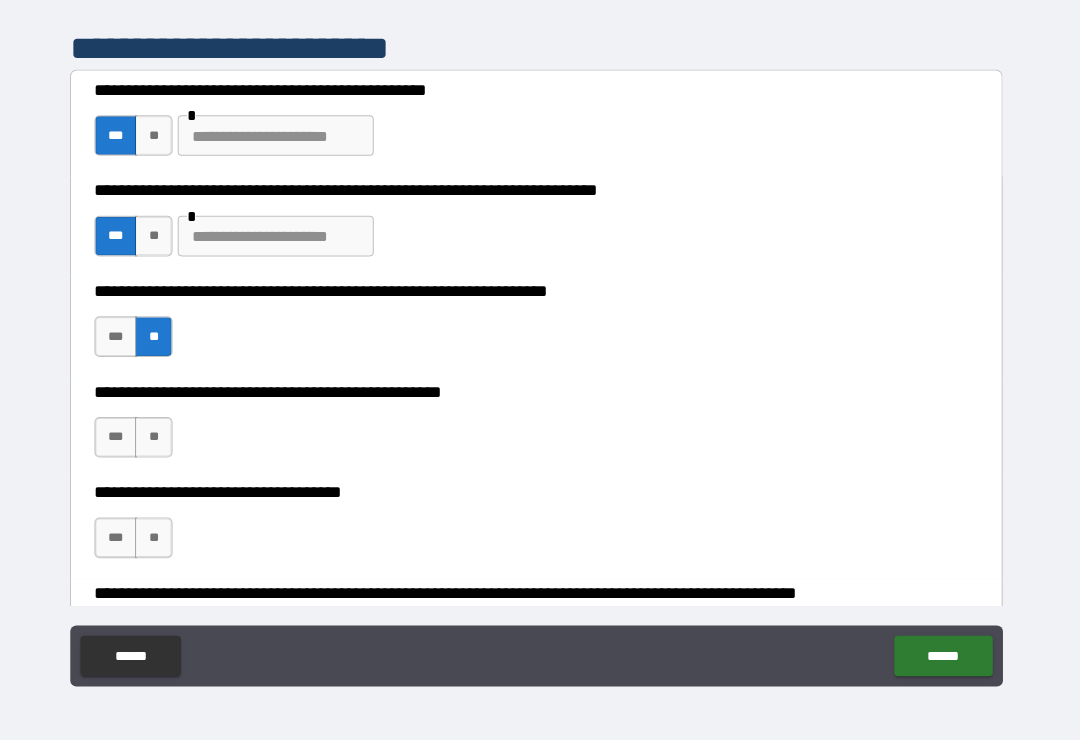 scroll, scrollTop: 416, scrollLeft: 0, axis: vertical 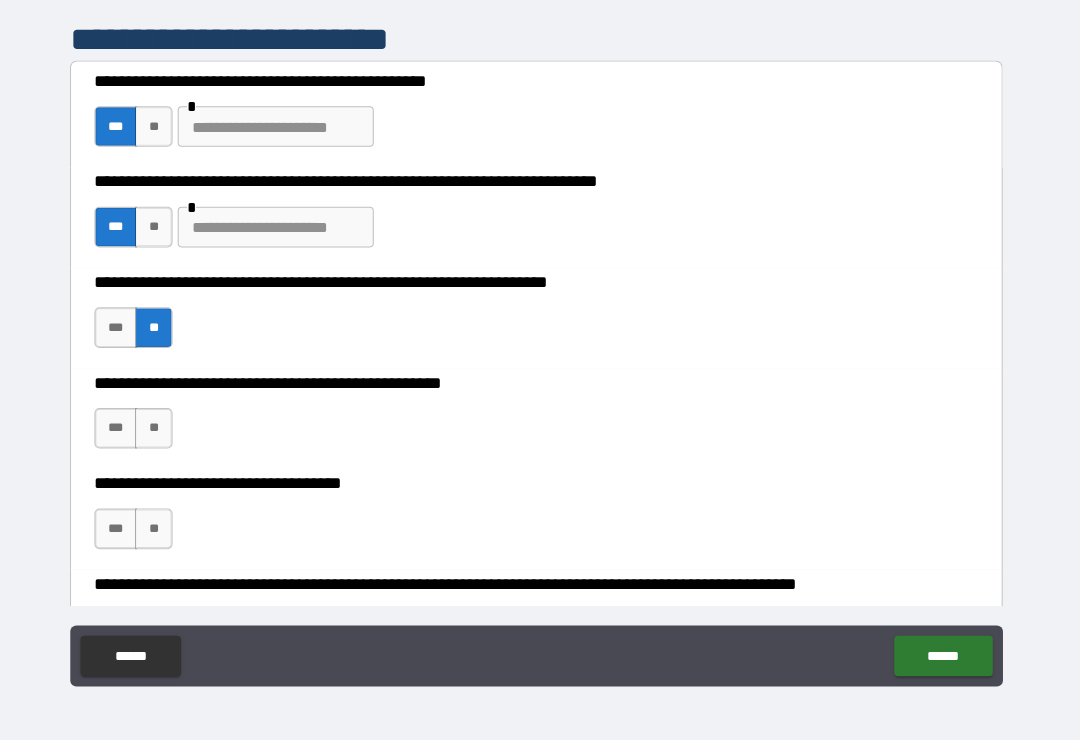 click on "***" at bounding box center [126, 433] 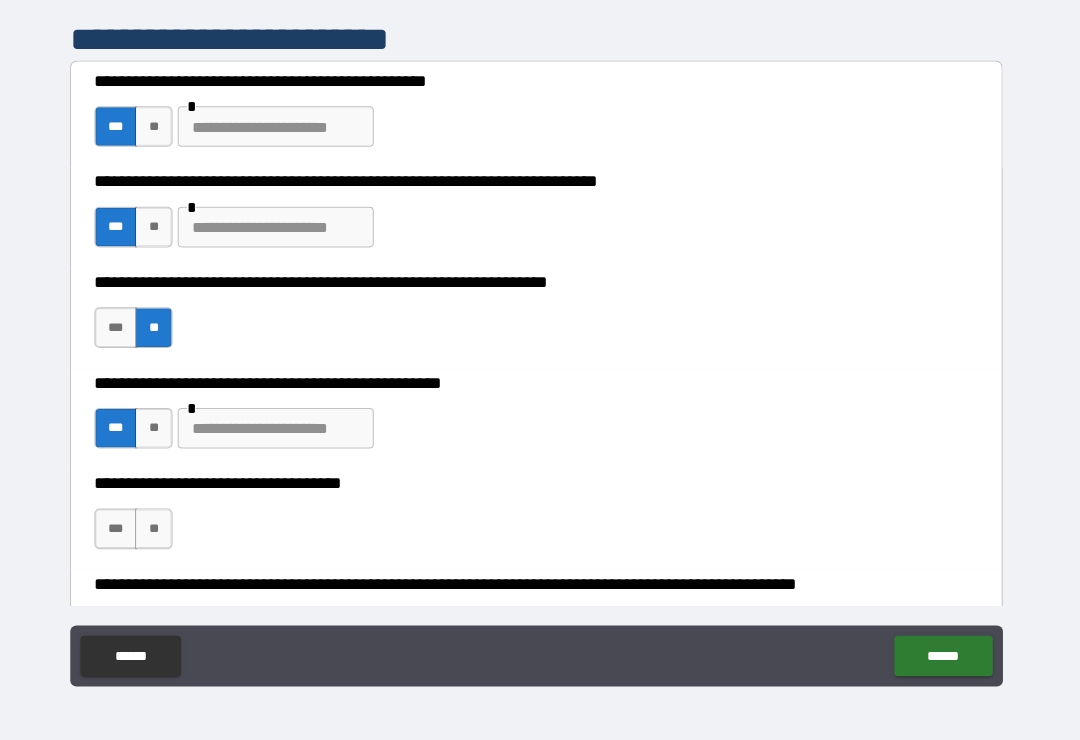 click on "**" at bounding box center [163, 532] 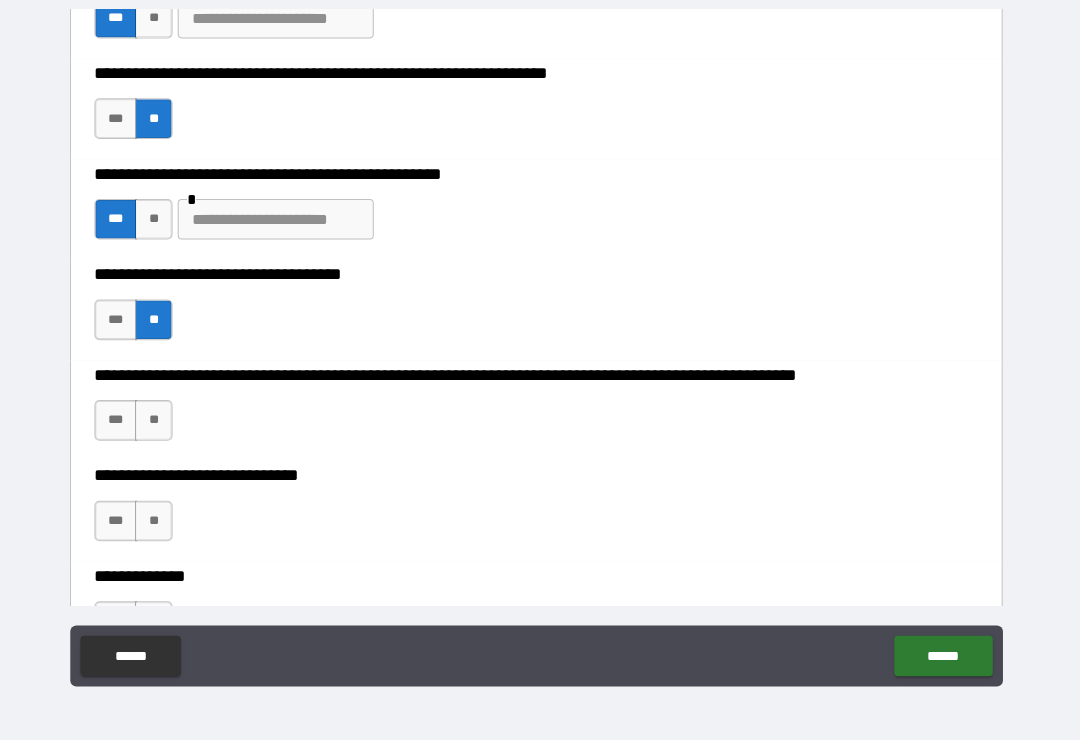 scroll, scrollTop: 678, scrollLeft: 0, axis: vertical 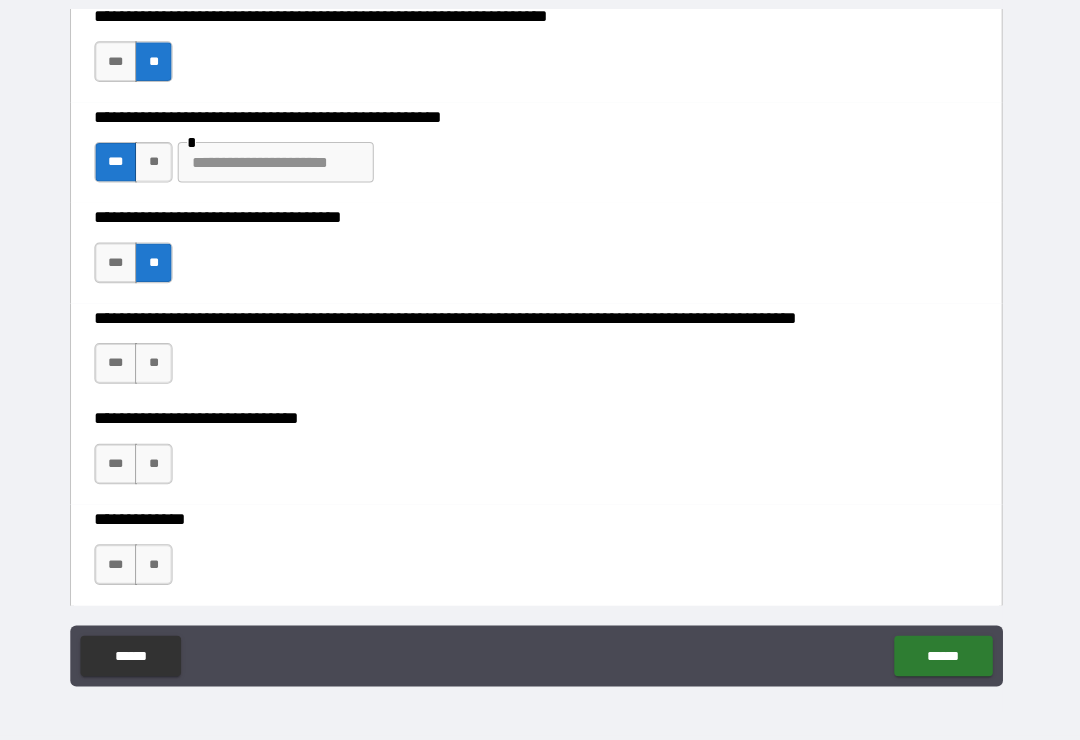 click on "**" at bounding box center [163, 369] 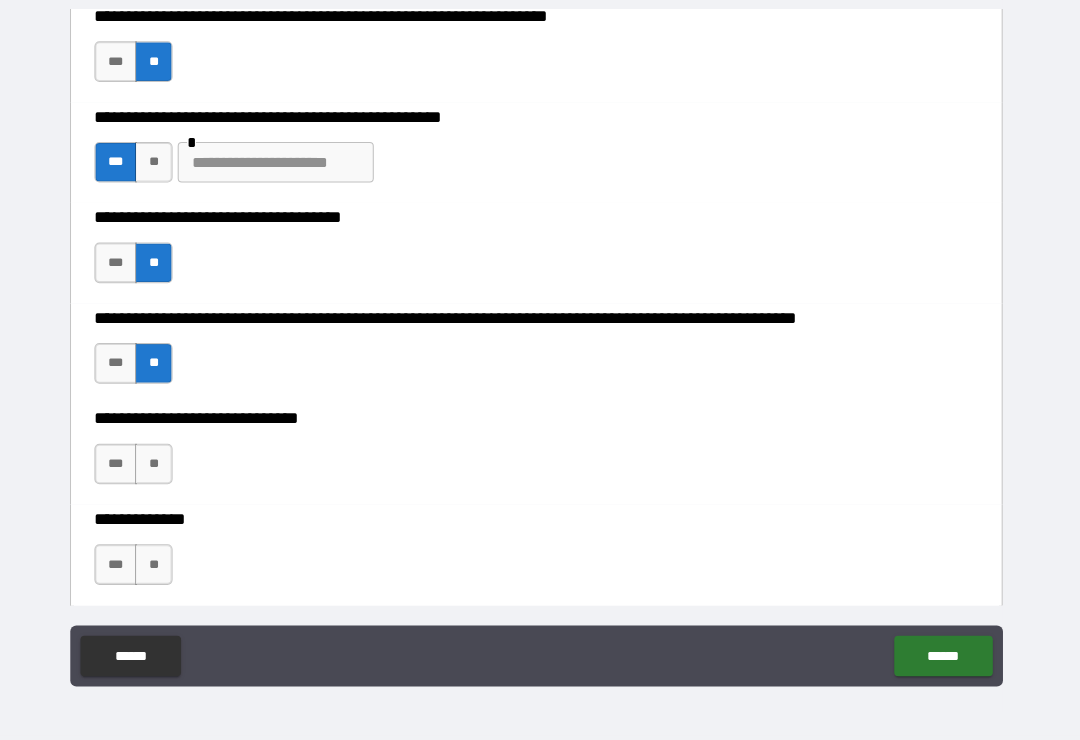 click on "**" at bounding box center (163, 468) 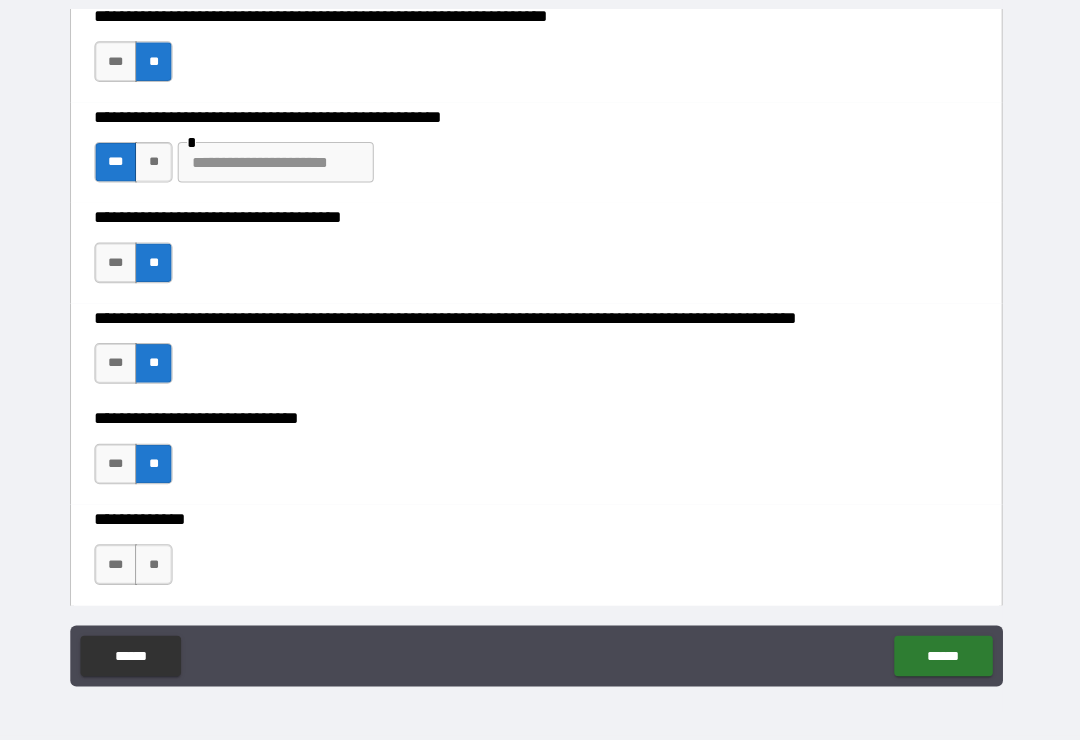 click on "**" at bounding box center [163, 567] 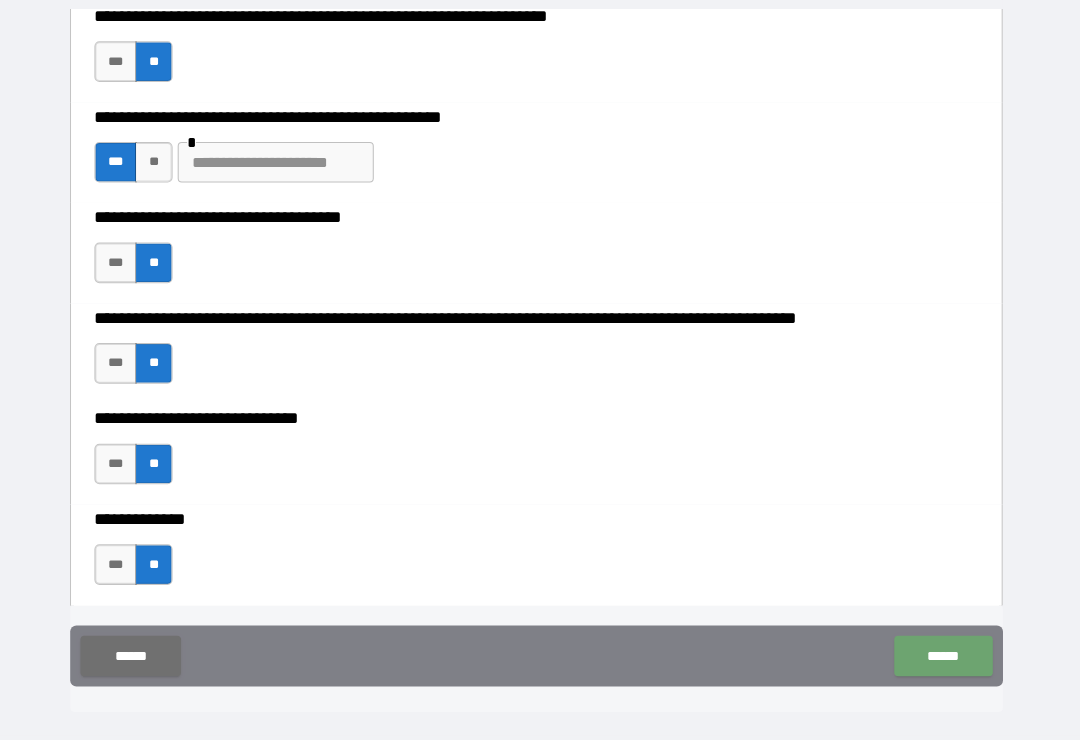 click on "******" at bounding box center (940, 657) 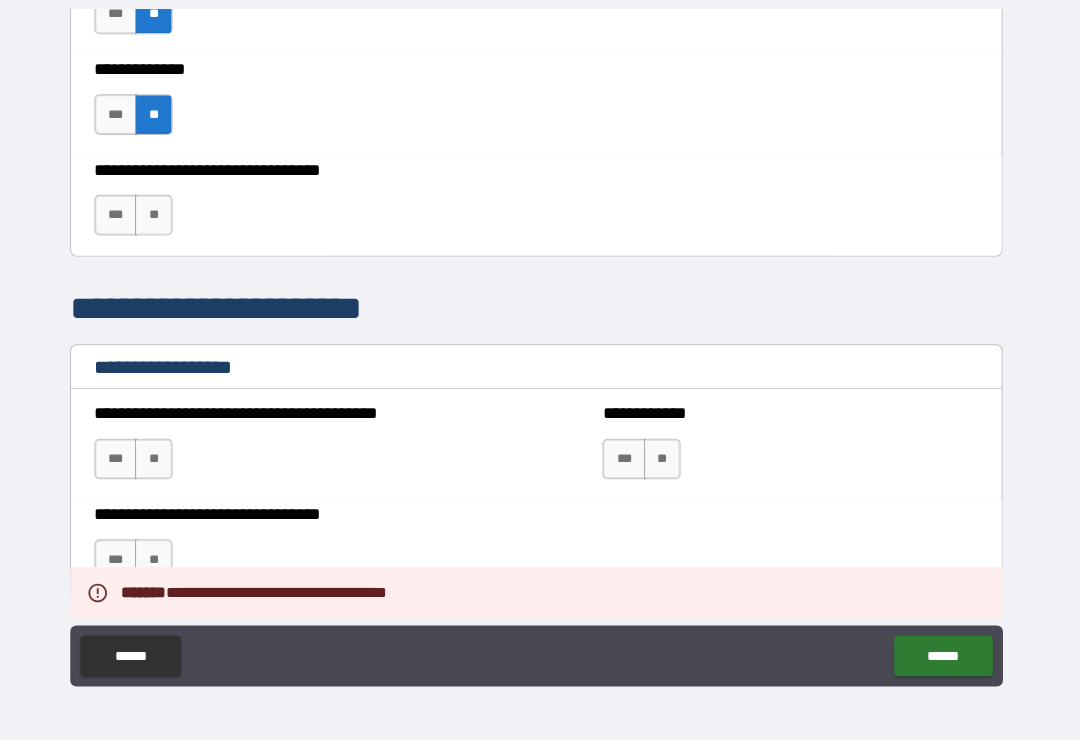 scroll, scrollTop: 1114, scrollLeft: 0, axis: vertical 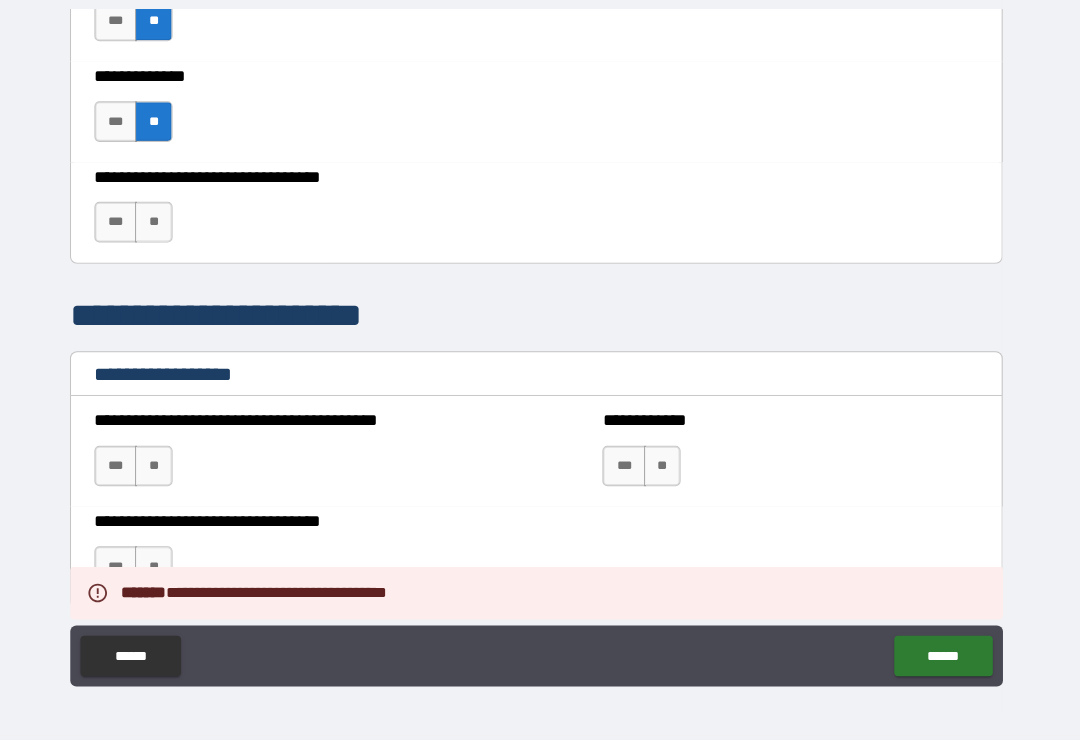 click on "**" at bounding box center [163, 230] 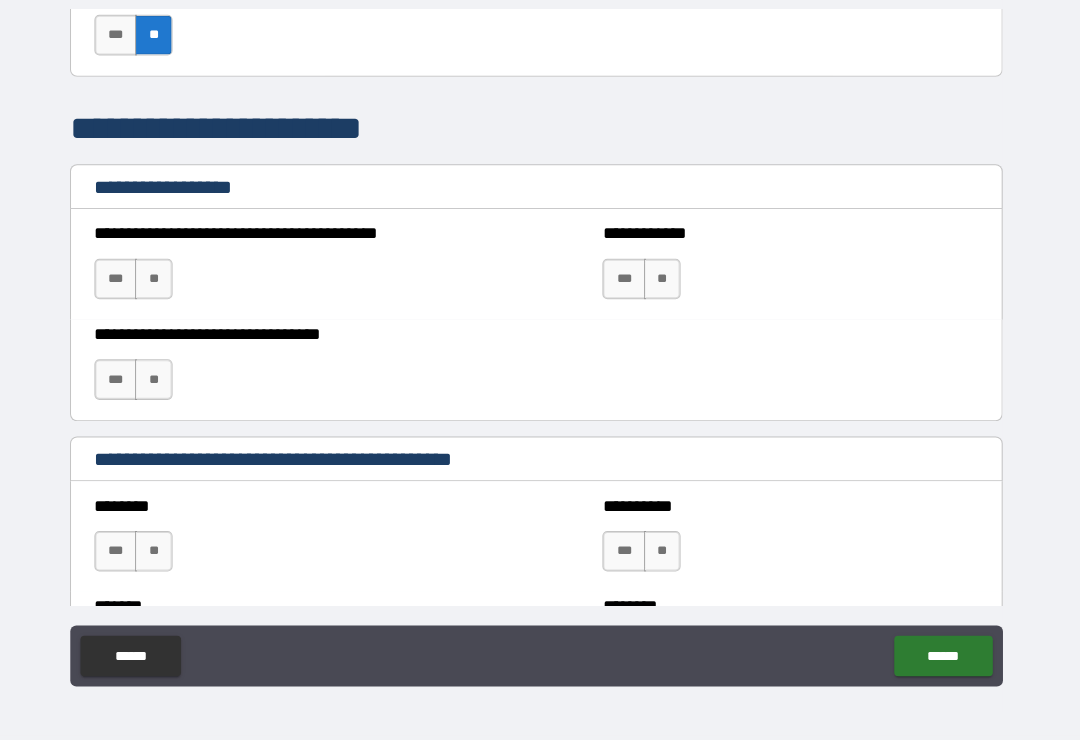 scroll, scrollTop: 1301, scrollLeft: 0, axis: vertical 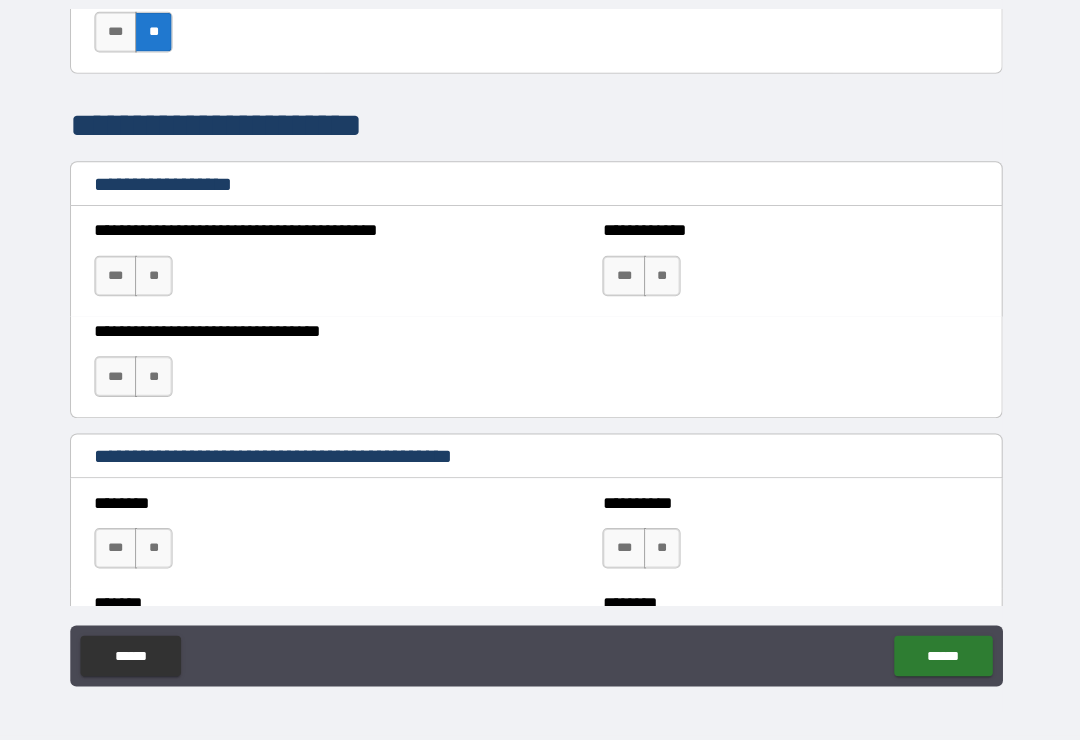 click on "**" at bounding box center (163, 283) 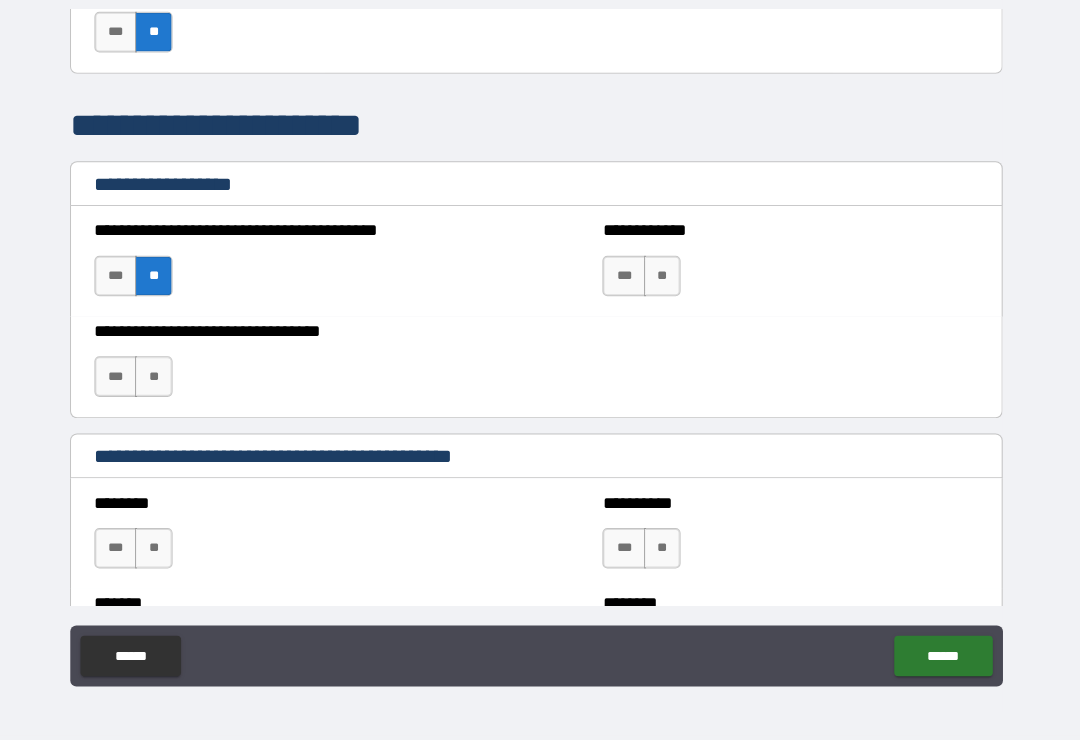 click on "**" at bounding box center (163, 382) 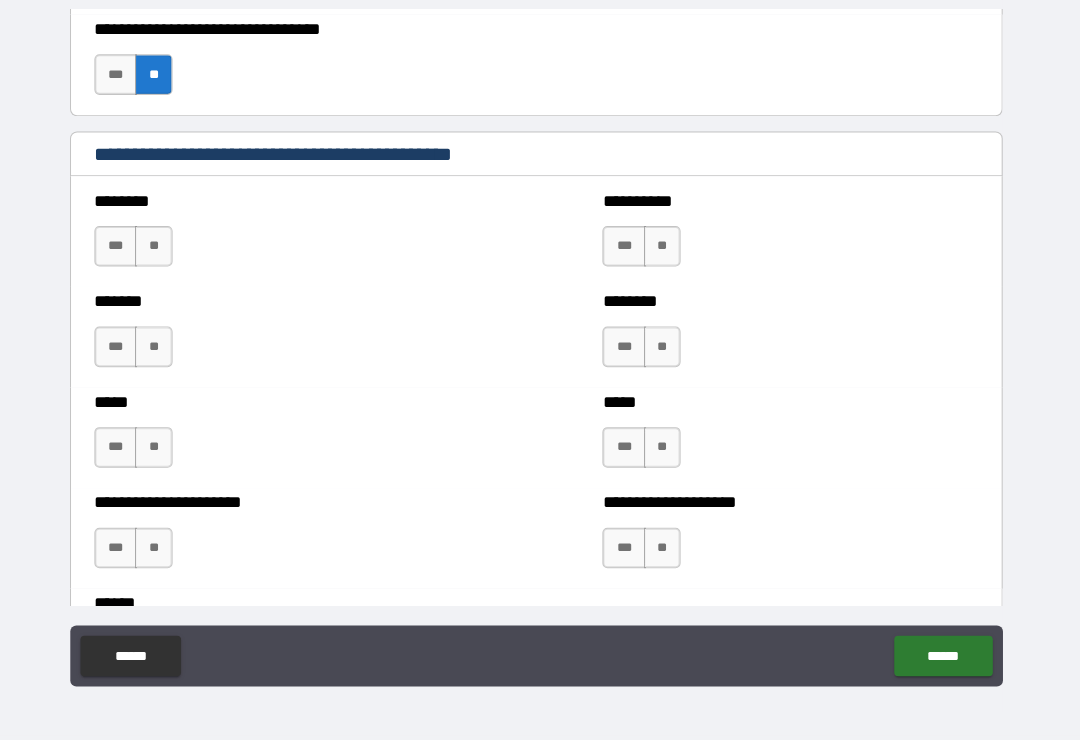 scroll, scrollTop: 1582, scrollLeft: 0, axis: vertical 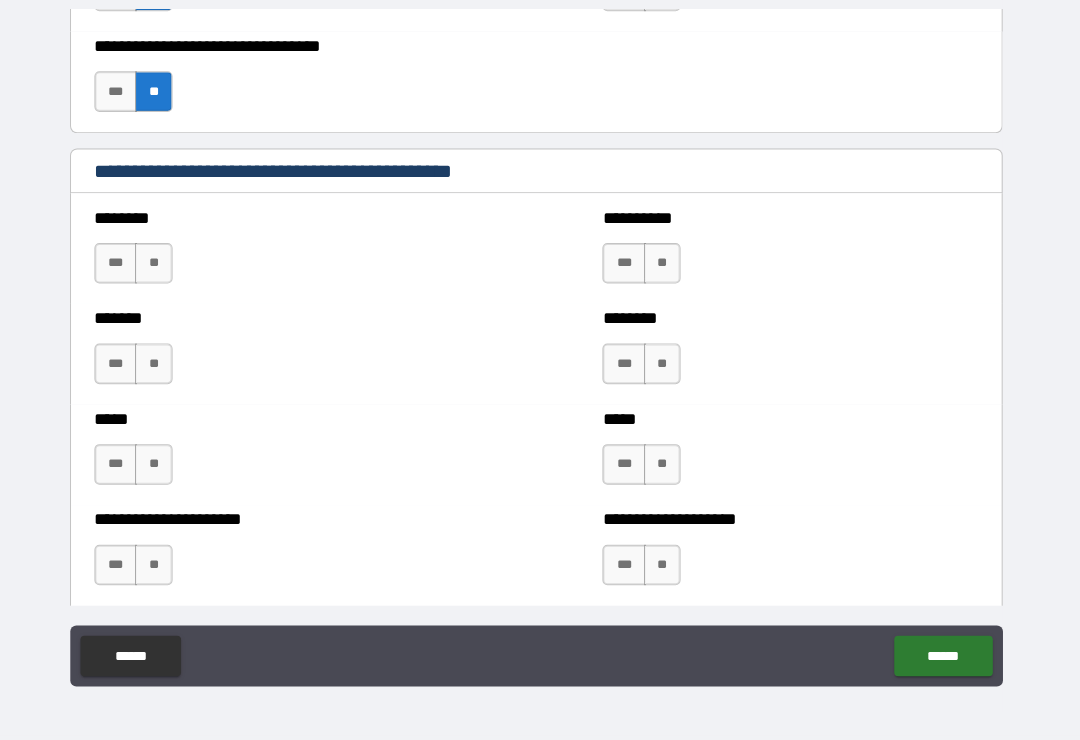 click on "**" at bounding box center [163, 270] 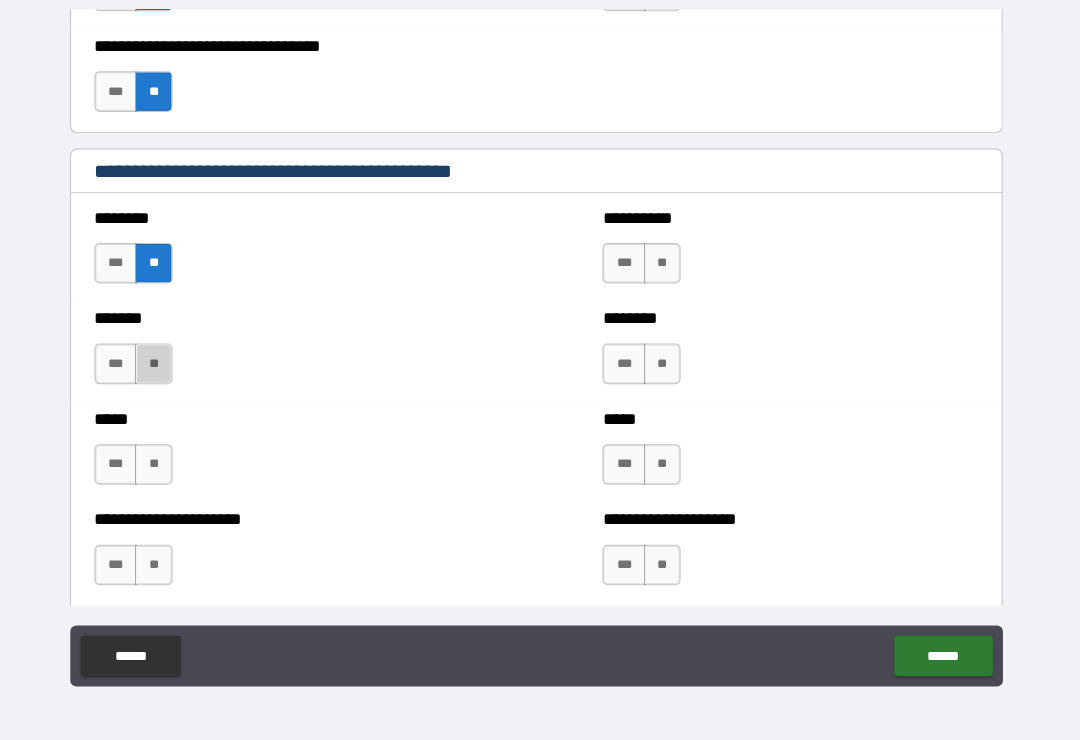 click on "**" at bounding box center [163, 369] 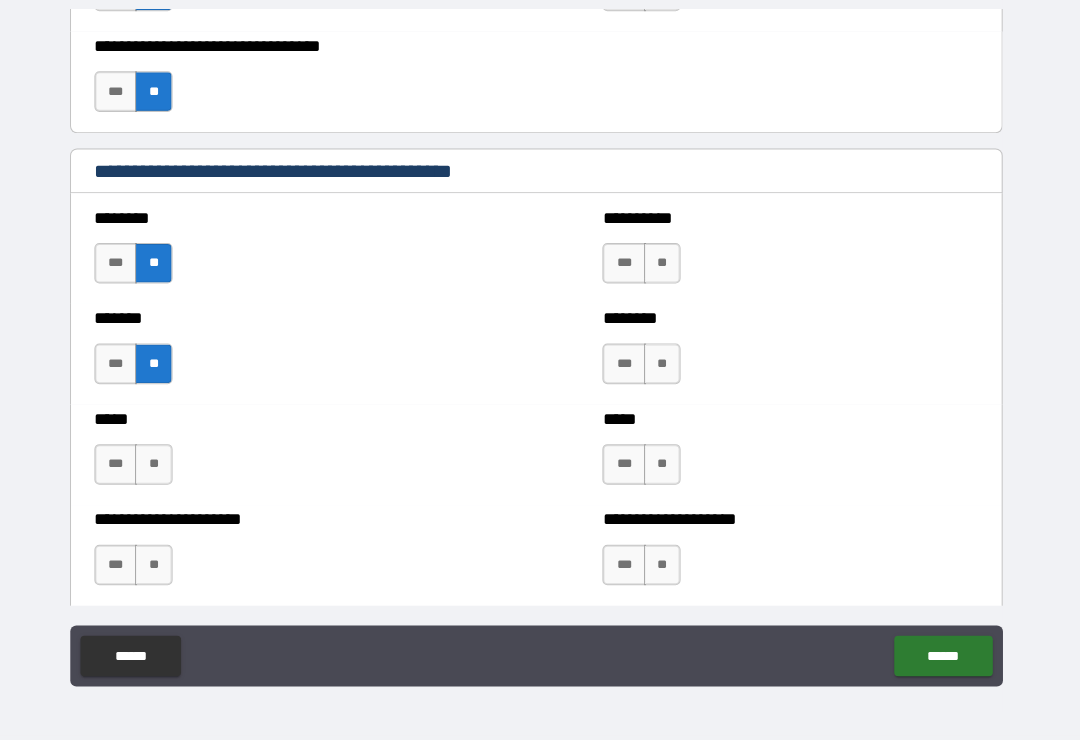 click on "**" at bounding box center (163, 468) 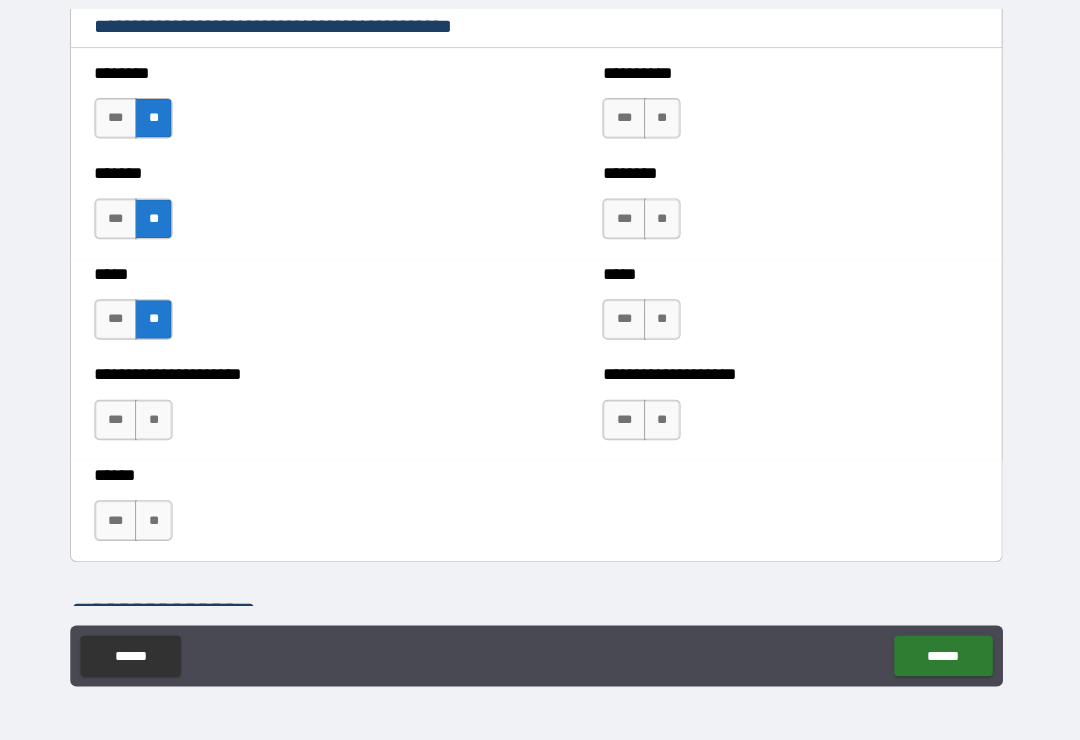 scroll, scrollTop: 1758, scrollLeft: 0, axis: vertical 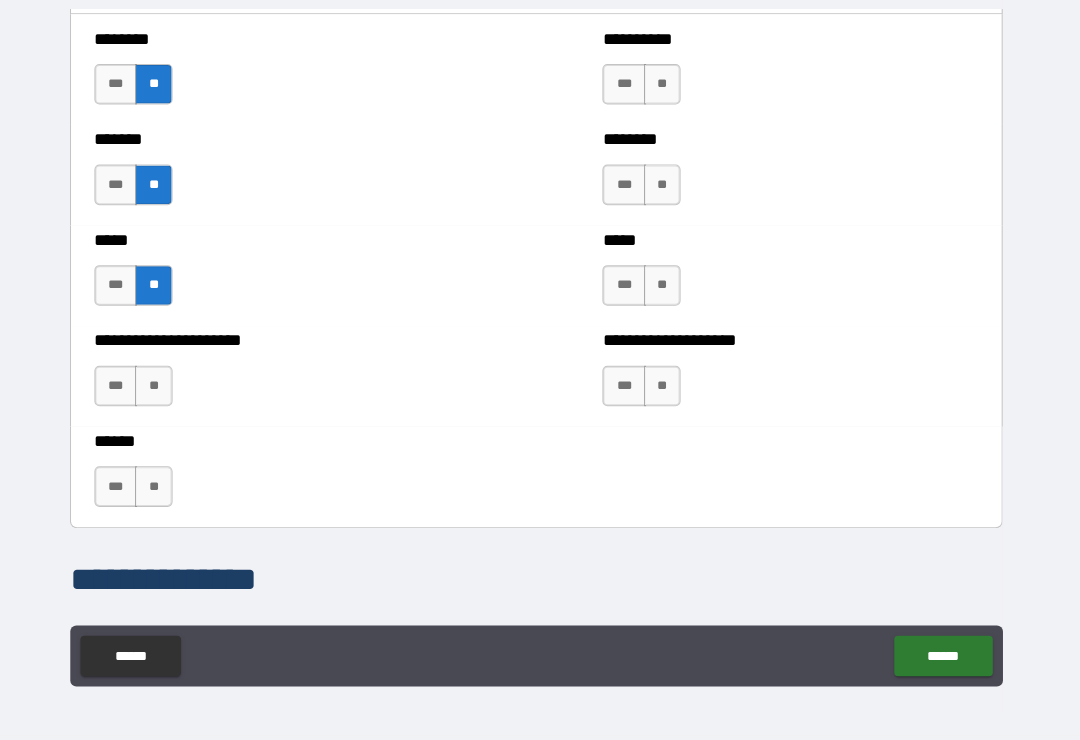 click on "**" at bounding box center (163, 391) 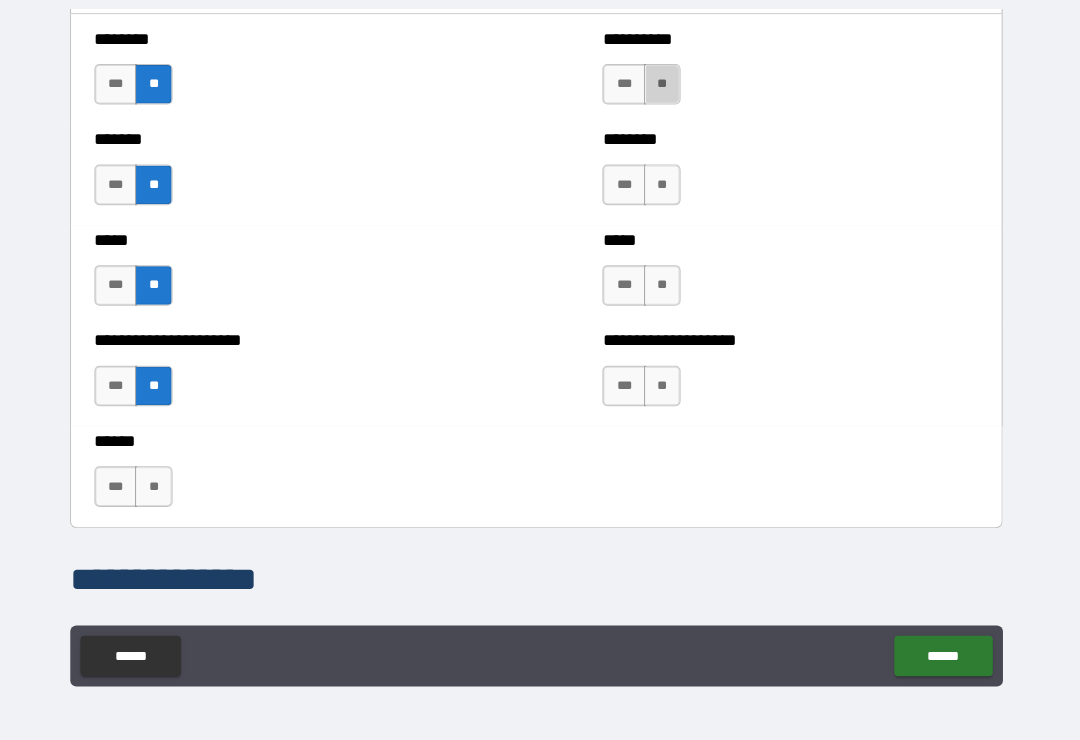 click on "**" at bounding box center [664, 94] 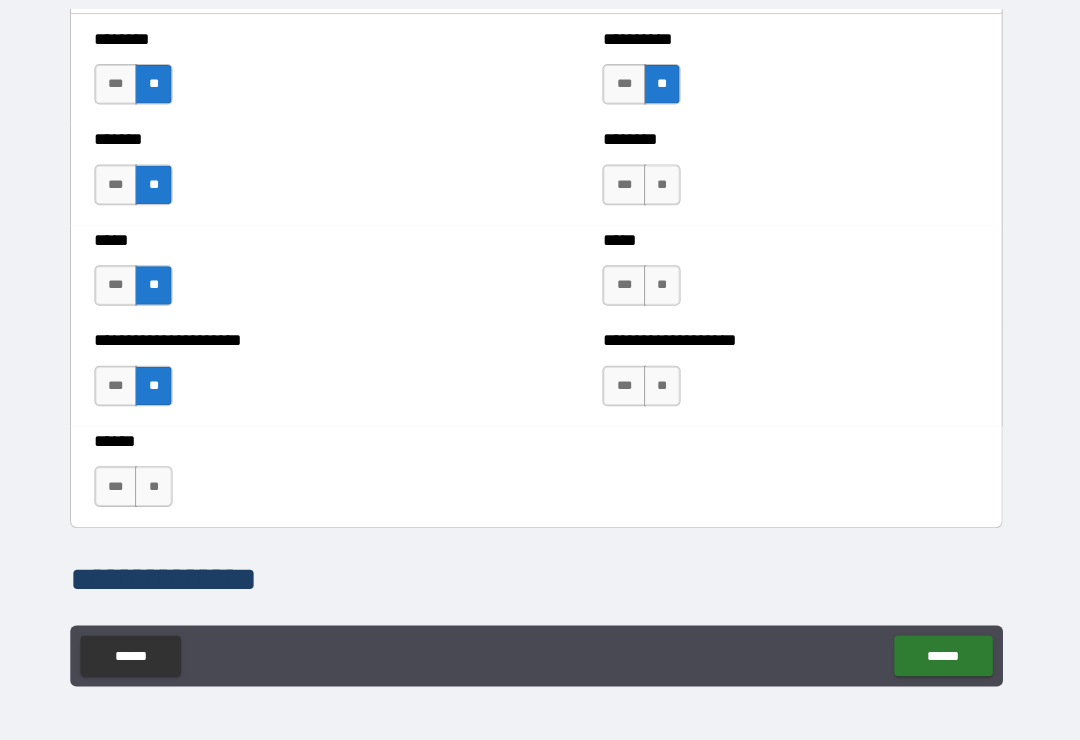 click on "**" at bounding box center [664, 193] 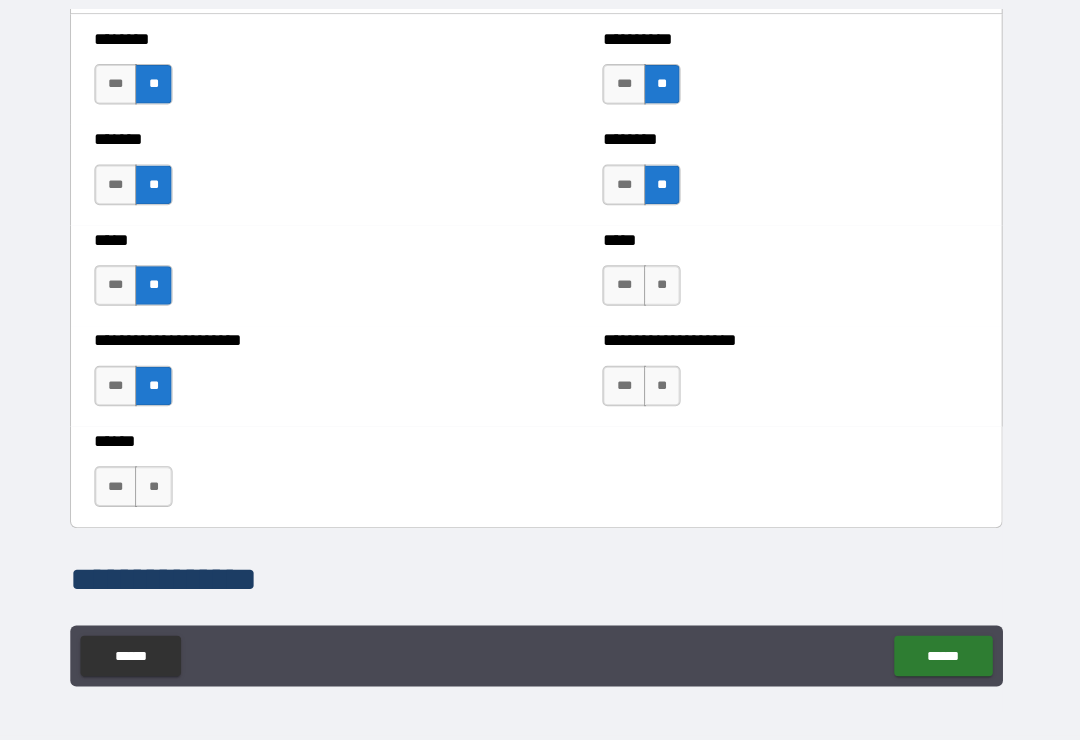 click on "**" at bounding box center [664, 292] 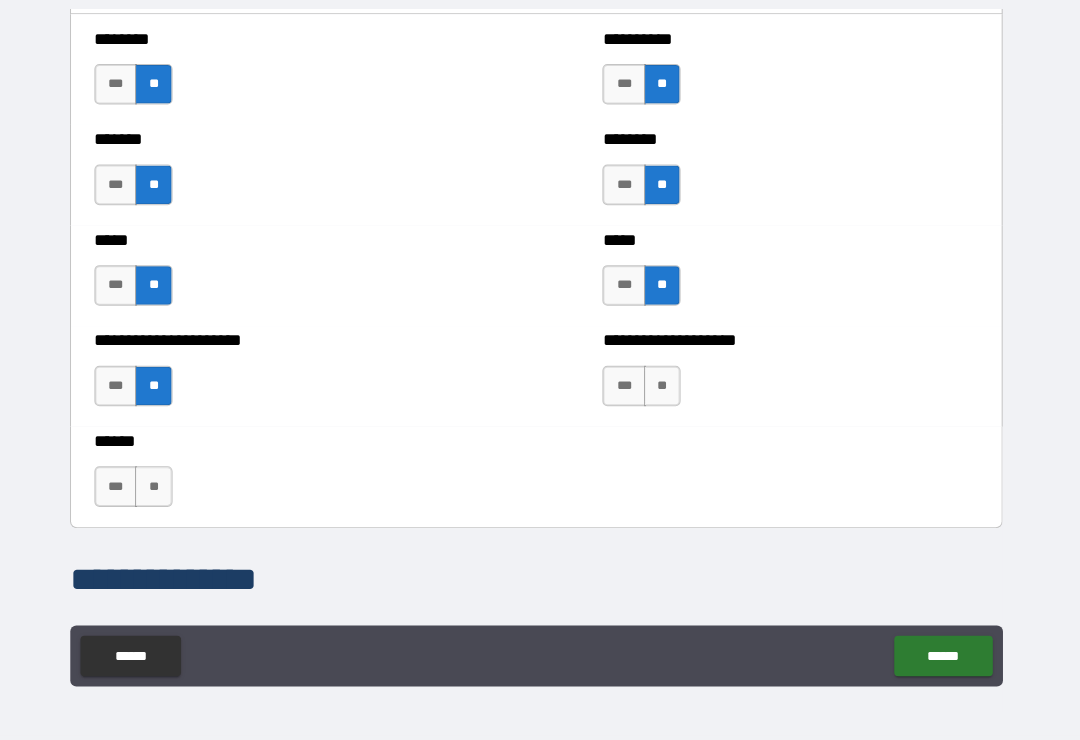 click on "**" at bounding box center (664, 391) 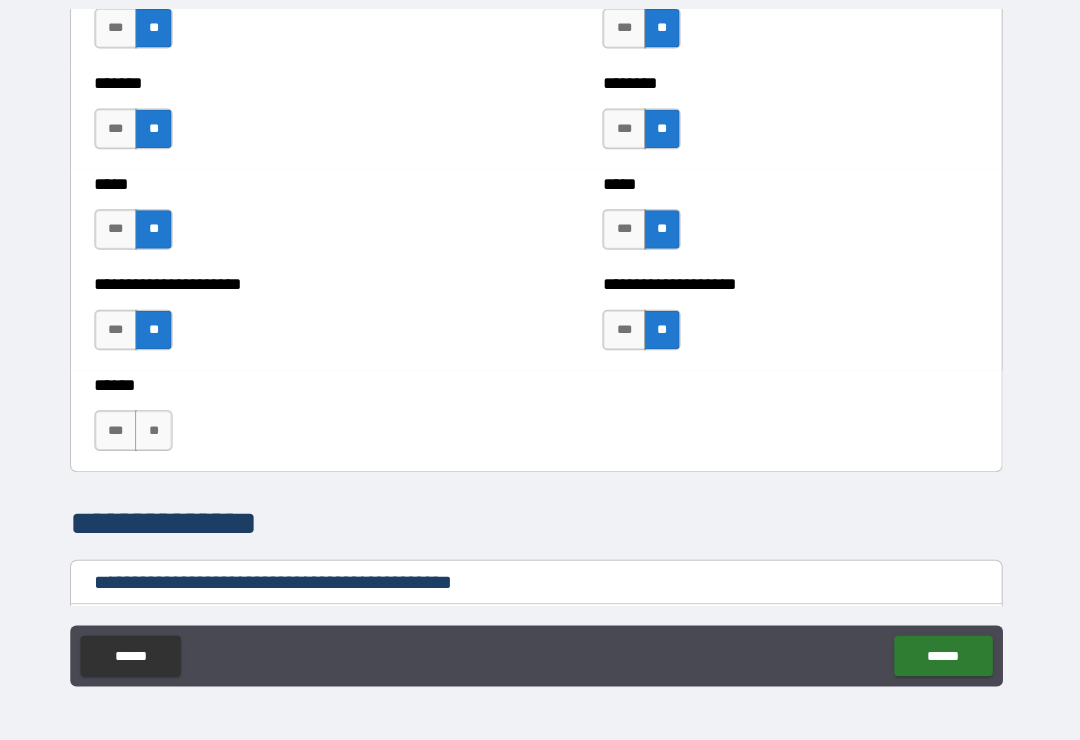 scroll, scrollTop: 1874, scrollLeft: 0, axis: vertical 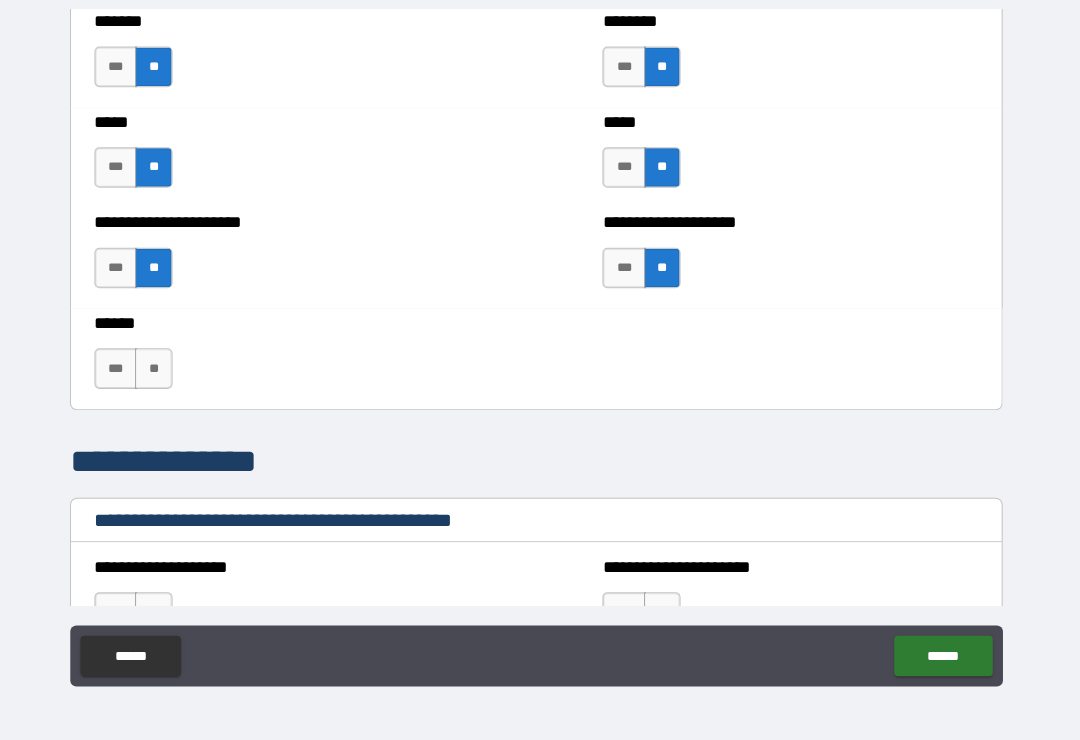 click on "**" at bounding box center (163, 374) 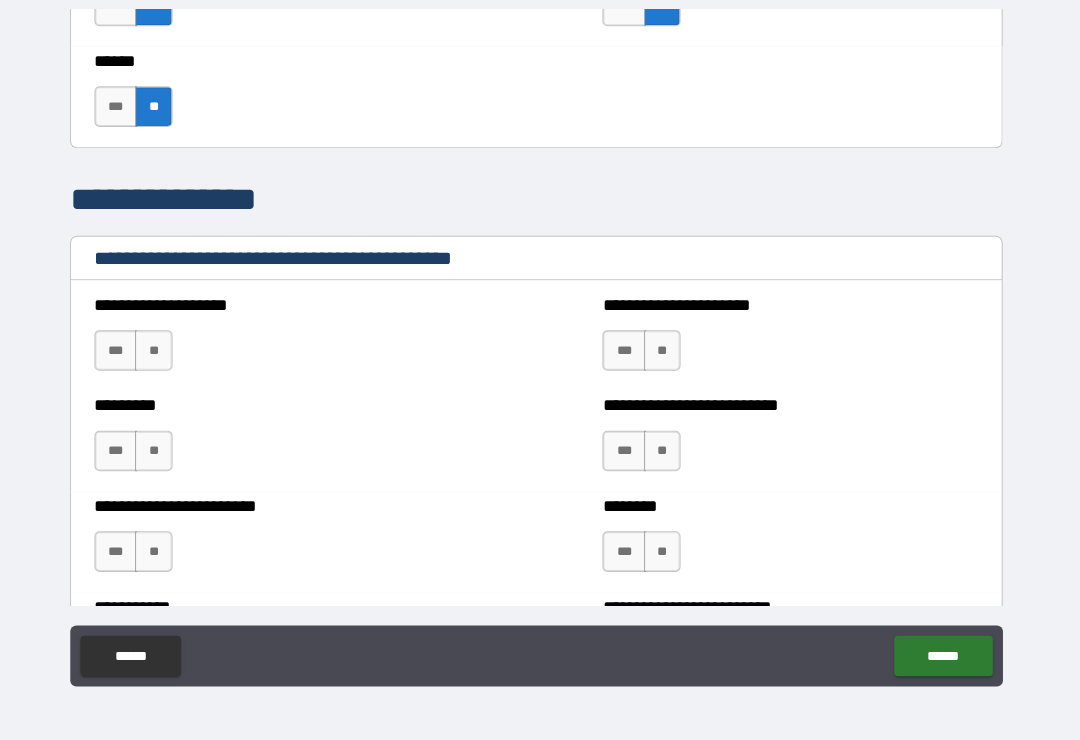 scroll, scrollTop: 2136, scrollLeft: 0, axis: vertical 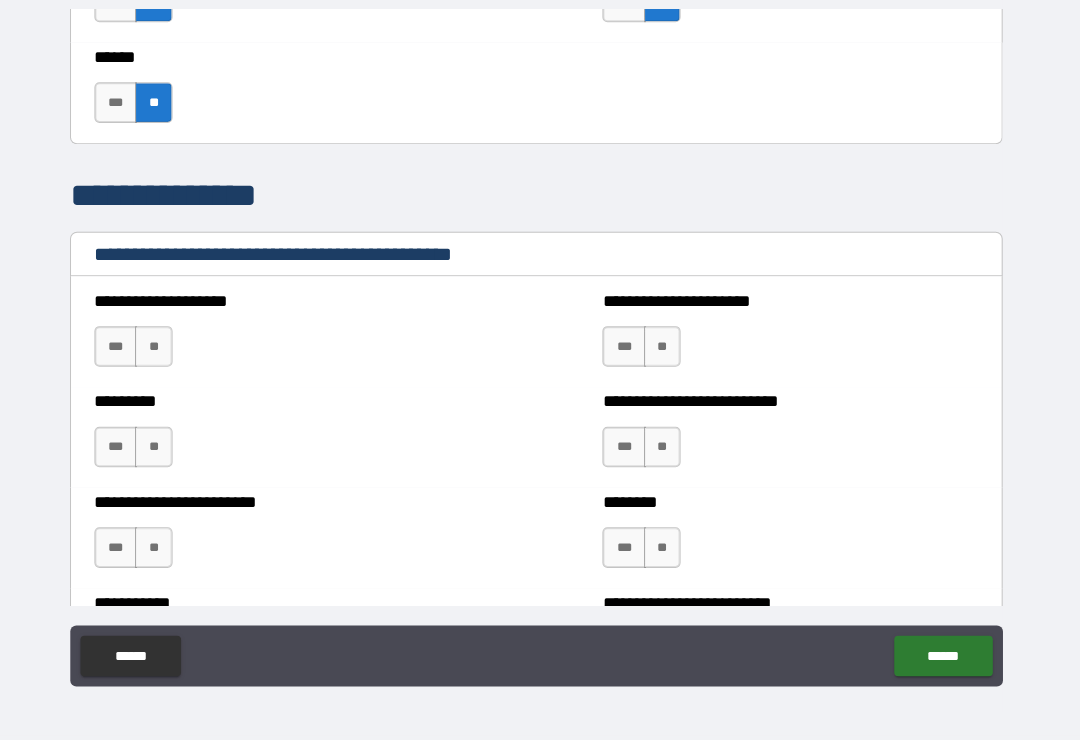 click on "**" at bounding box center (163, 352) 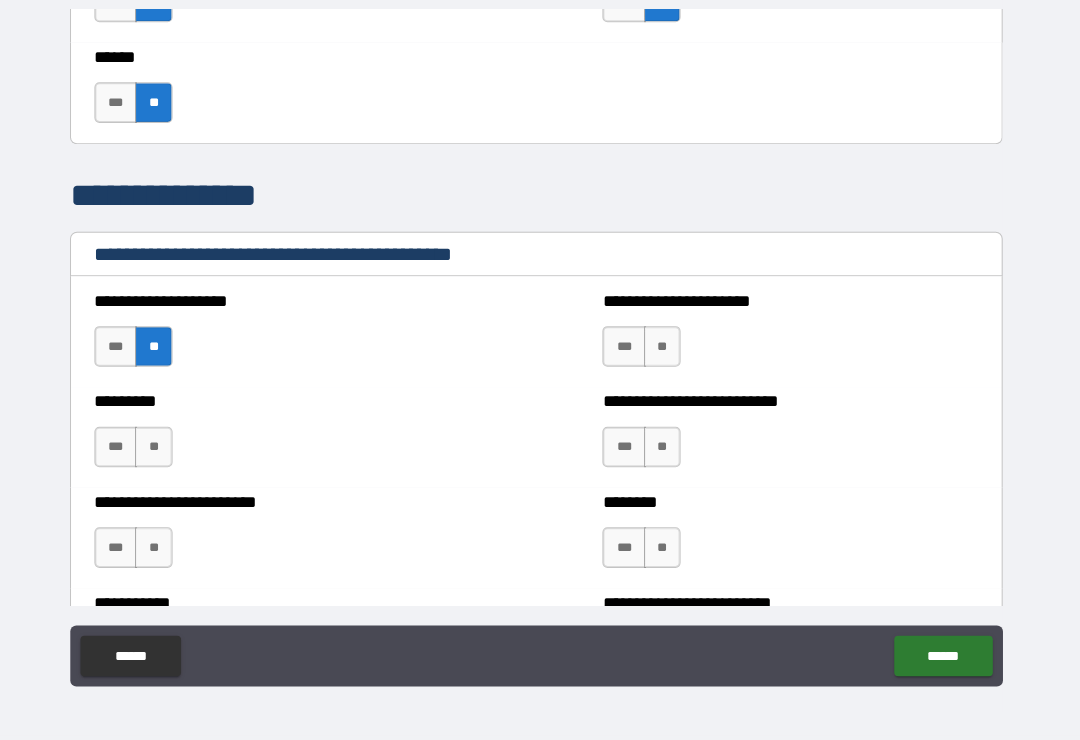 click on "**" at bounding box center [163, 451] 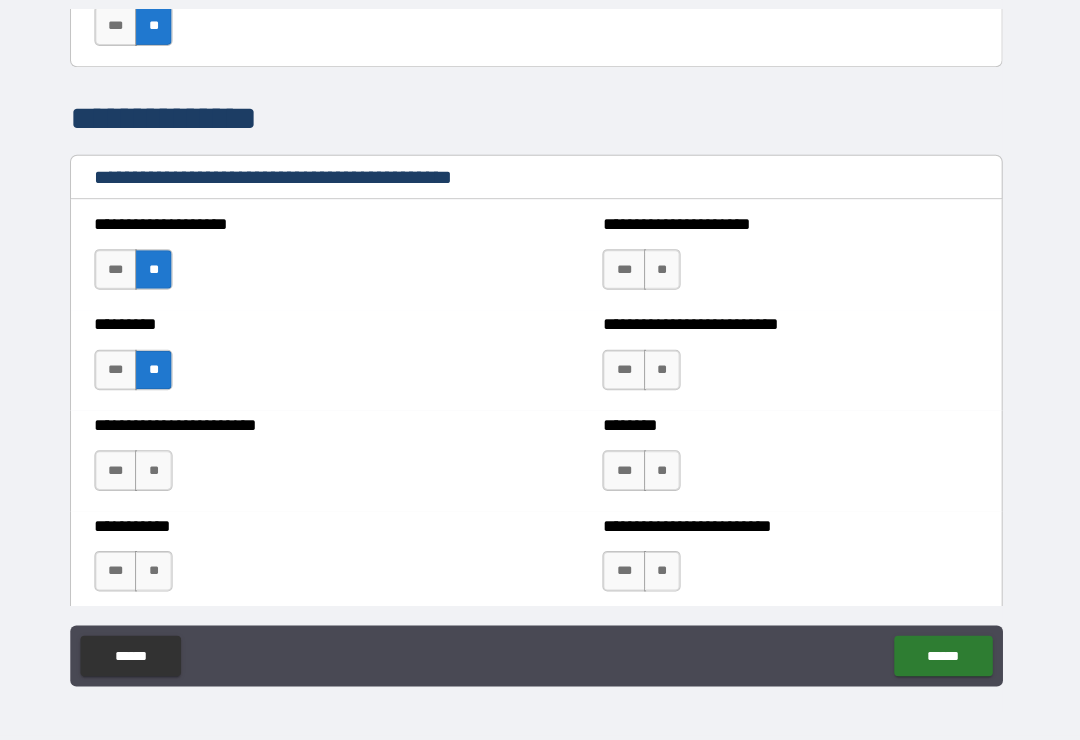 scroll, scrollTop: 2268, scrollLeft: 0, axis: vertical 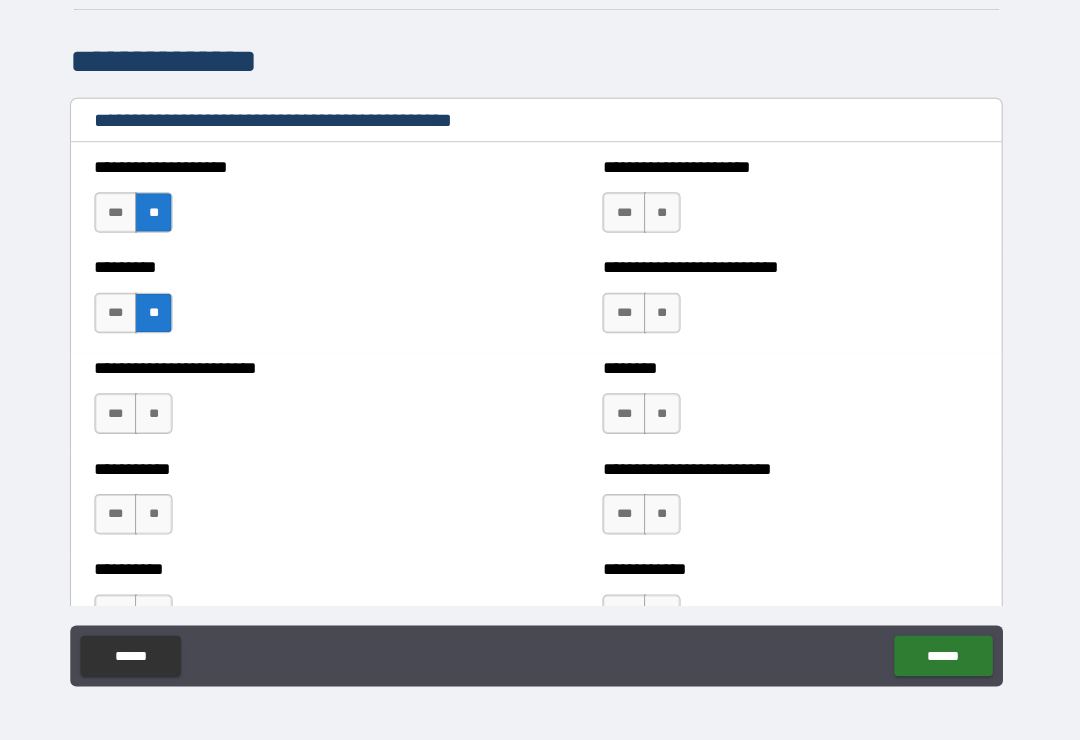 click on "**" at bounding box center [163, 418] 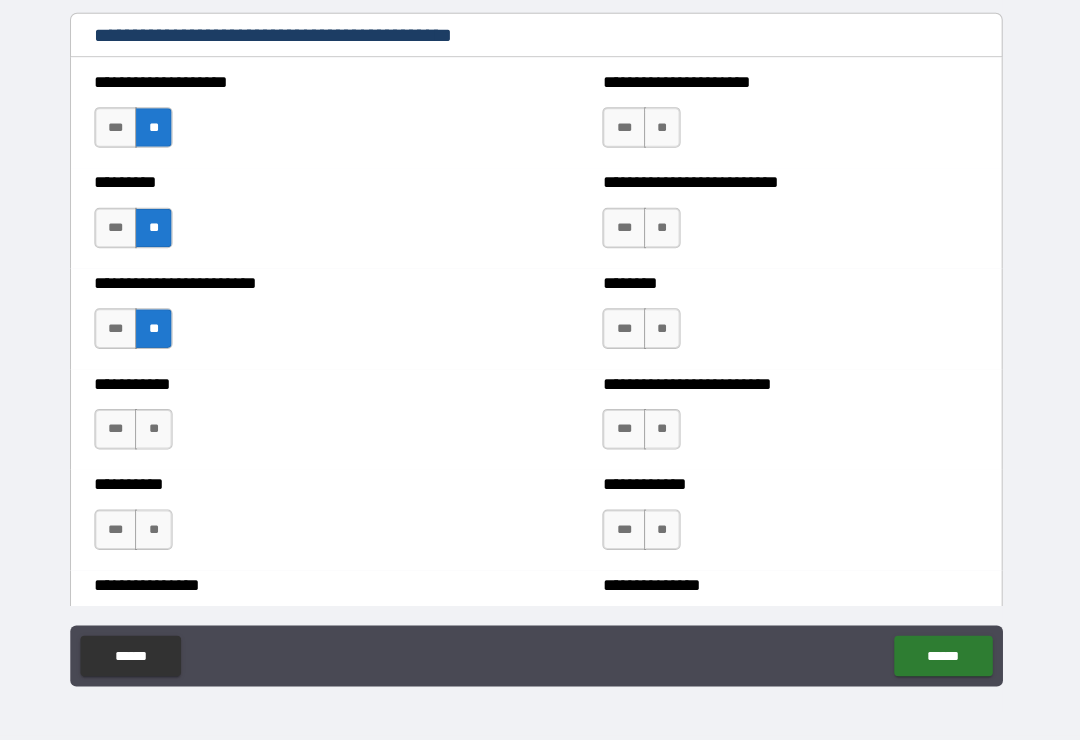 scroll, scrollTop: 2363, scrollLeft: 0, axis: vertical 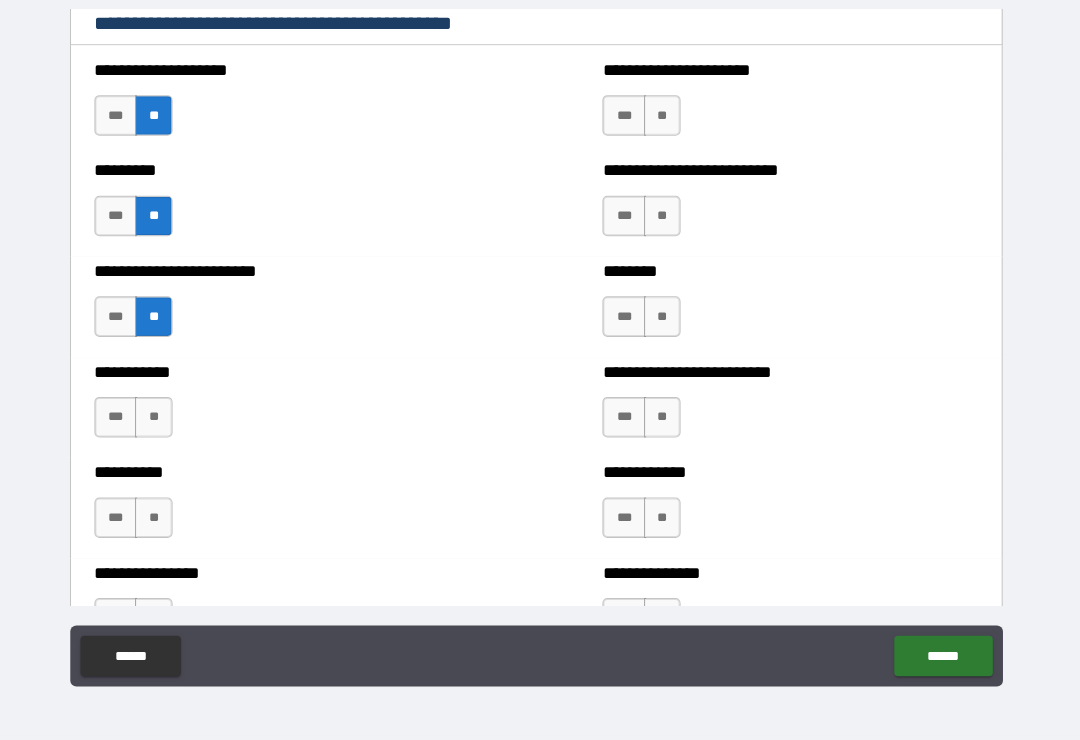 click on "**" at bounding box center (163, 422) 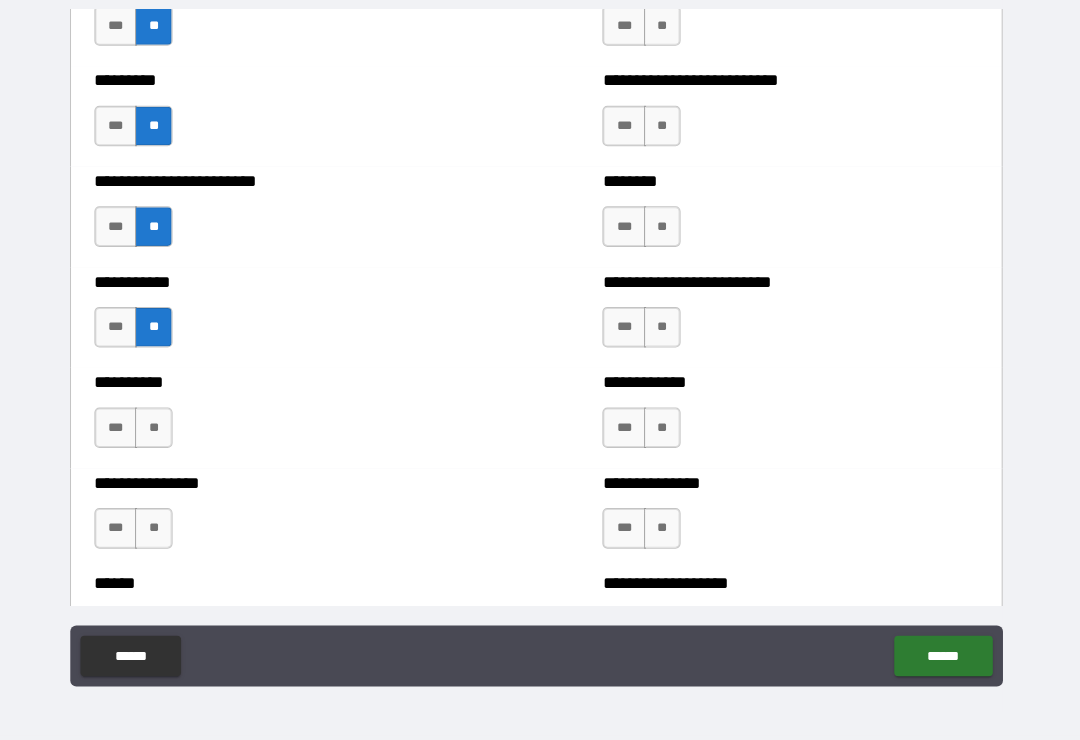 scroll, scrollTop: 2453, scrollLeft: 0, axis: vertical 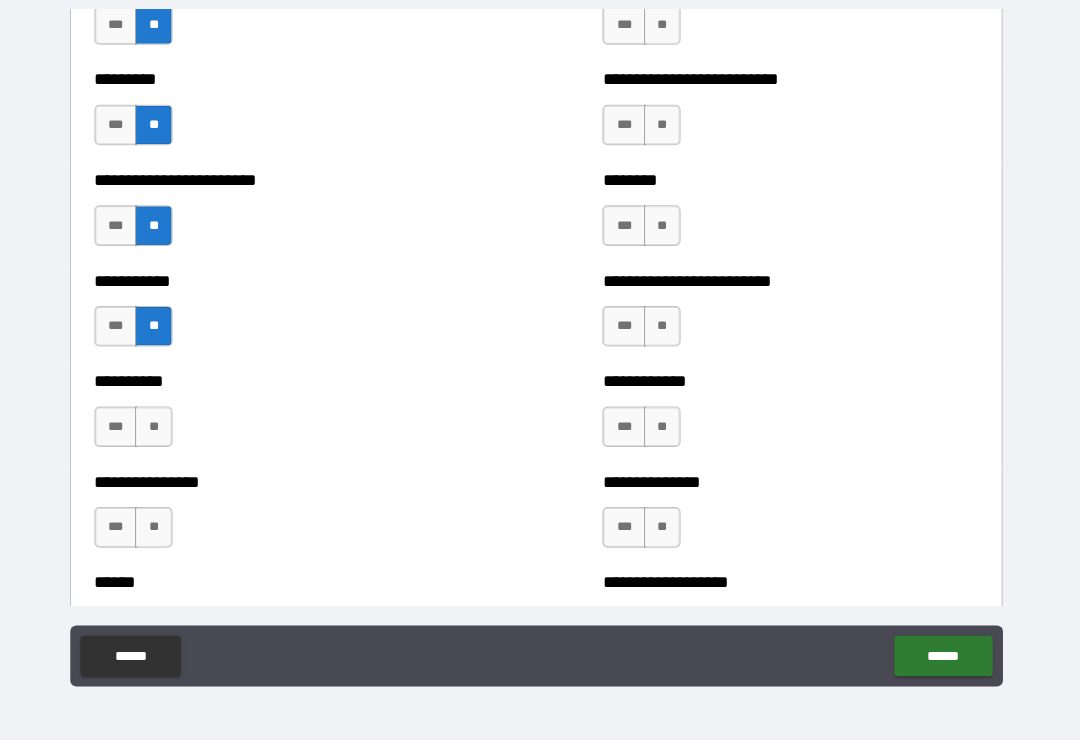 click on "**" at bounding box center [163, 431] 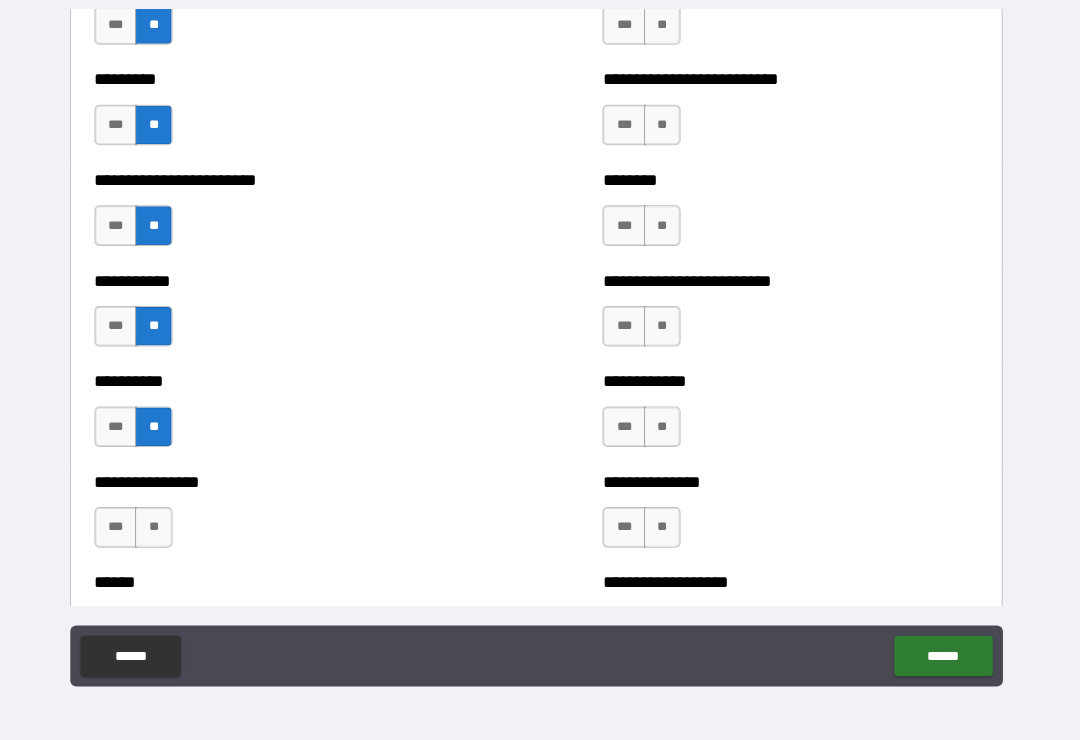 click on "**" at bounding box center (163, 530) 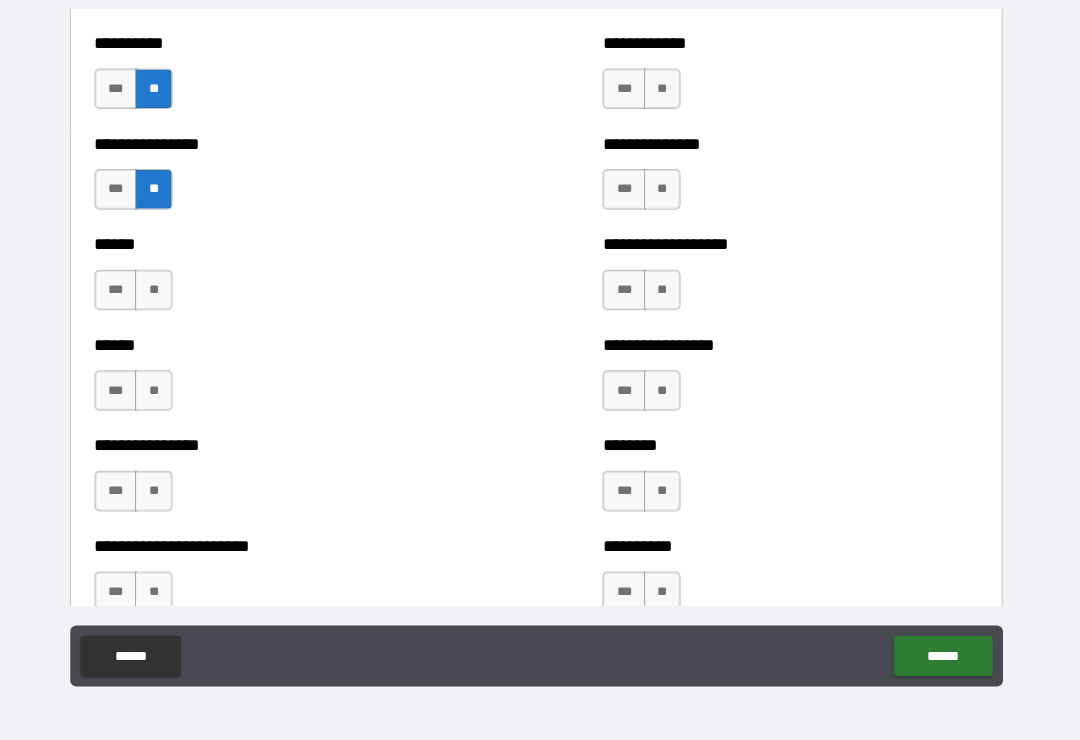 scroll, scrollTop: 2787, scrollLeft: 0, axis: vertical 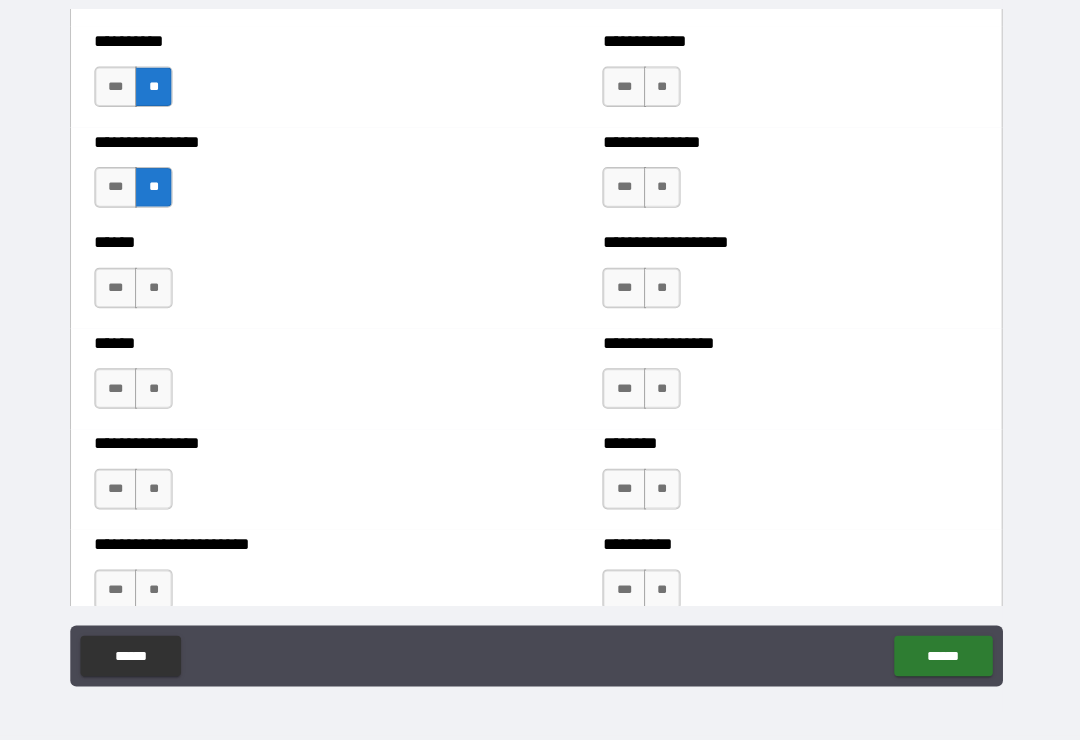 click on "***" at bounding box center [126, 295] 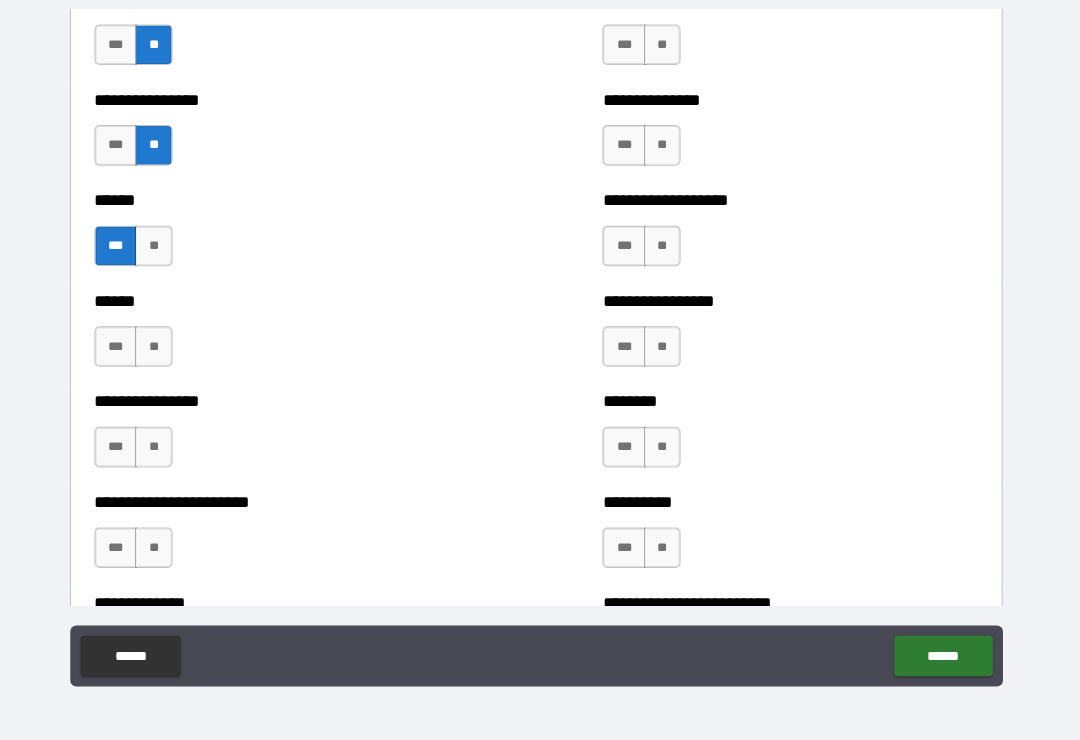 scroll, scrollTop: 2859, scrollLeft: 0, axis: vertical 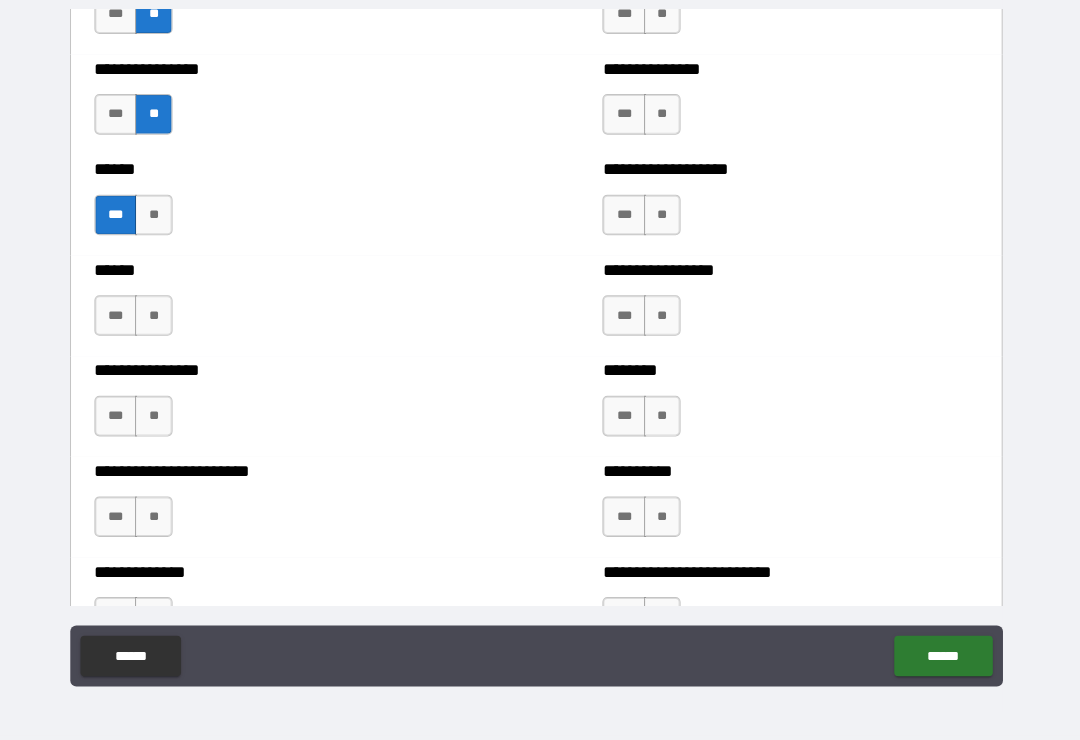 click on "**" at bounding box center [163, 322] 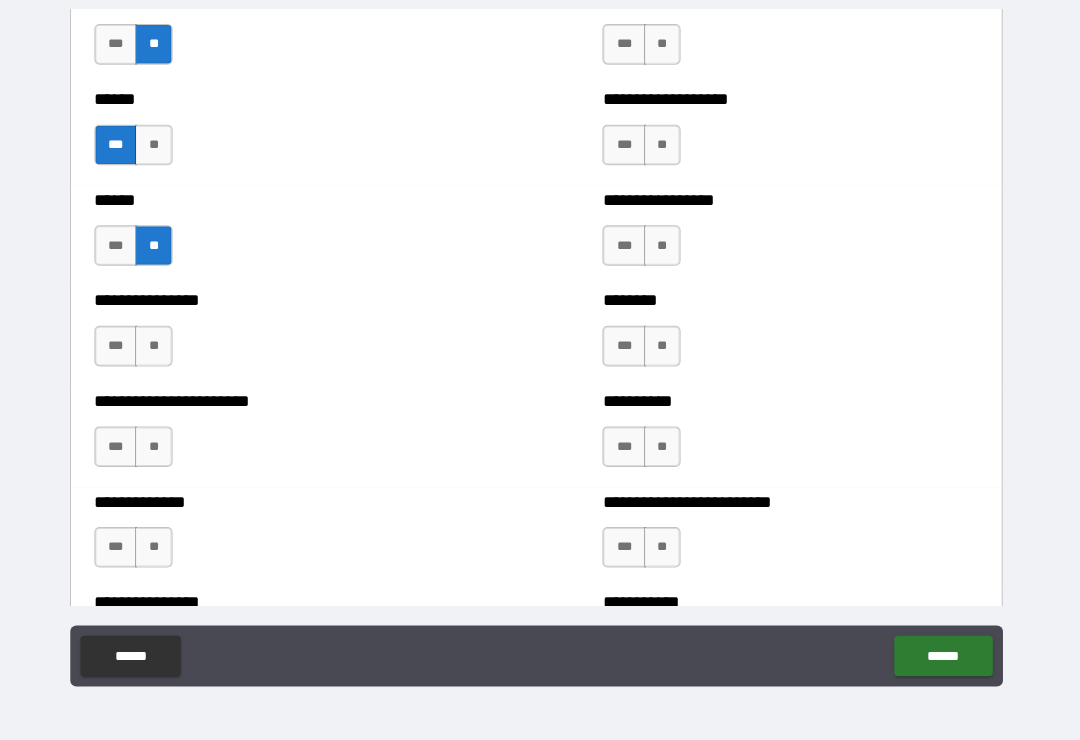 scroll, scrollTop: 2931, scrollLeft: 0, axis: vertical 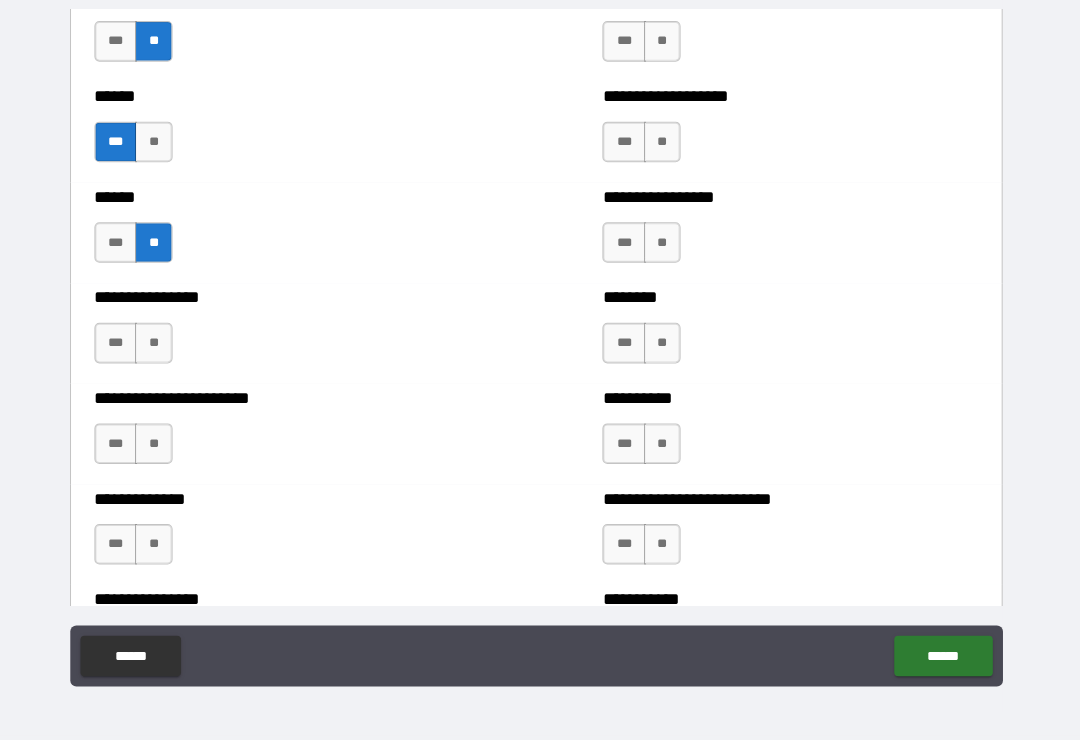 click on "**" at bounding box center (163, 349) 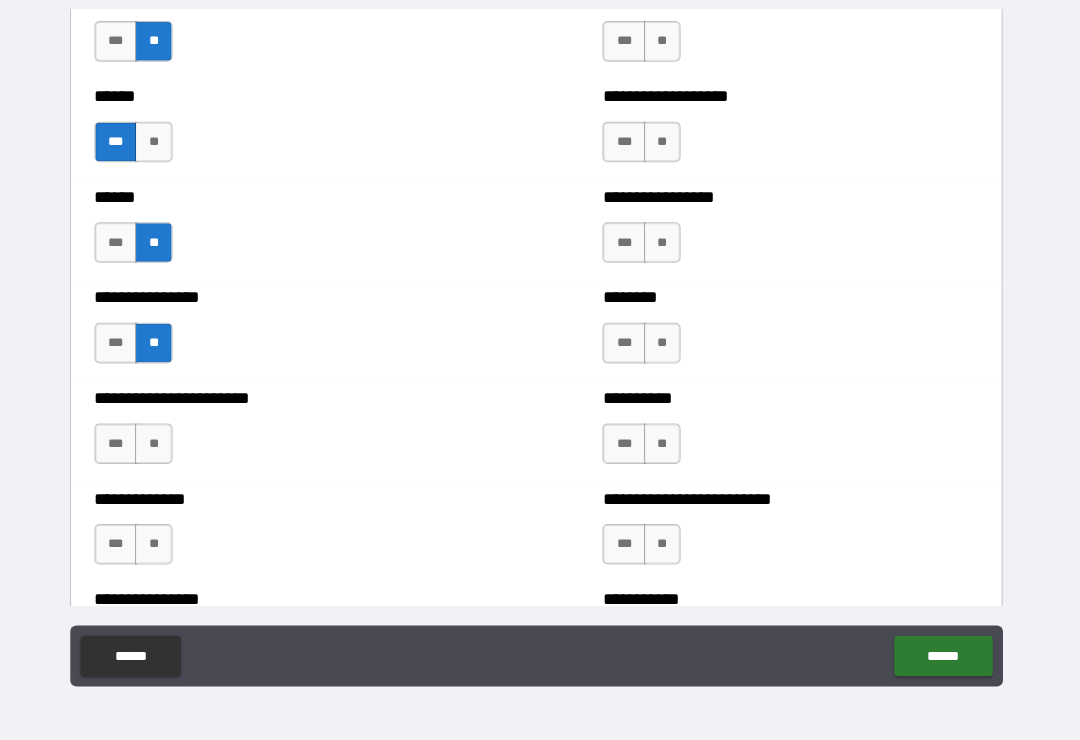 click on "***" at bounding box center (126, 448) 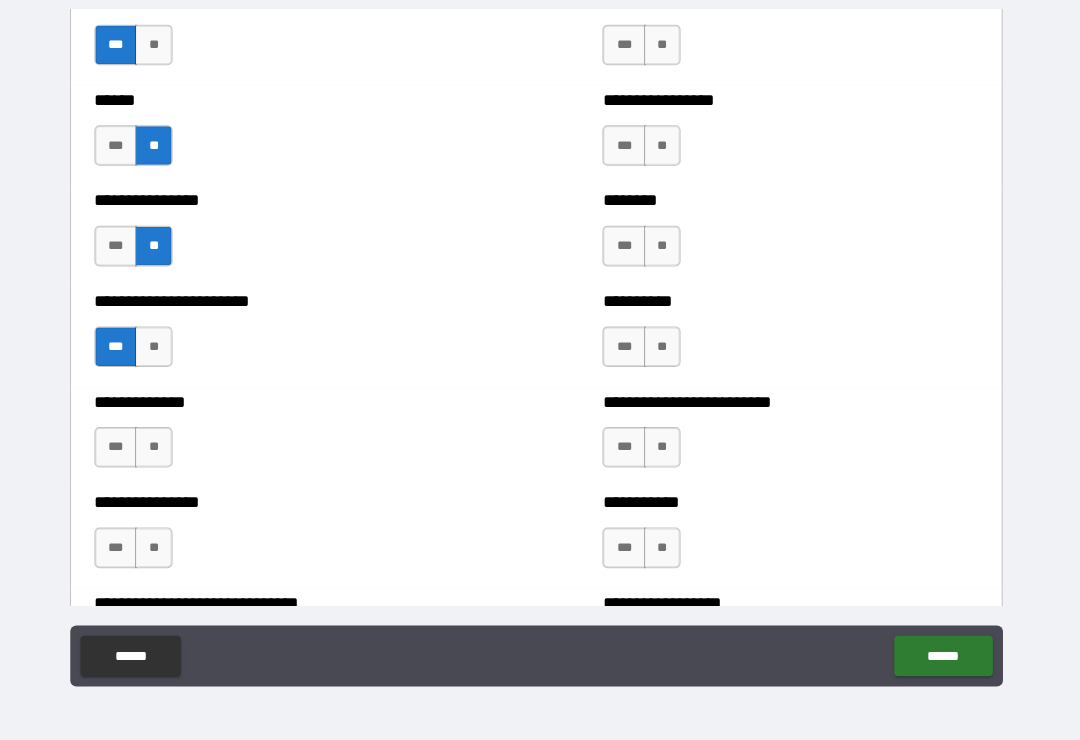 scroll, scrollTop: 3038, scrollLeft: 0, axis: vertical 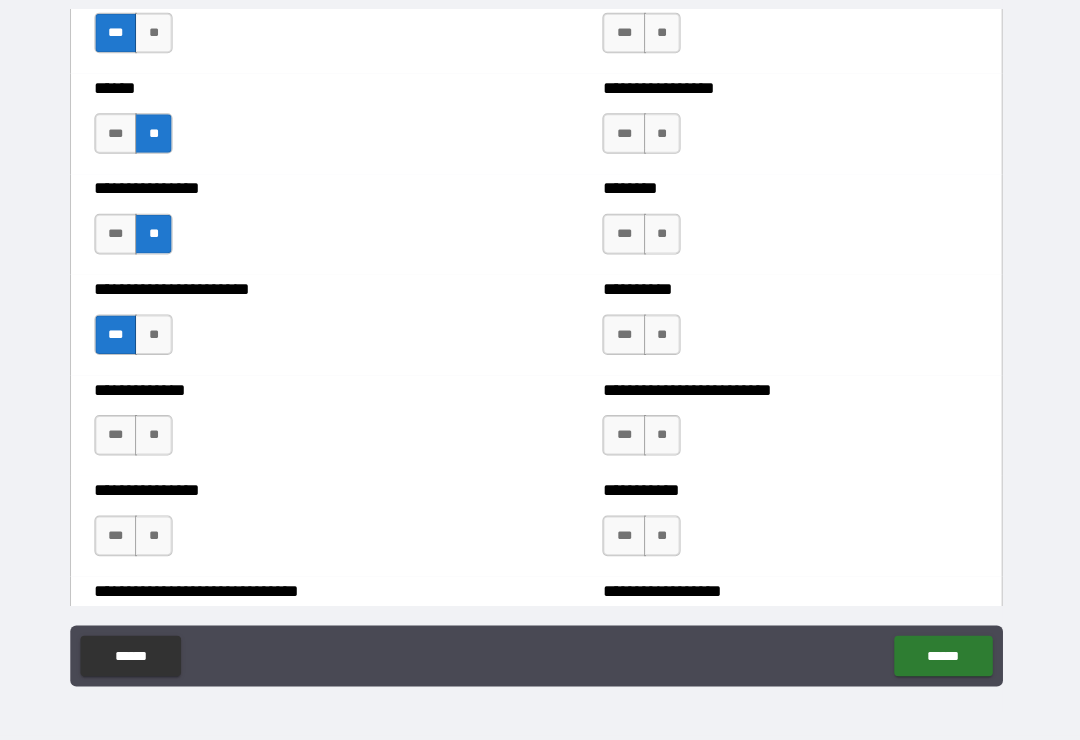 click on "***" at bounding box center (126, 440) 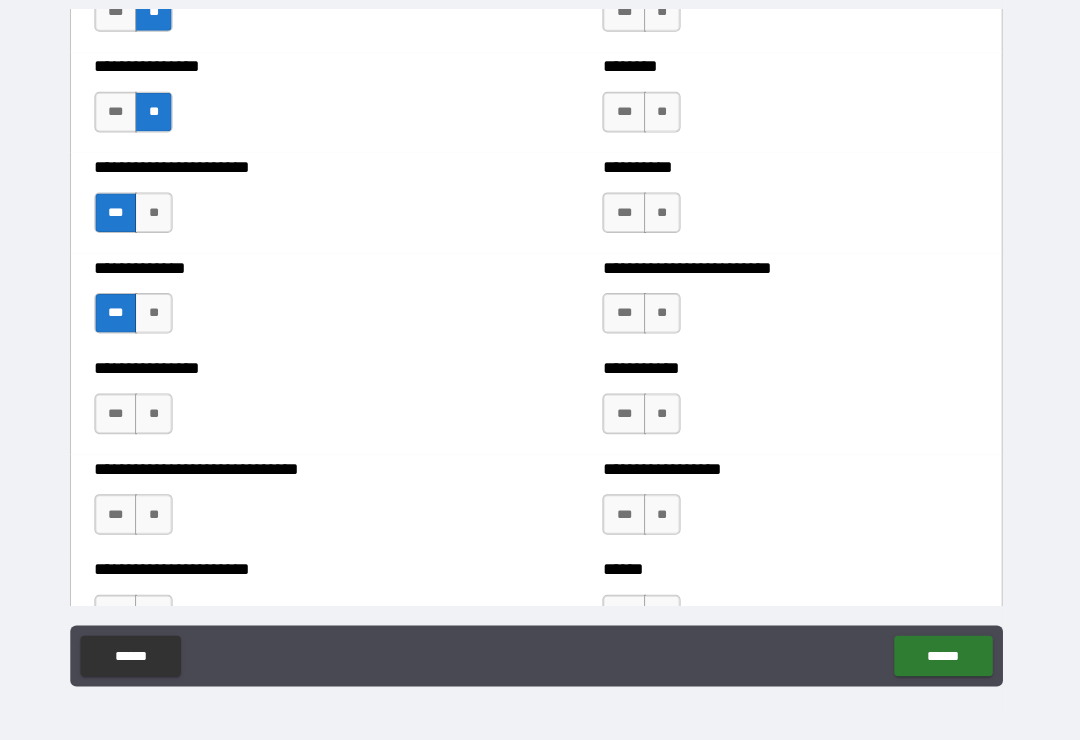 scroll, scrollTop: 3161, scrollLeft: 0, axis: vertical 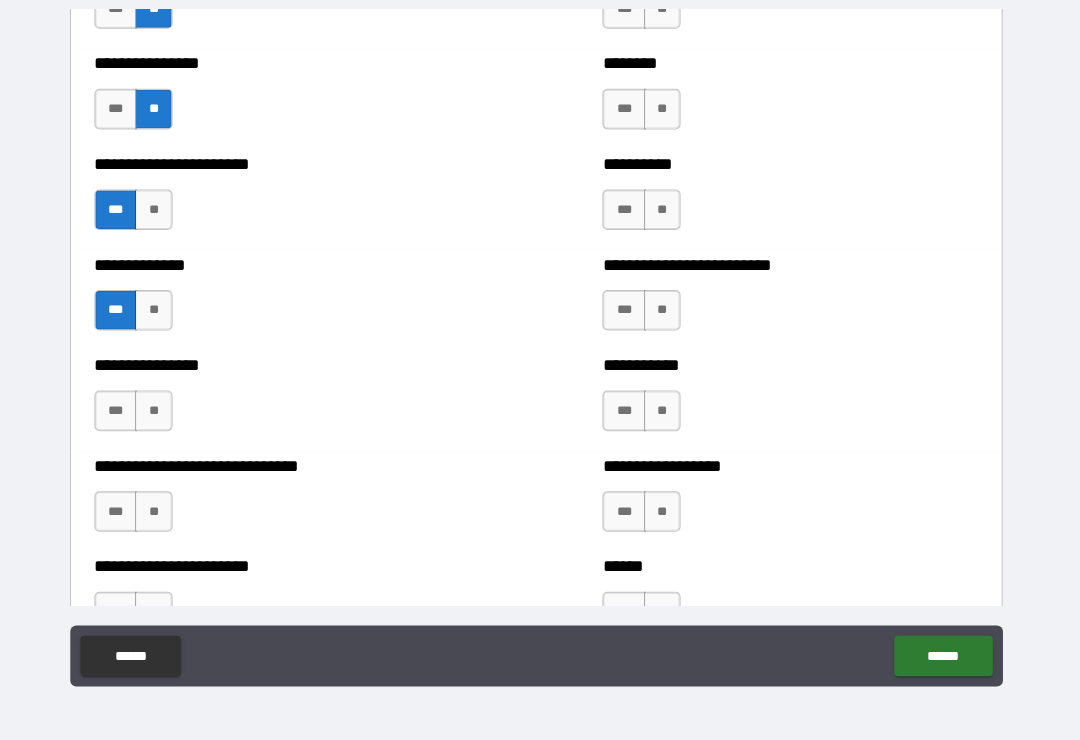 click on "***" at bounding box center (126, 416) 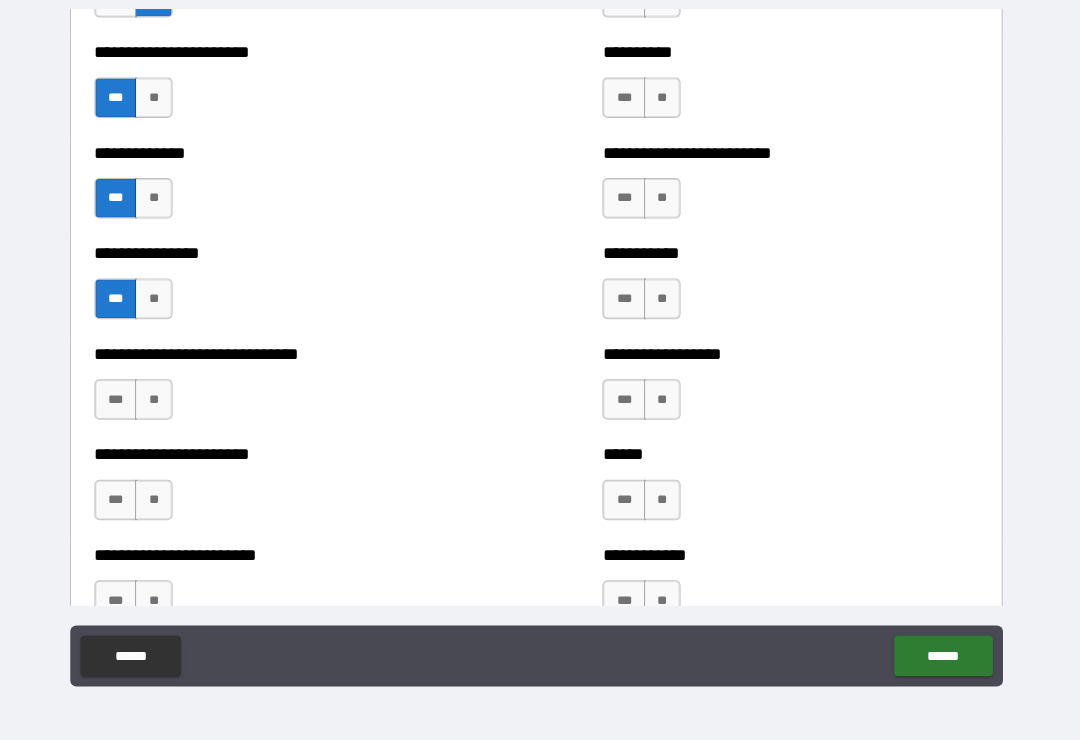 scroll, scrollTop: 3285, scrollLeft: 0, axis: vertical 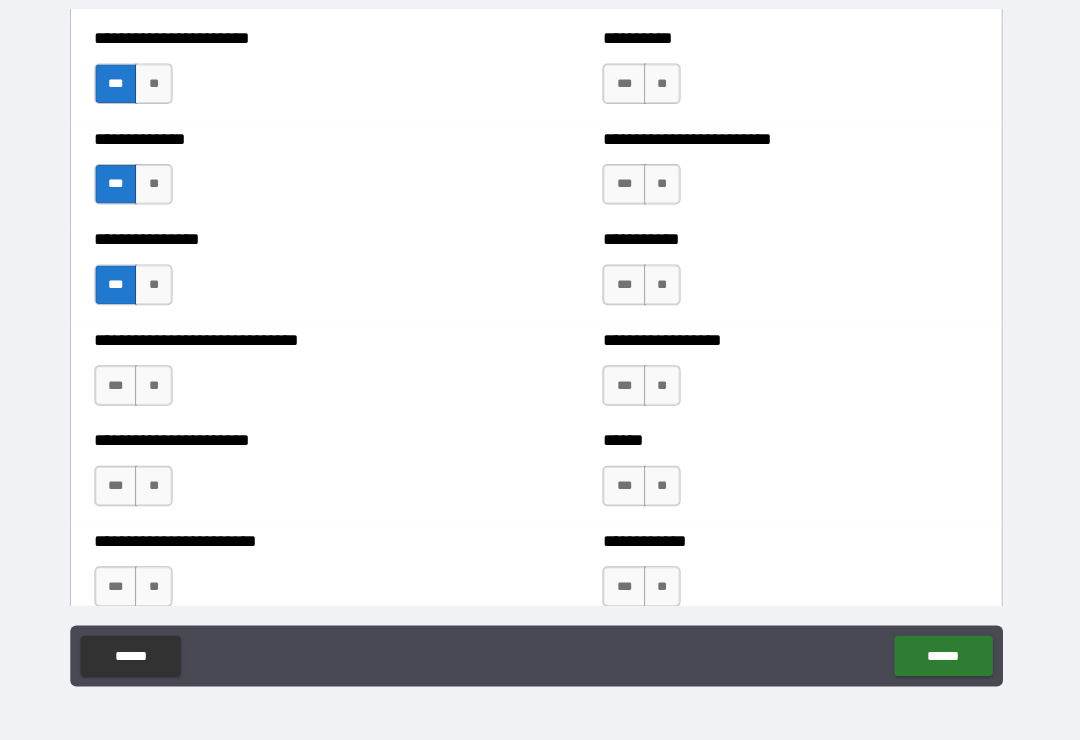 click on "**" at bounding box center (163, 391) 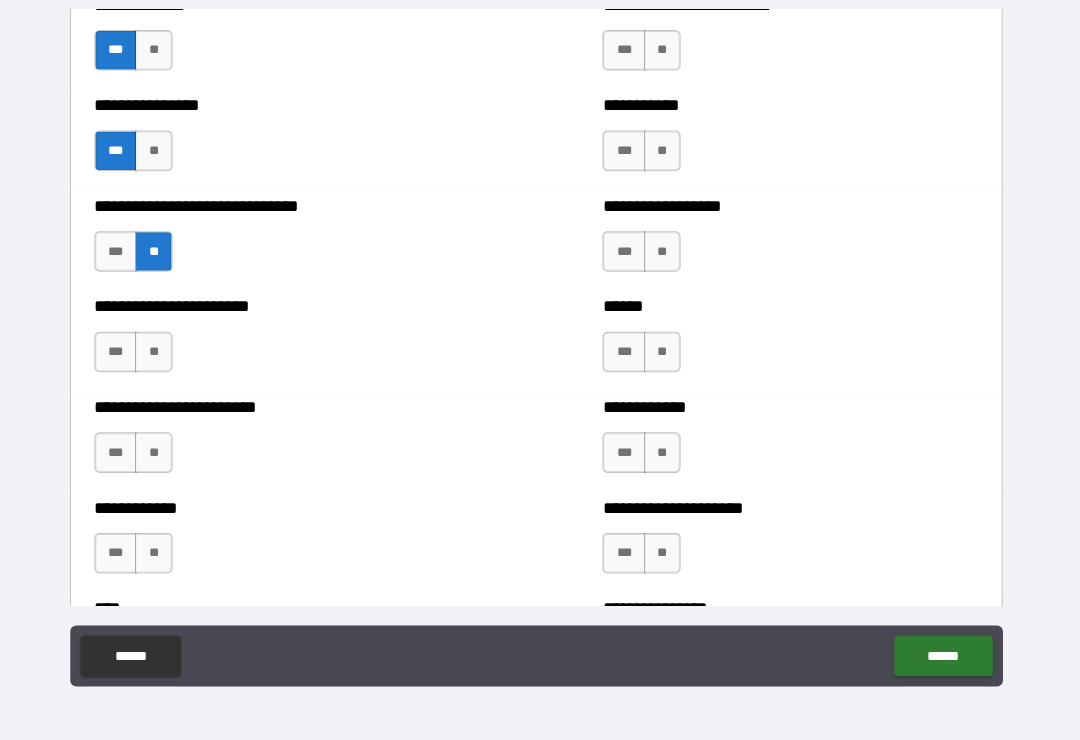 scroll, scrollTop: 3418, scrollLeft: 0, axis: vertical 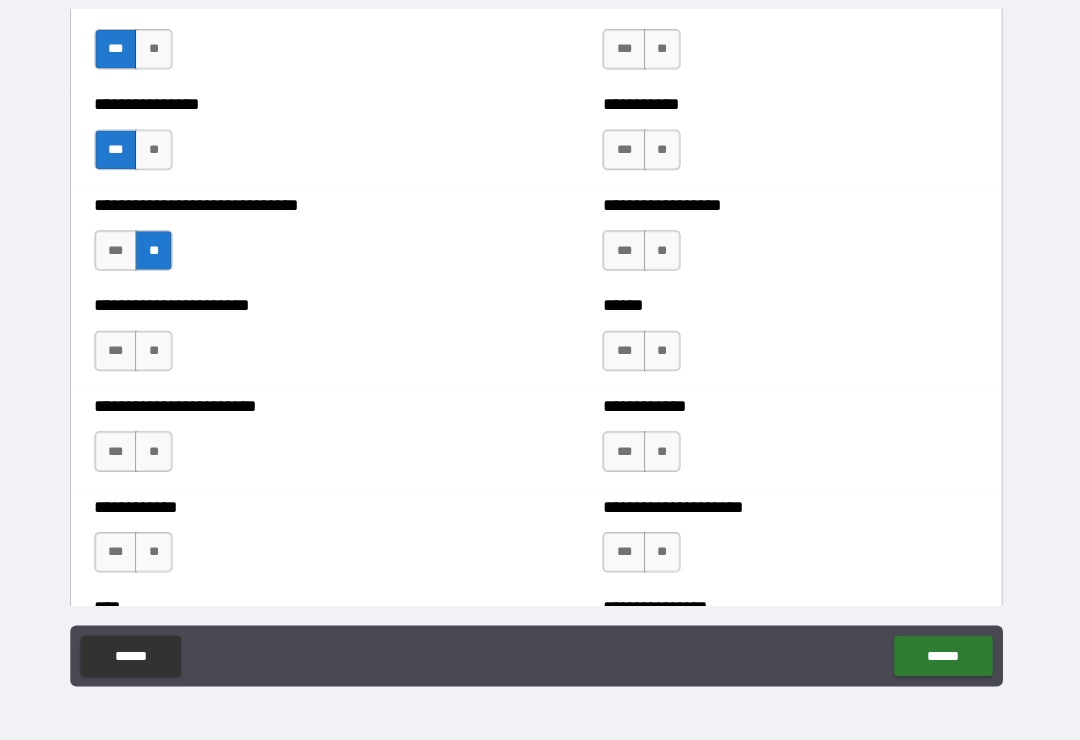click on "**" at bounding box center (163, 357) 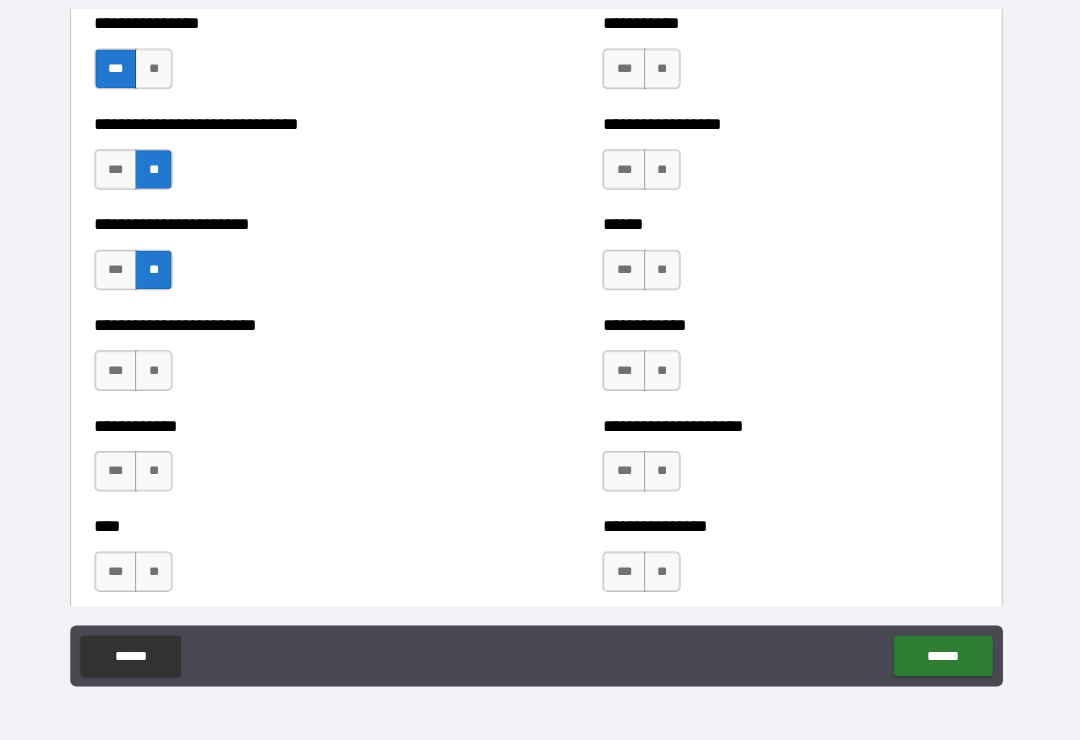 scroll, scrollTop: 3499, scrollLeft: 0, axis: vertical 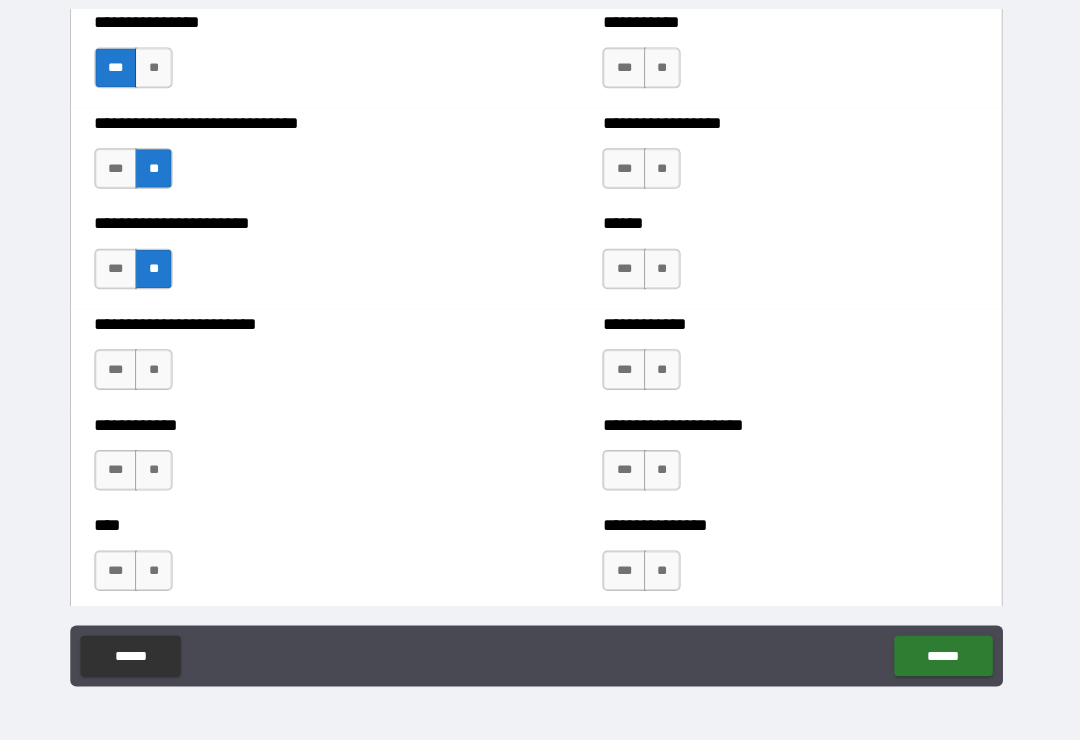 click on "**" at bounding box center (163, 573) 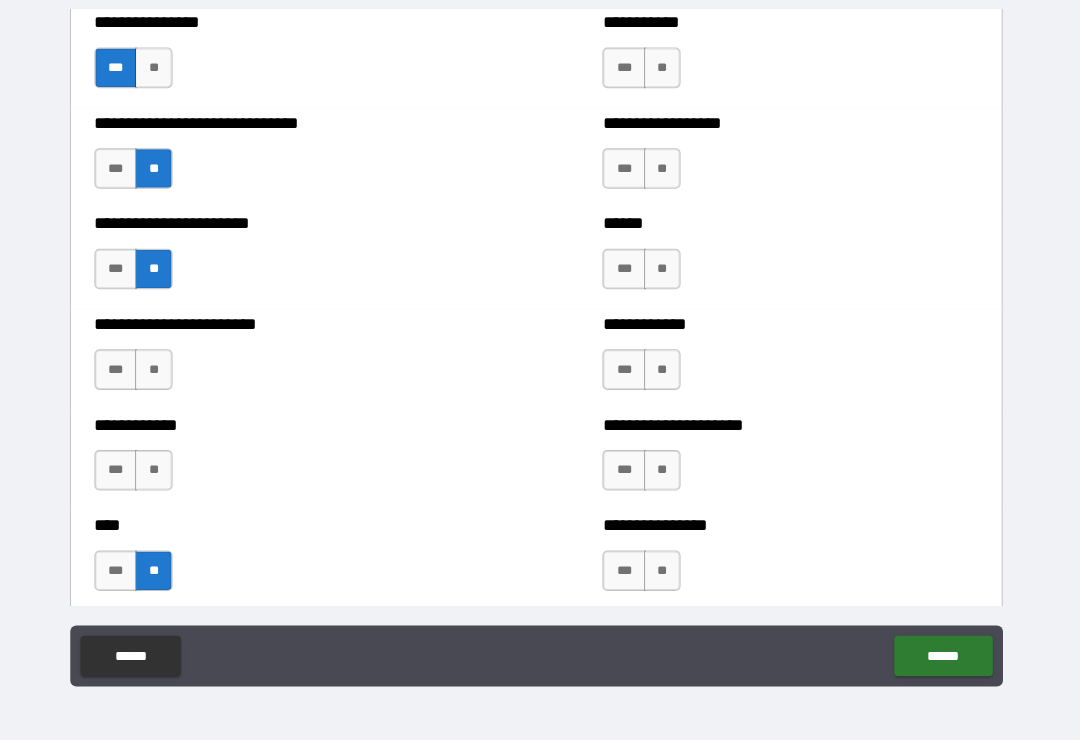 click on "***" at bounding box center [126, 474] 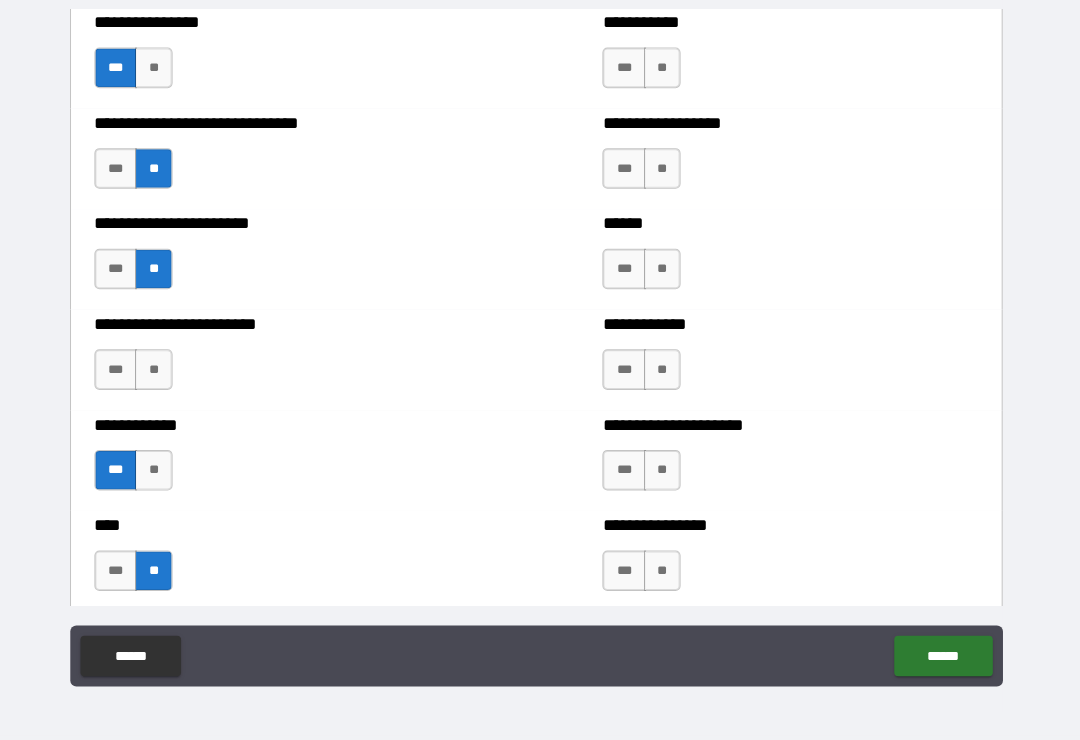 click on "**" at bounding box center [163, 375] 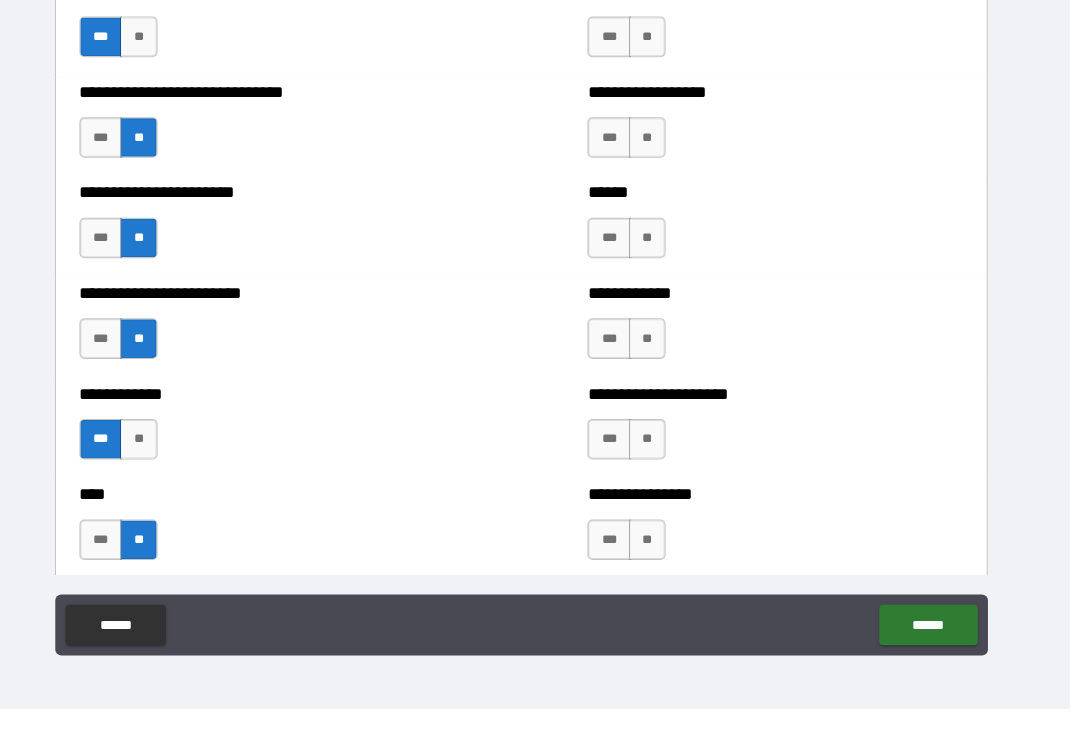 scroll, scrollTop: 0, scrollLeft: 0, axis: both 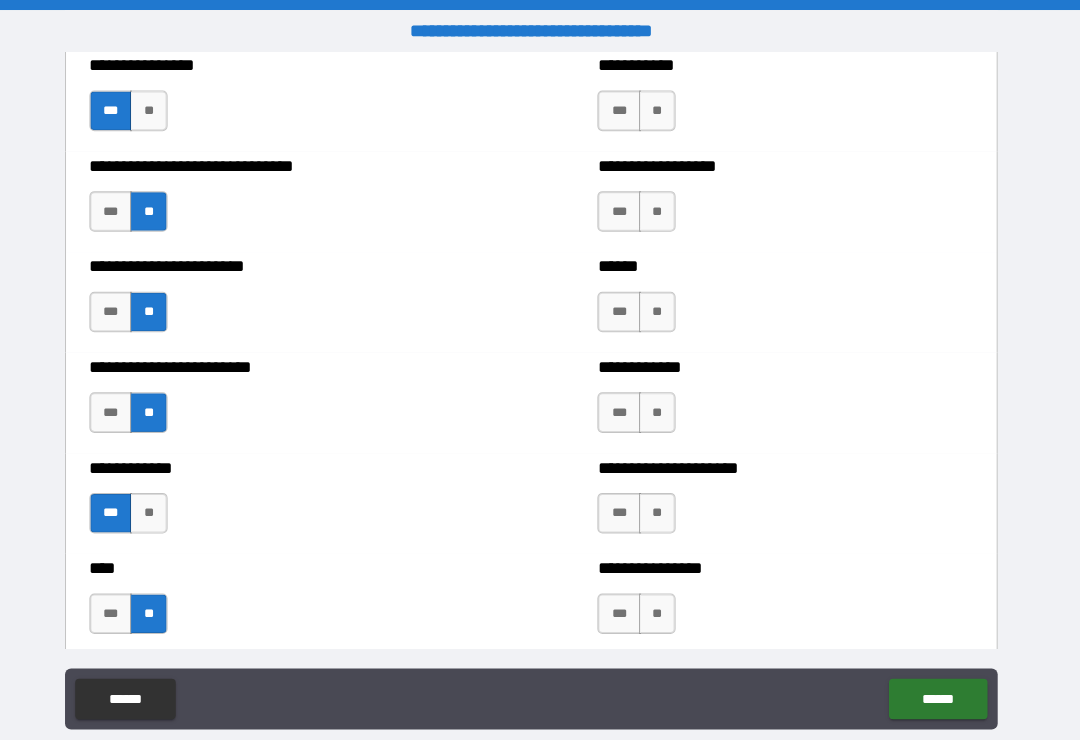 click on "**" at bounding box center [664, 109] 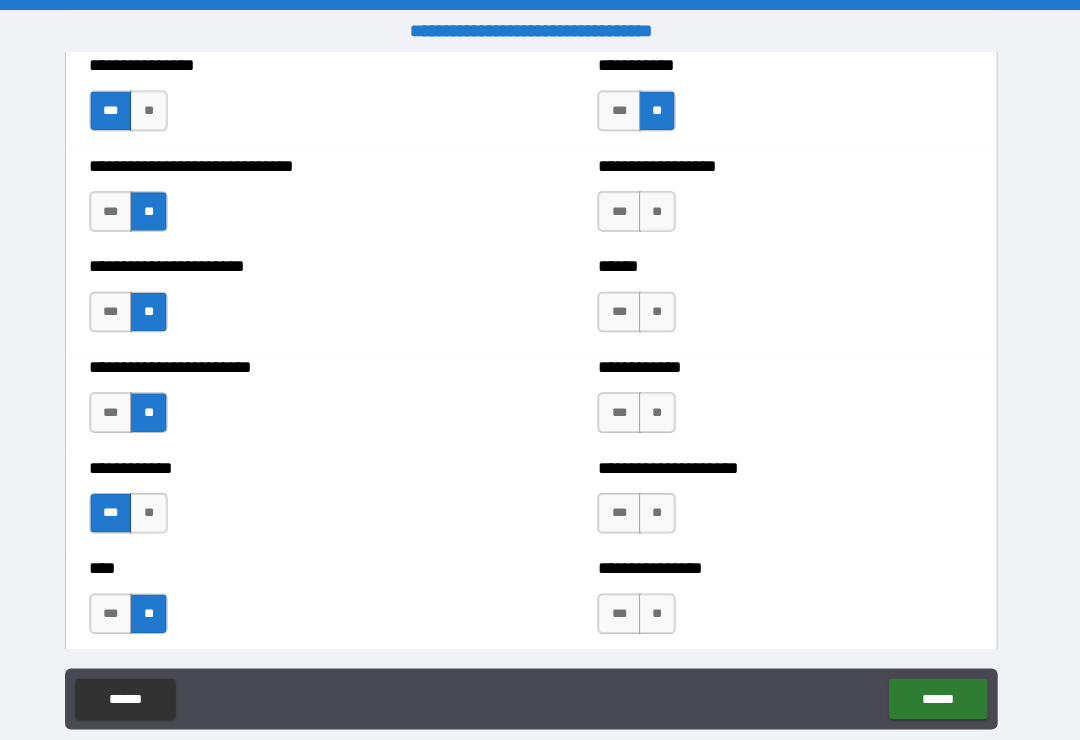 click on "***" at bounding box center [626, 208] 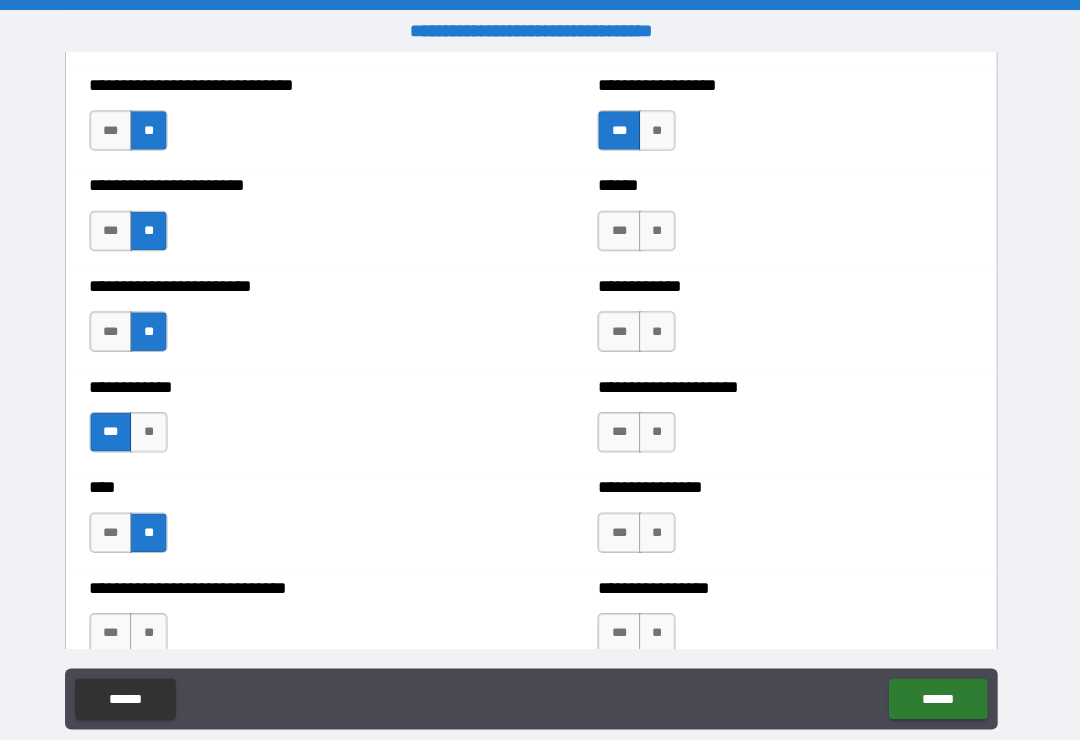 scroll, scrollTop: 3581, scrollLeft: 0, axis: vertical 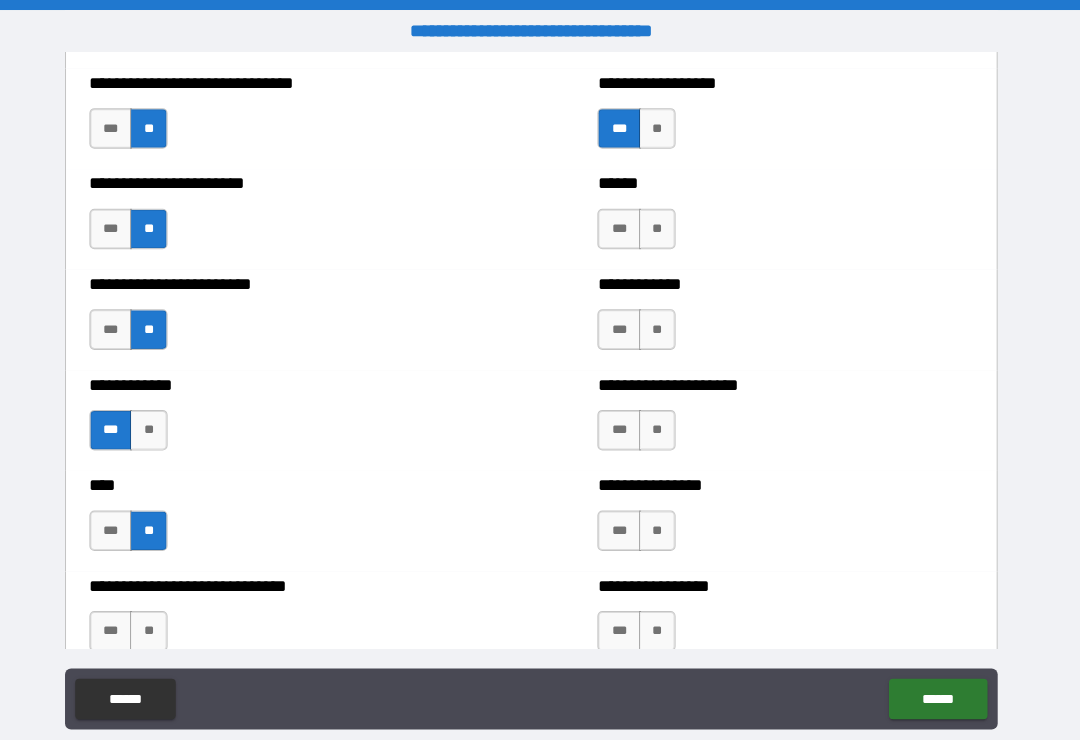 click on "**" at bounding box center [664, 225] 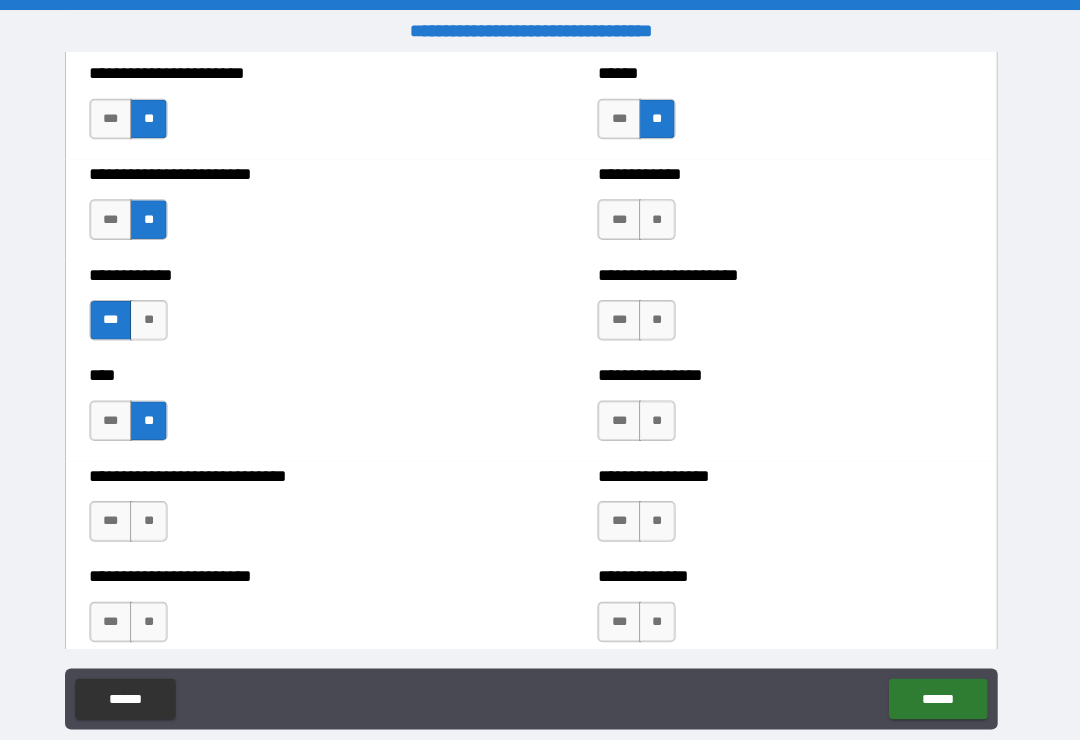 scroll, scrollTop: 3693, scrollLeft: 0, axis: vertical 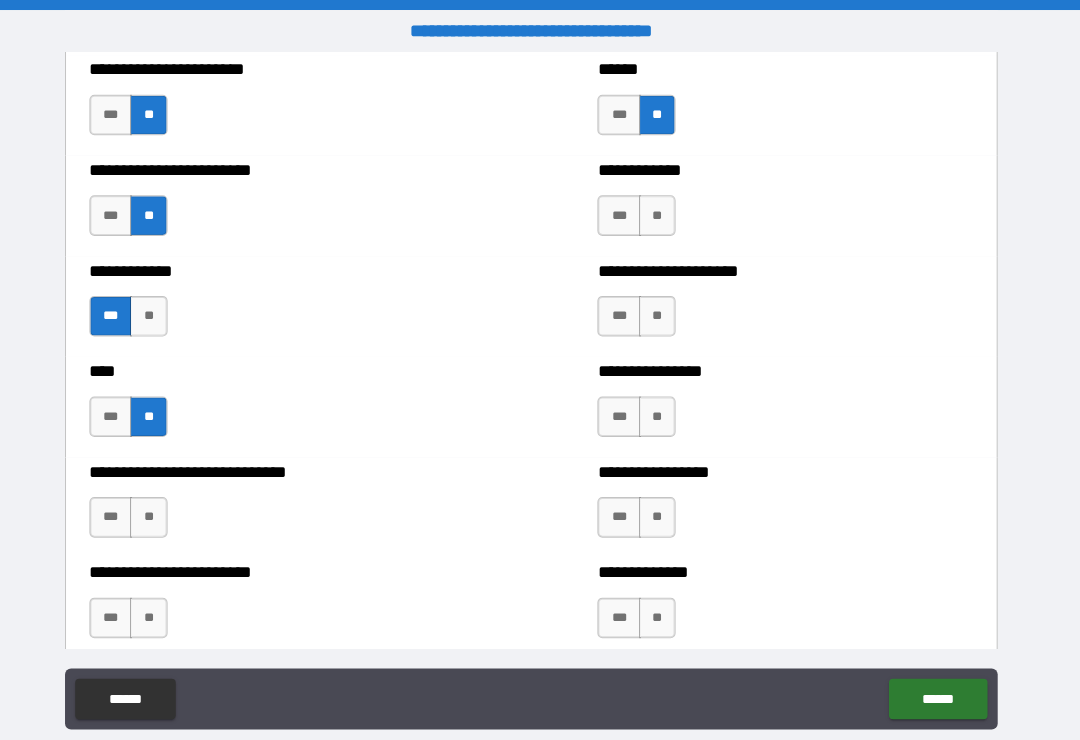 click on "**" at bounding box center [664, 212] 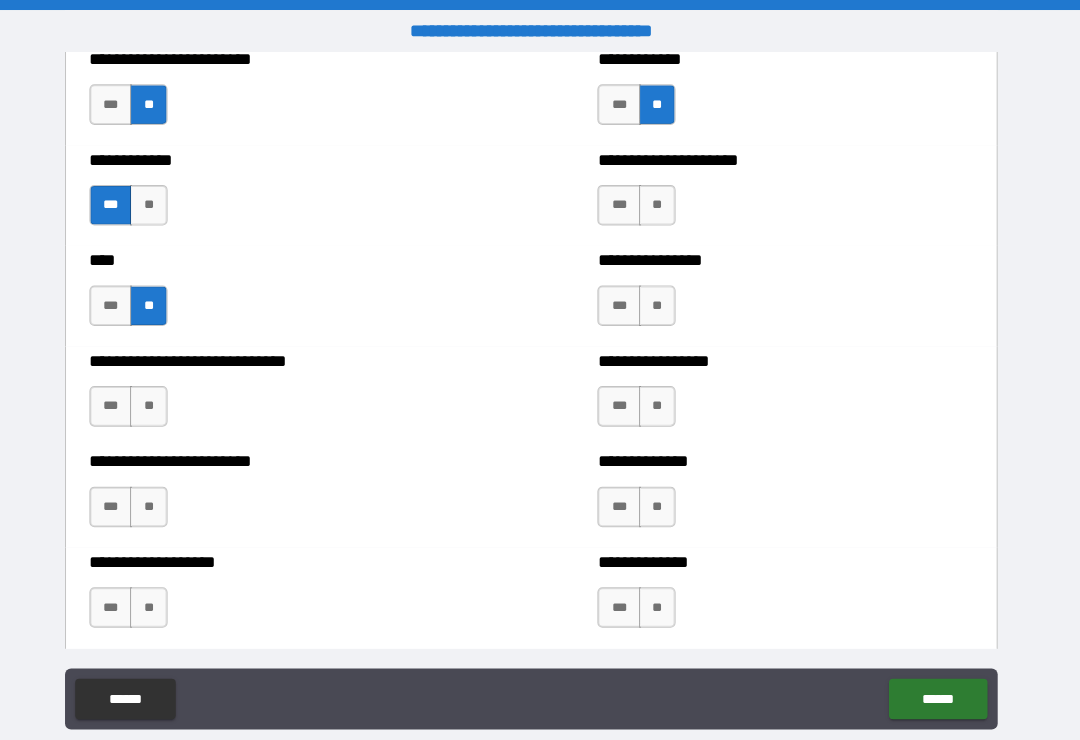 scroll, scrollTop: 3806, scrollLeft: 0, axis: vertical 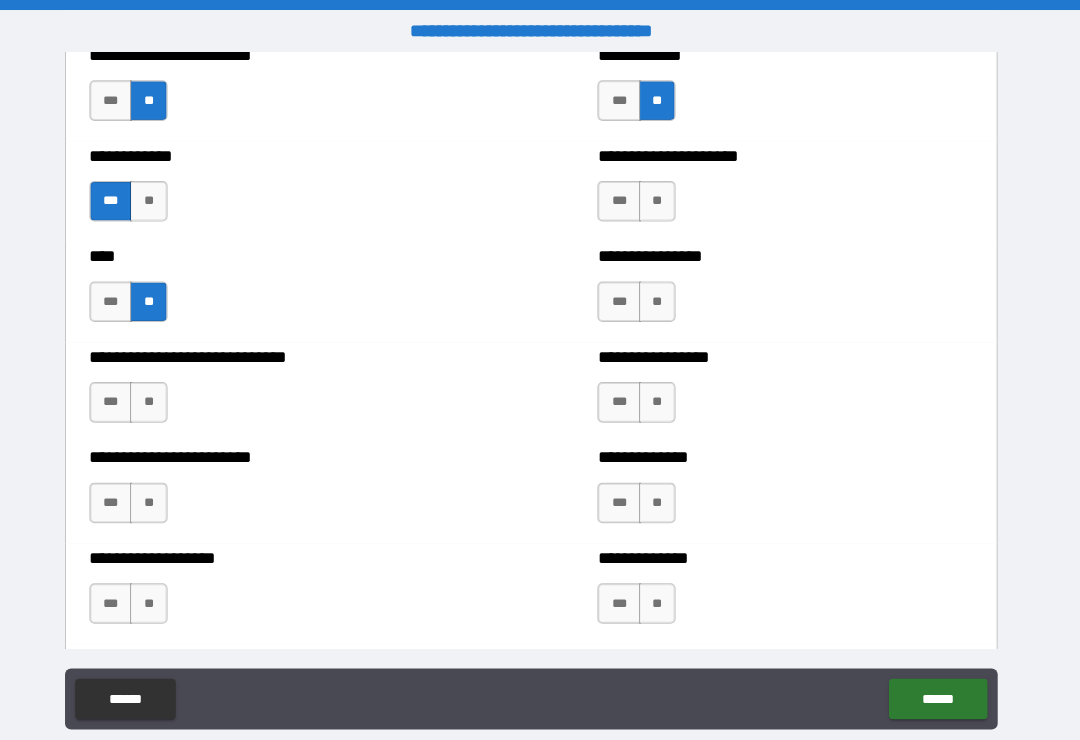 click on "**" at bounding box center (664, 198) 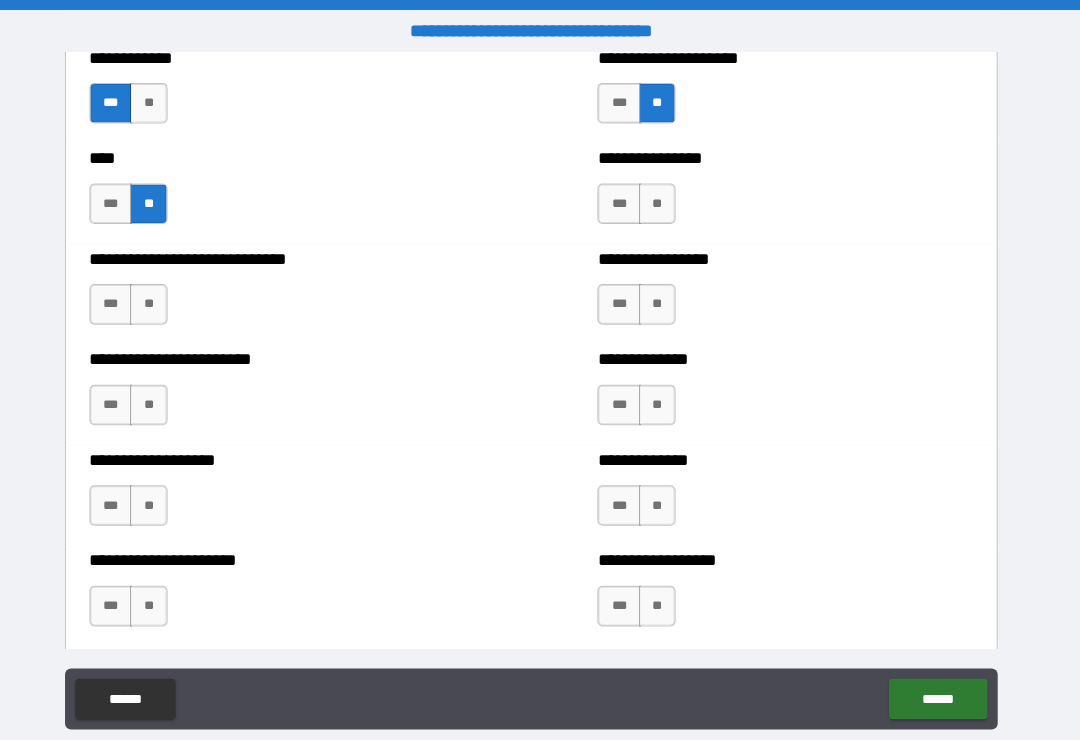 scroll, scrollTop: 3904, scrollLeft: 0, axis: vertical 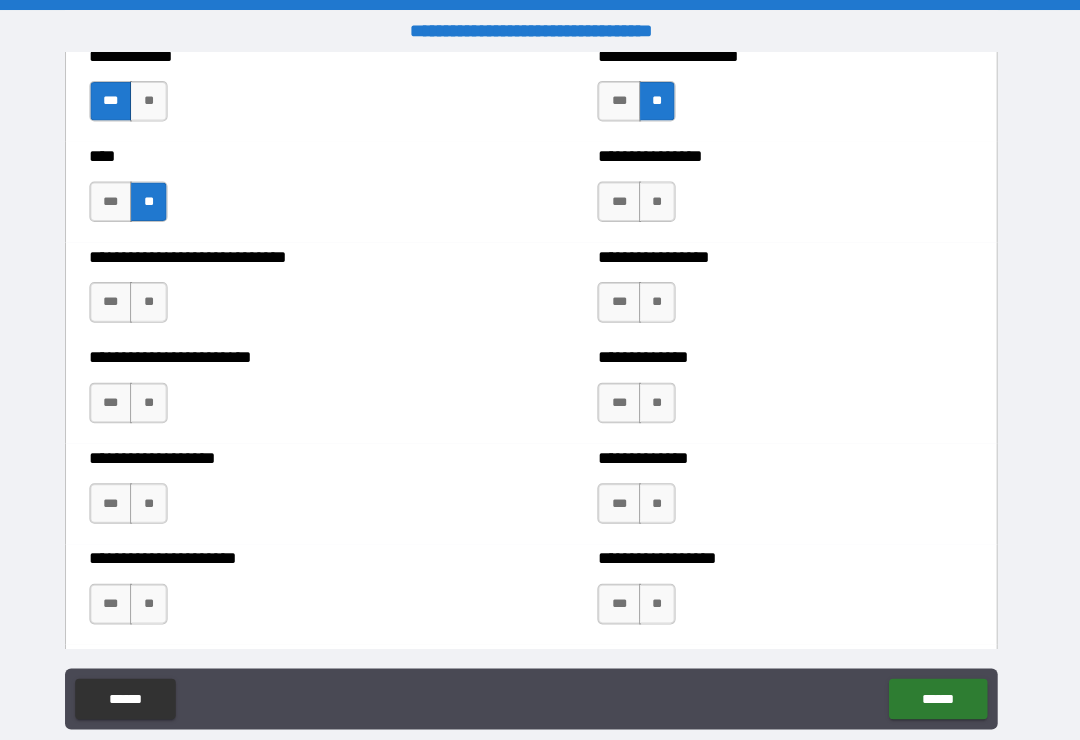click on "**" at bounding box center (664, 199) 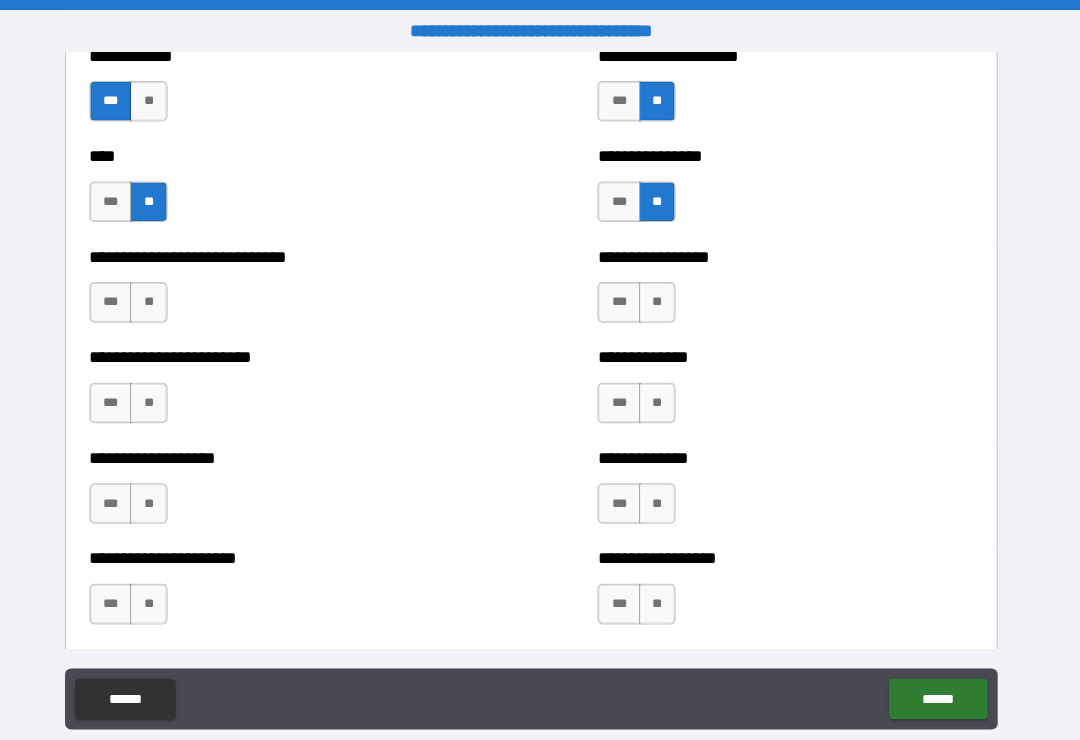 click on "**" at bounding box center (664, 298) 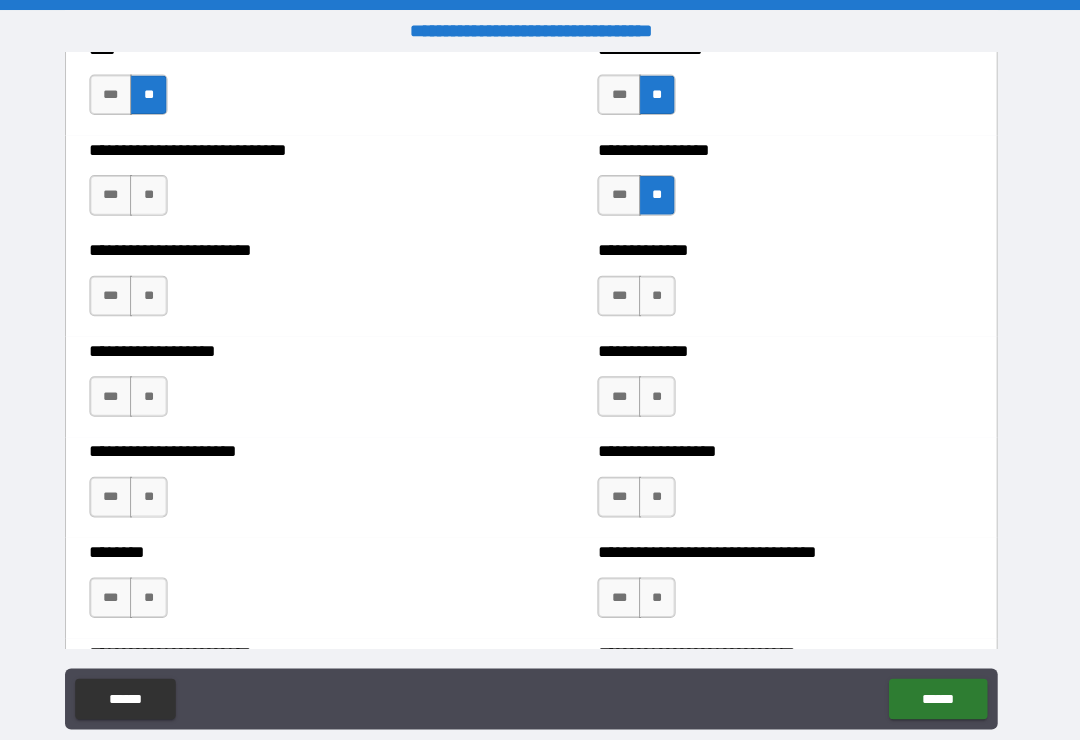 scroll, scrollTop: 4013, scrollLeft: 0, axis: vertical 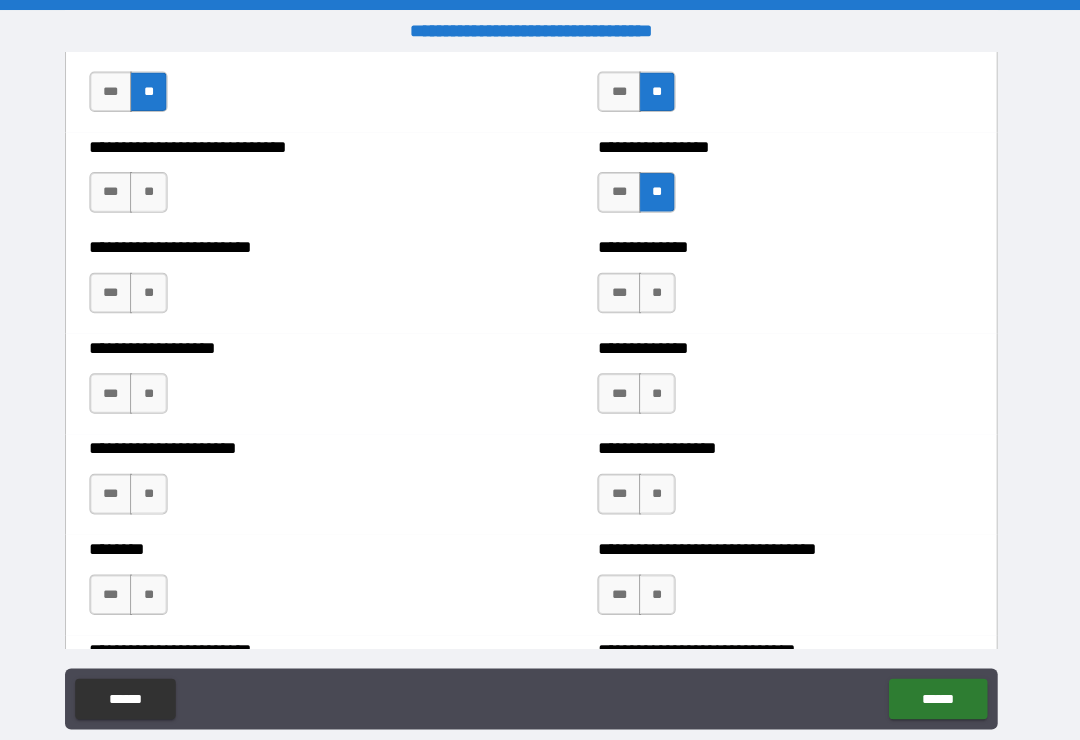 click on "**" at bounding box center (664, 288) 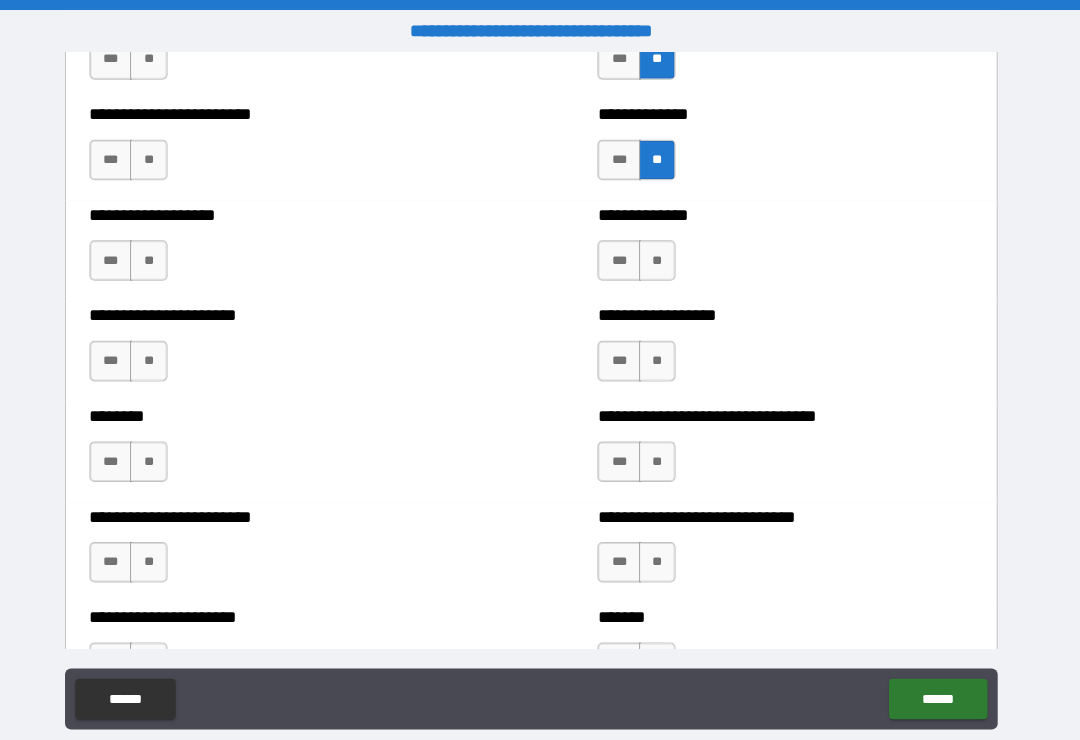 scroll, scrollTop: 4153, scrollLeft: 0, axis: vertical 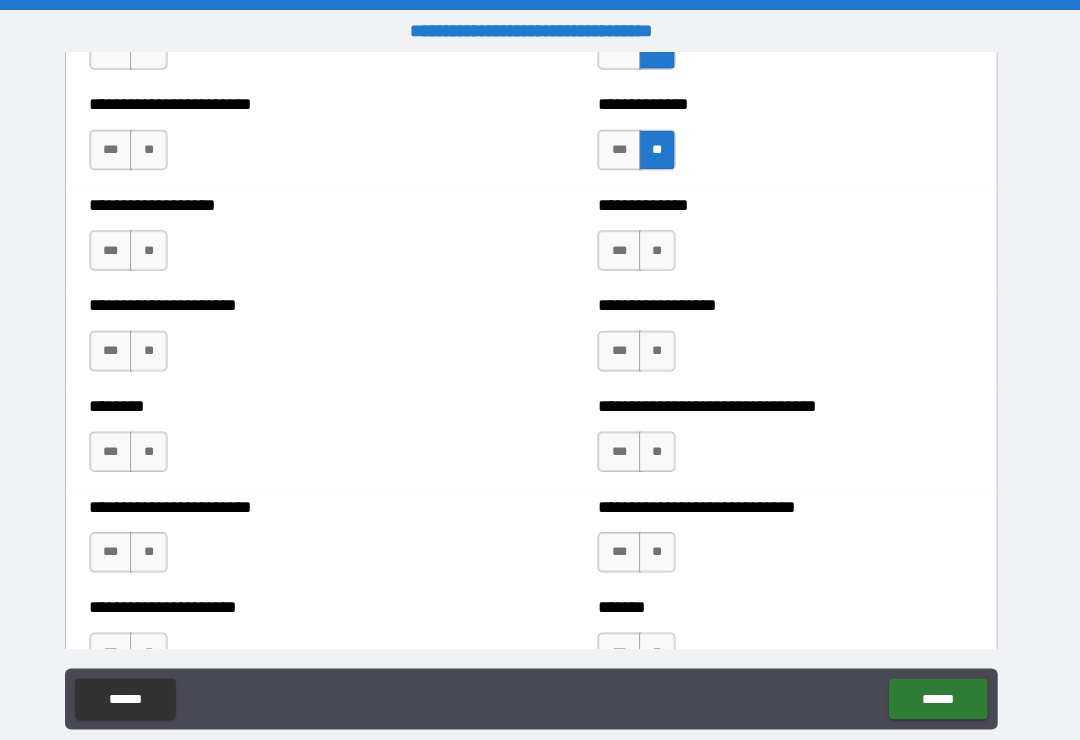 click on "**" at bounding box center (664, 247) 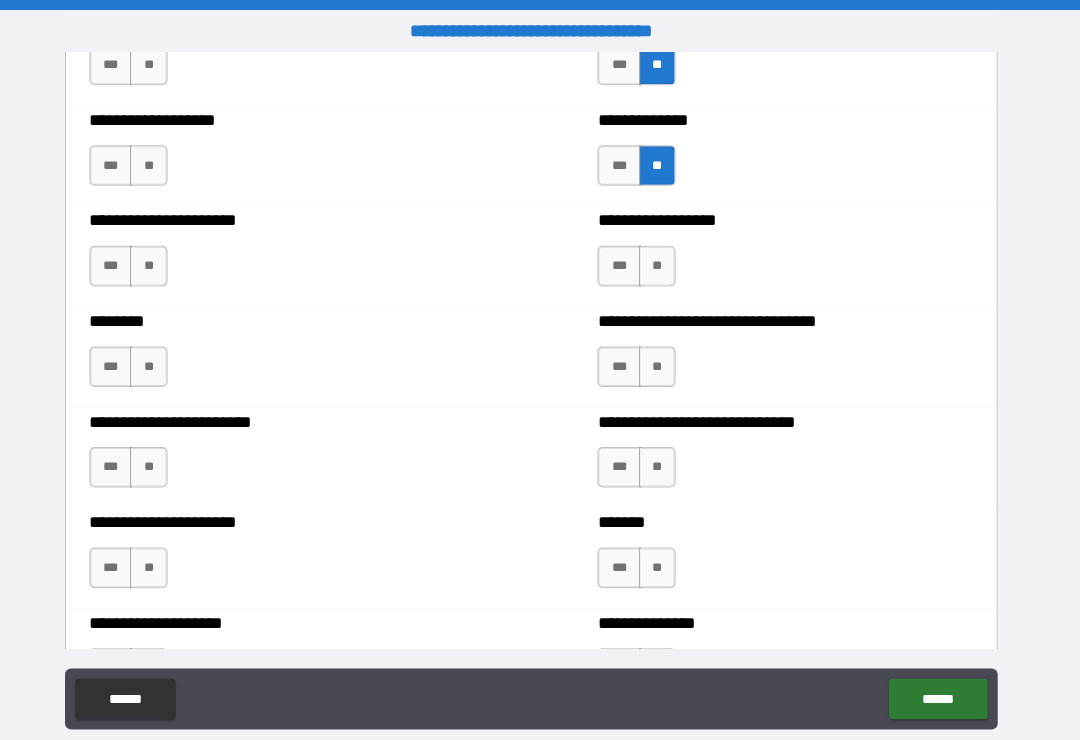 scroll, scrollTop: 4244, scrollLeft: 0, axis: vertical 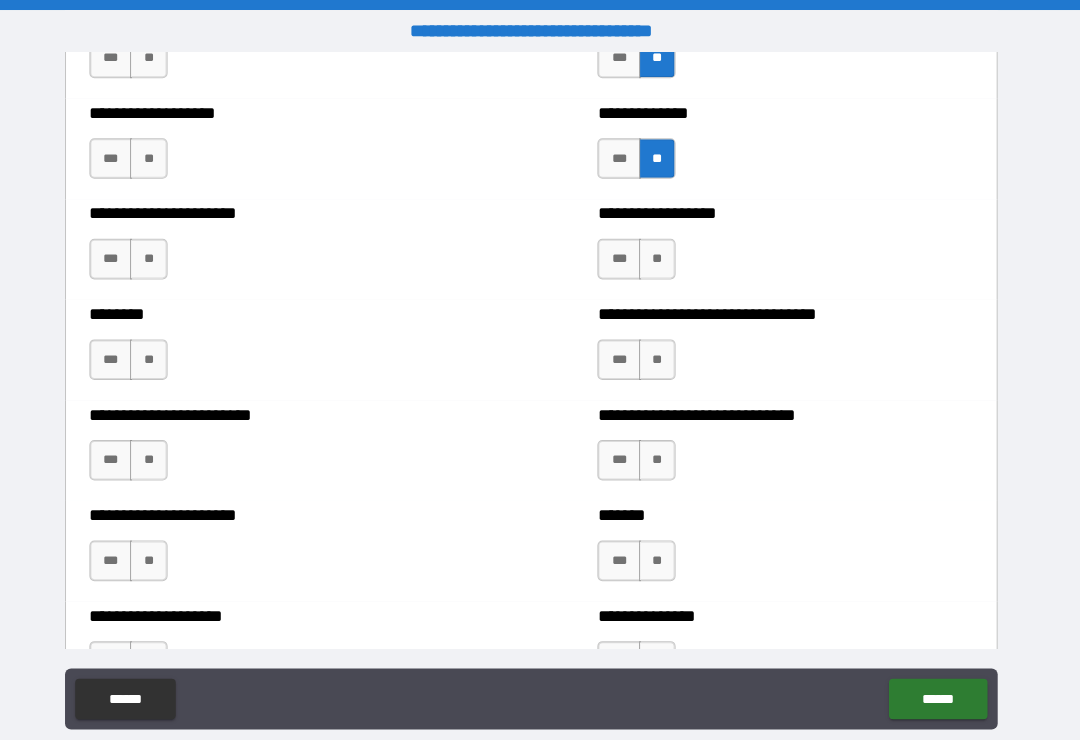 click on "**" at bounding box center (664, 255) 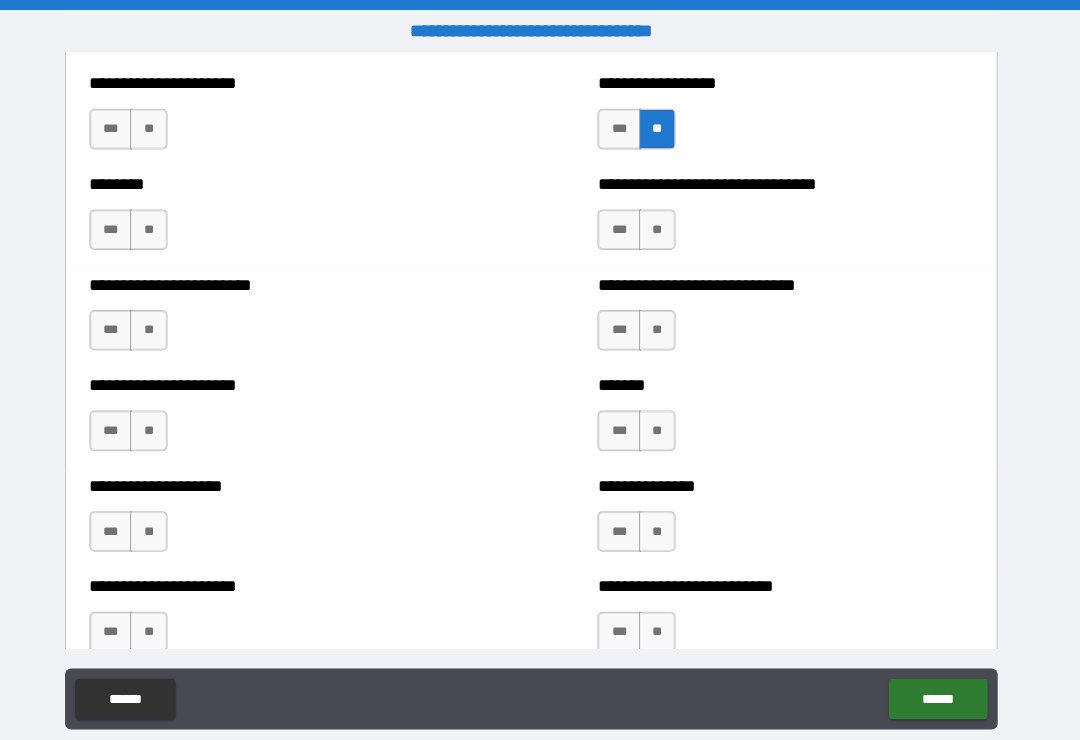 scroll, scrollTop: 4376, scrollLeft: 0, axis: vertical 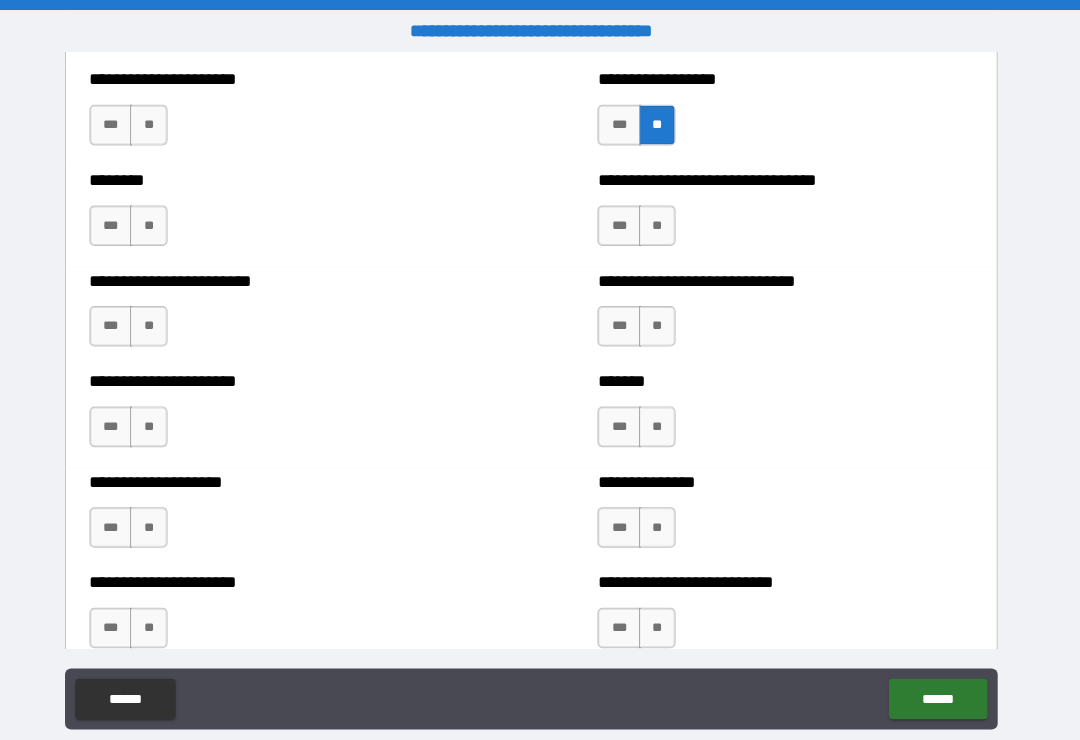 click on "**" at bounding box center (664, 222) 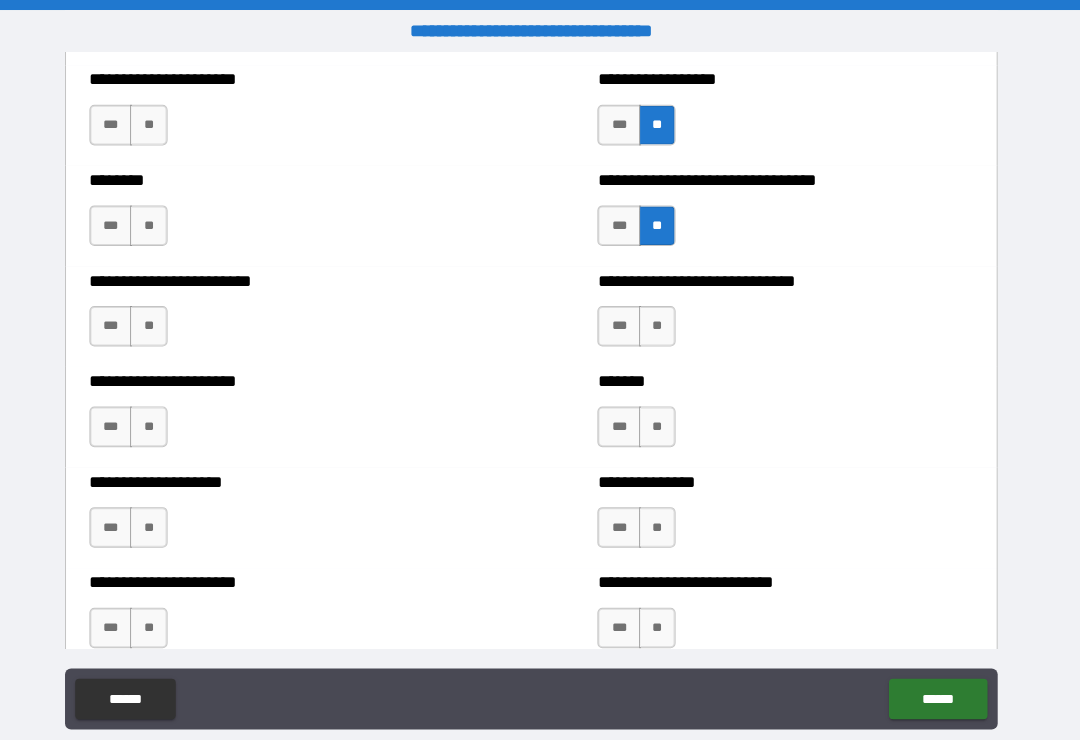 click on "**" at bounding box center (664, 321) 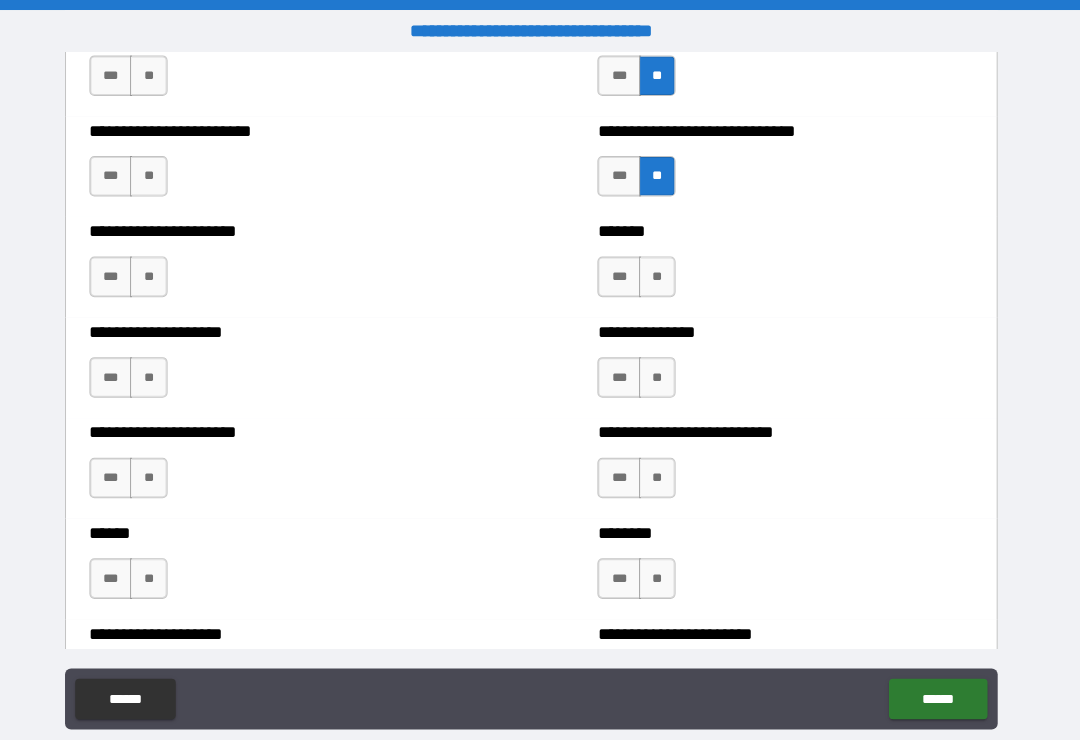 scroll, scrollTop: 4535, scrollLeft: 0, axis: vertical 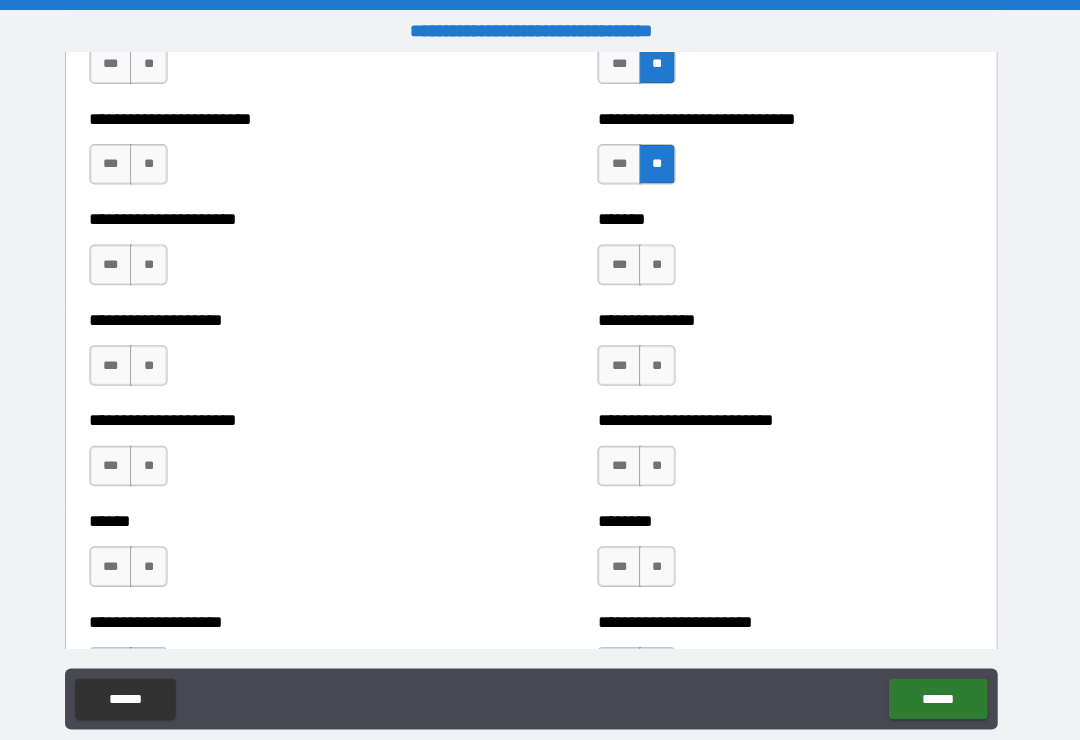 click on "**" at bounding box center [664, 261] 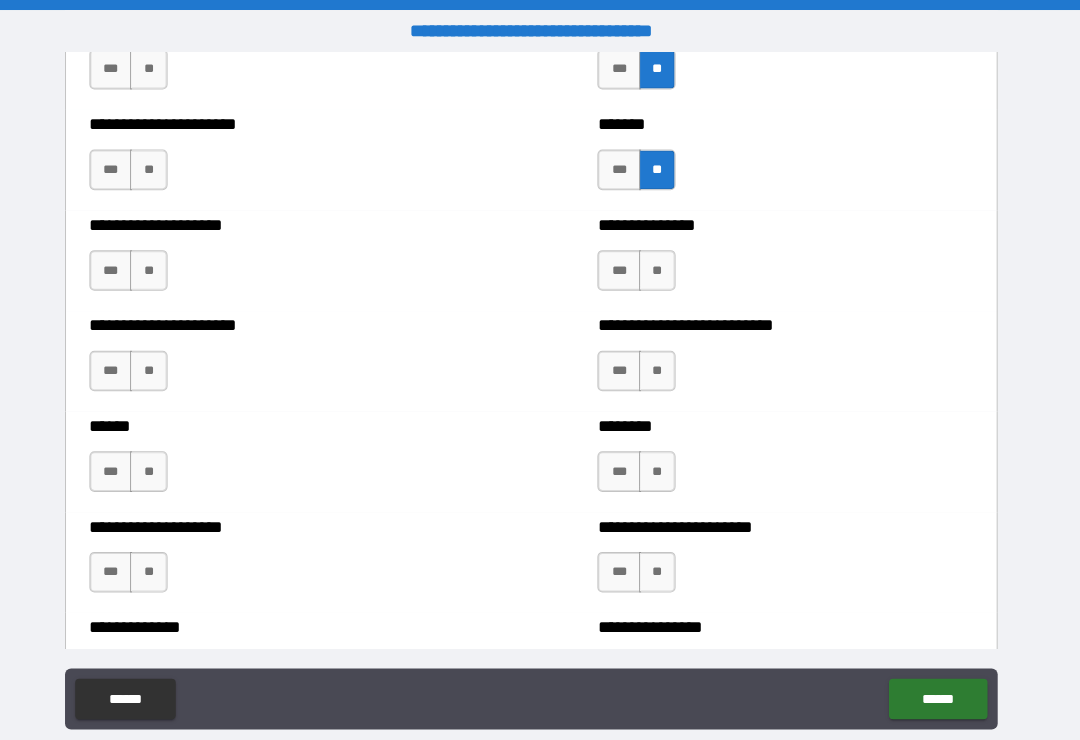 scroll, scrollTop: 4637, scrollLeft: 0, axis: vertical 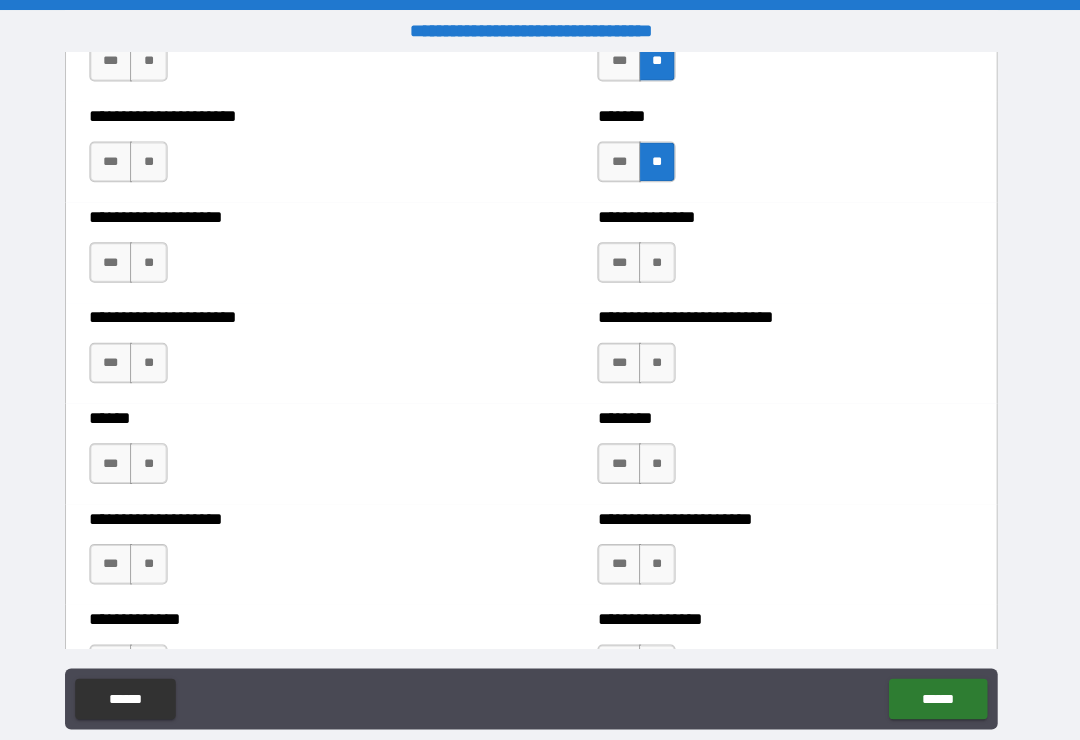 click on "**" at bounding box center (664, 258) 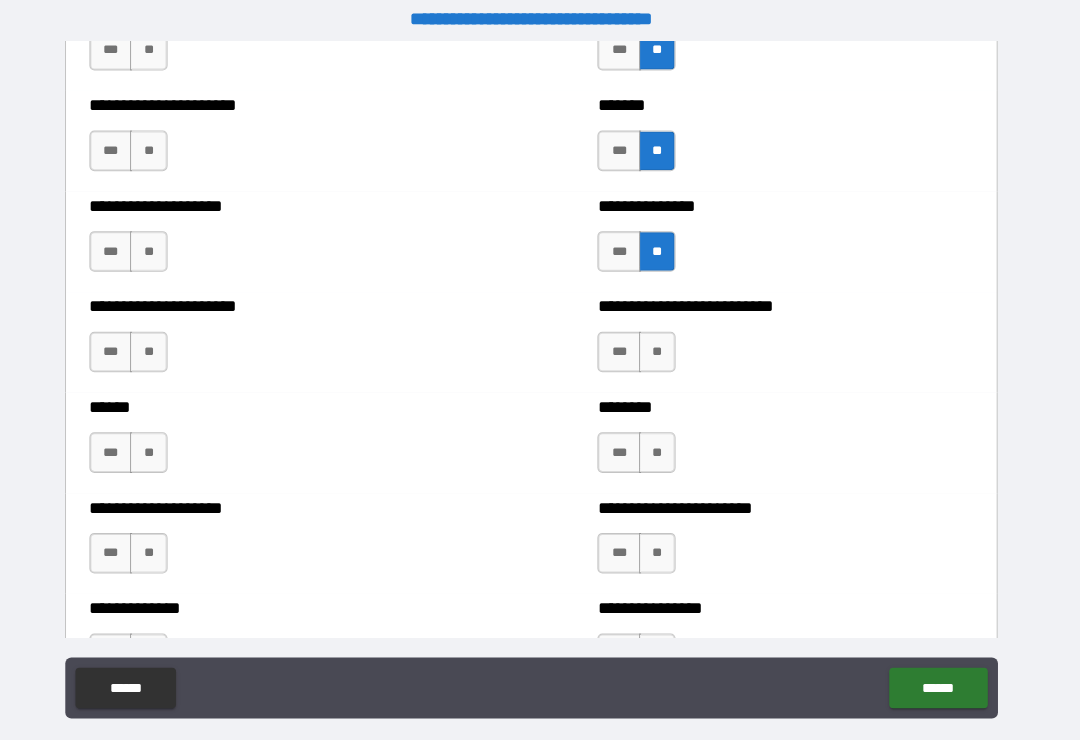 click on "**" at bounding box center [664, 346] 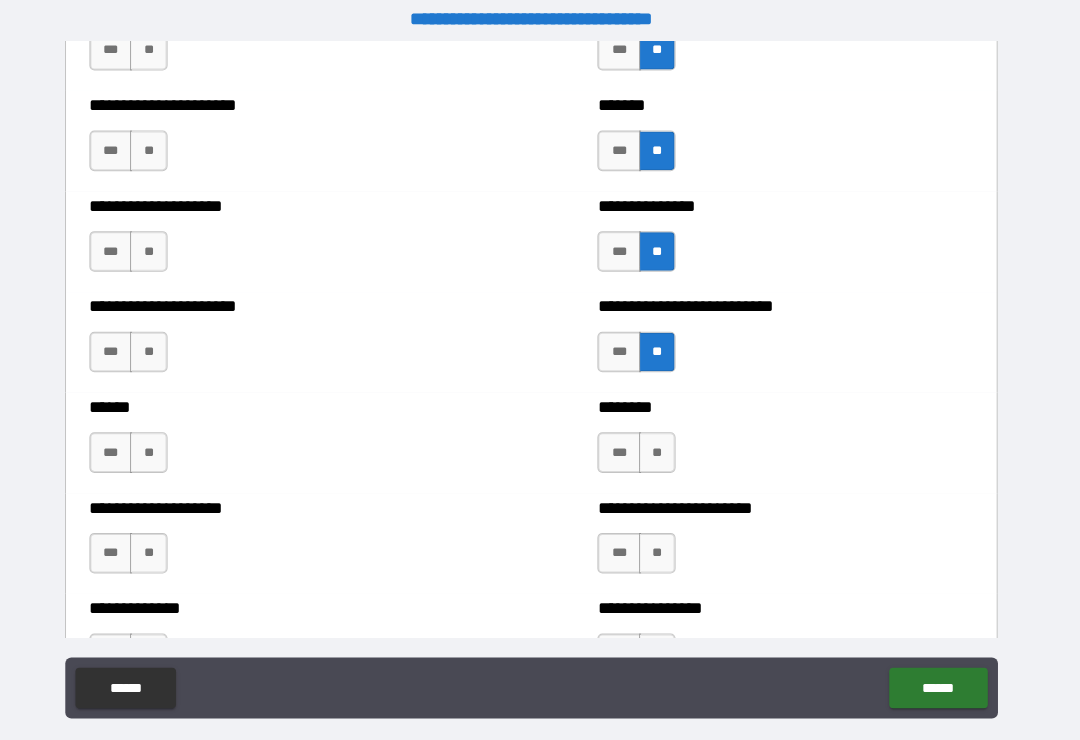 scroll, scrollTop: 11, scrollLeft: 0, axis: vertical 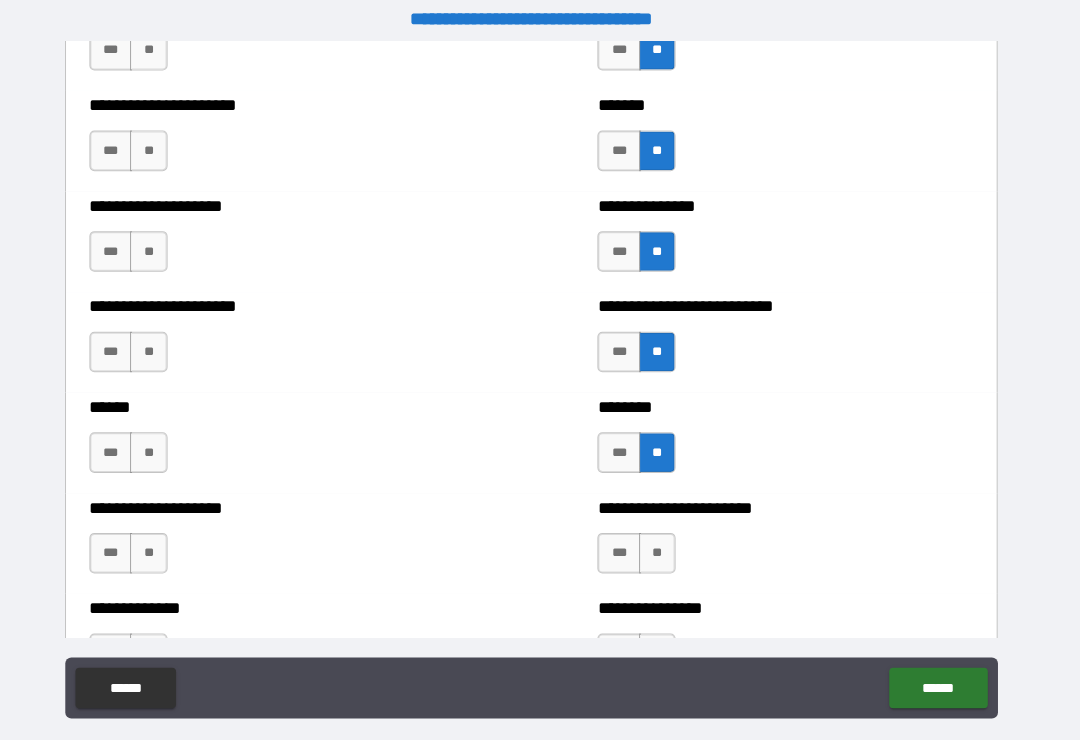click on "**" at bounding box center (664, 544) 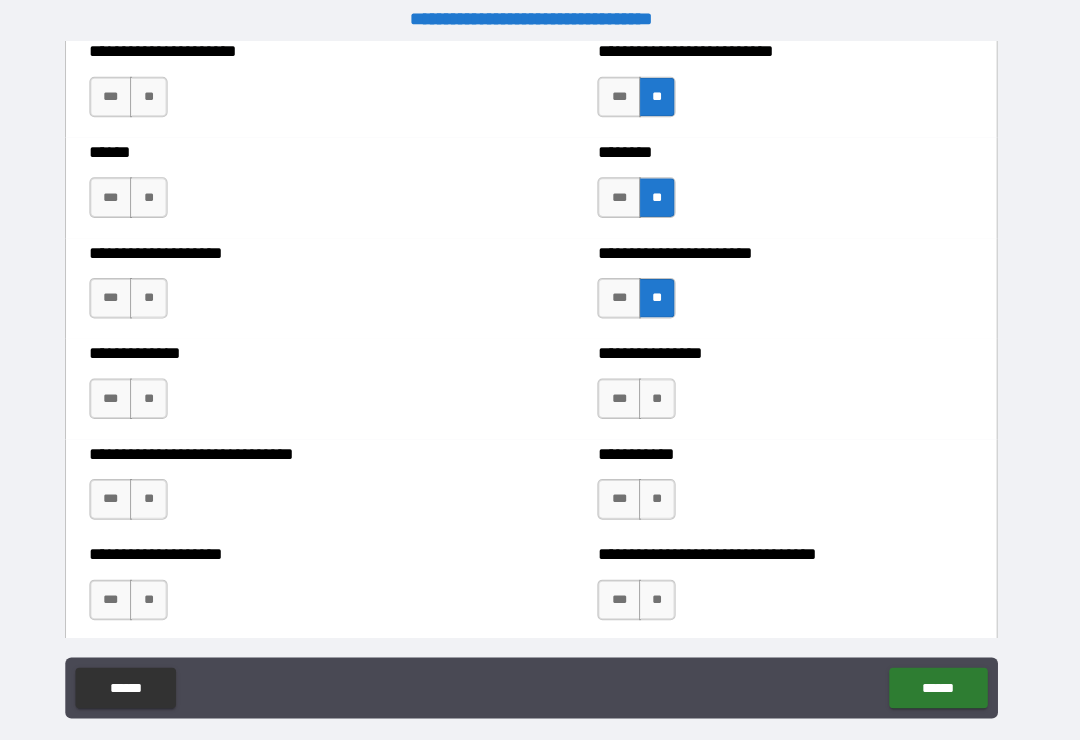 scroll, scrollTop: 4890, scrollLeft: 0, axis: vertical 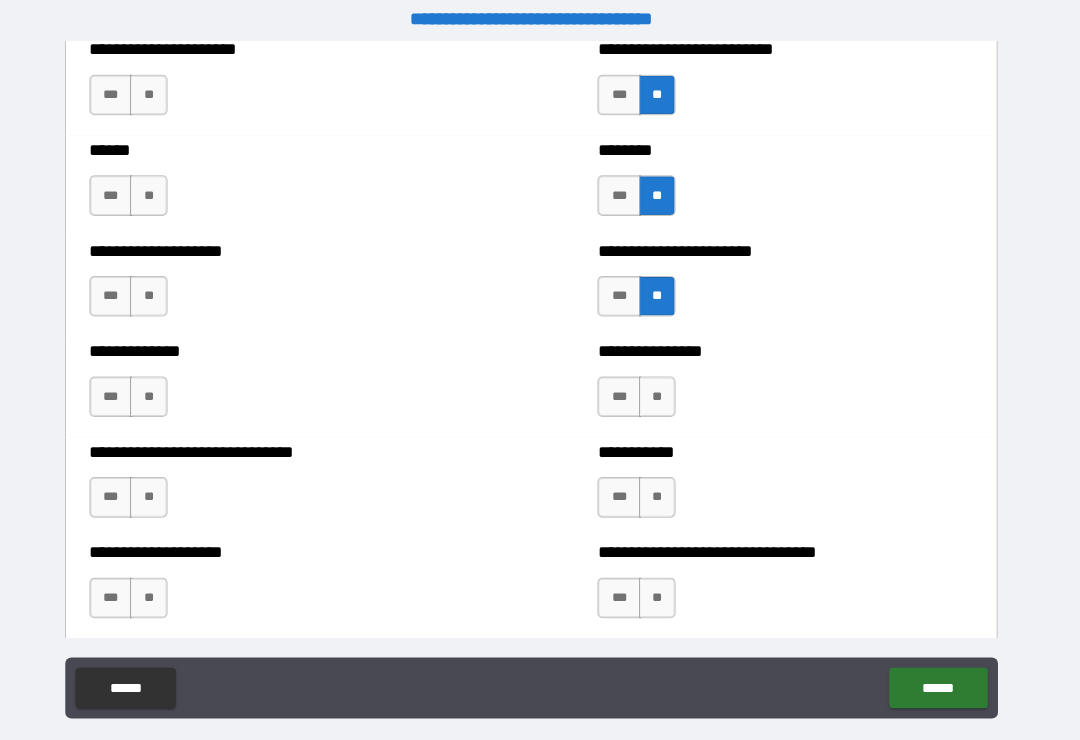 click on "**" at bounding box center (664, 390) 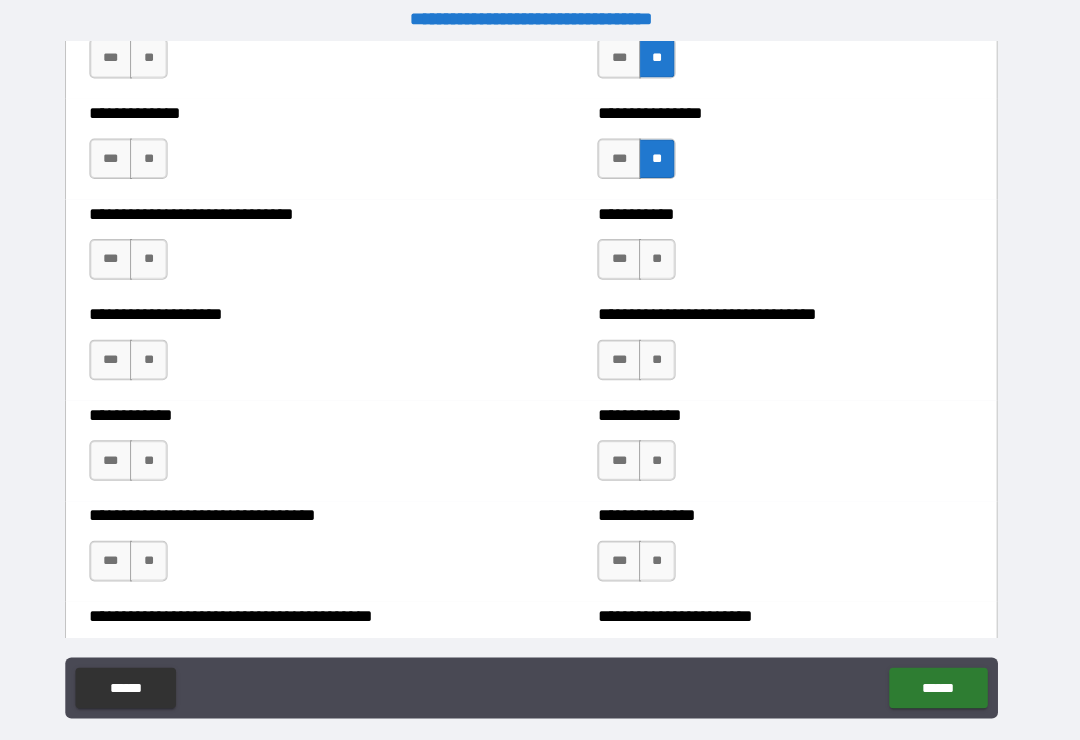 scroll, scrollTop: 5130, scrollLeft: 0, axis: vertical 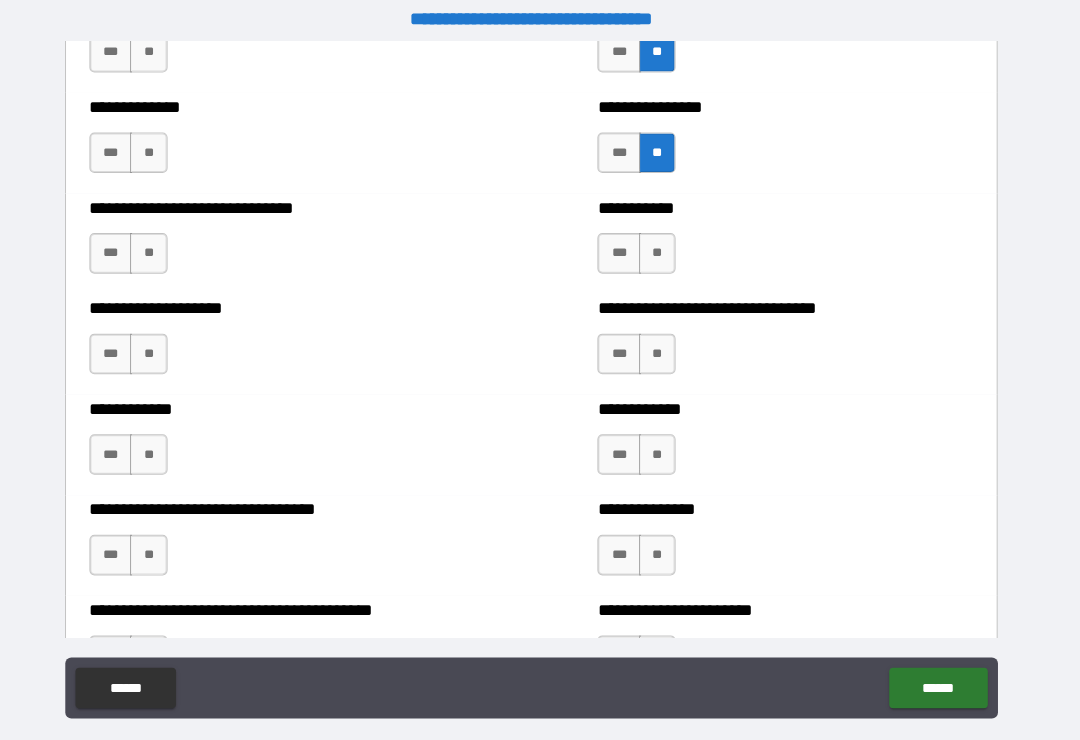 click on "**" at bounding box center [664, 249] 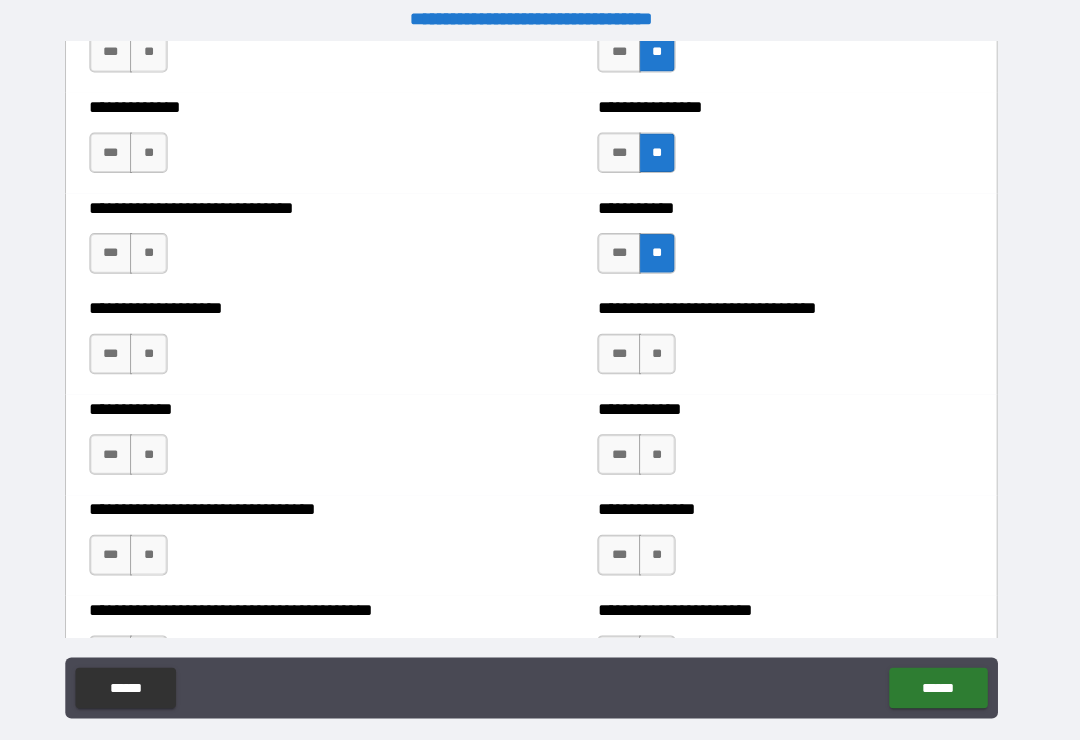 click on "**" at bounding box center [664, 348] 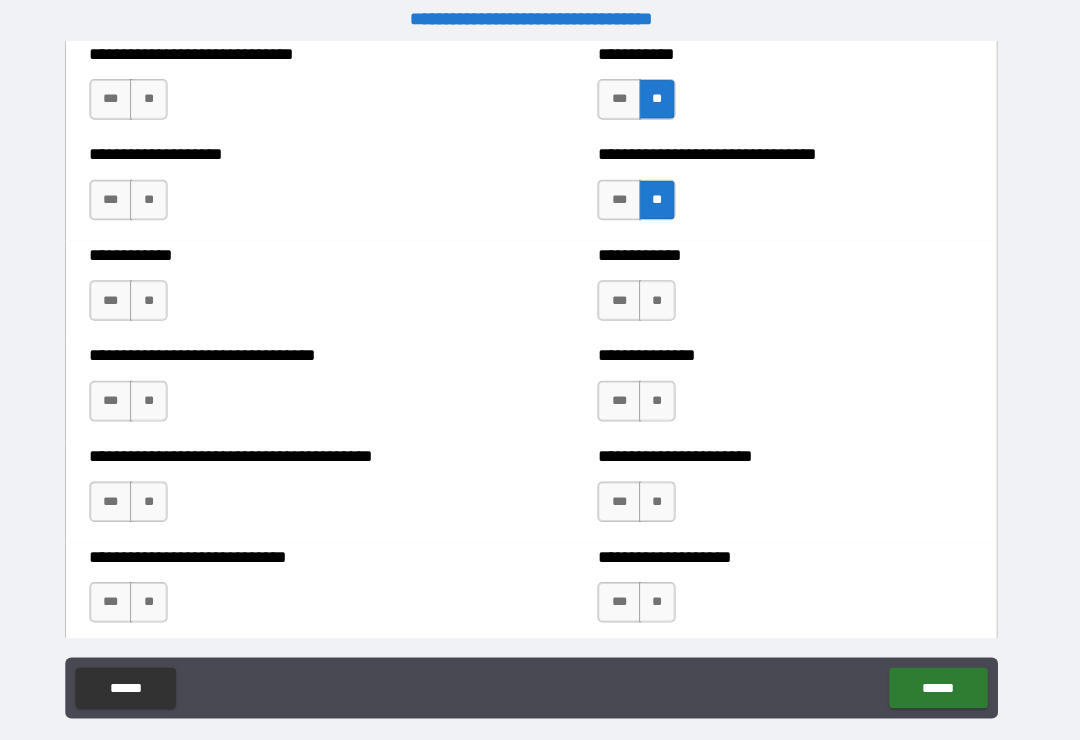 scroll, scrollTop: 5298, scrollLeft: 0, axis: vertical 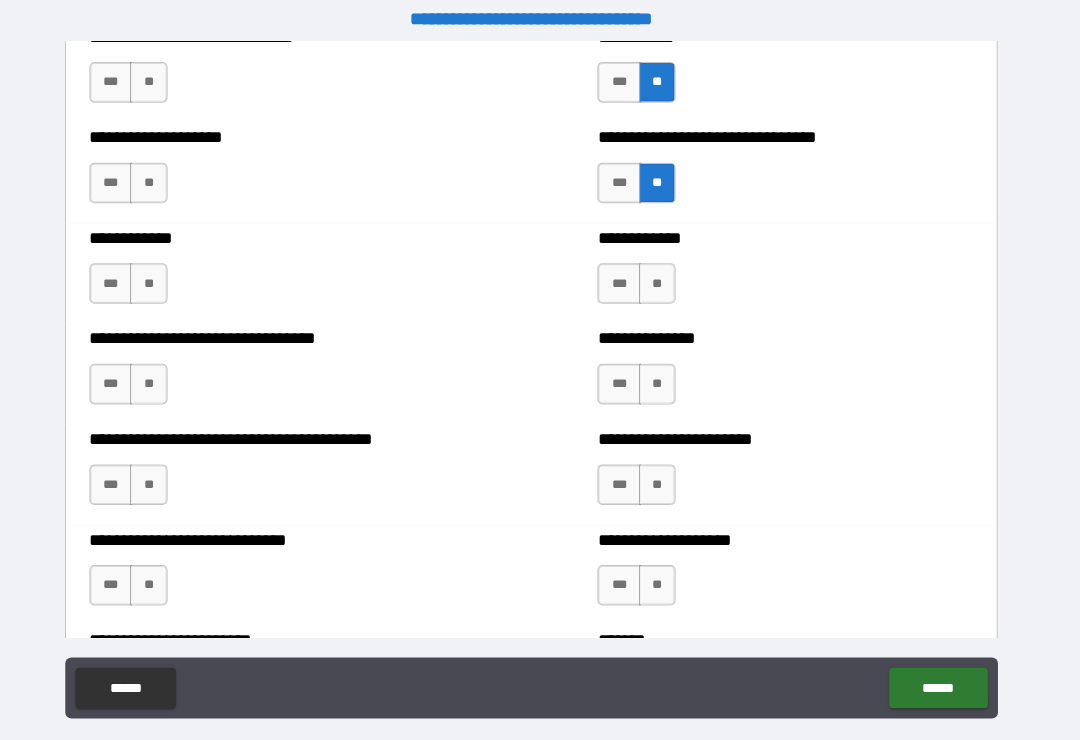 click on "**" at bounding box center (664, 279) 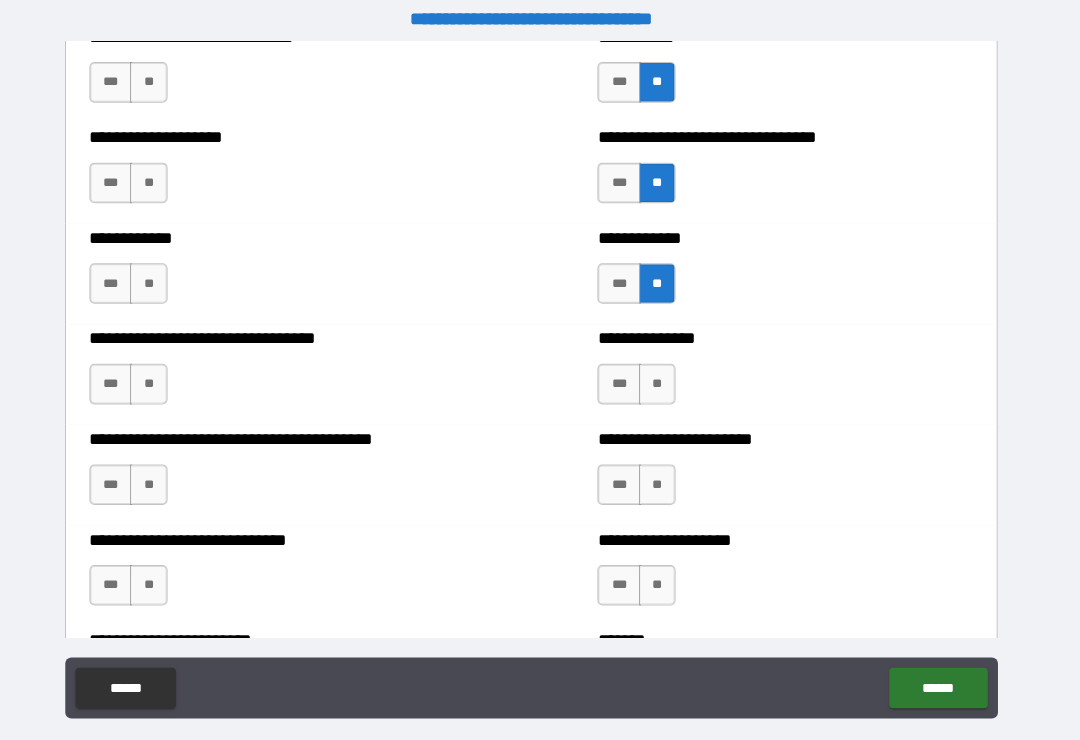 click on "**" at bounding box center (664, 378) 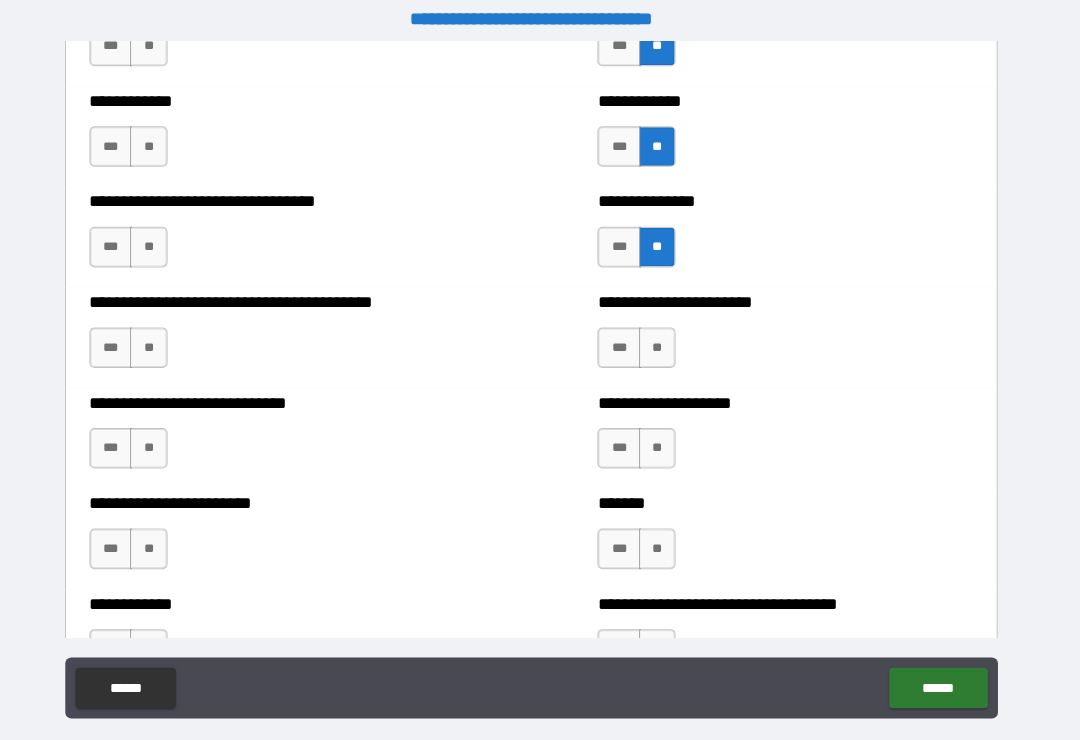 scroll, scrollTop: 5434, scrollLeft: 0, axis: vertical 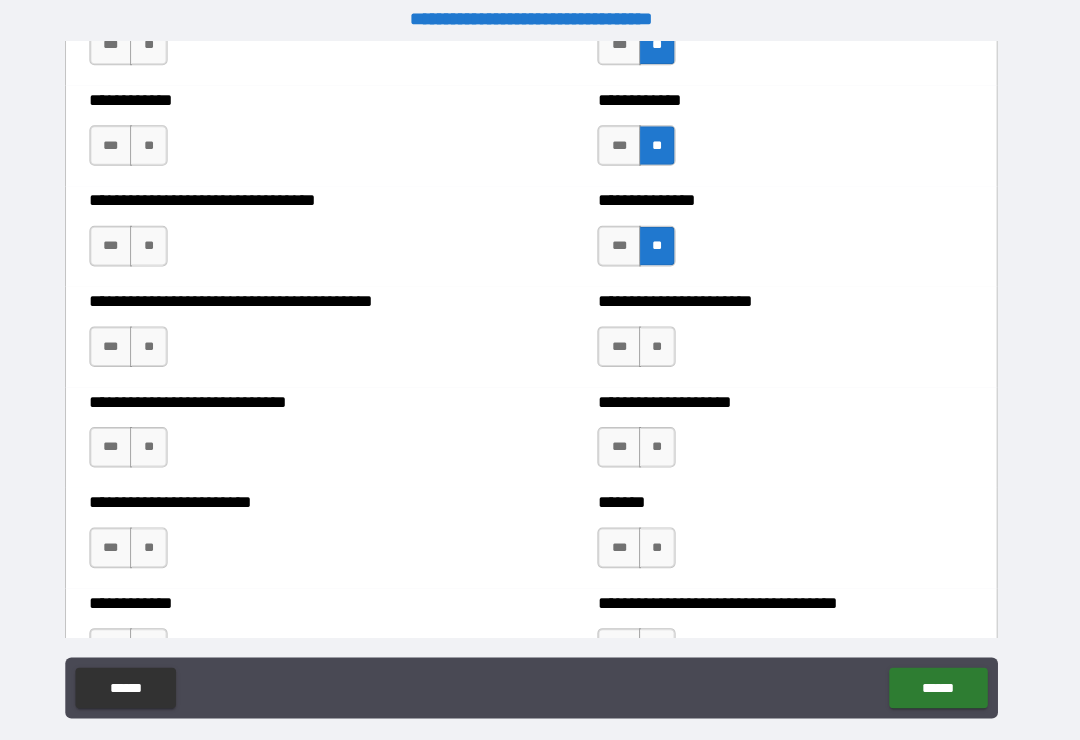 click on "**" at bounding box center (664, 341) 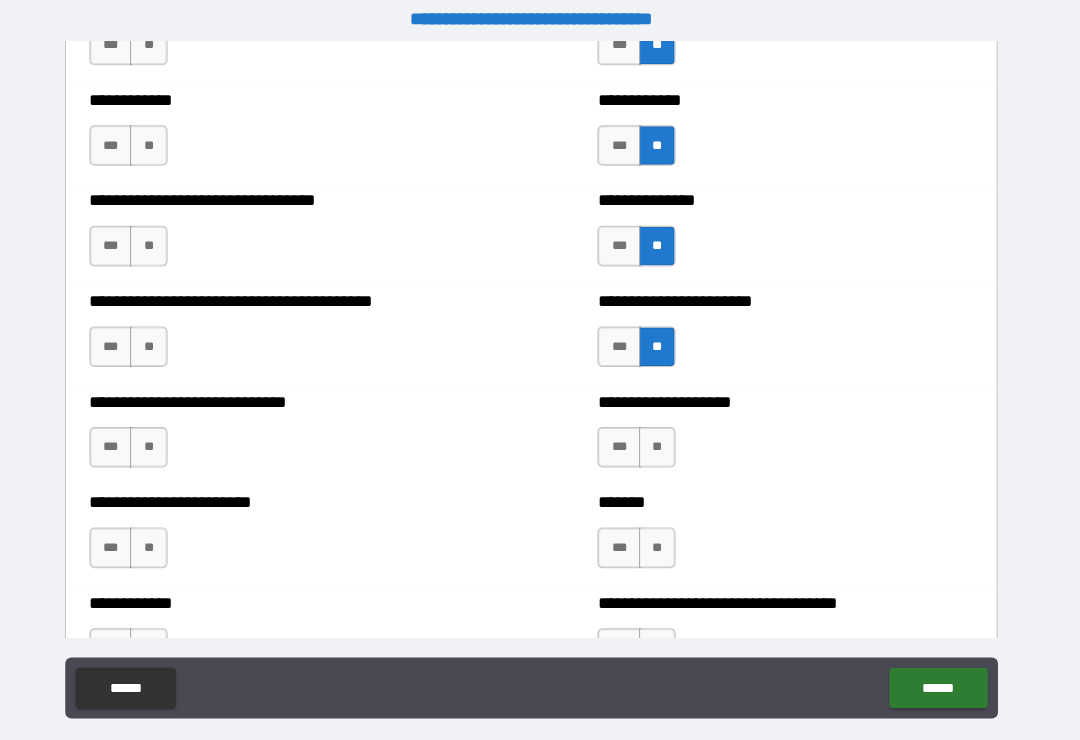 click on "**" at bounding box center (664, 440) 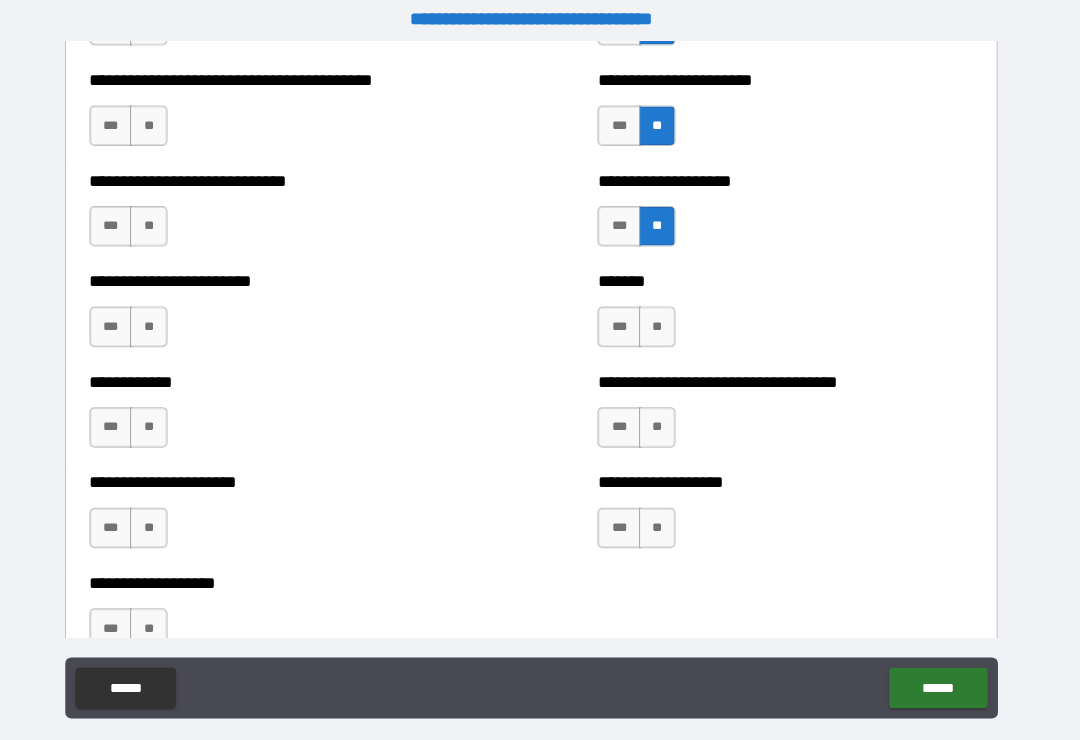 scroll, scrollTop: 5652, scrollLeft: 0, axis: vertical 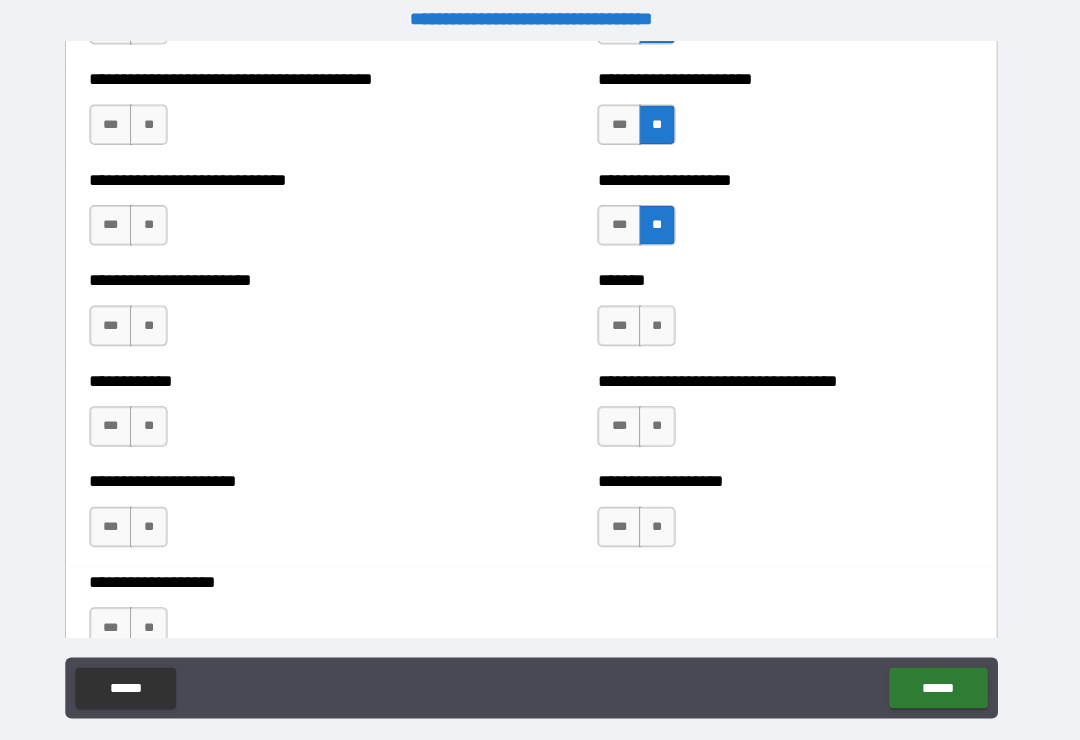 click on "**" at bounding box center [664, 321] 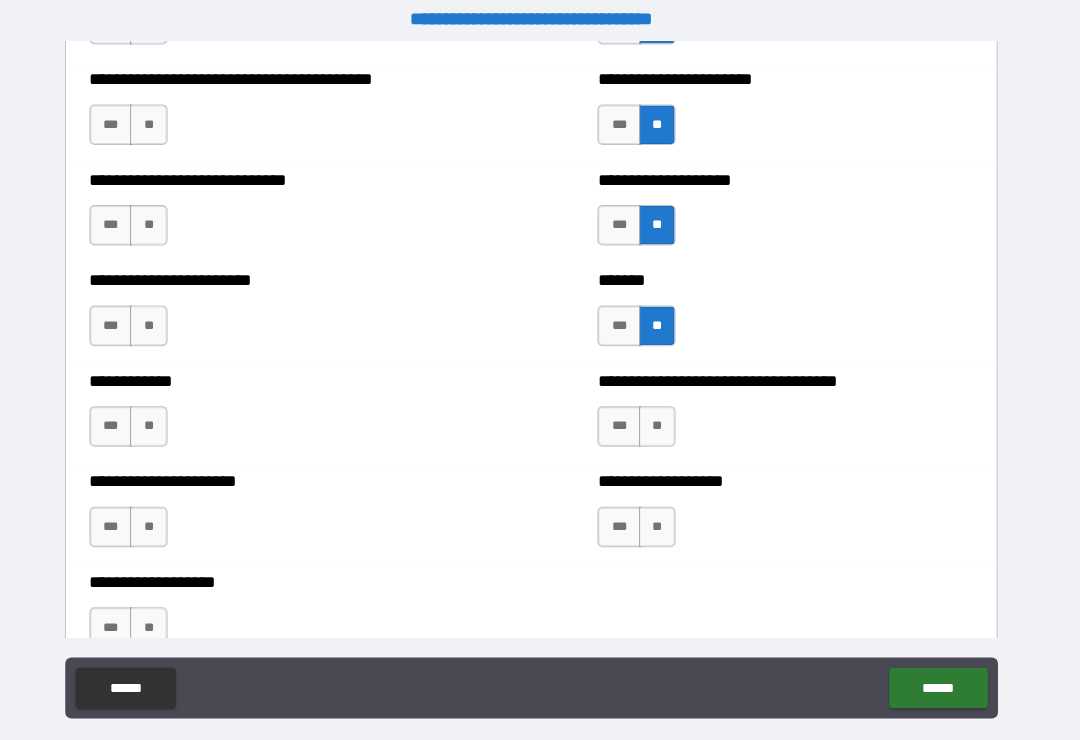 click on "***" at bounding box center (626, 420) 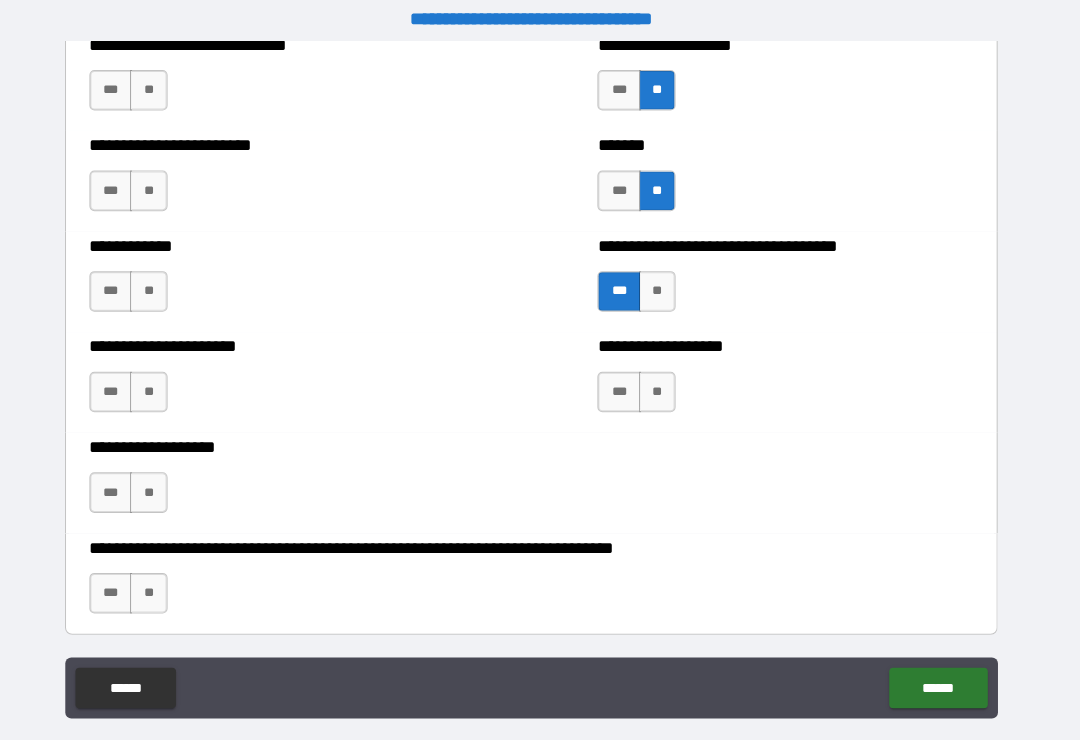 scroll, scrollTop: 5794, scrollLeft: 0, axis: vertical 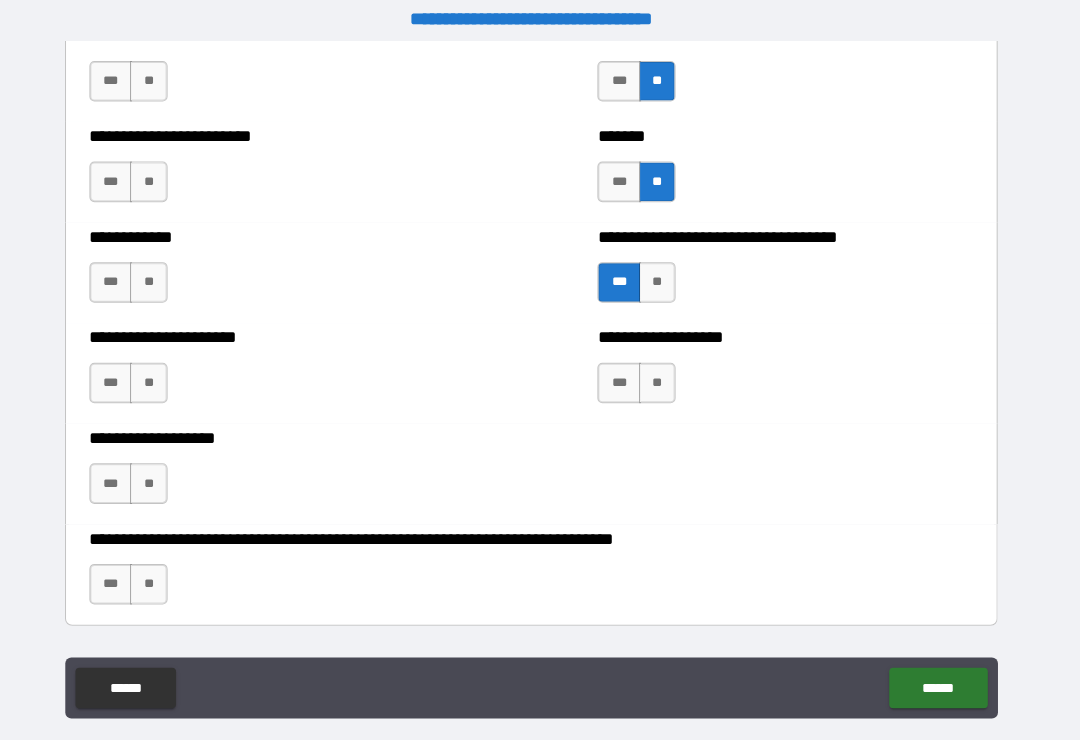 click on "**" at bounding box center (664, 377) 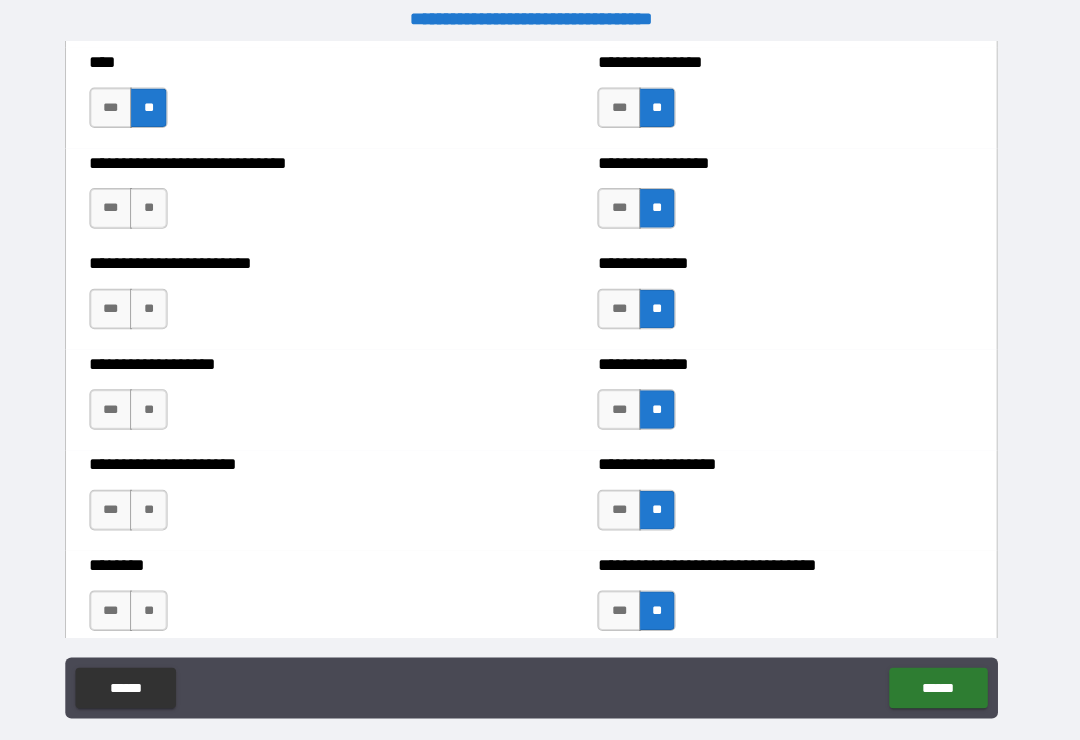 scroll, scrollTop: 3987, scrollLeft: 0, axis: vertical 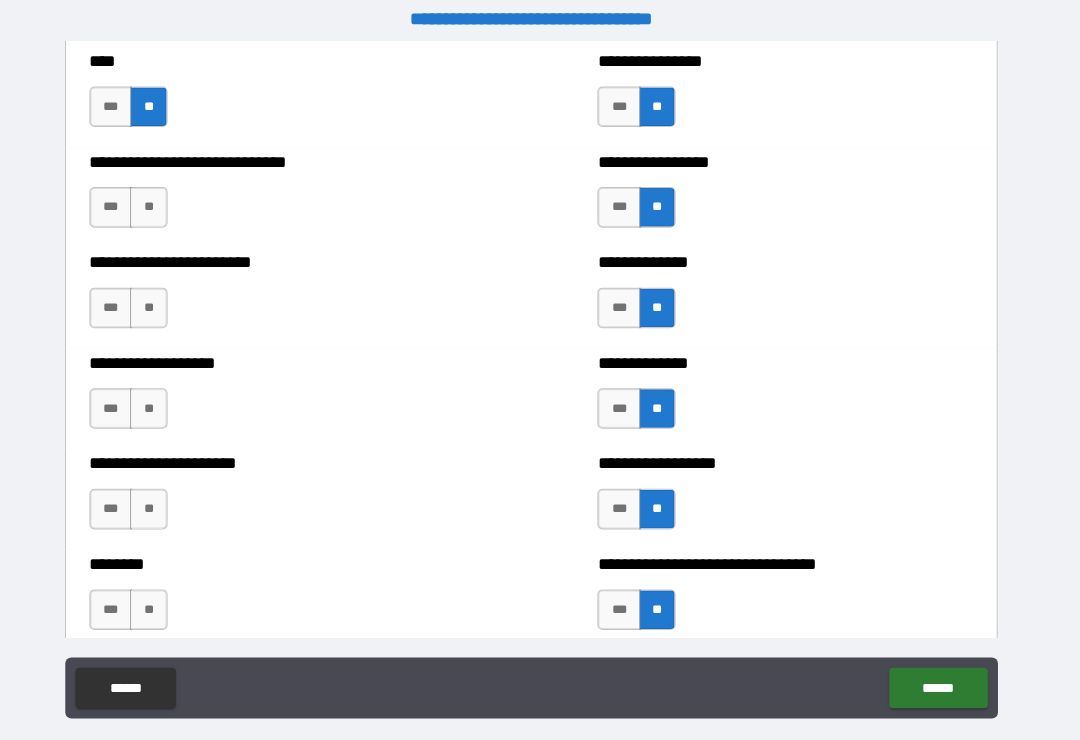 click on "***" at bounding box center [126, 204] 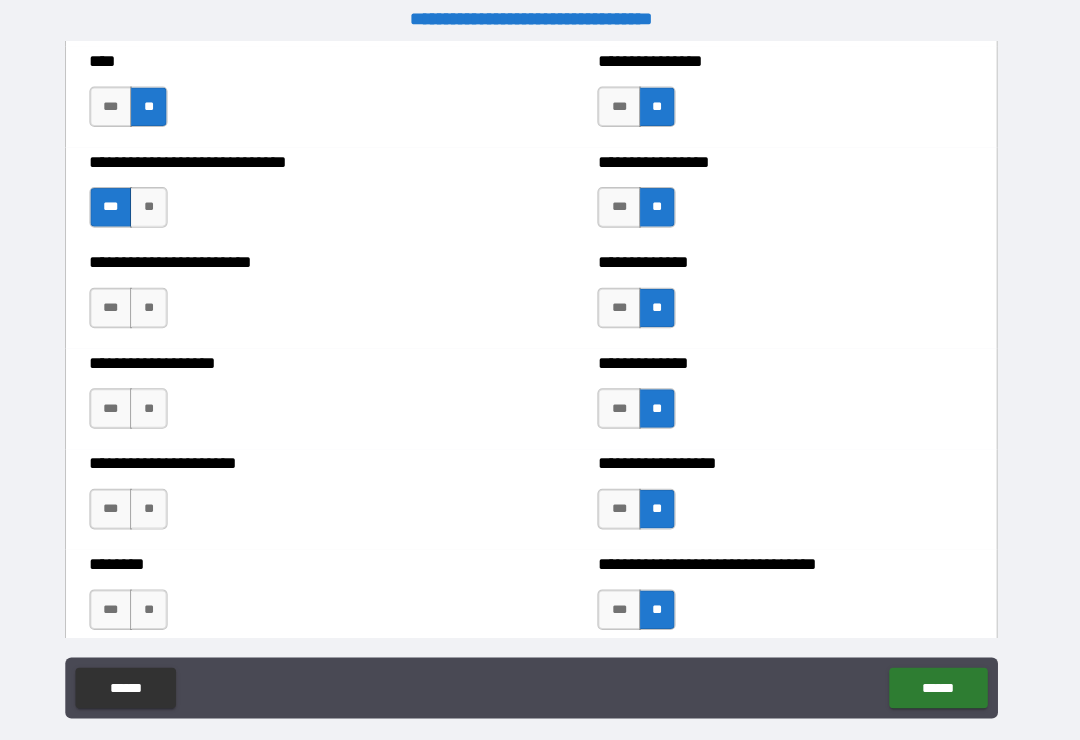 click on "**" at bounding box center (163, 303) 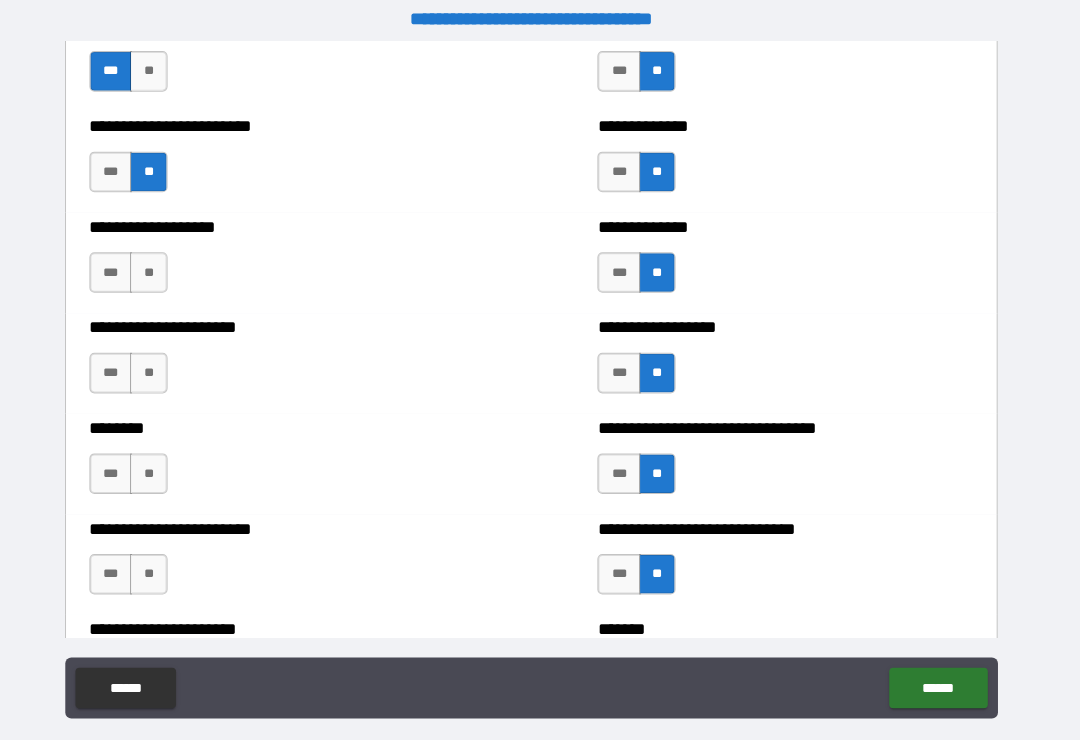 scroll, scrollTop: 4127, scrollLeft: 0, axis: vertical 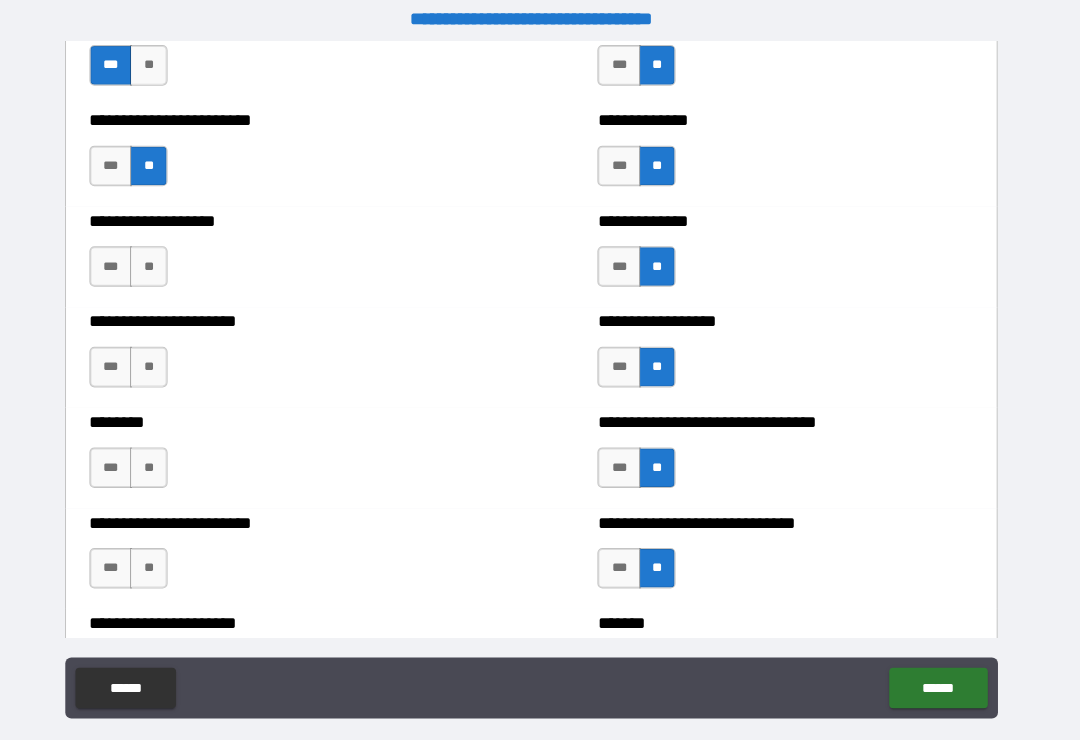 click on "**" at bounding box center (163, 262) 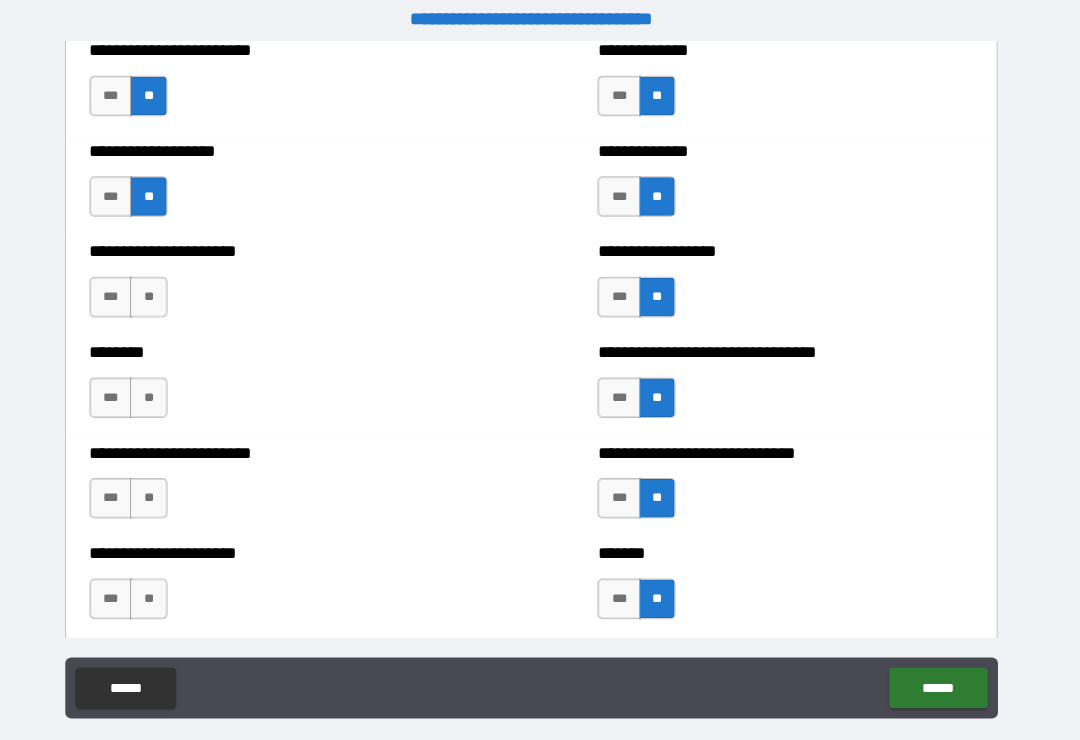 scroll, scrollTop: 4207, scrollLeft: 0, axis: vertical 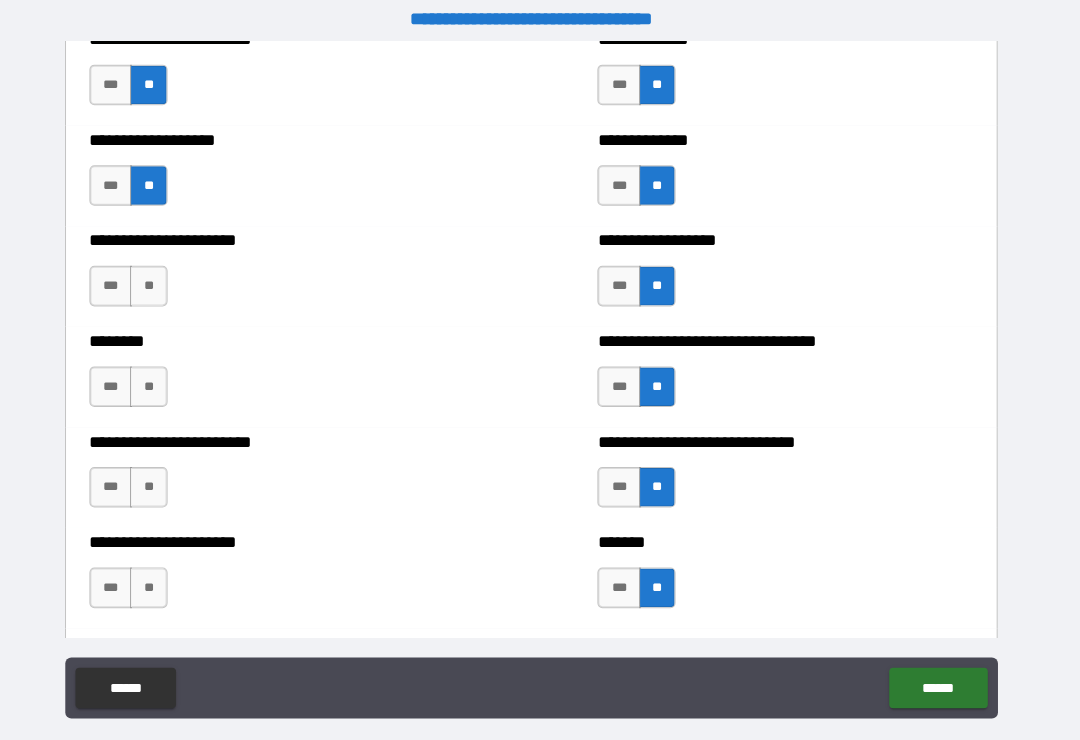 click on "***" at bounding box center (126, 281) 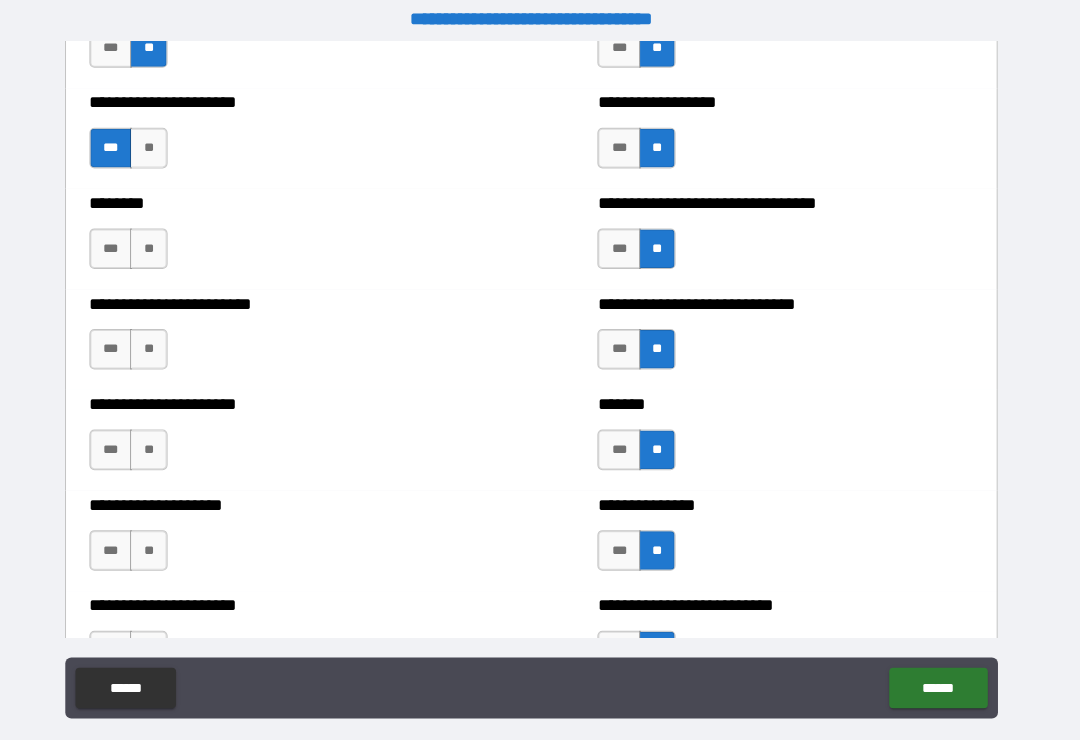 scroll, scrollTop: 4346, scrollLeft: 0, axis: vertical 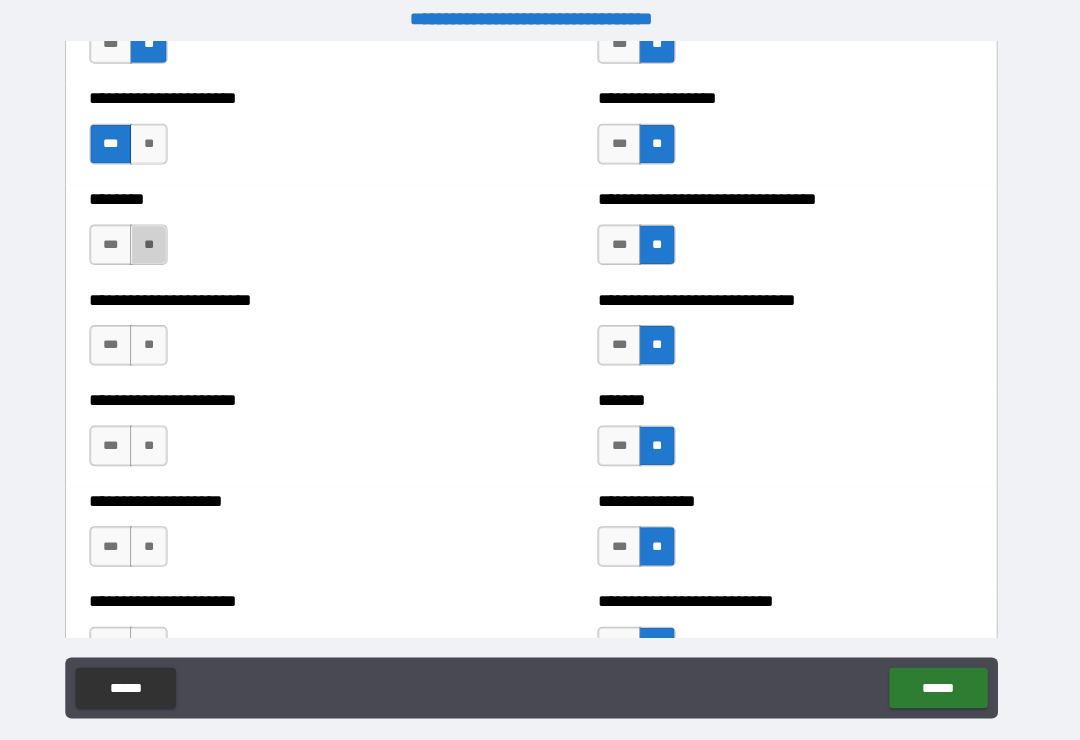 click on "**" at bounding box center (163, 241) 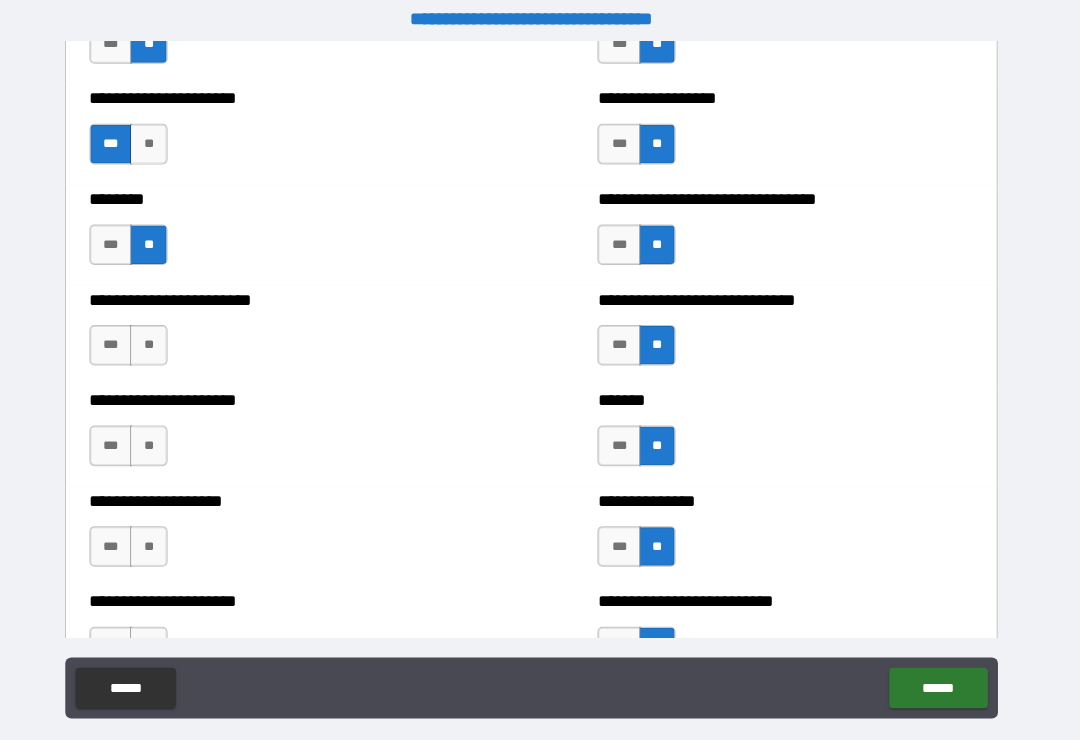 click on "**" at bounding box center (163, 340) 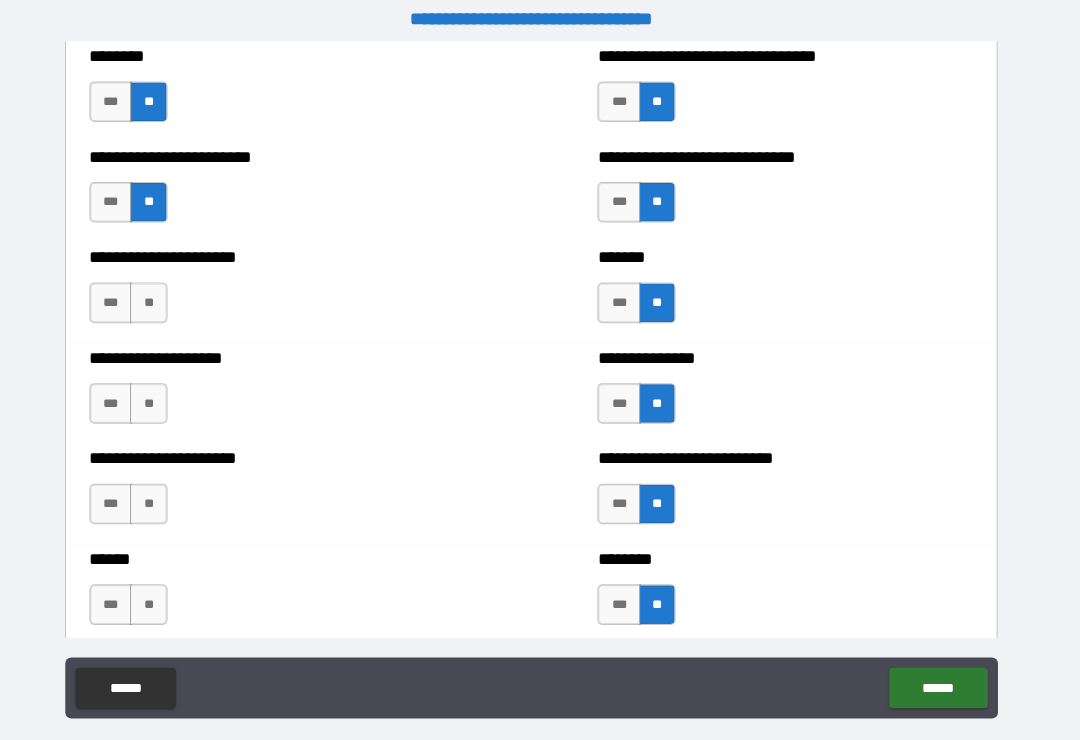 scroll, scrollTop: 4494, scrollLeft: 0, axis: vertical 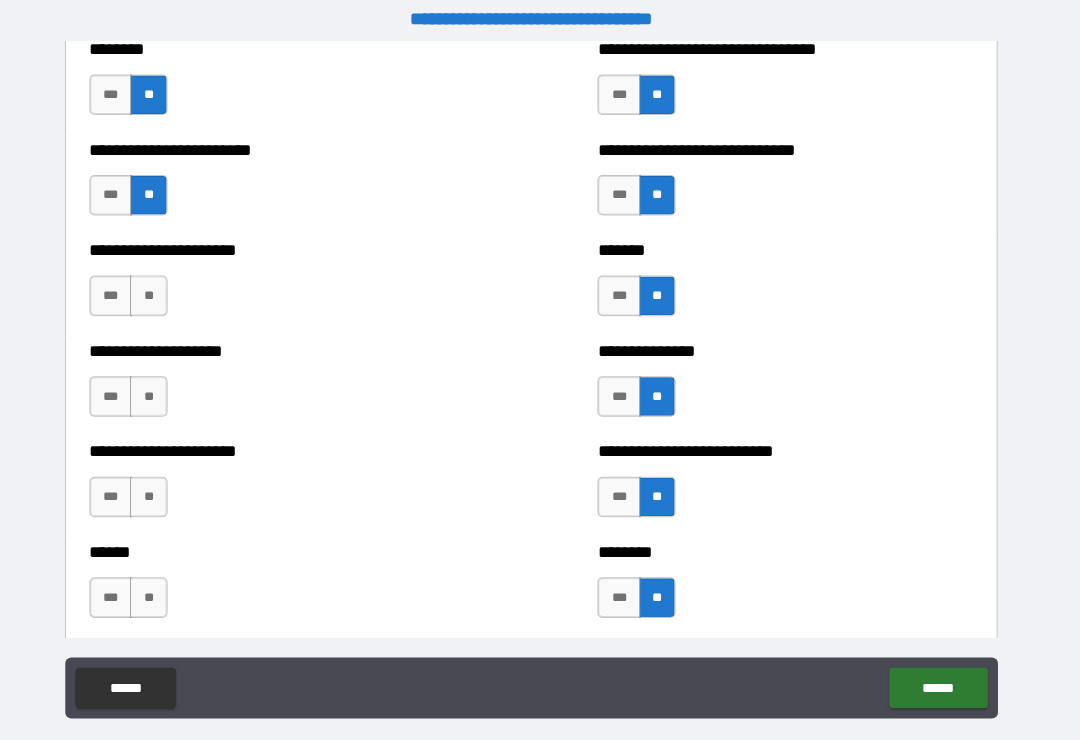click on "**" at bounding box center (163, 291) 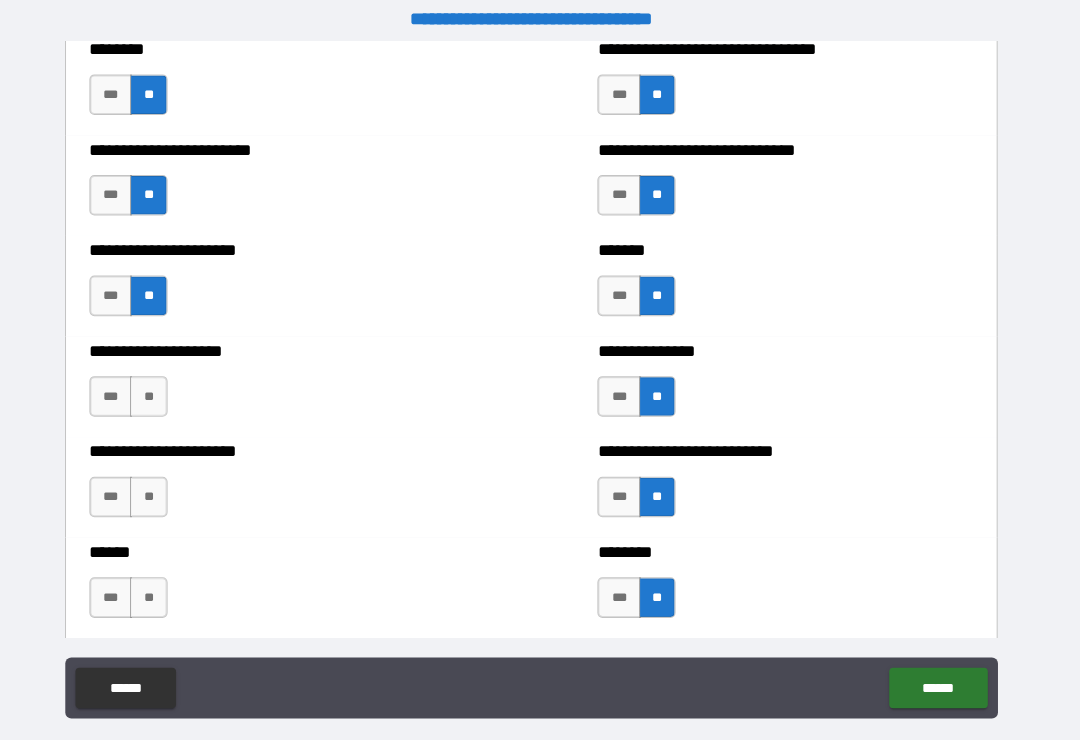 click on "**" at bounding box center (163, 390) 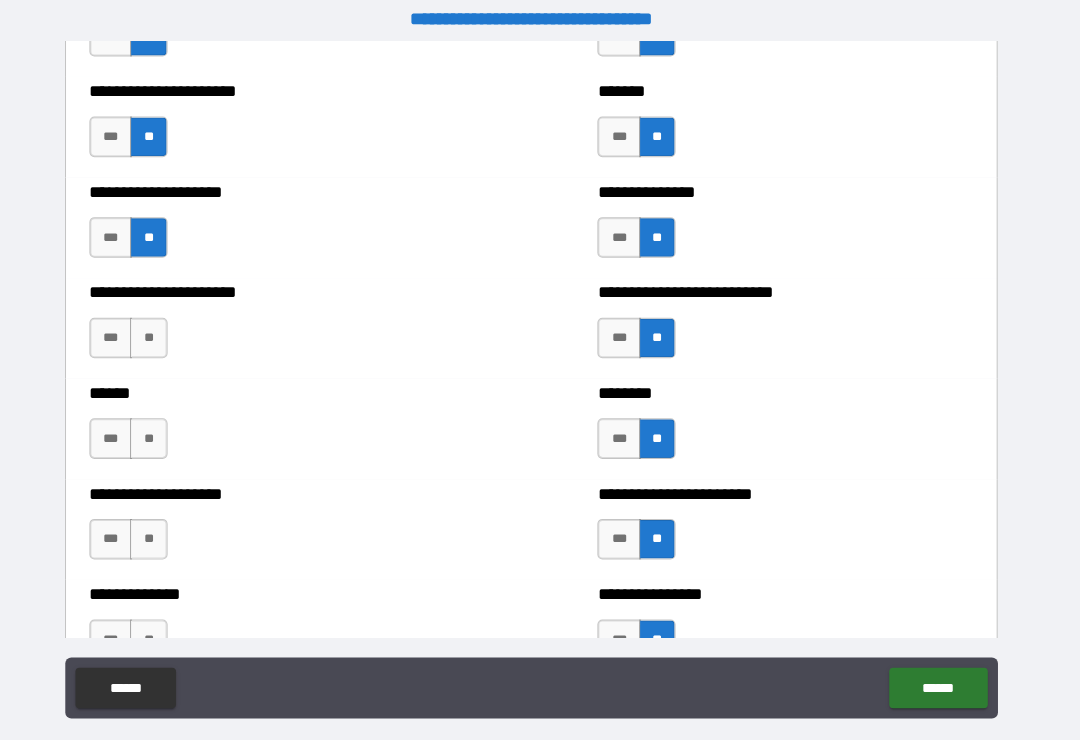 scroll, scrollTop: 4652, scrollLeft: 0, axis: vertical 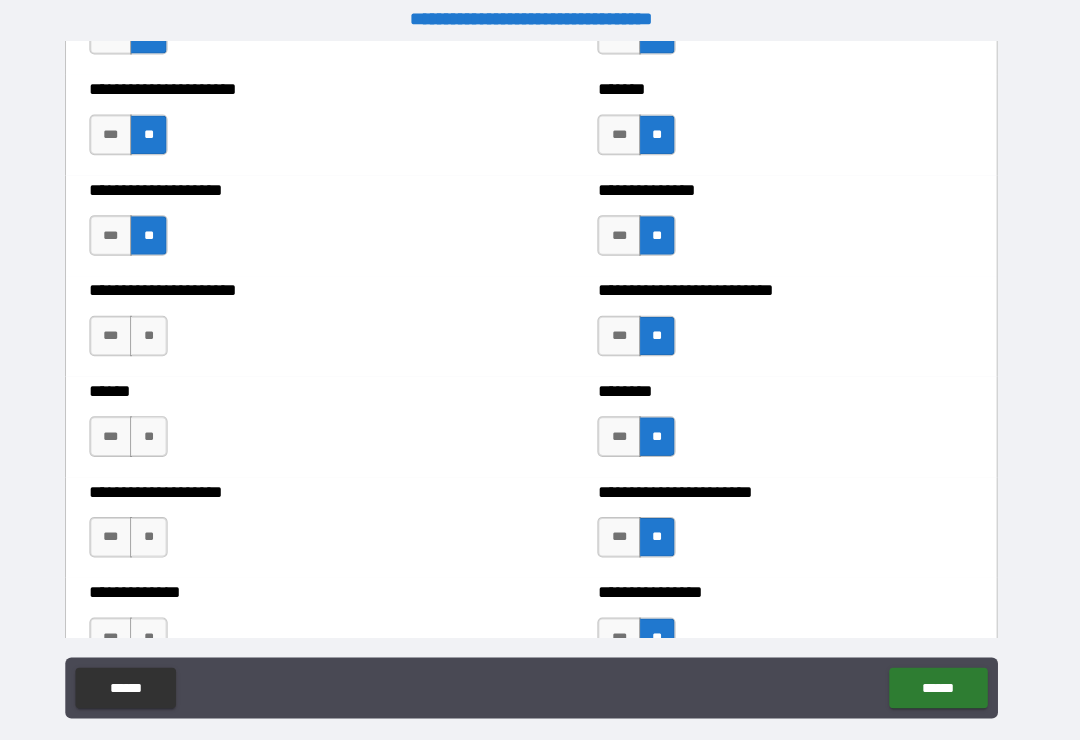 click on "**" at bounding box center (163, 331) 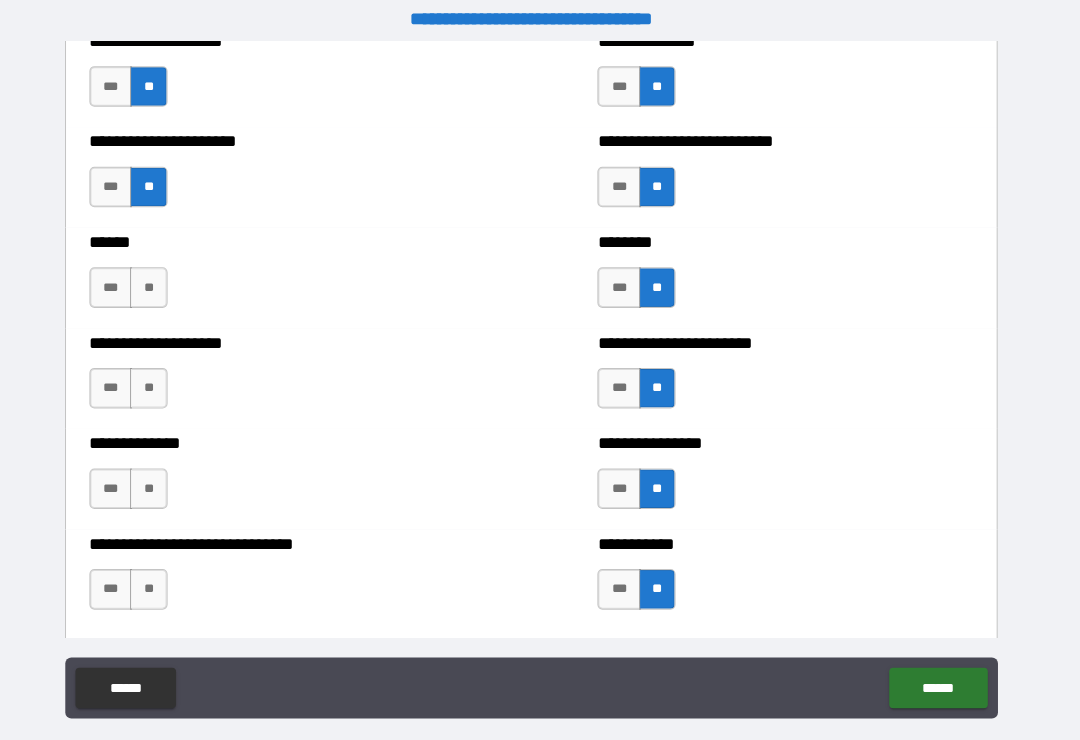 scroll, scrollTop: 4795, scrollLeft: 0, axis: vertical 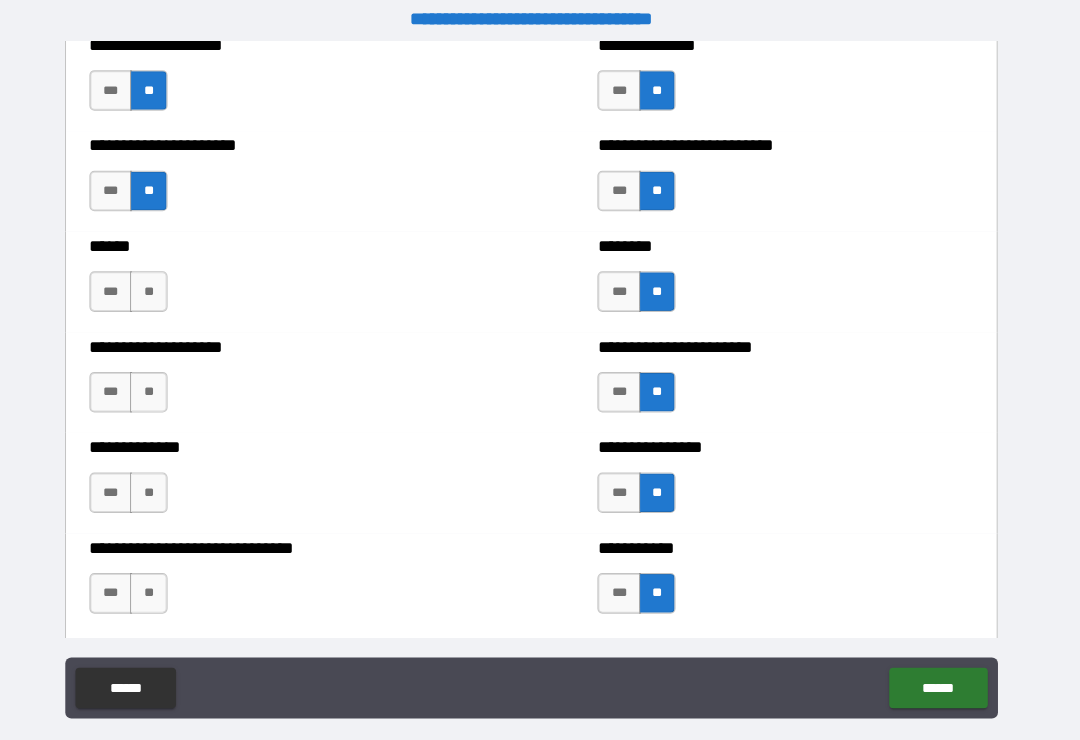 click on "**" at bounding box center [163, 287] 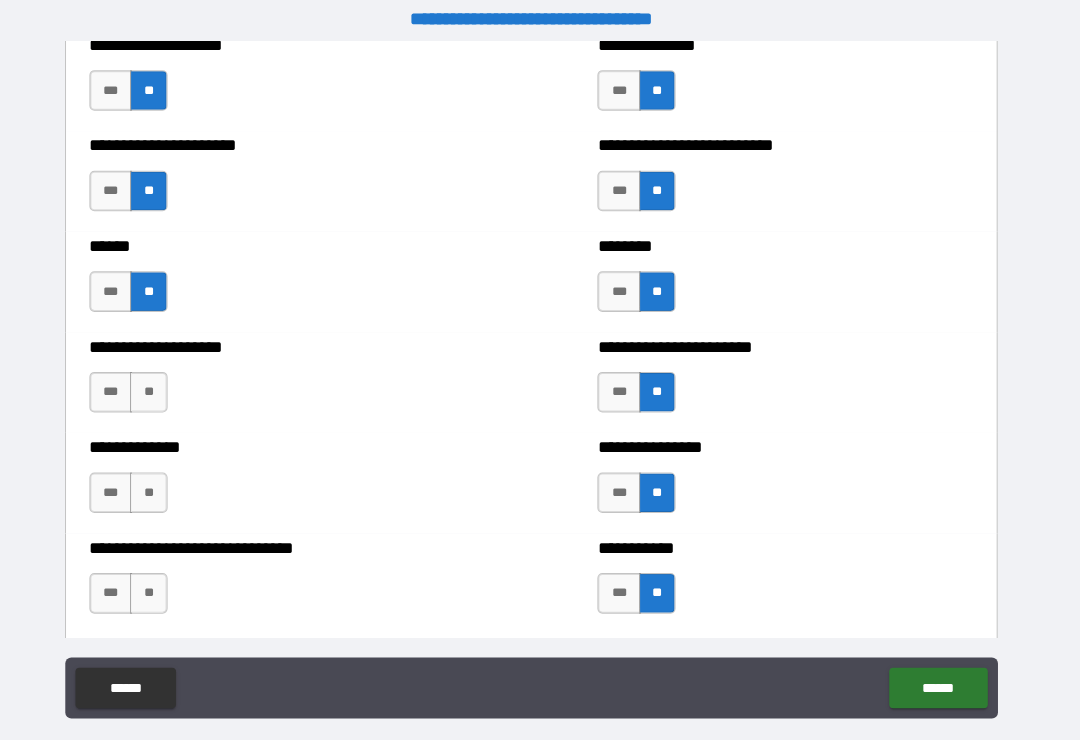 click on "**" at bounding box center [163, 386] 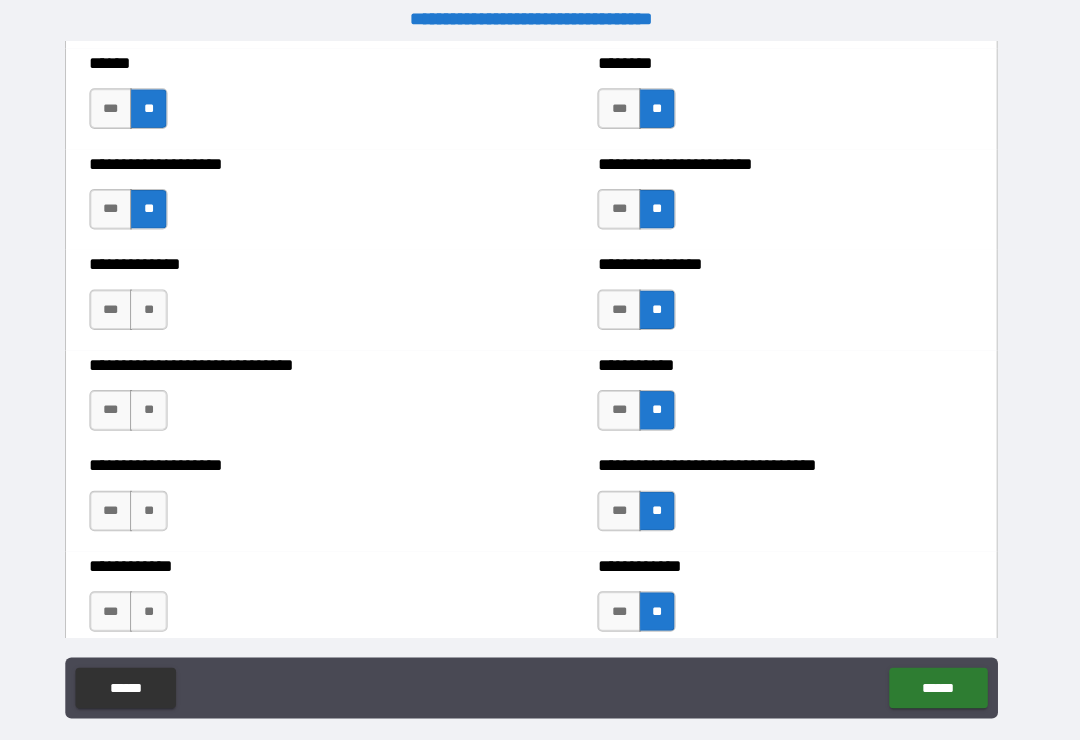 scroll, scrollTop: 4978, scrollLeft: 0, axis: vertical 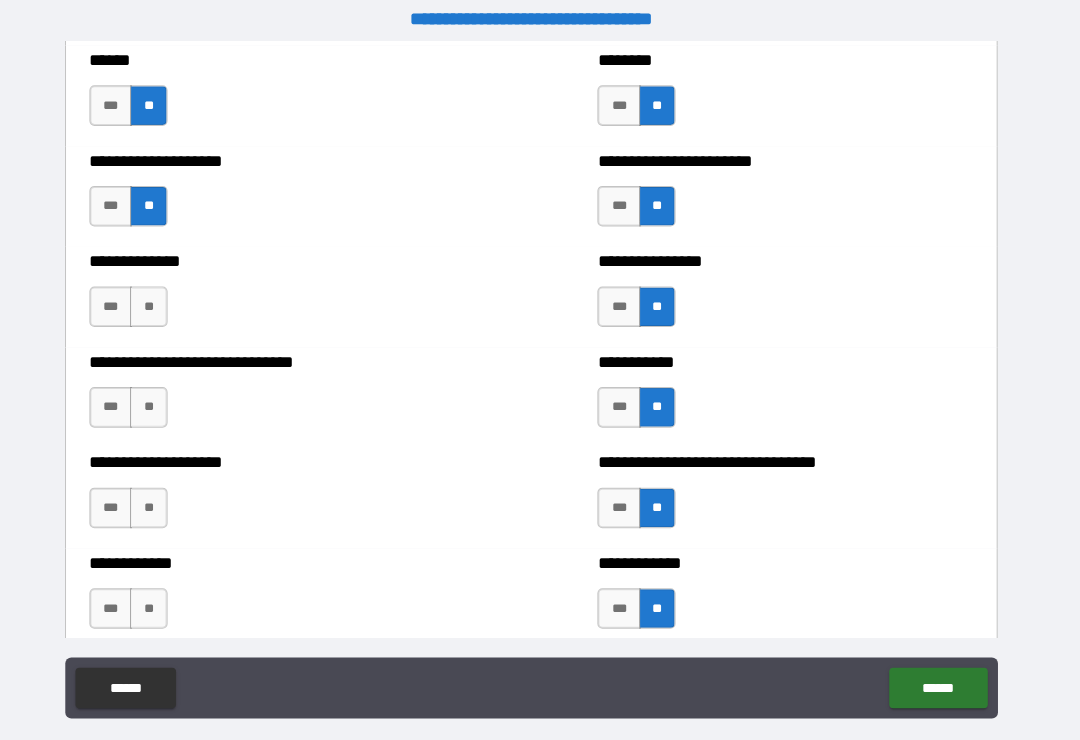 click on "**" at bounding box center [163, 302] 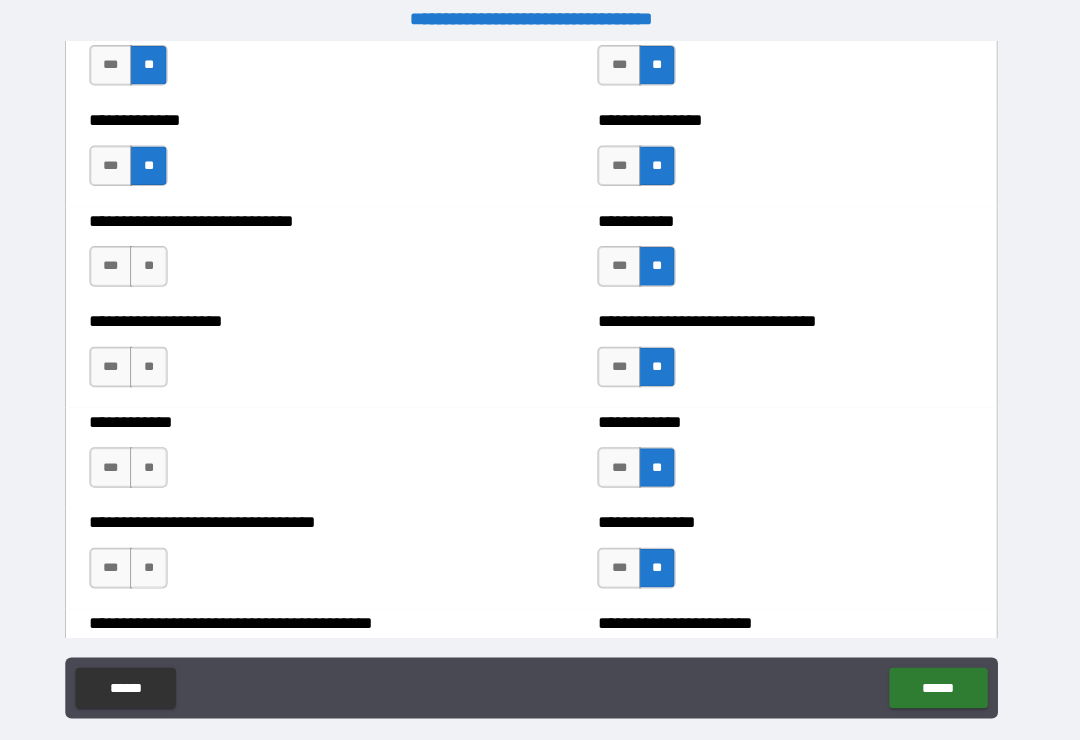 scroll, scrollTop: 5119, scrollLeft: 0, axis: vertical 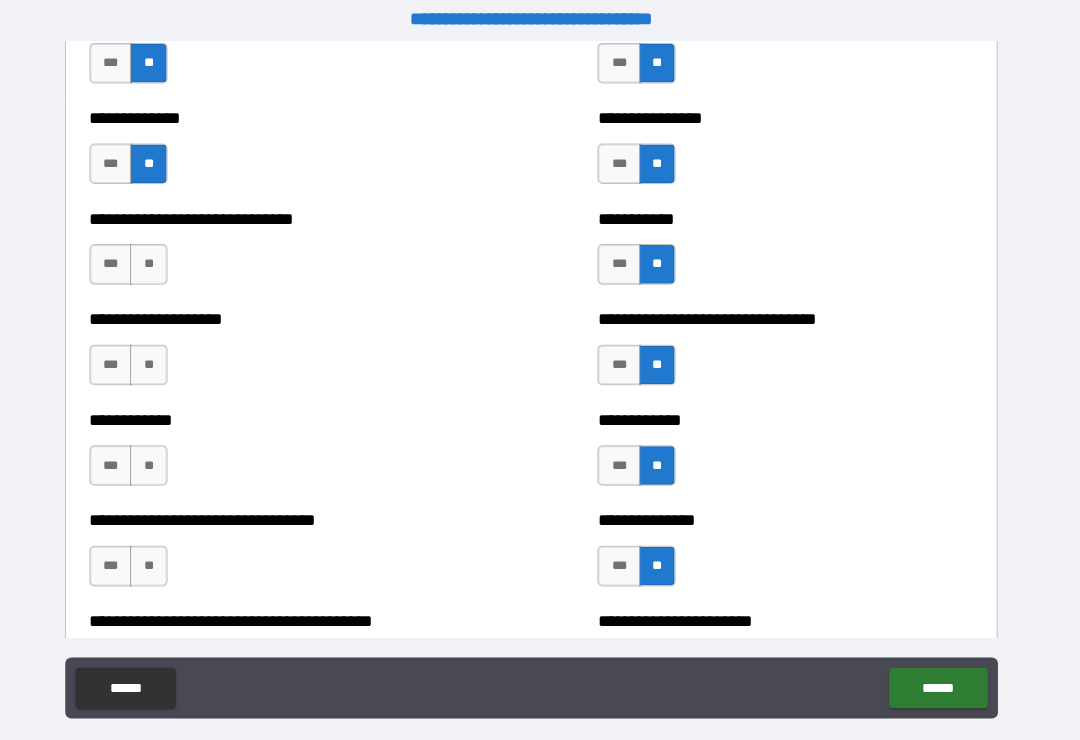 click on "**" at bounding box center (163, 260) 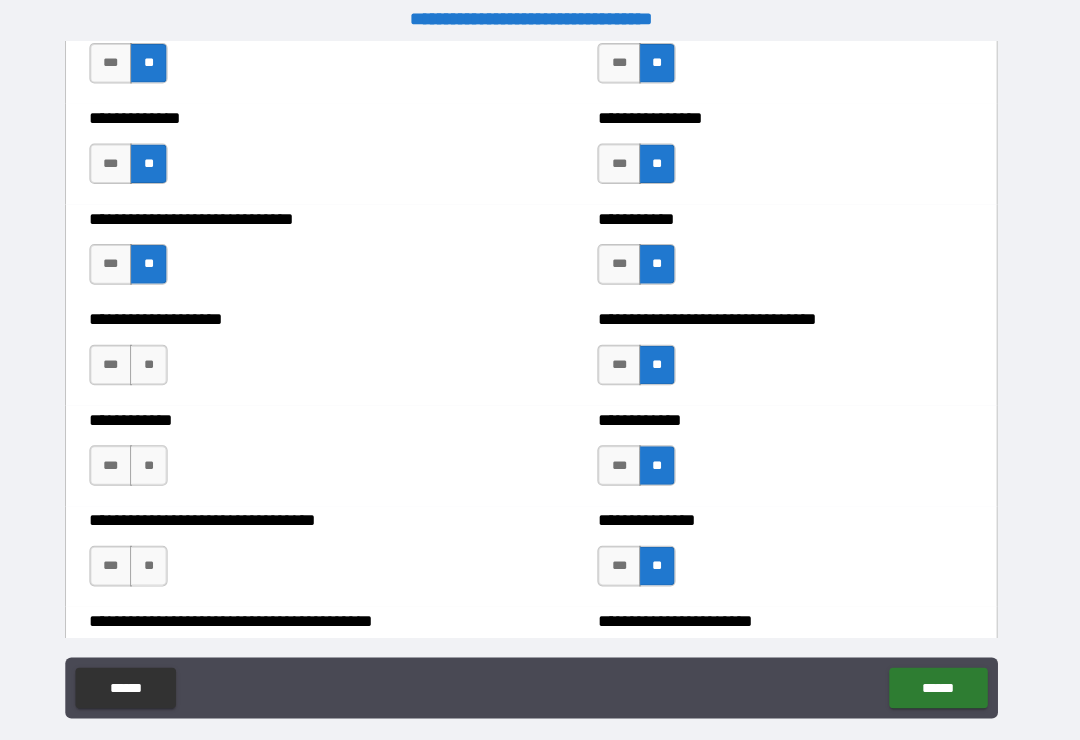click on "**" at bounding box center (163, 359) 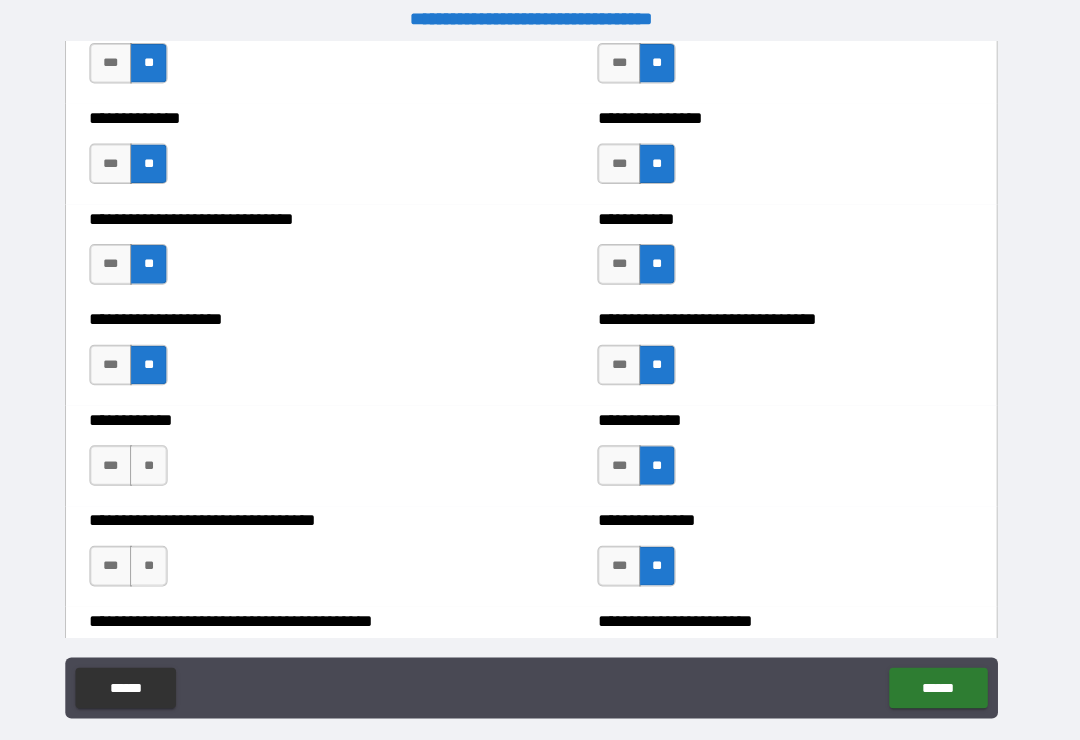 click on "***" at bounding box center (126, 458) 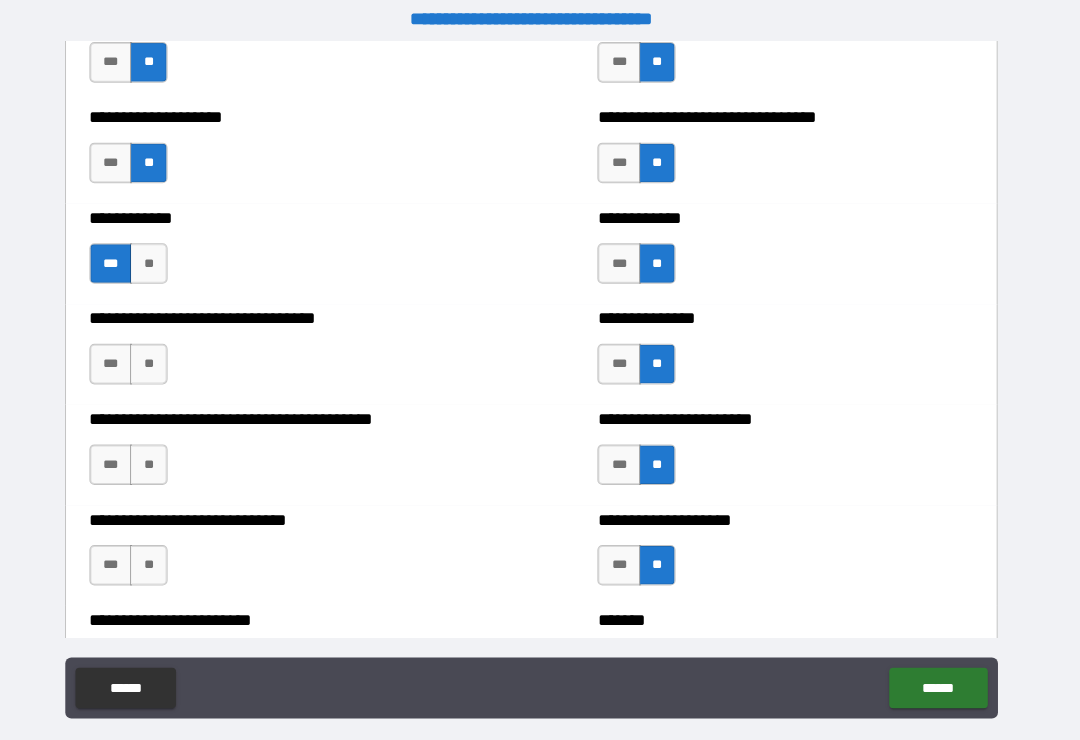 scroll, scrollTop: 5339, scrollLeft: 0, axis: vertical 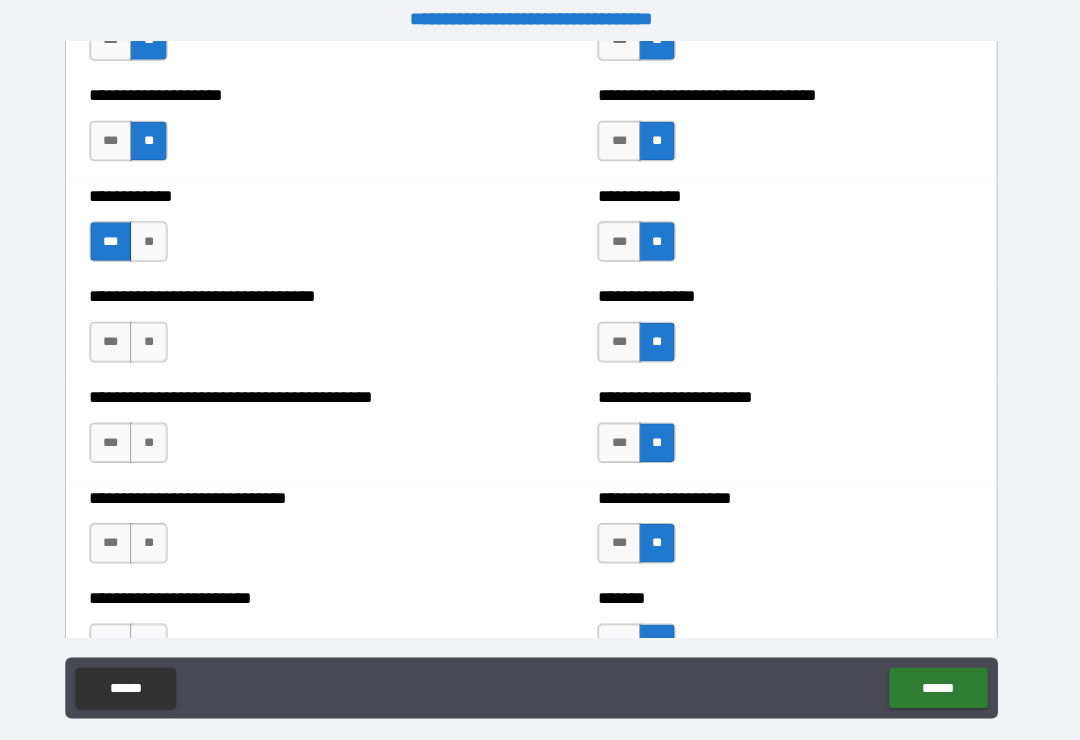 click on "**" at bounding box center (163, 337) 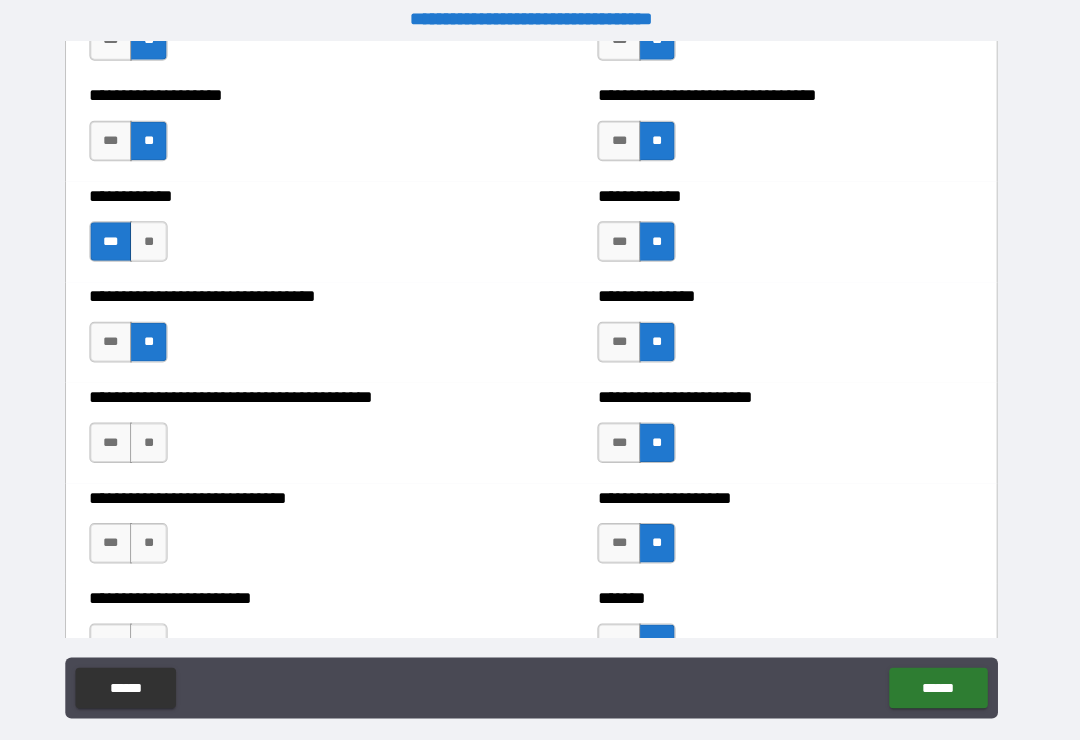 click on "**" at bounding box center [163, 436] 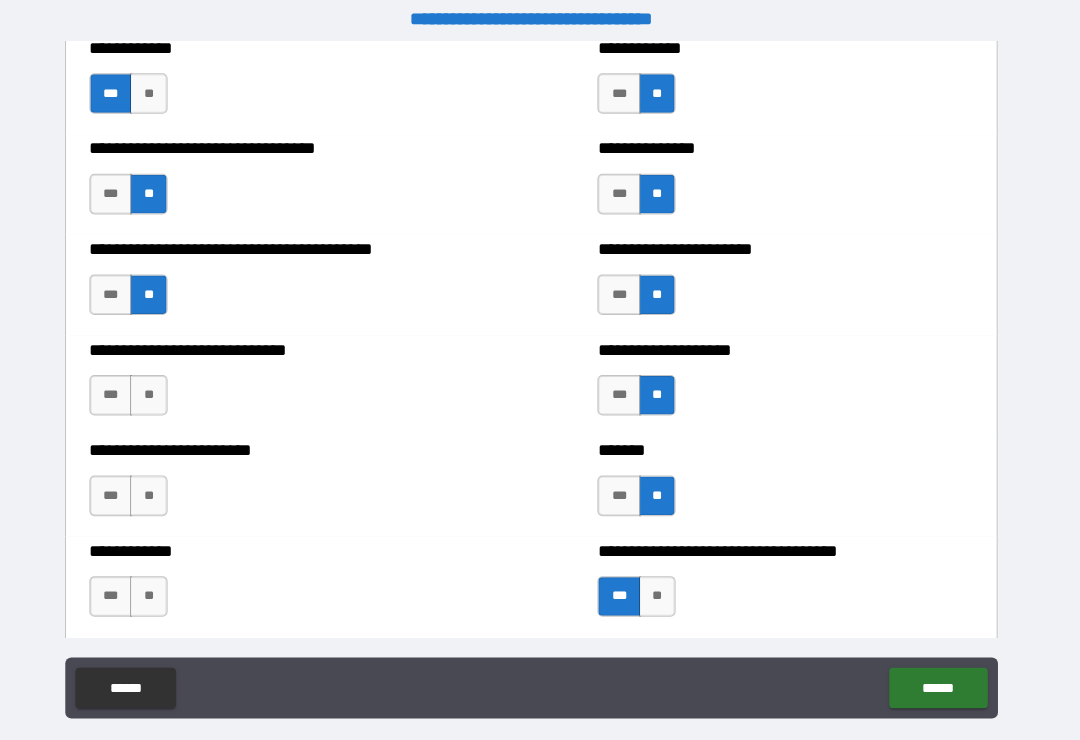 scroll, scrollTop: 5516, scrollLeft: 0, axis: vertical 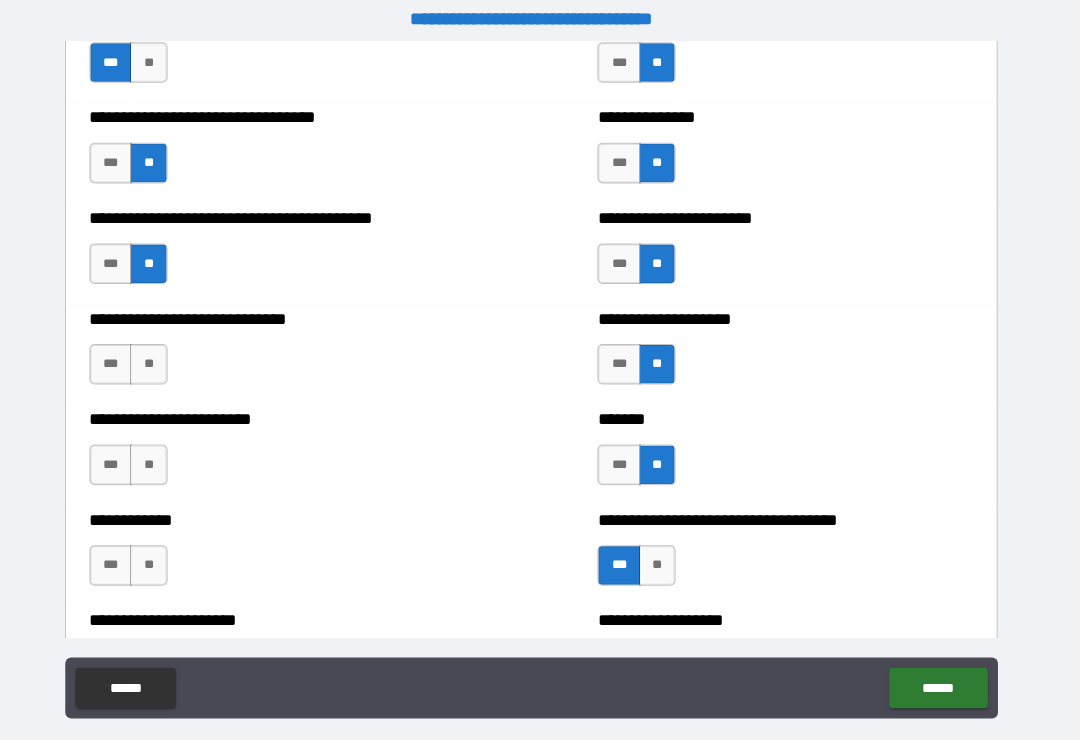 click on "**" at bounding box center (163, 358) 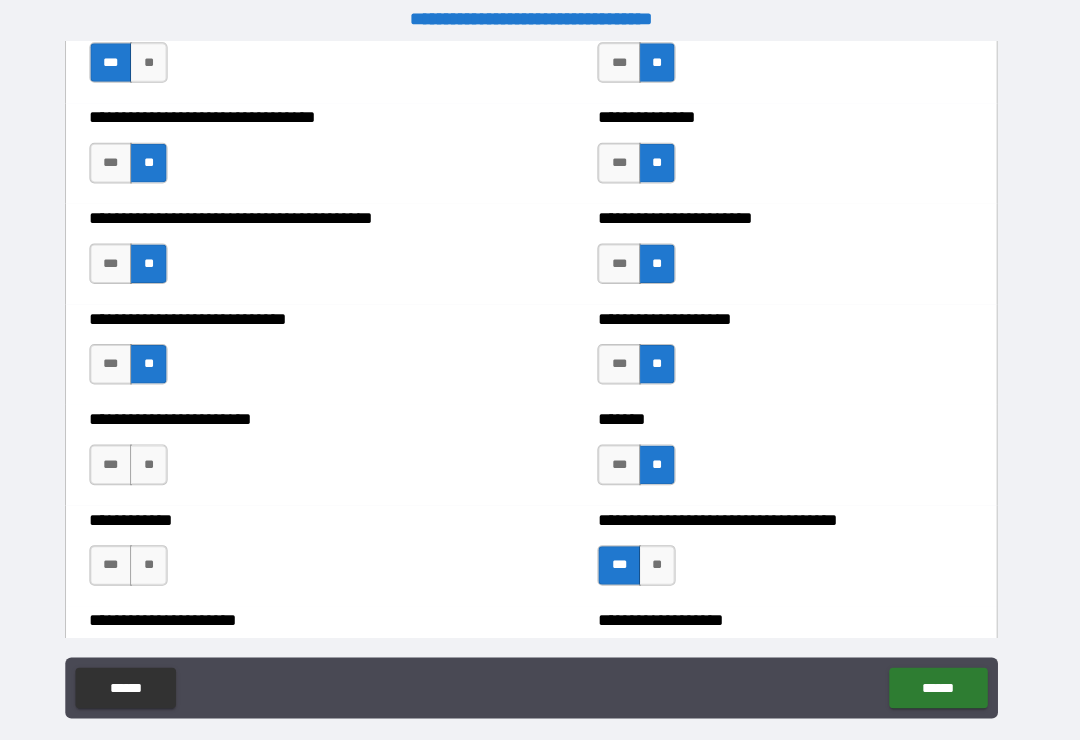 click on "**" at bounding box center (163, 457) 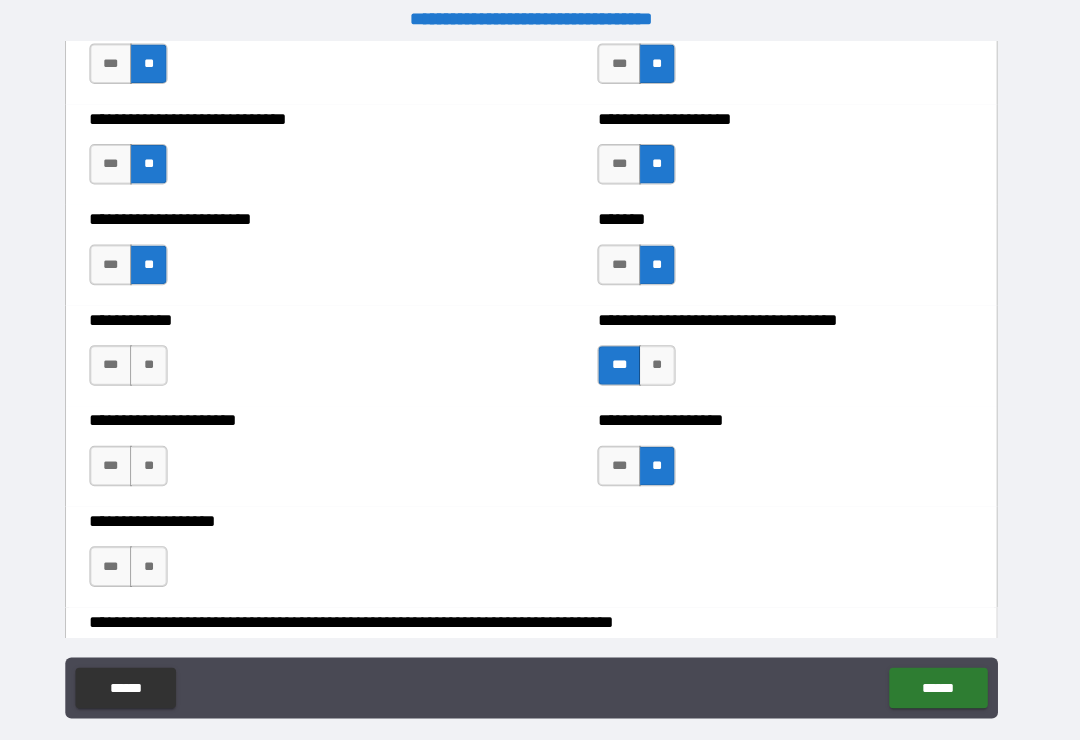 scroll, scrollTop: 5736, scrollLeft: 0, axis: vertical 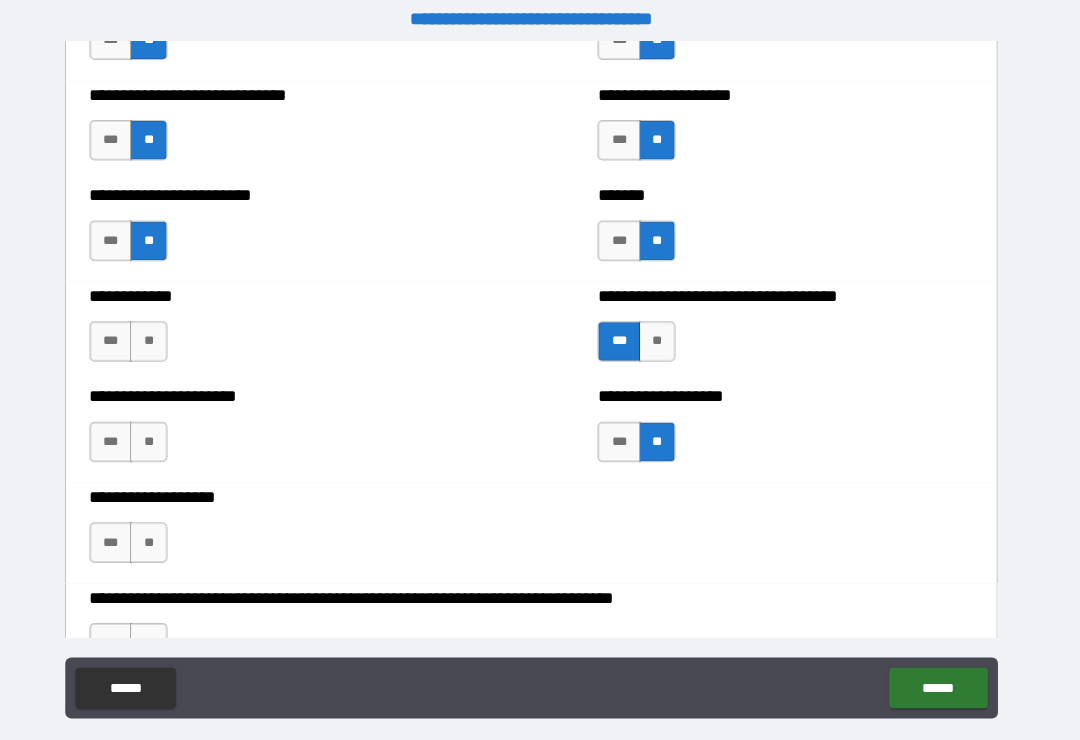click on "***" at bounding box center (126, 336) 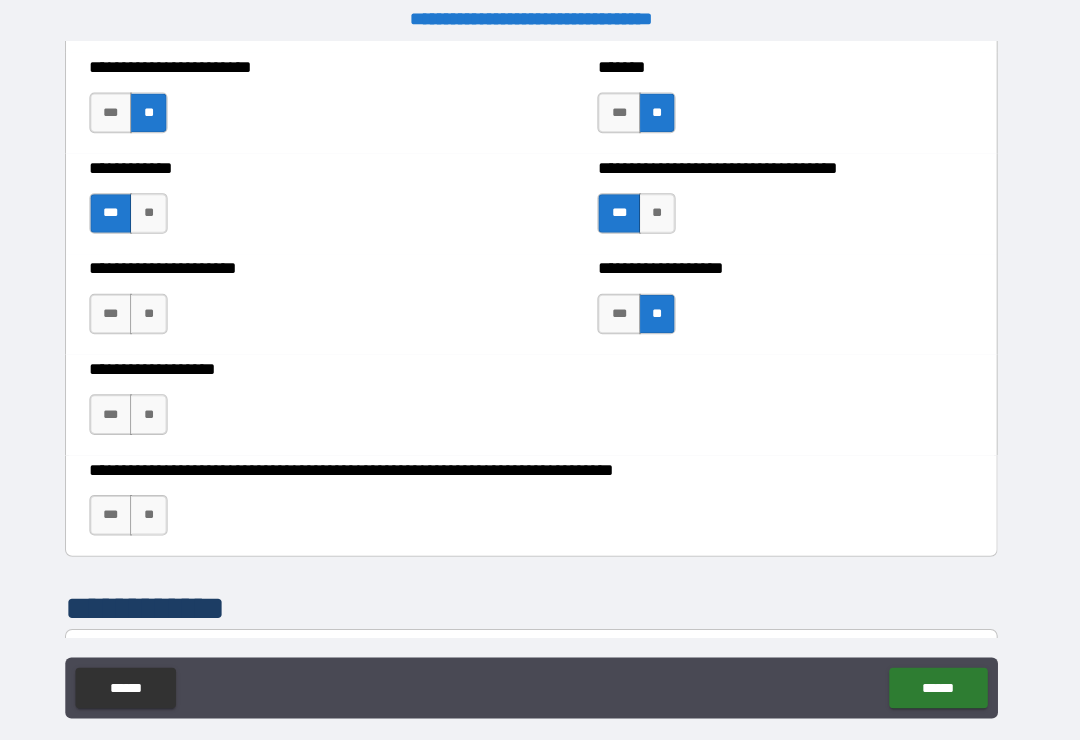 scroll, scrollTop: 5863, scrollLeft: 0, axis: vertical 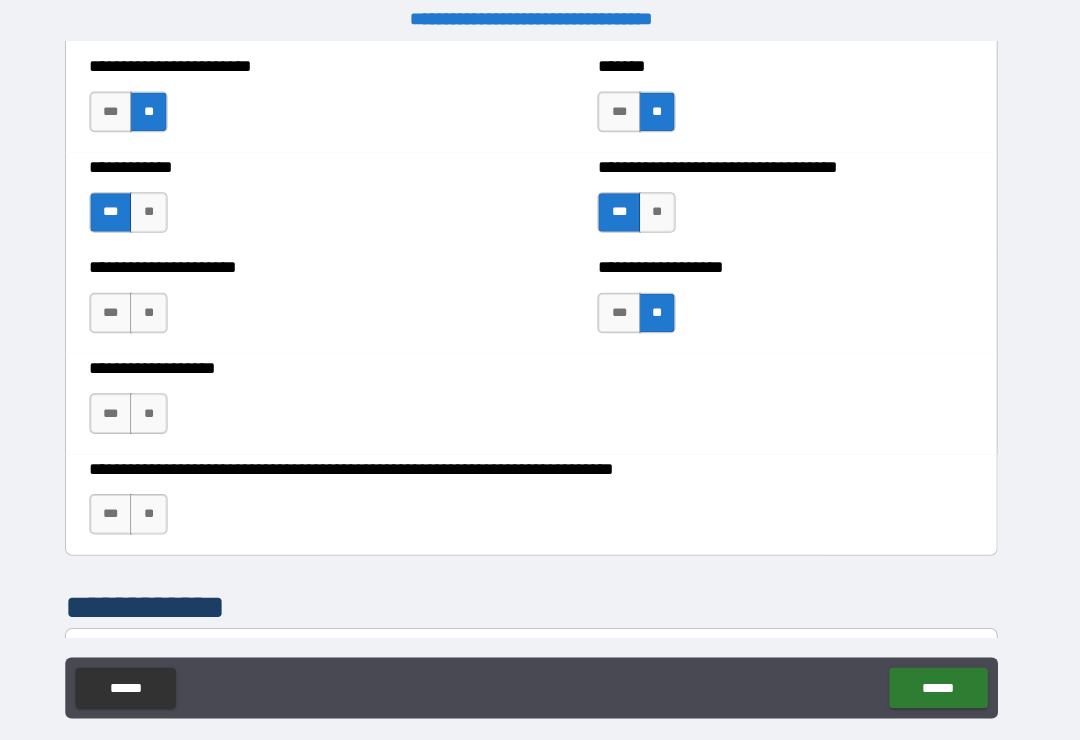 click on "**" at bounding box center [163, 308] 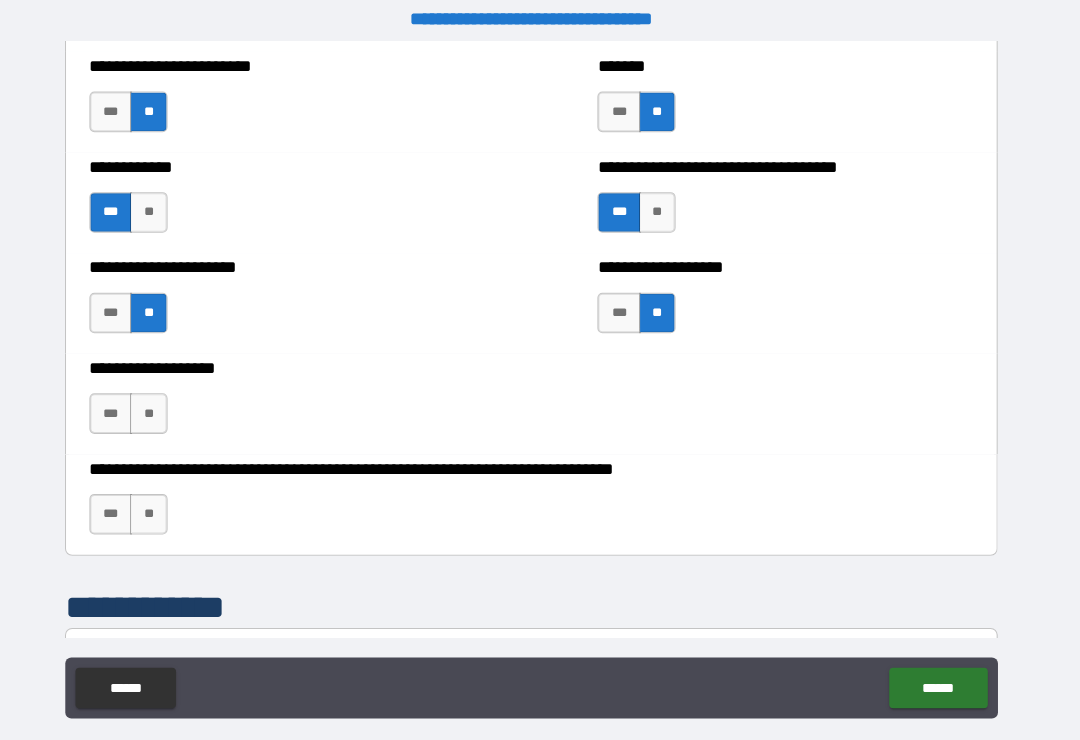 click on "**********" at bounding box center (290, 397) 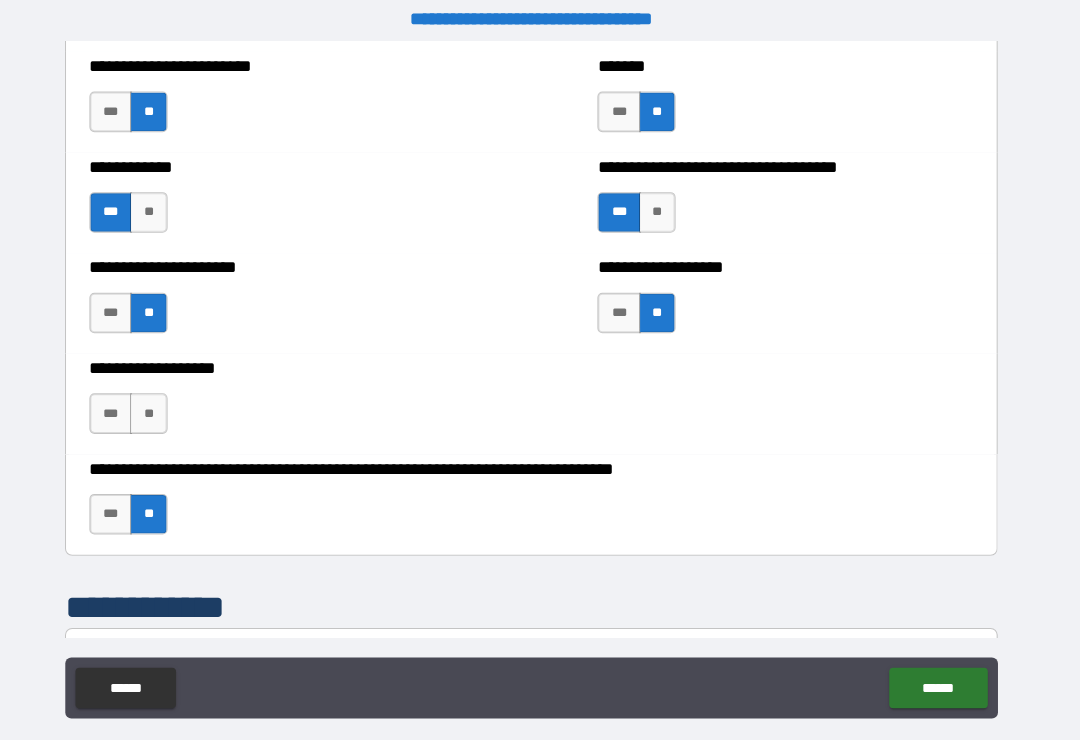 click on "**" at bounding box center [163, 407] 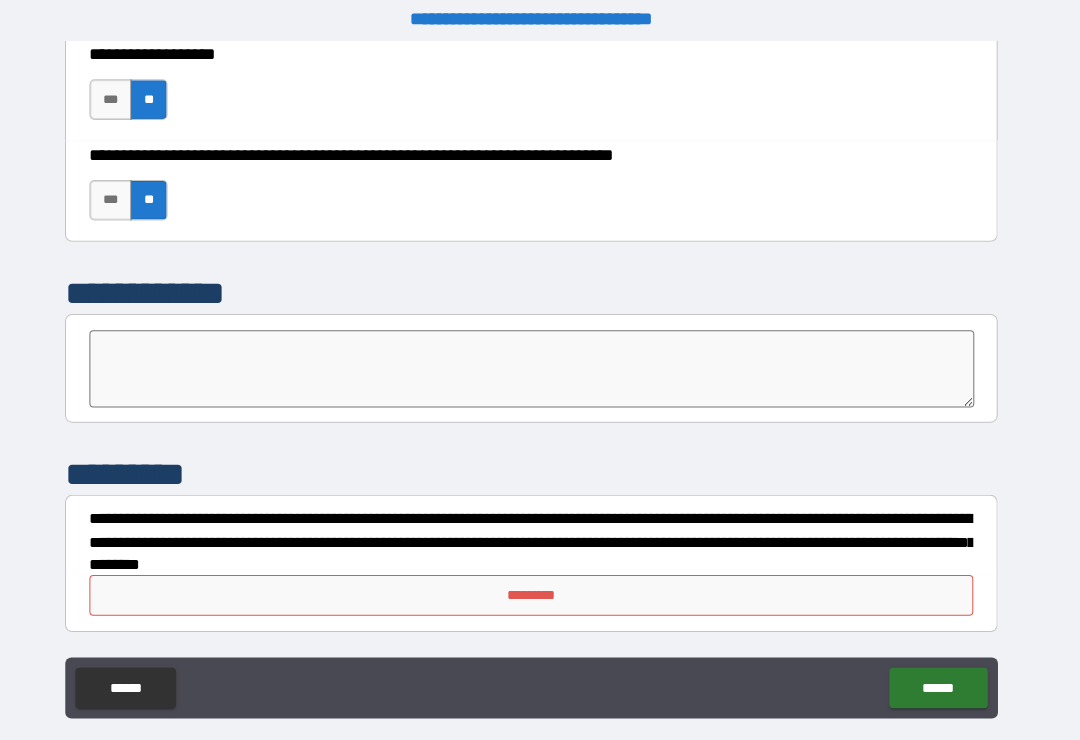 scroll, scrollTop: 6172, scrollLeft: 0, axis: vertical 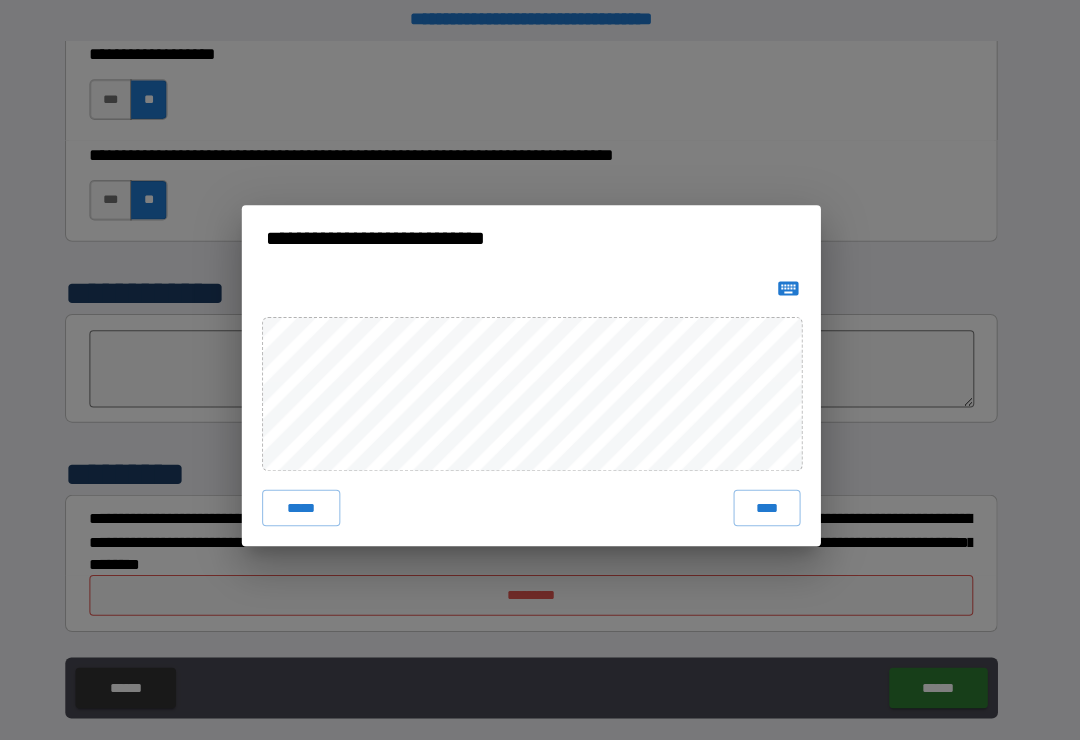 click on "****" at bounding box center [772, 500] 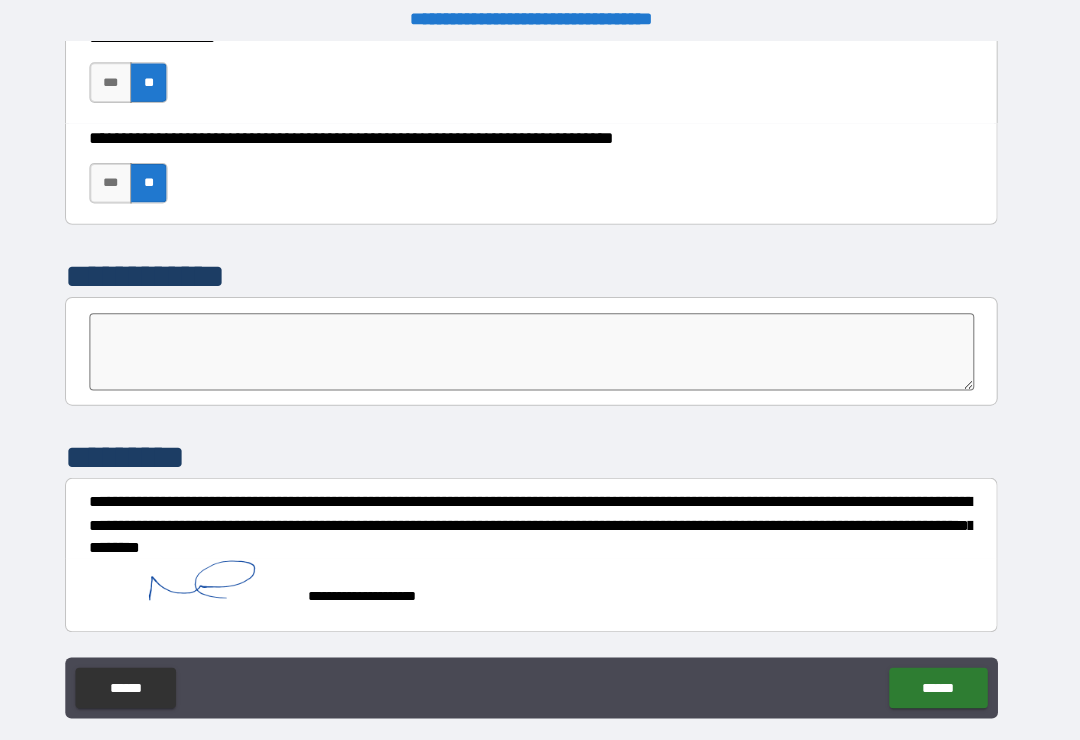 scroll, scrollTop: 6189, scrollLeft: 0, axis: vertical 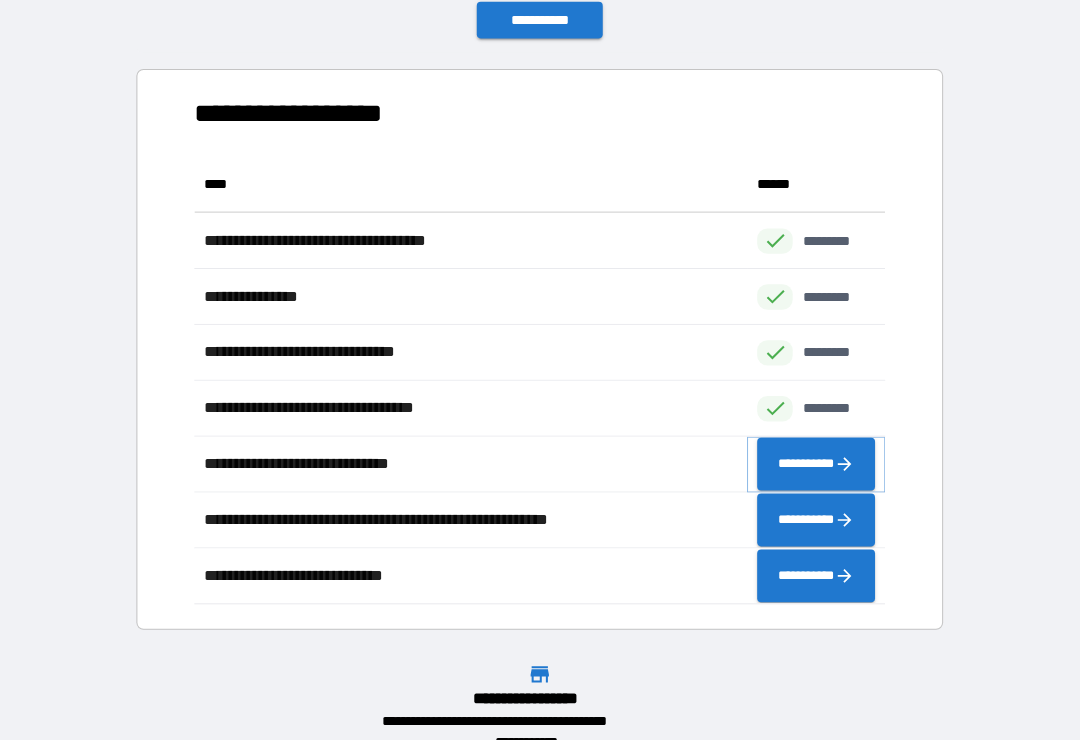 click on "**********" at bounding box center [820, 457] 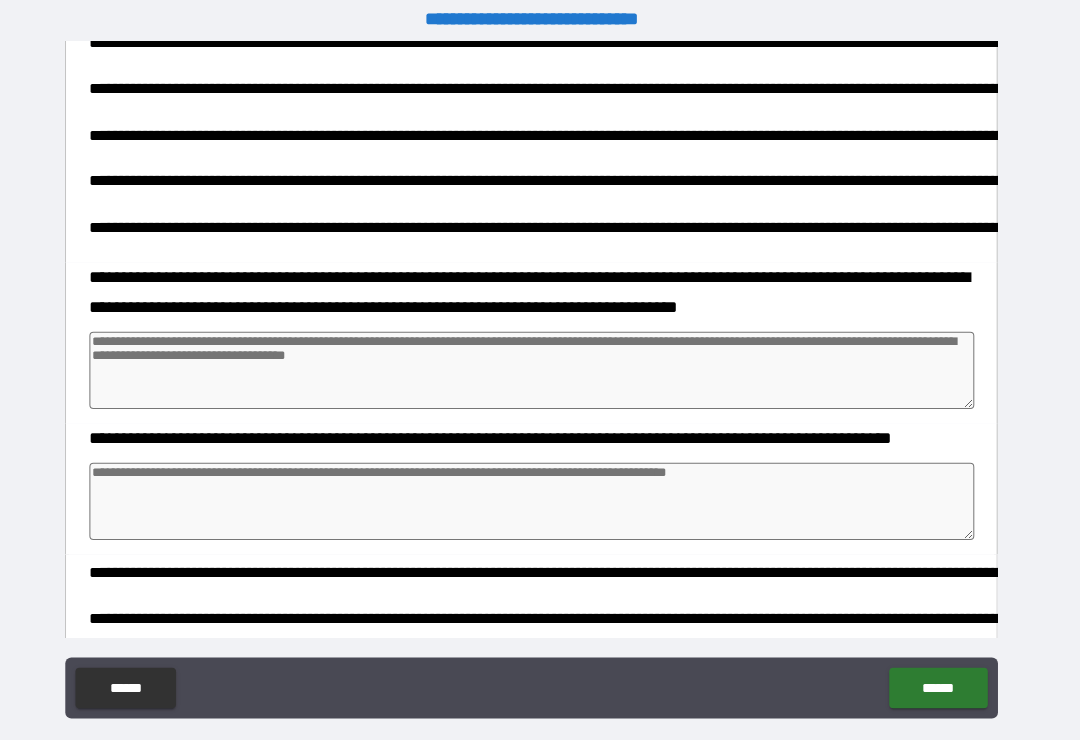 scroll, scrollTop: 451, scrollLeft: 0, axis: vertical 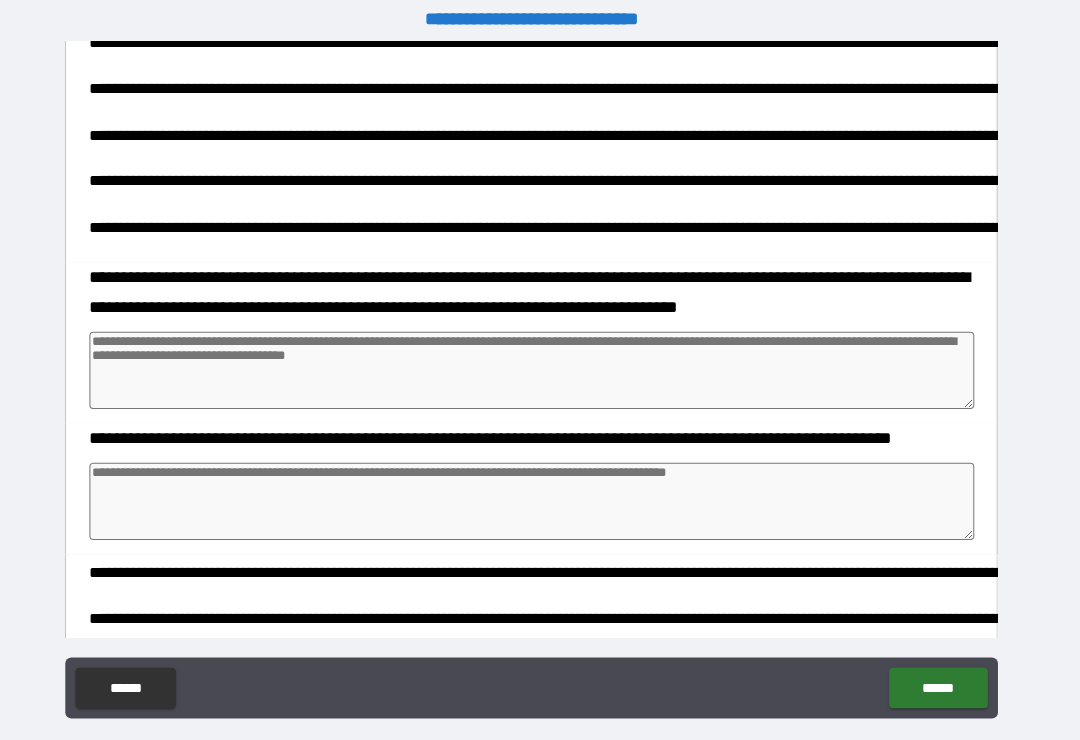 click on "******" at bounding box center [940, 677] 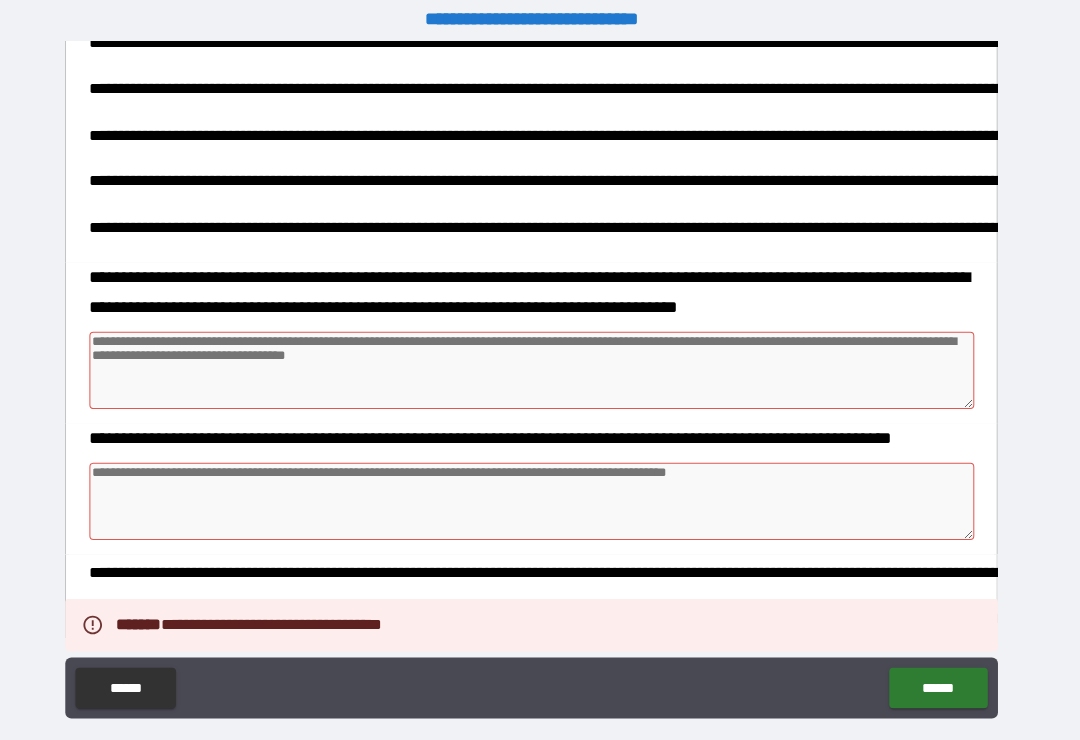 click at bounding box center [540, 364] 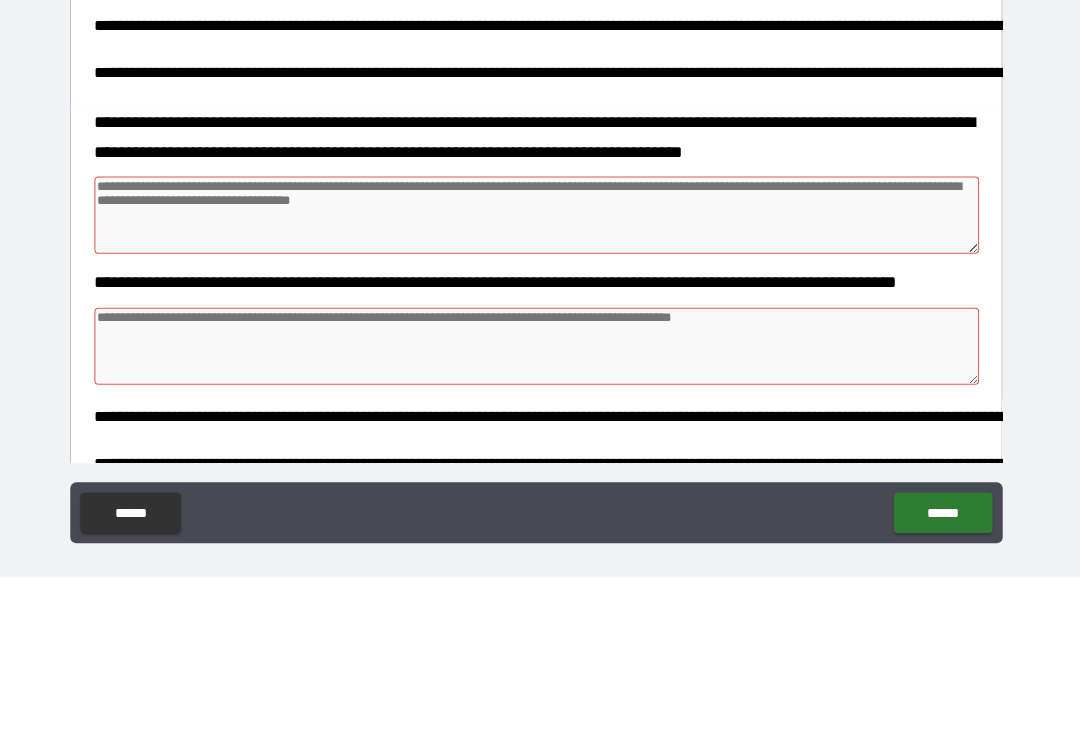 scroll, scrollTop: 430, scrollLeft: 0, axis: vertical 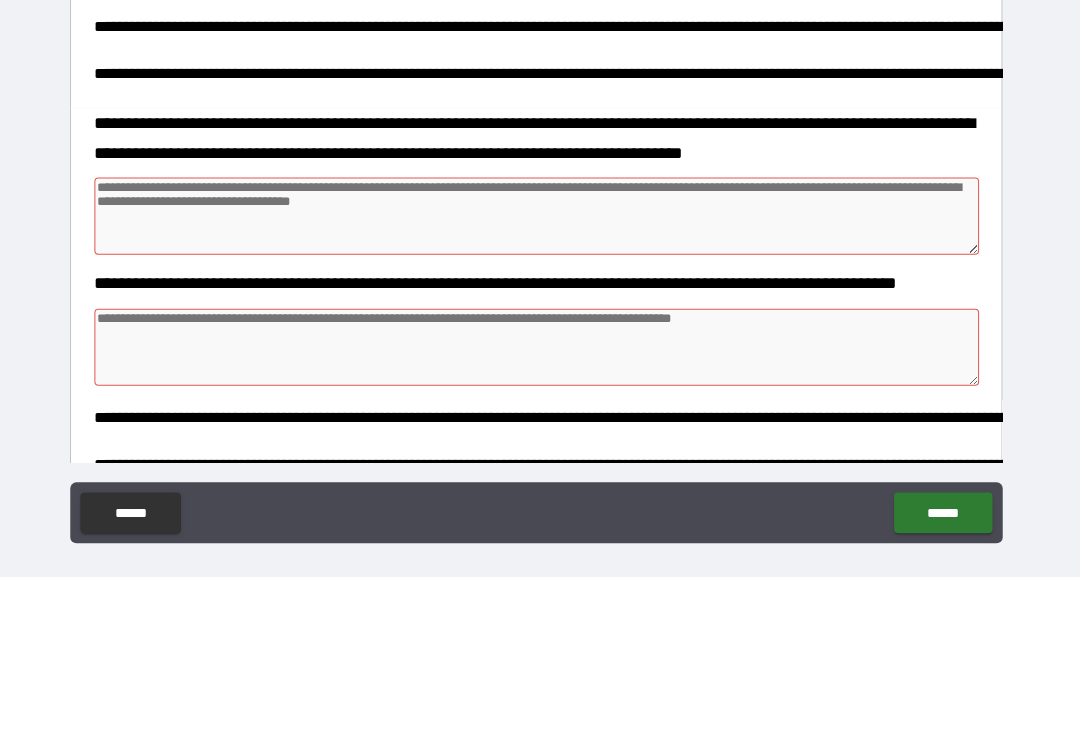 click at bounding box center (540, 385) 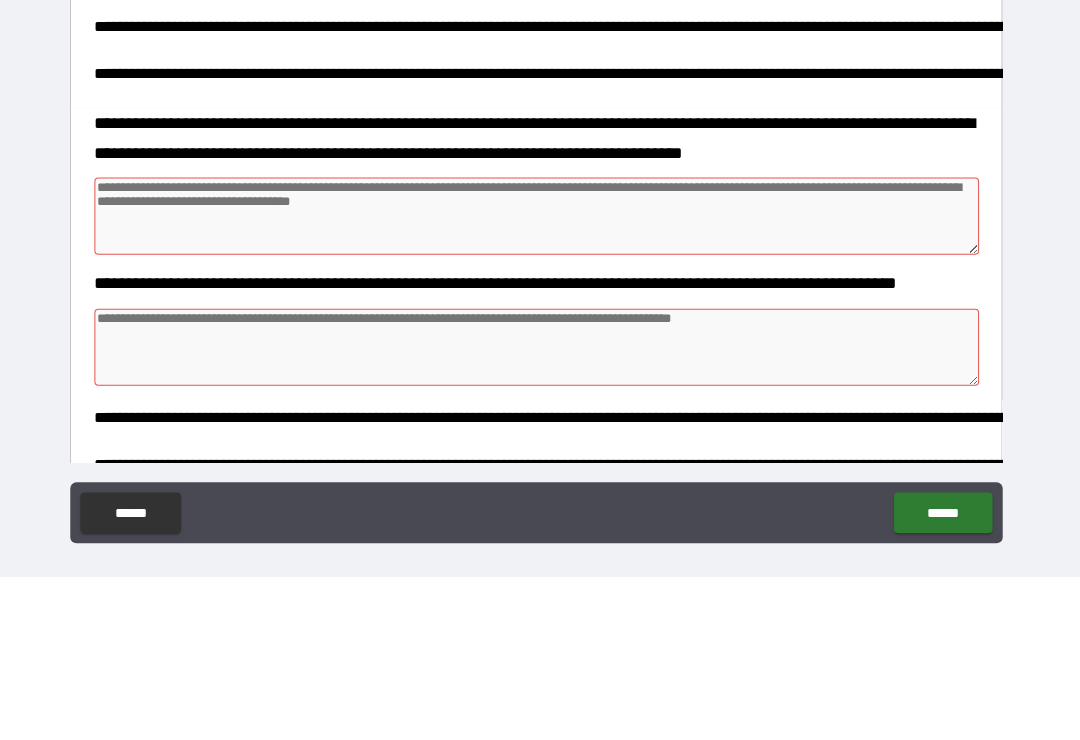 type on "*" 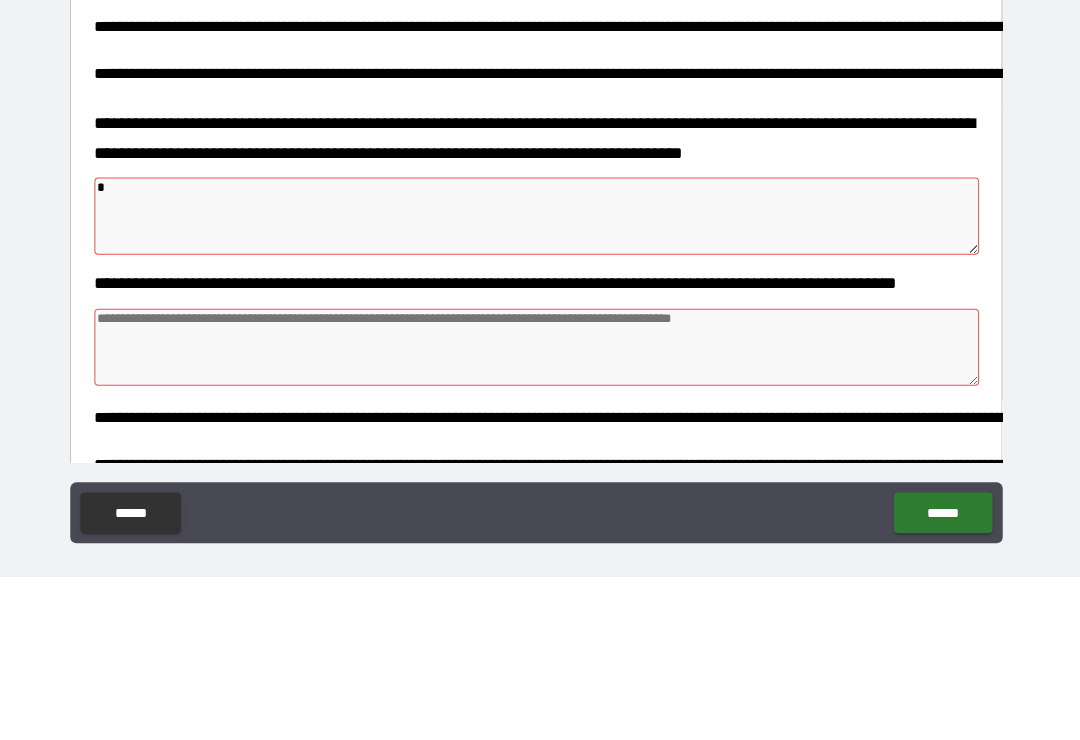 type on "*" 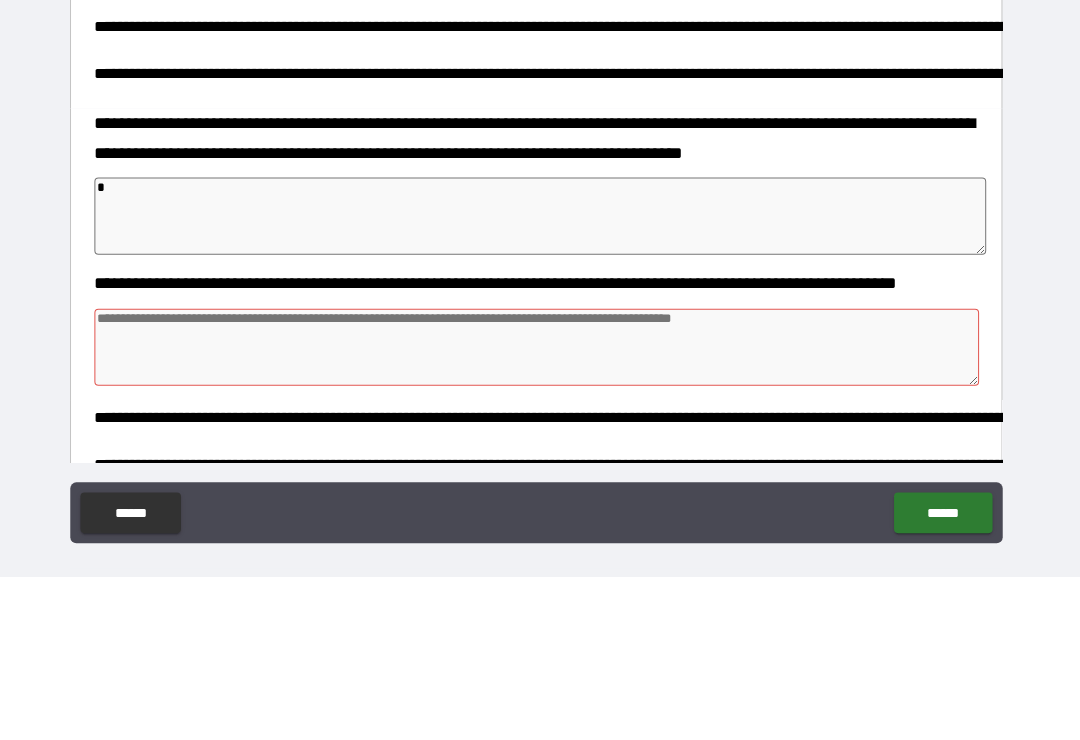 type on "*" 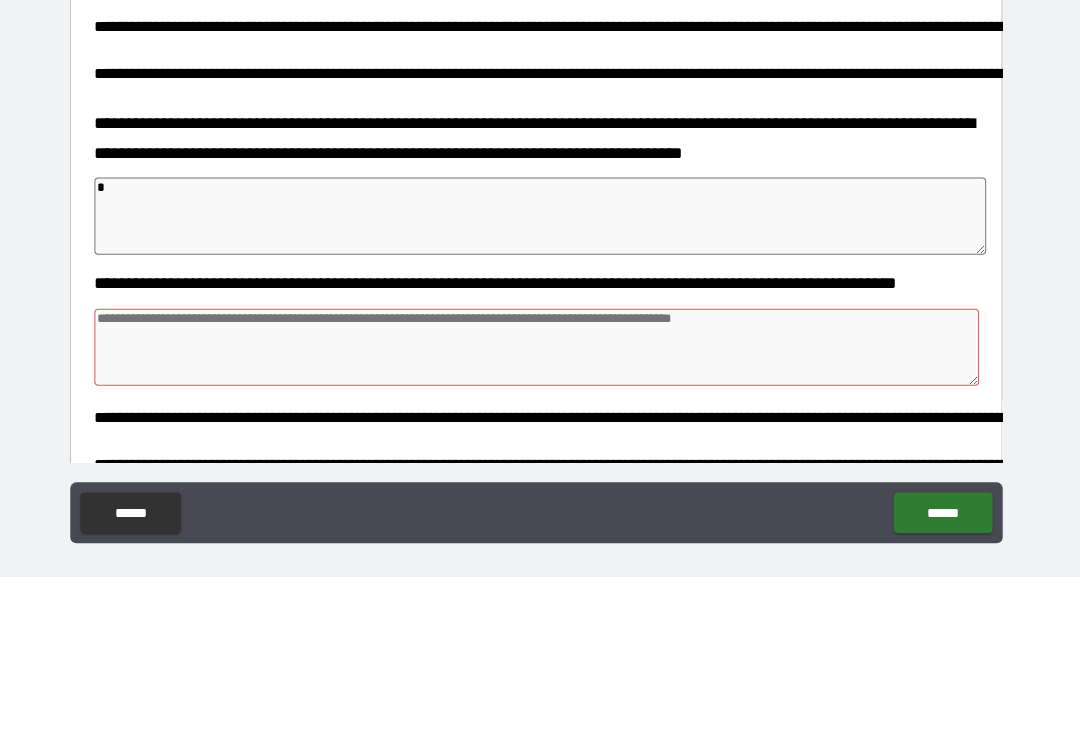 type on "*" 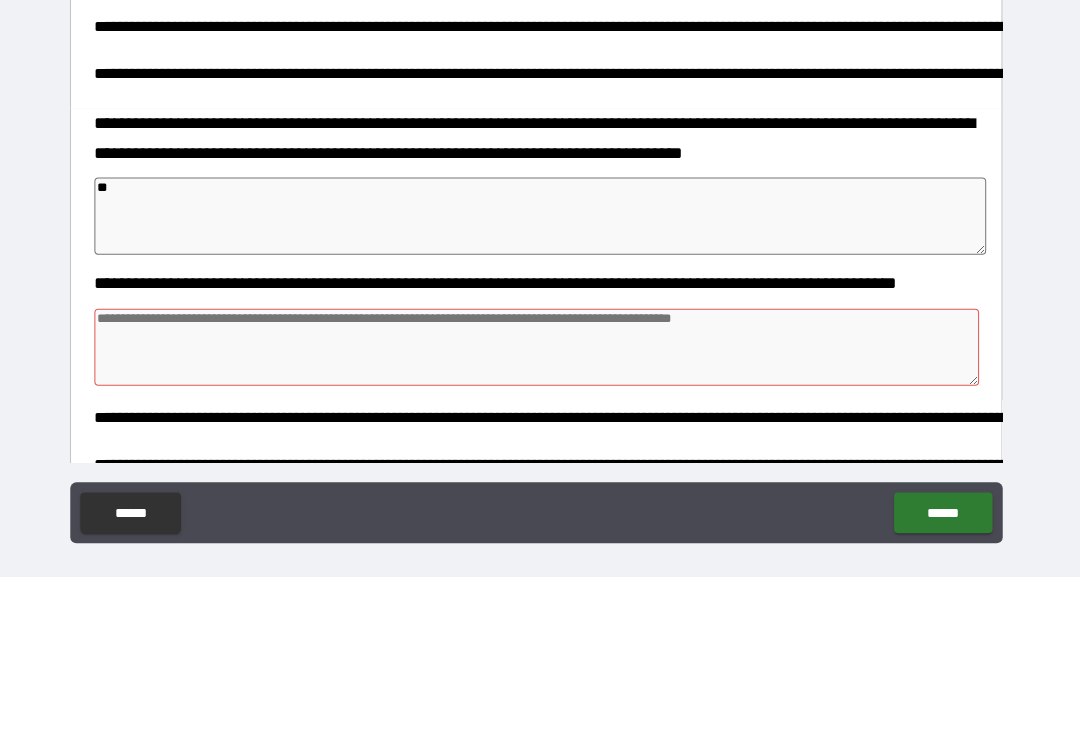 type on "*" 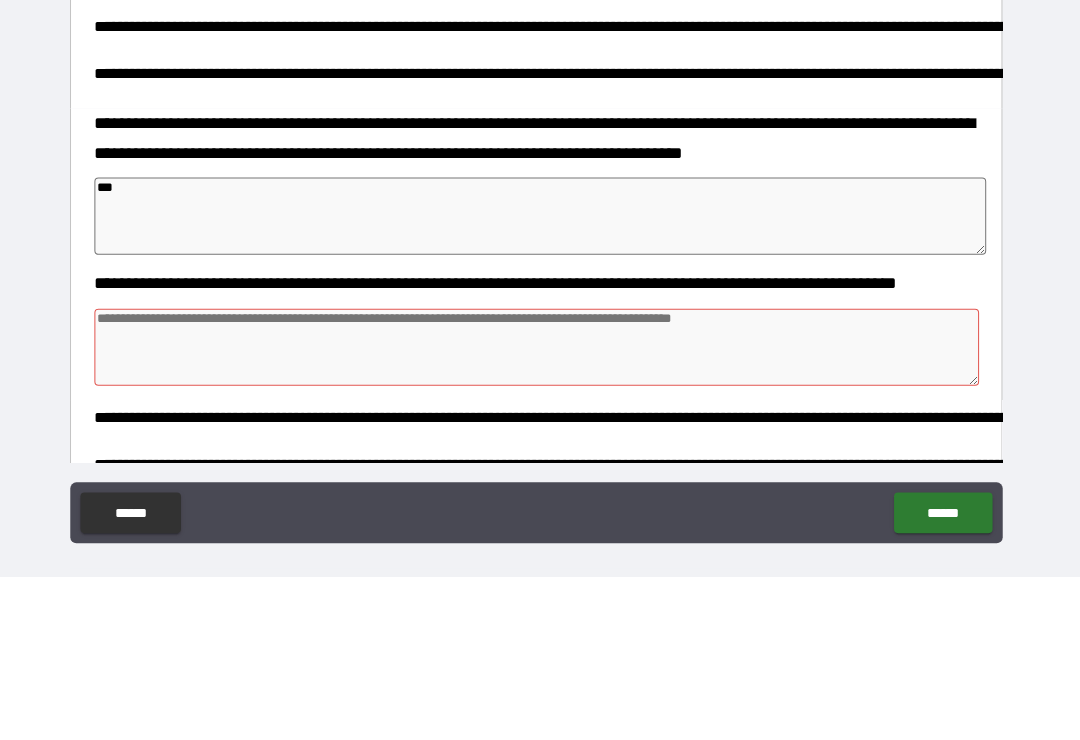 type on "*" 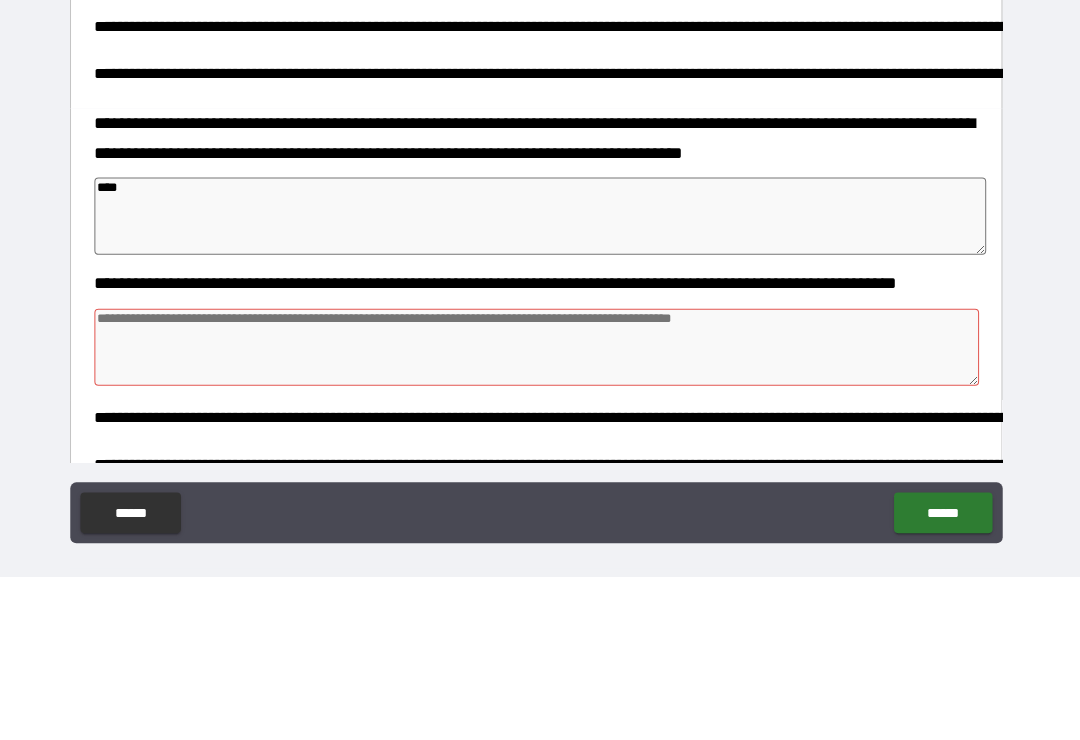 type on "*" 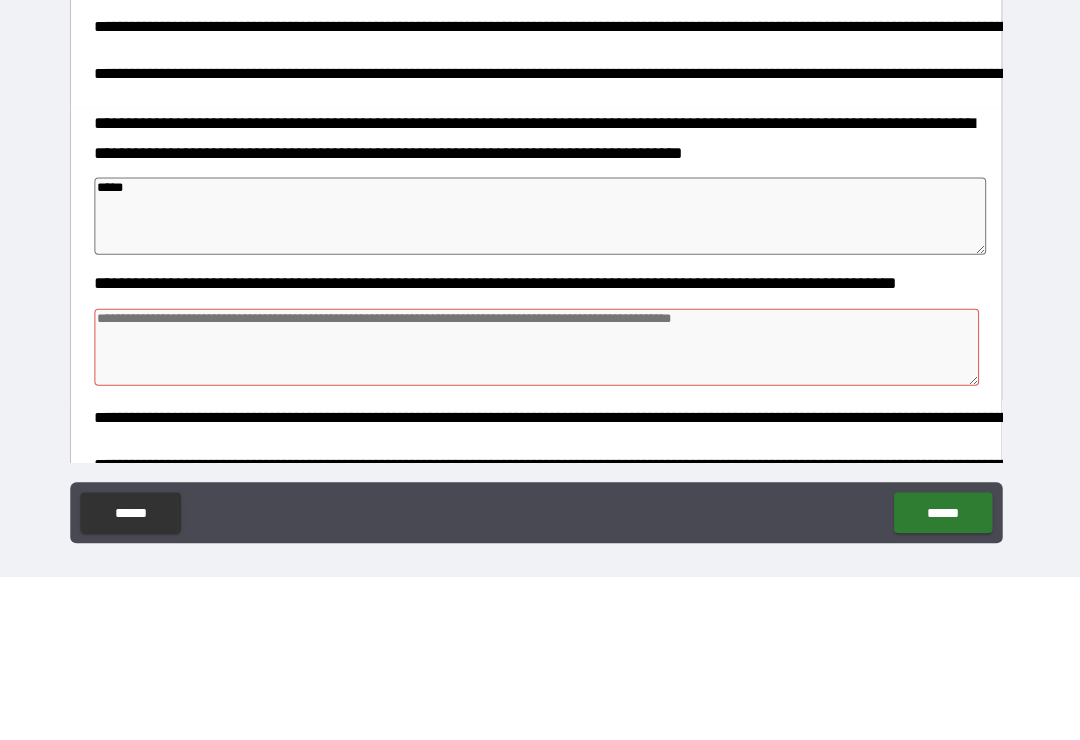 type on "*" 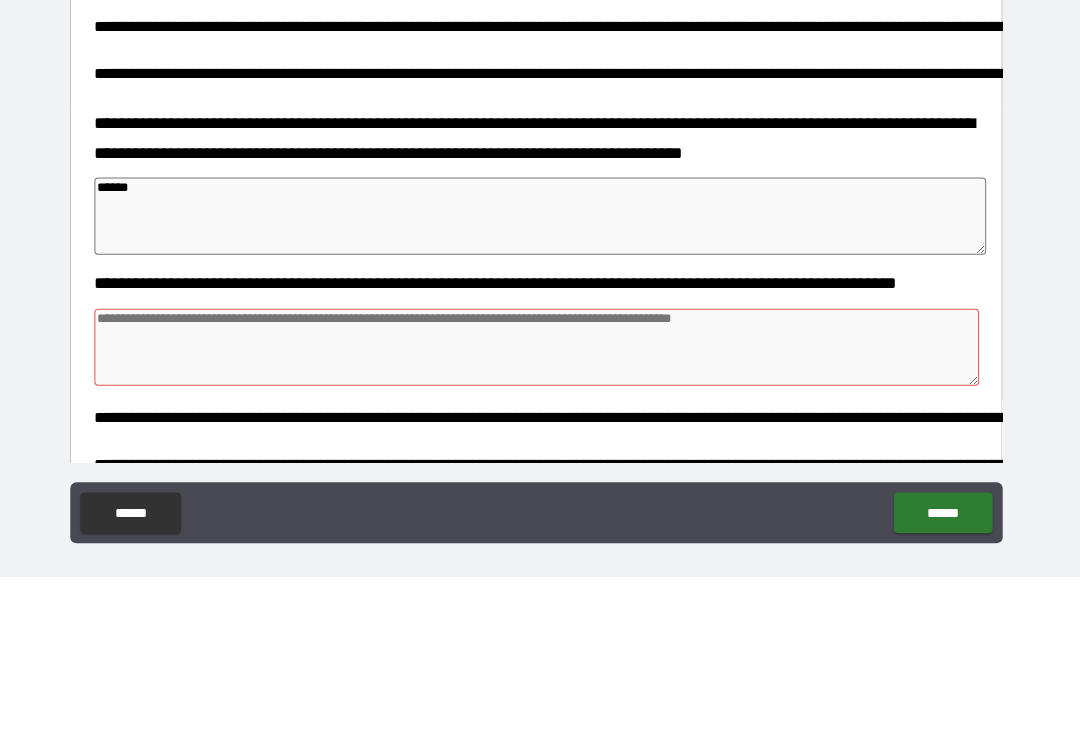 type on "*" 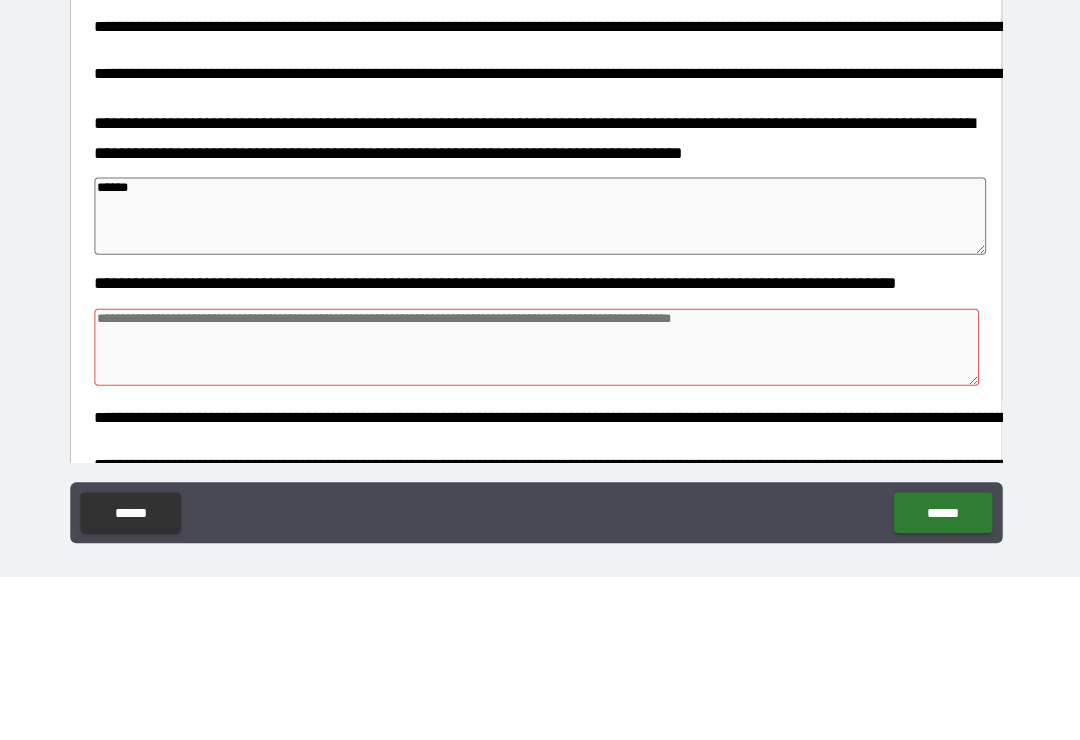 type on "*******" 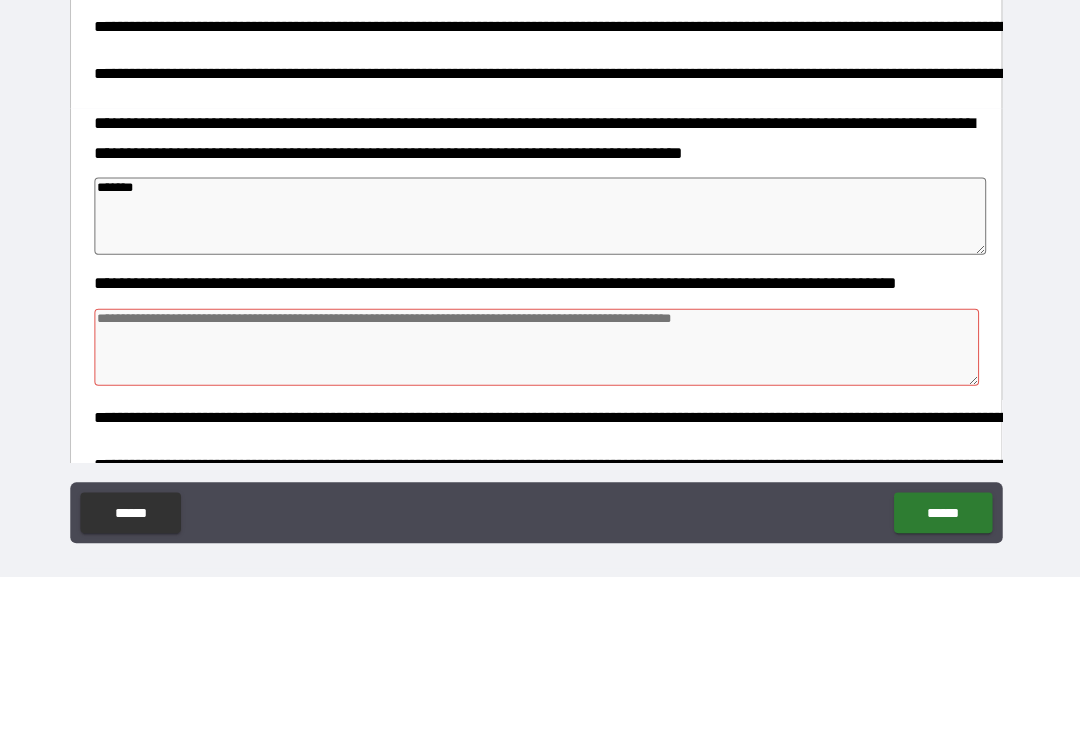 type on "*" 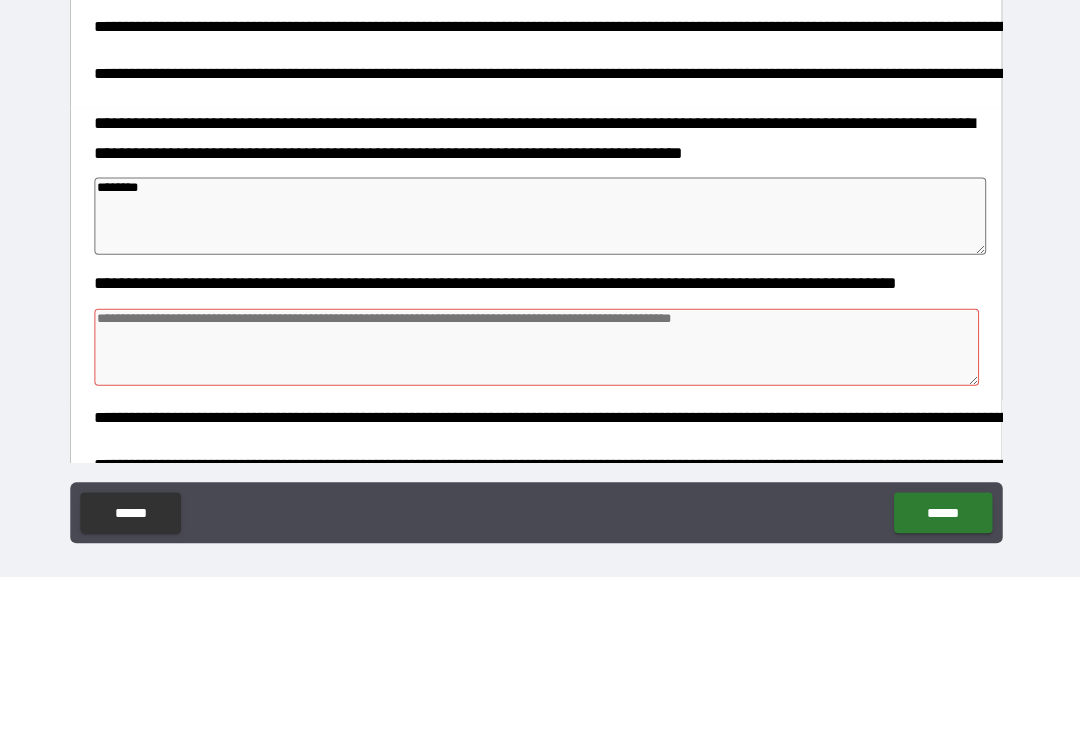 type on "*" 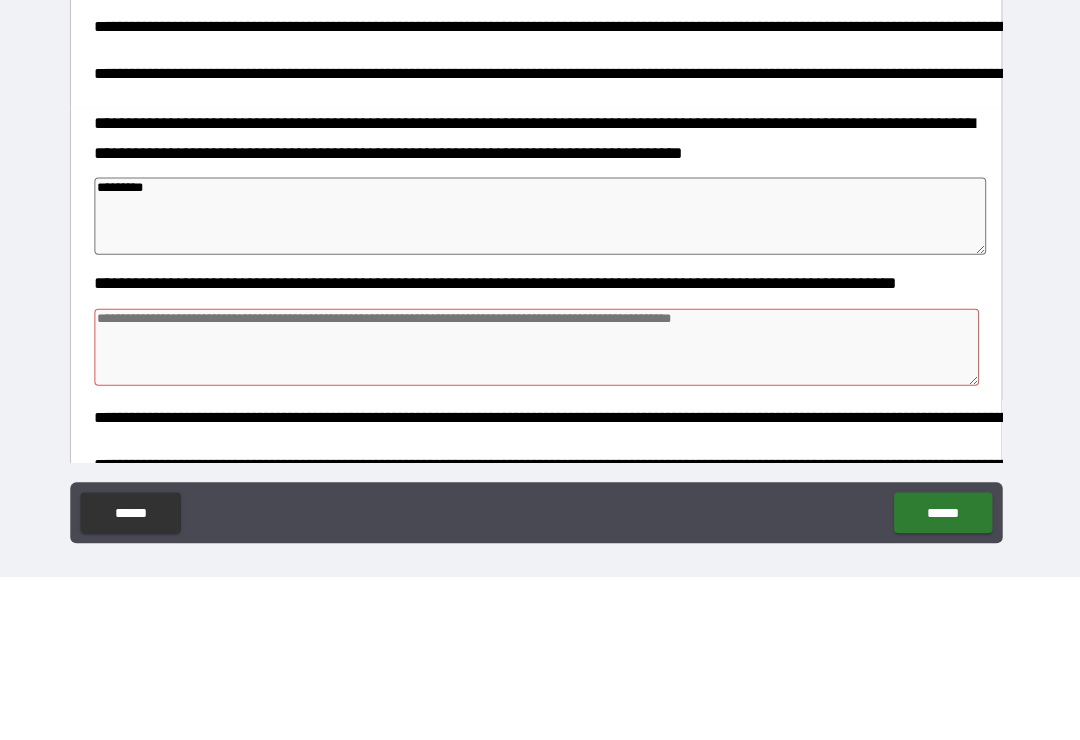 type on "*" 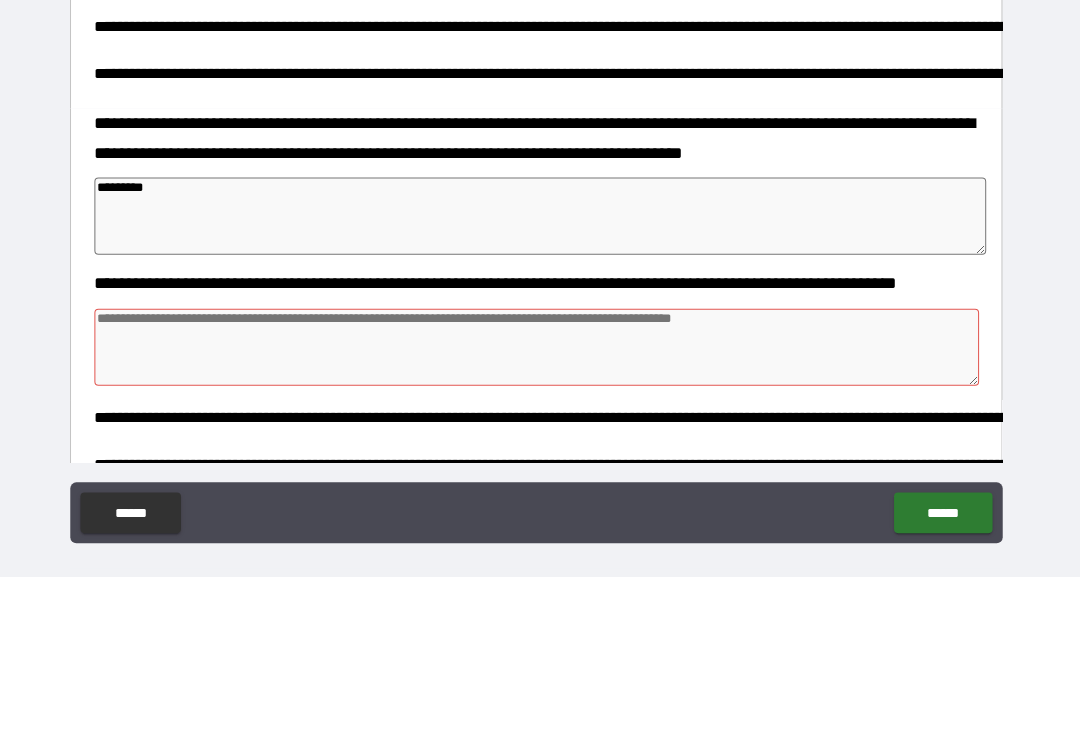 type on "********" 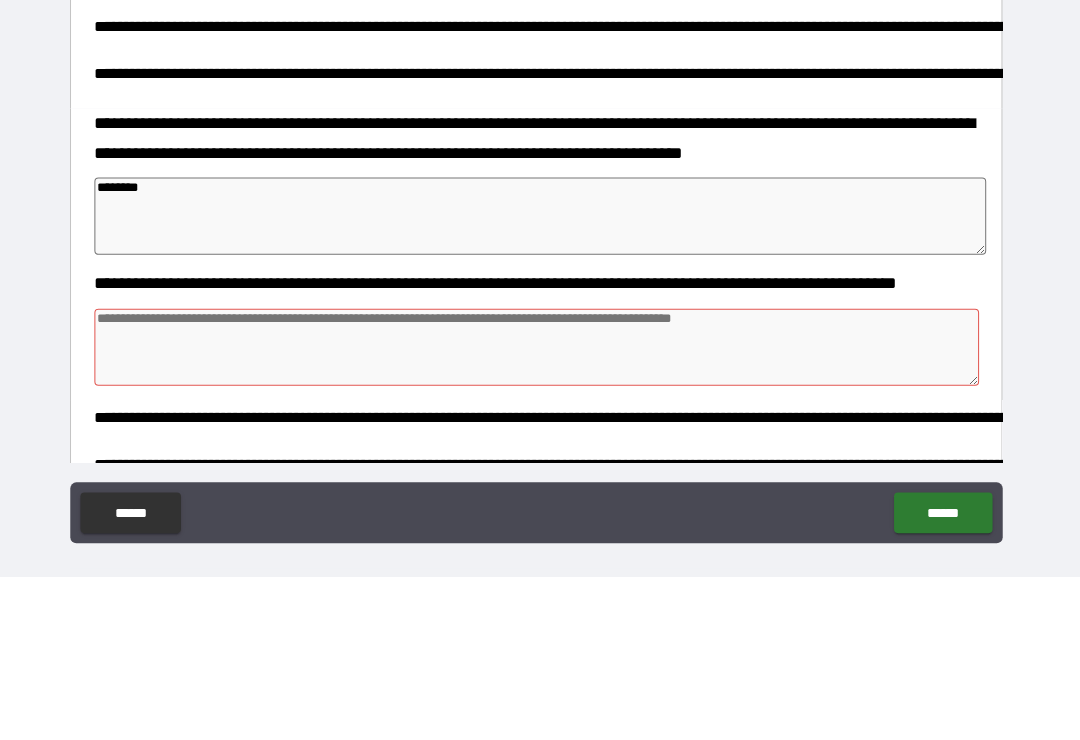 type on "*" 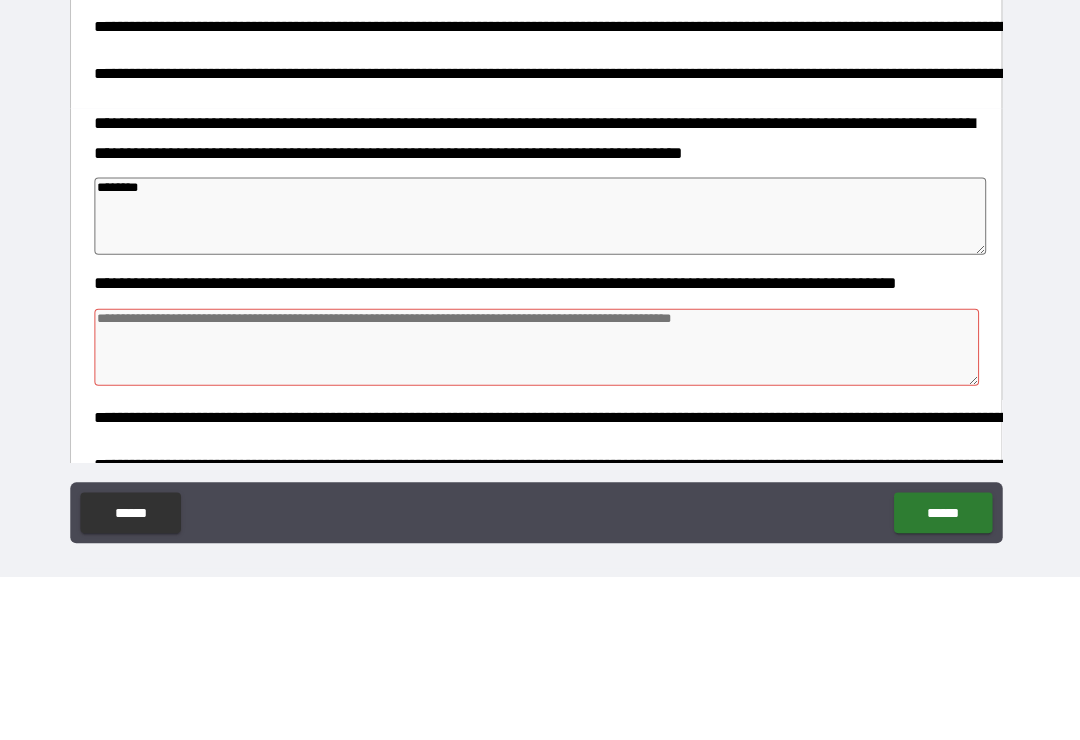 type on "*********" 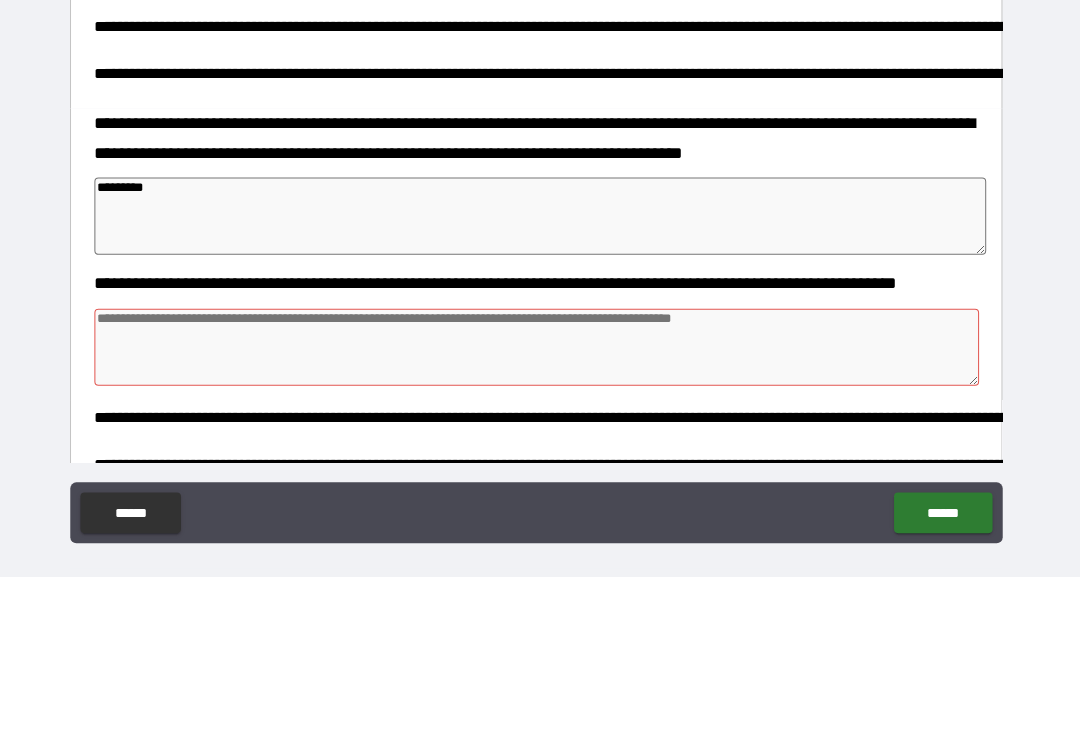 type on "*" 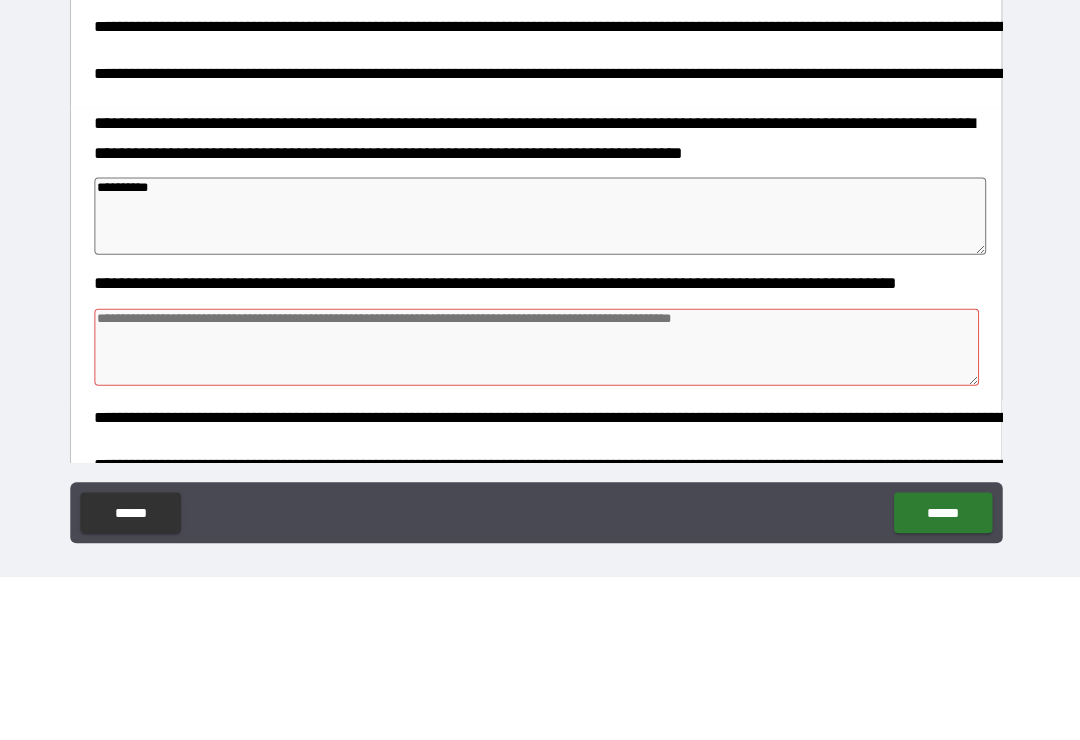 type on "*" 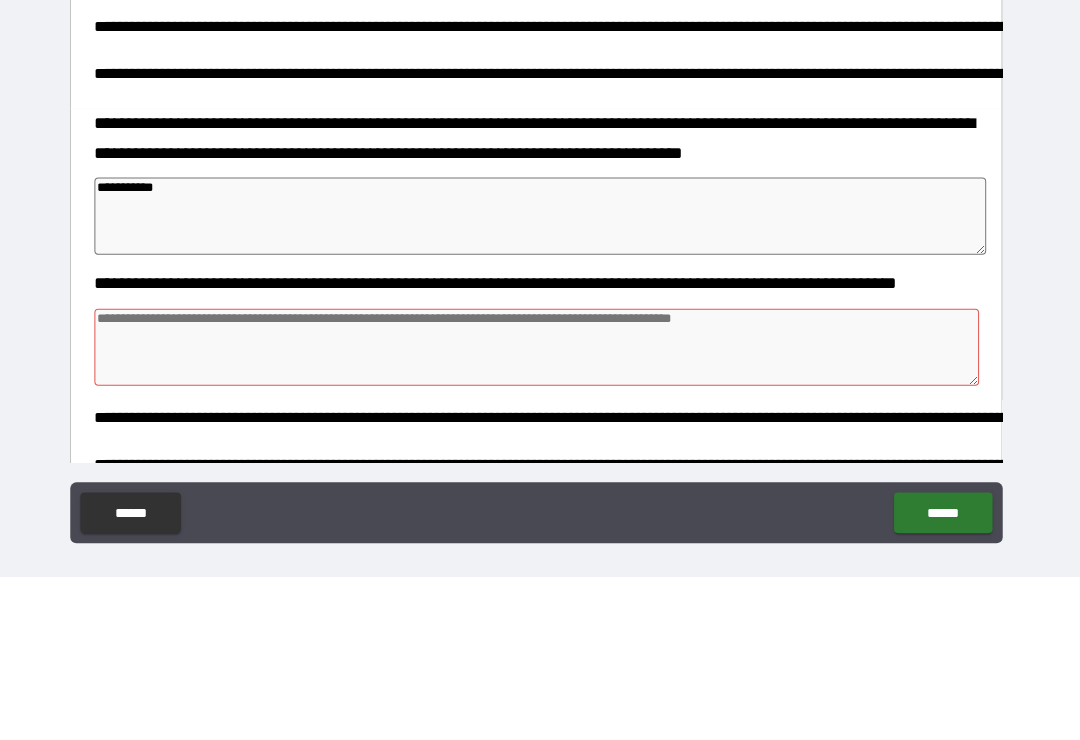 type on "*" 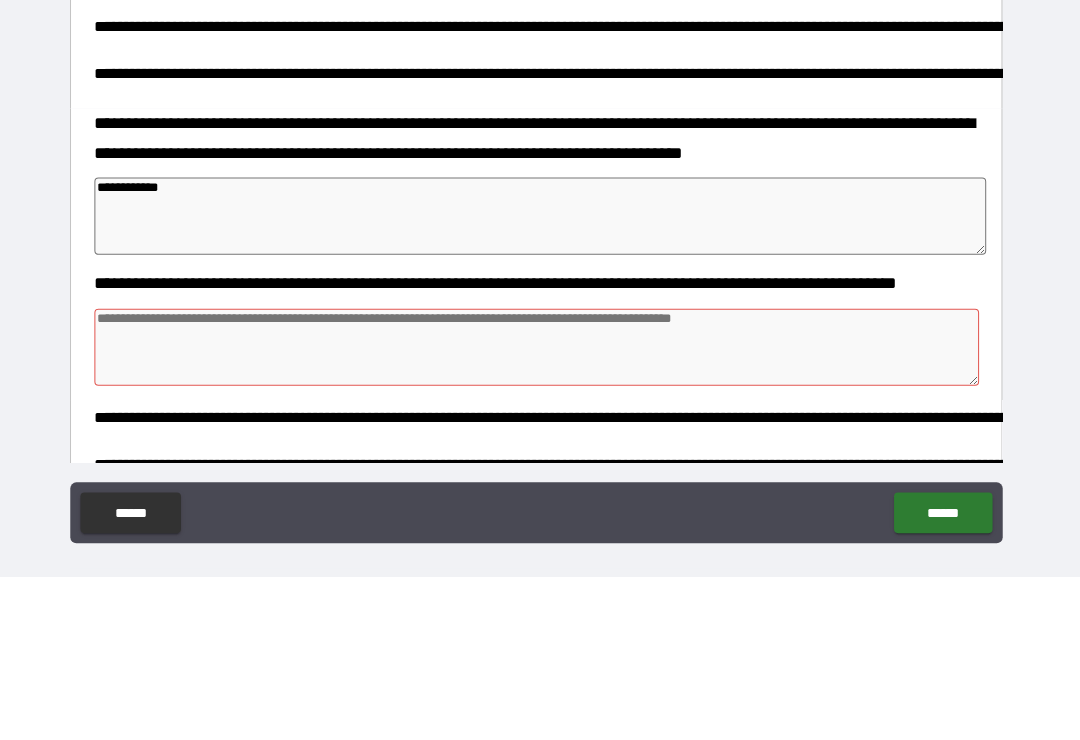 type on "*" 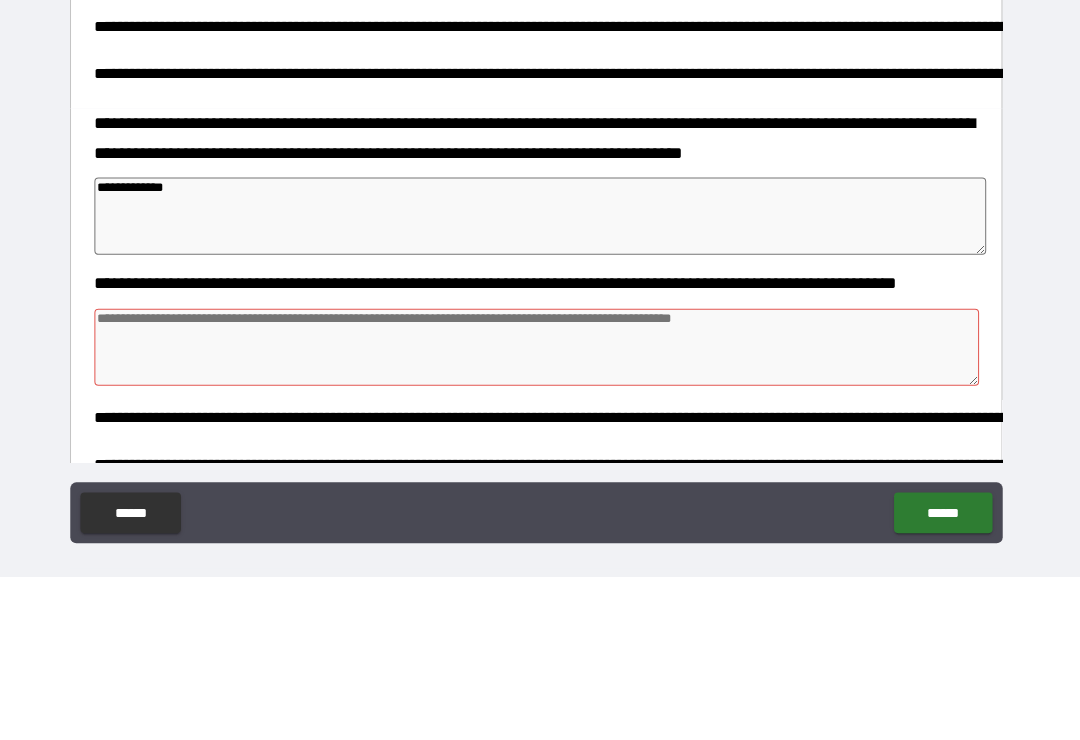 type on "*" 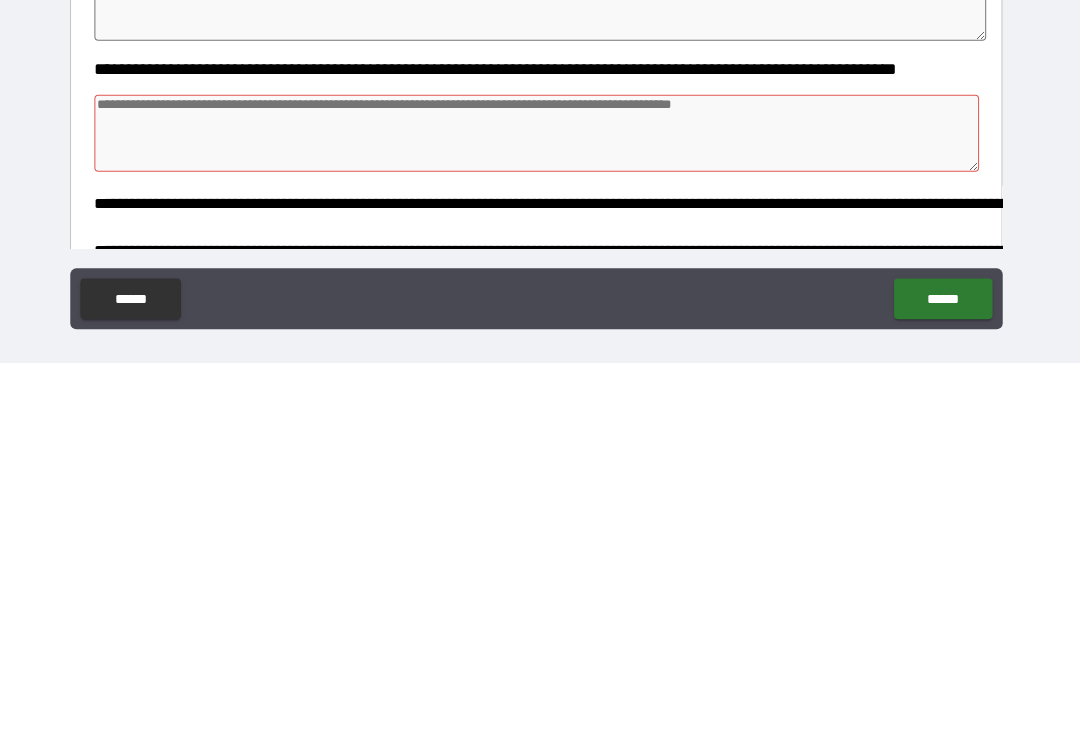 scroll, scrollTop: 16, scrollLeft: 0, axis: vertical 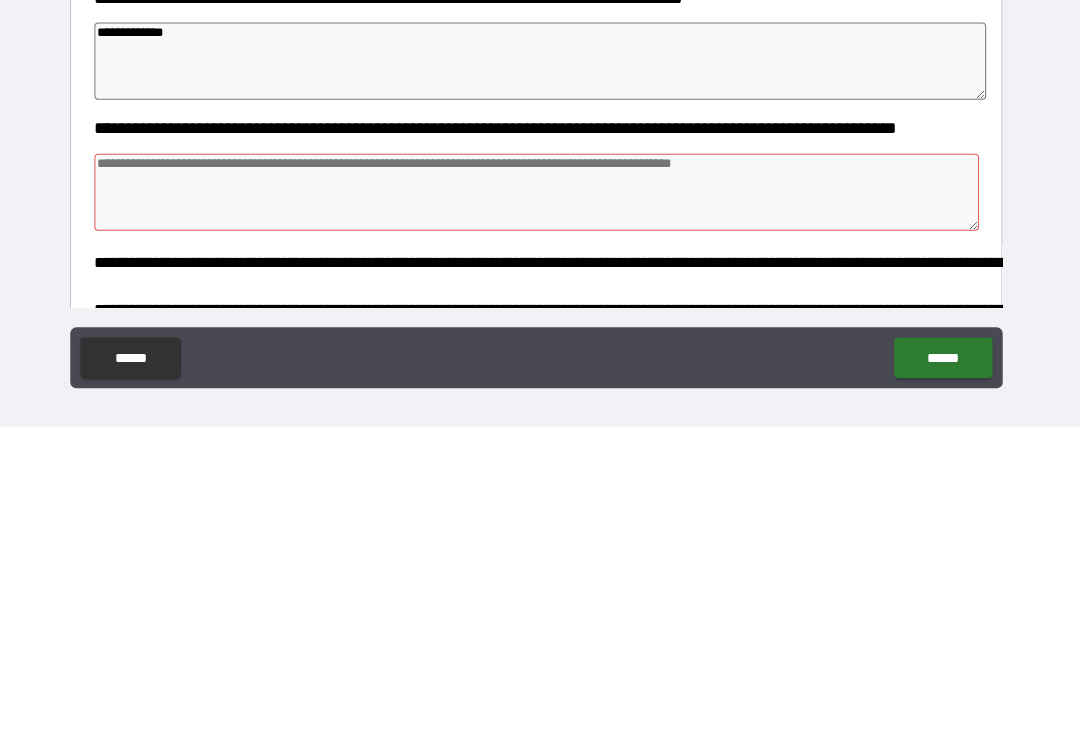 type on "*" 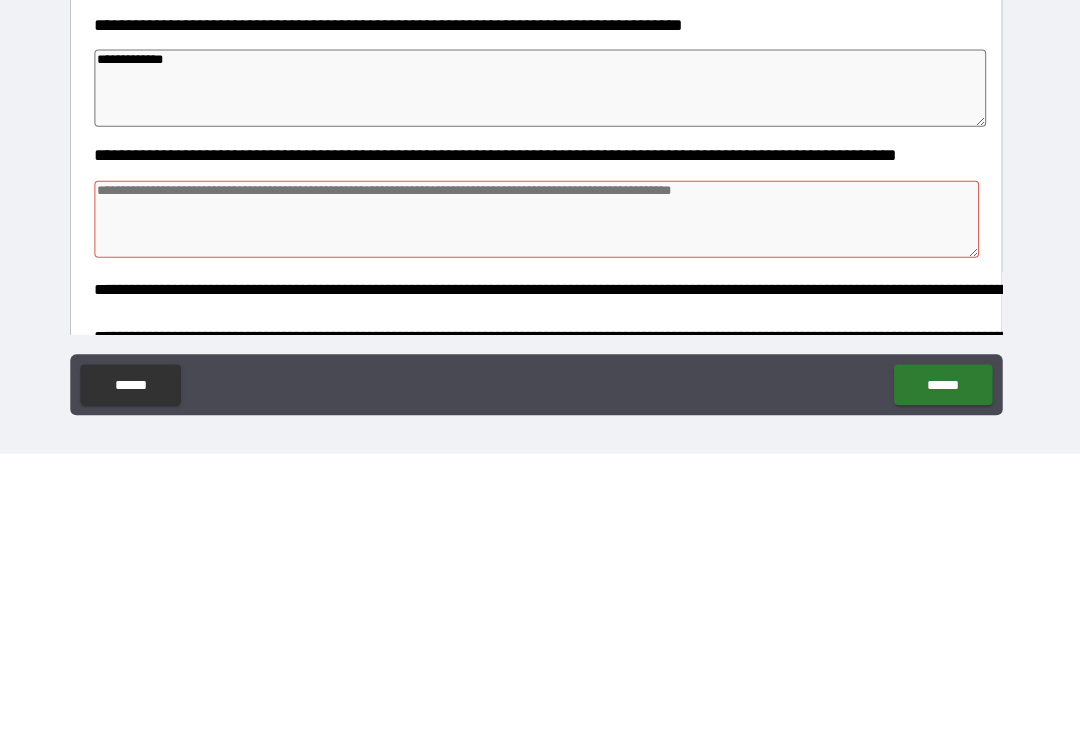 type on "**********" 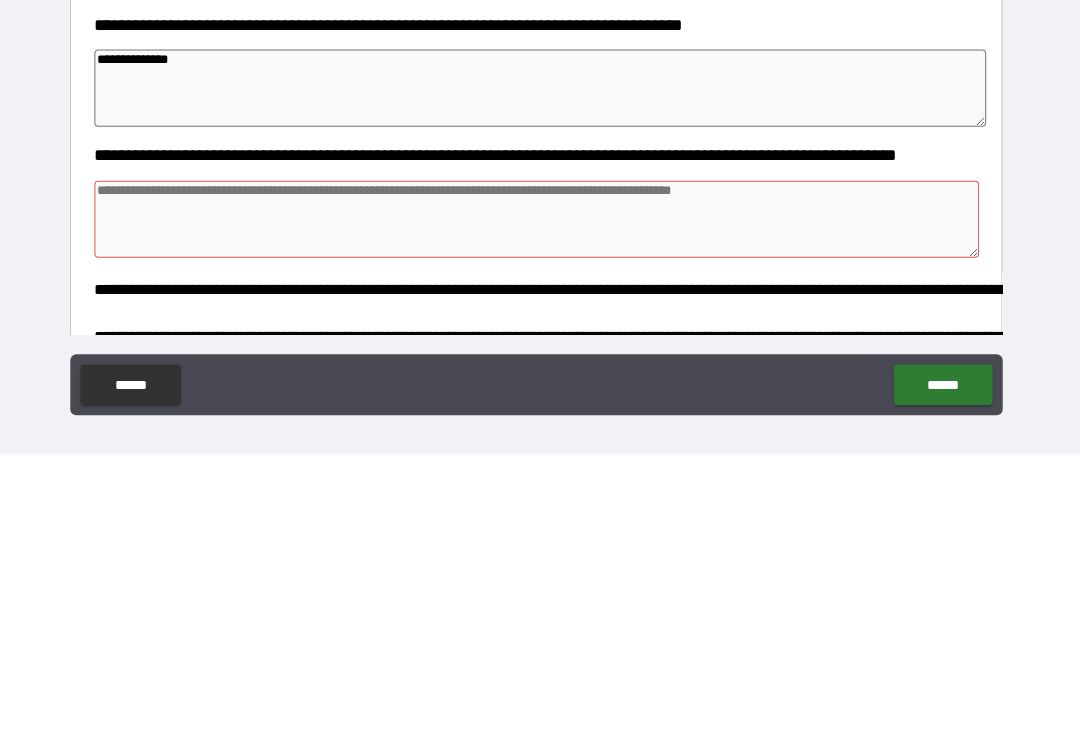 type on "*" 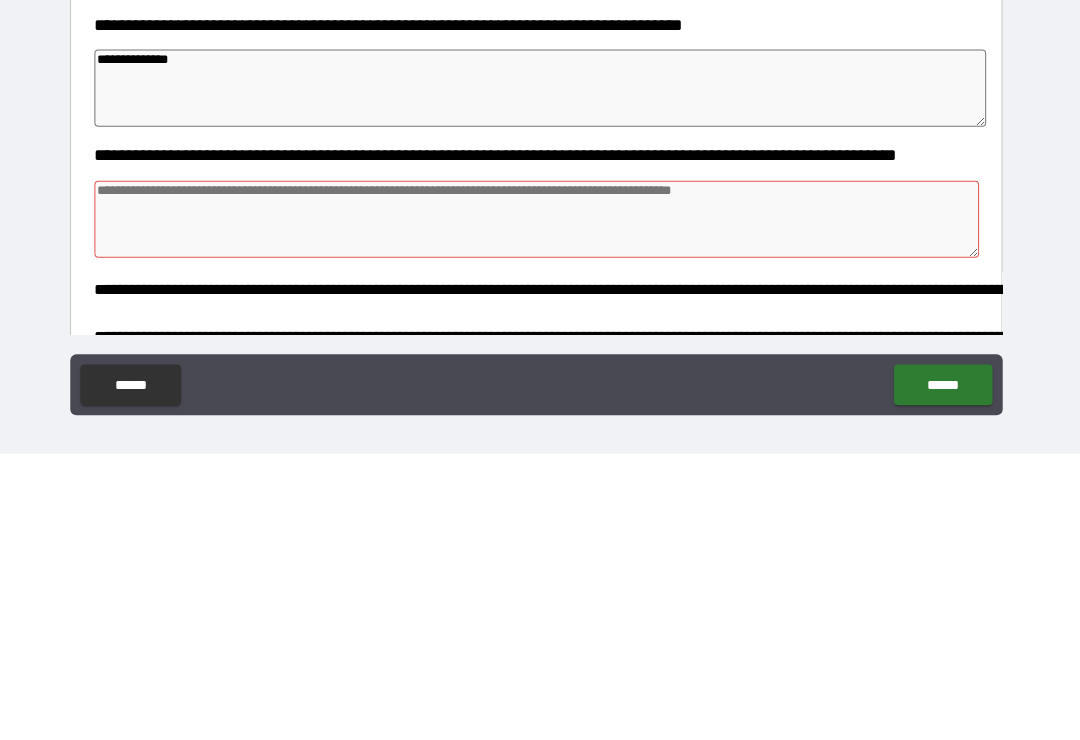 type on "**********" 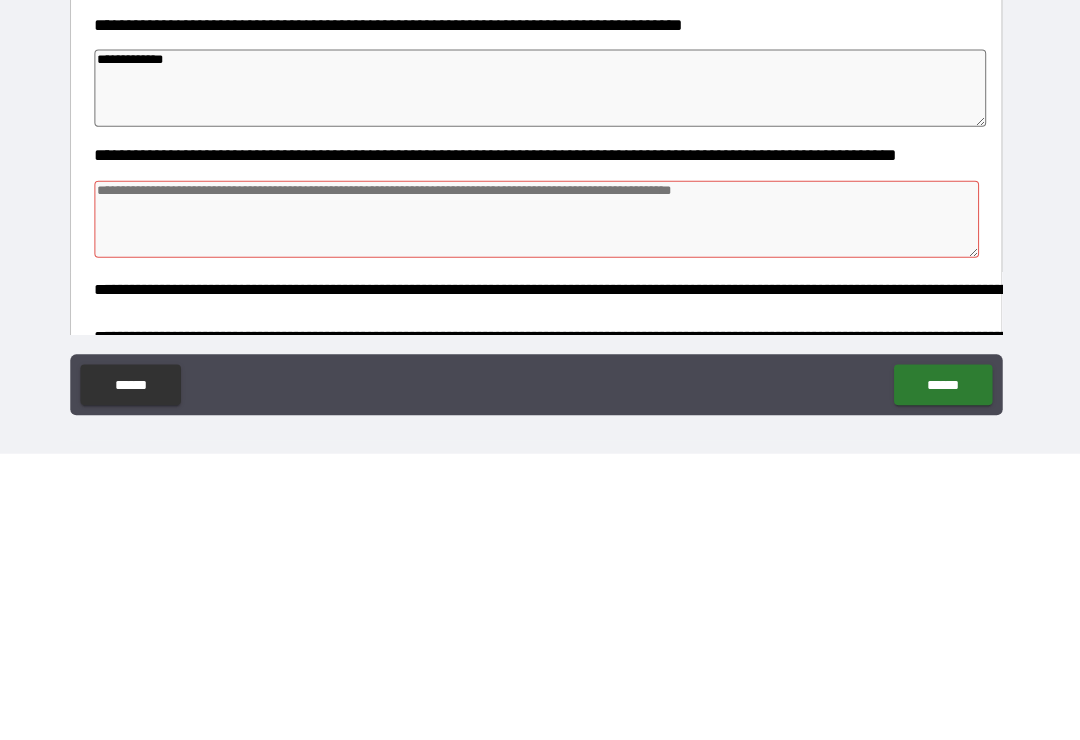 type on "*" 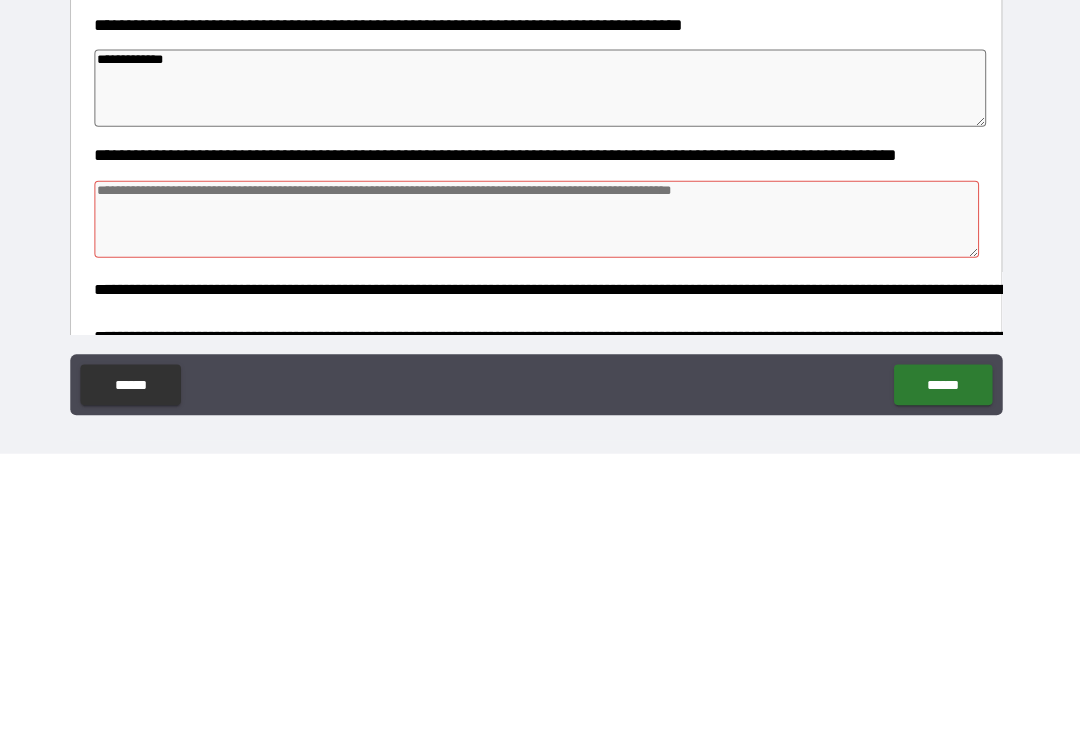 type on "*" 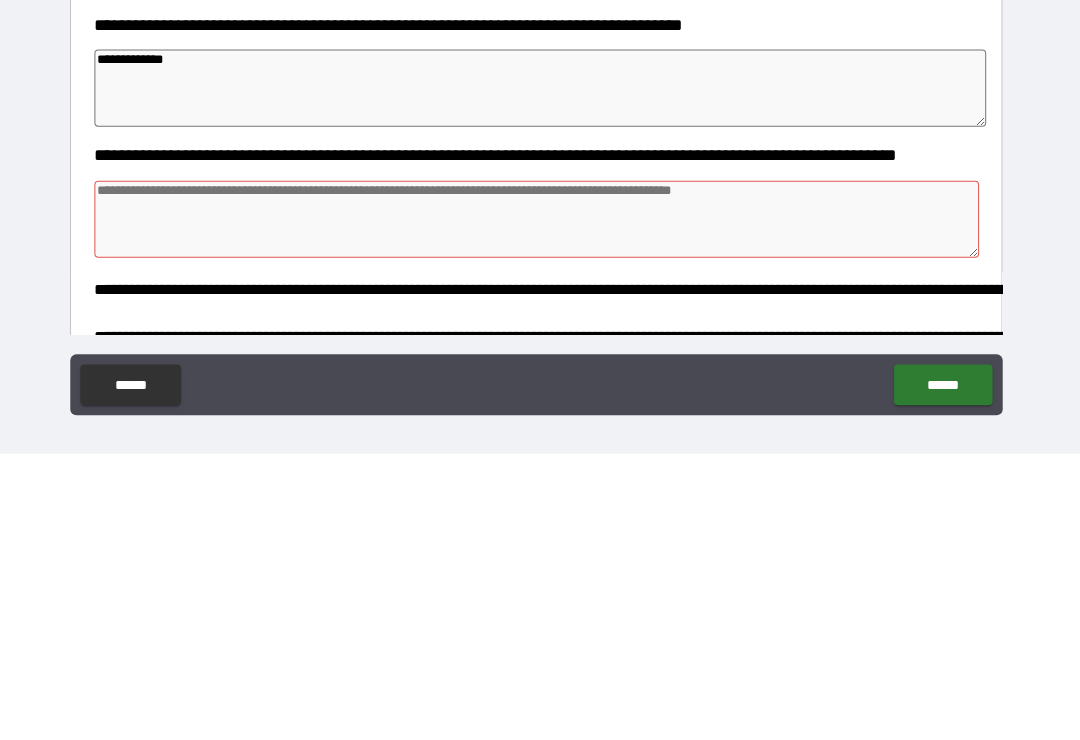 type on "*" 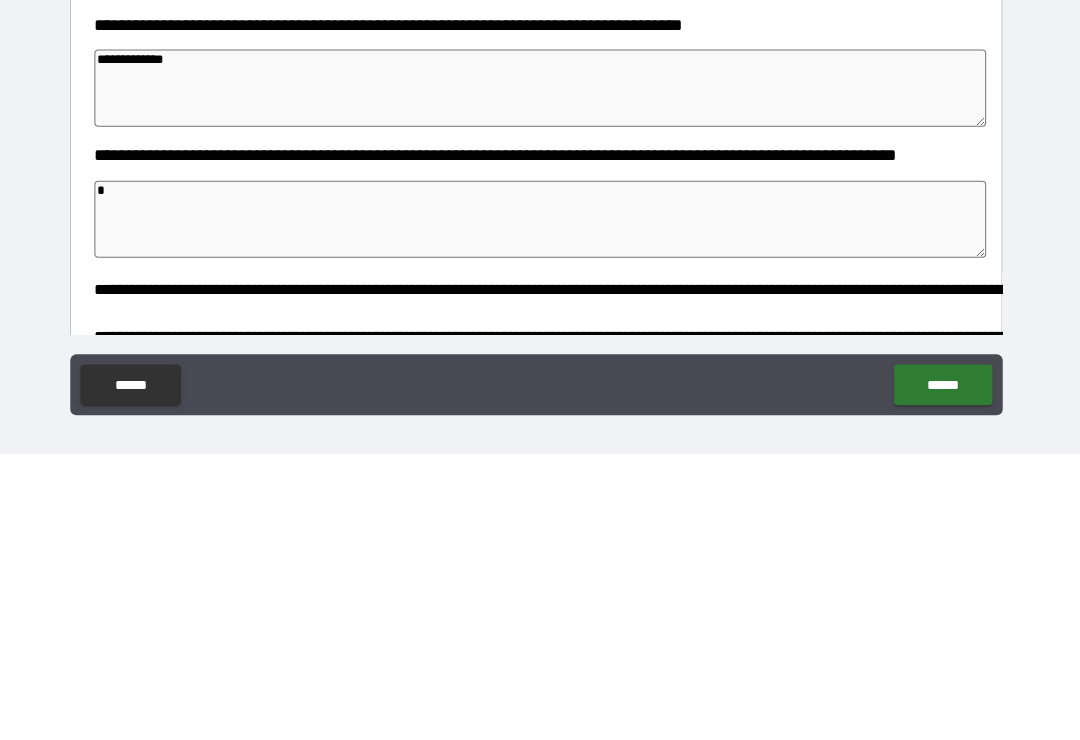 type on "*" 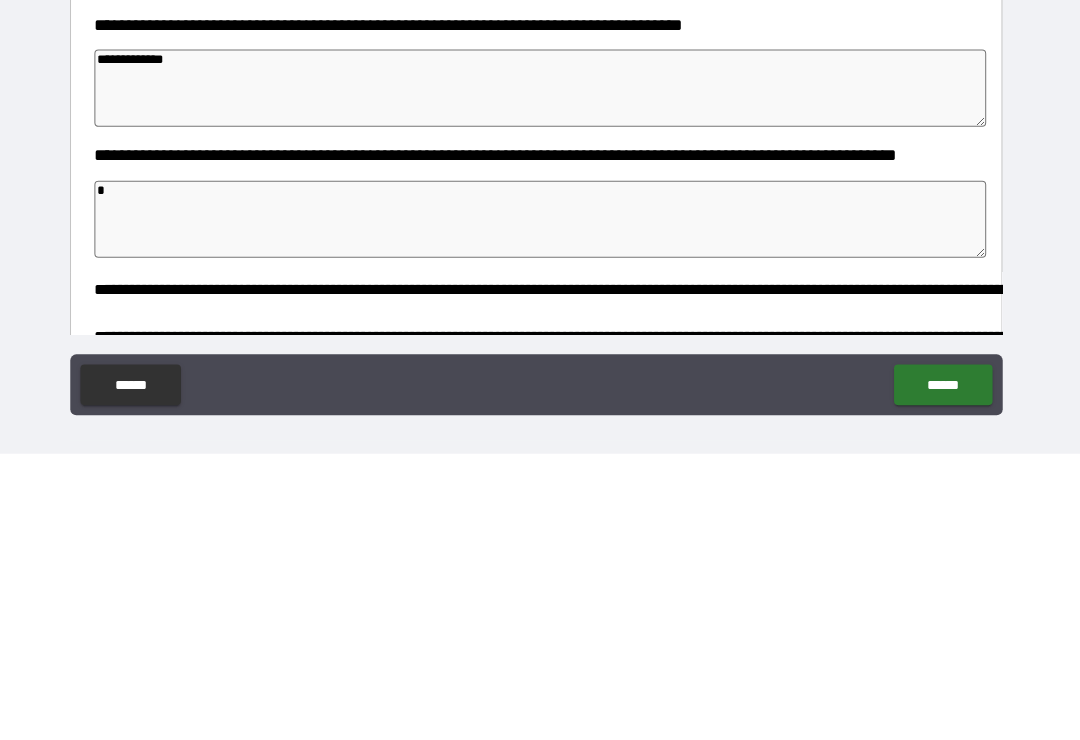 type on "*" 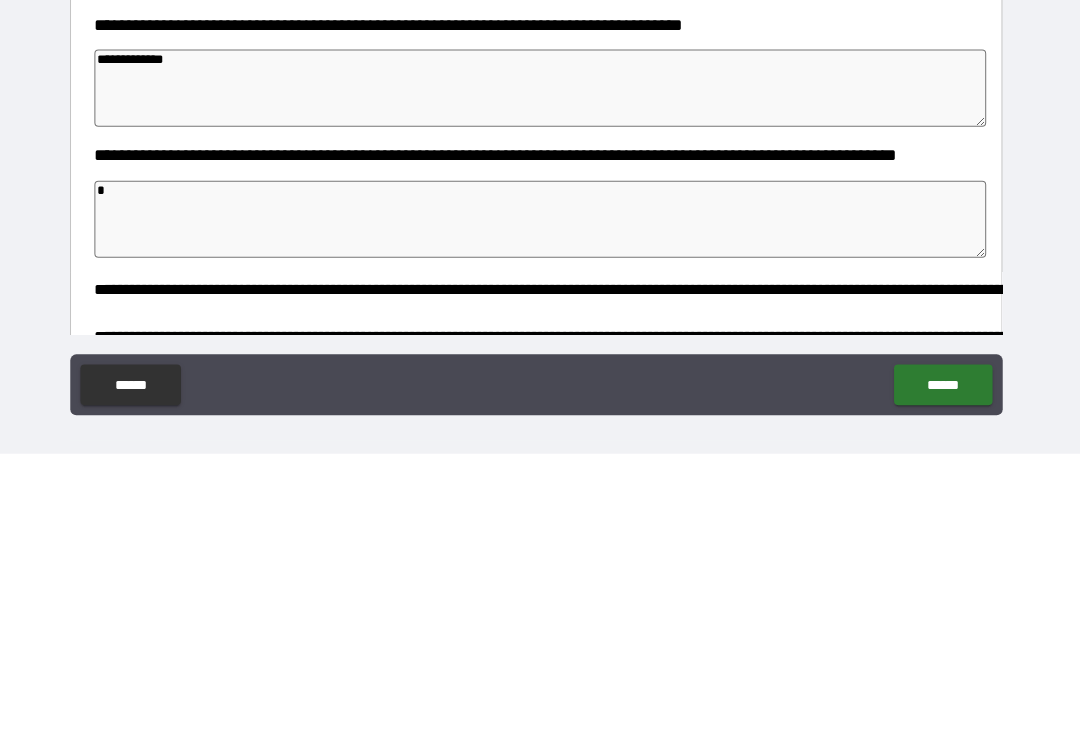 type on "**" 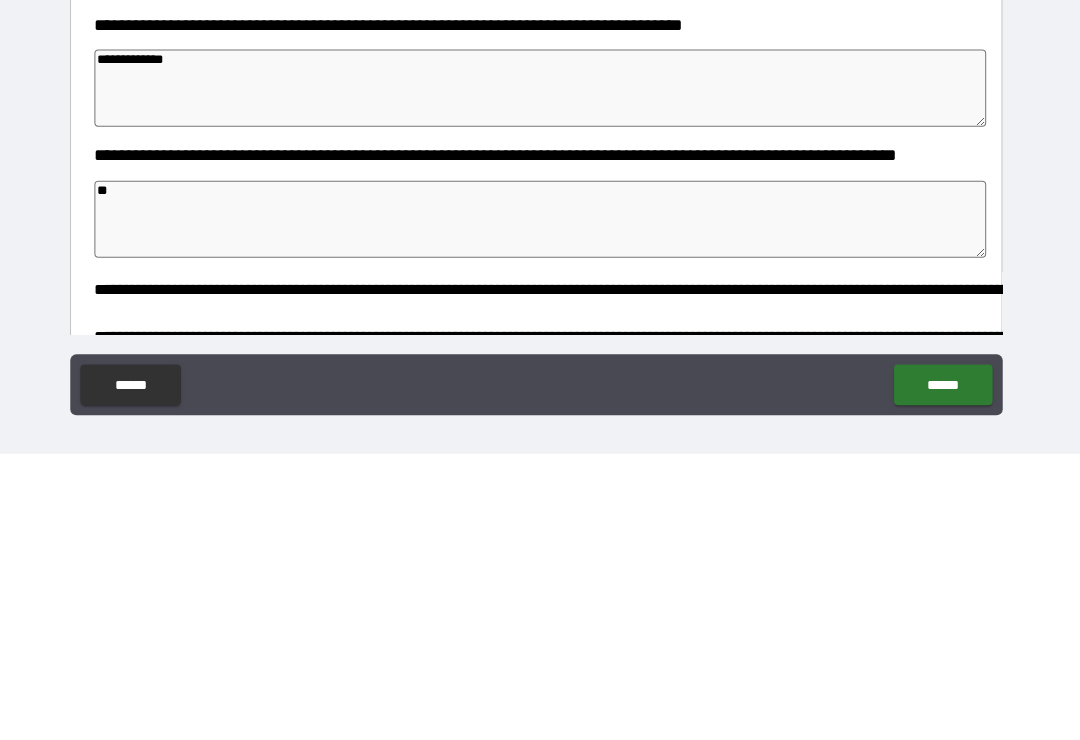 type on "*" 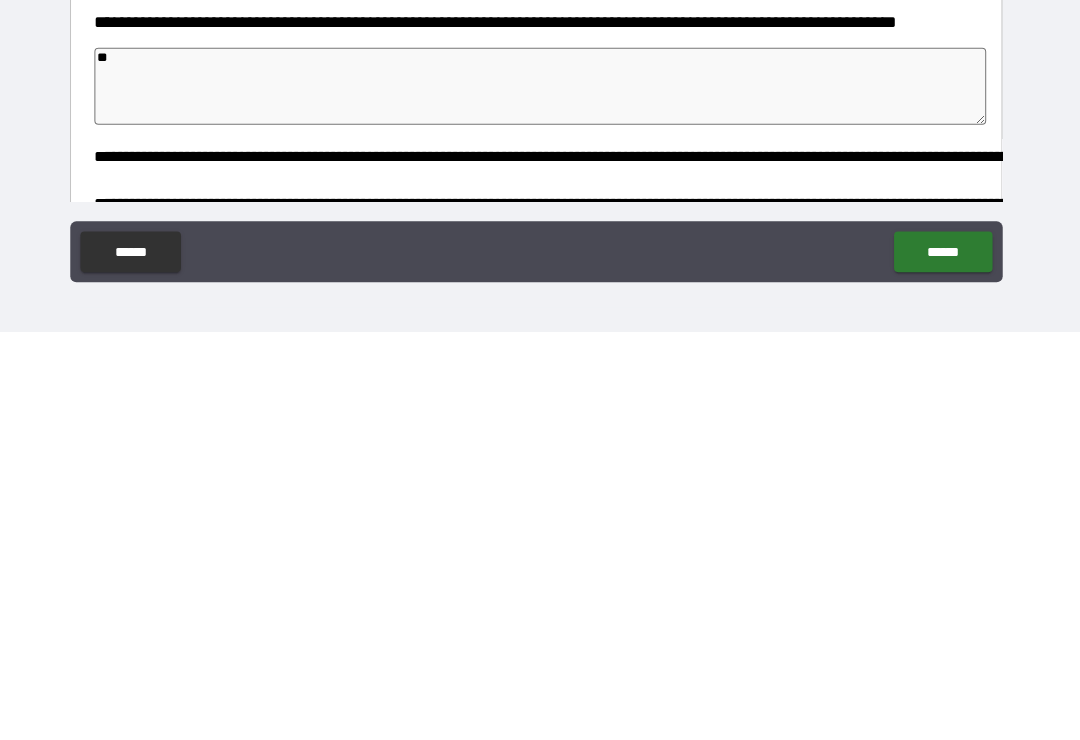 scroll, scrollTop: 31, scrollLeft: 0, axis: vertical 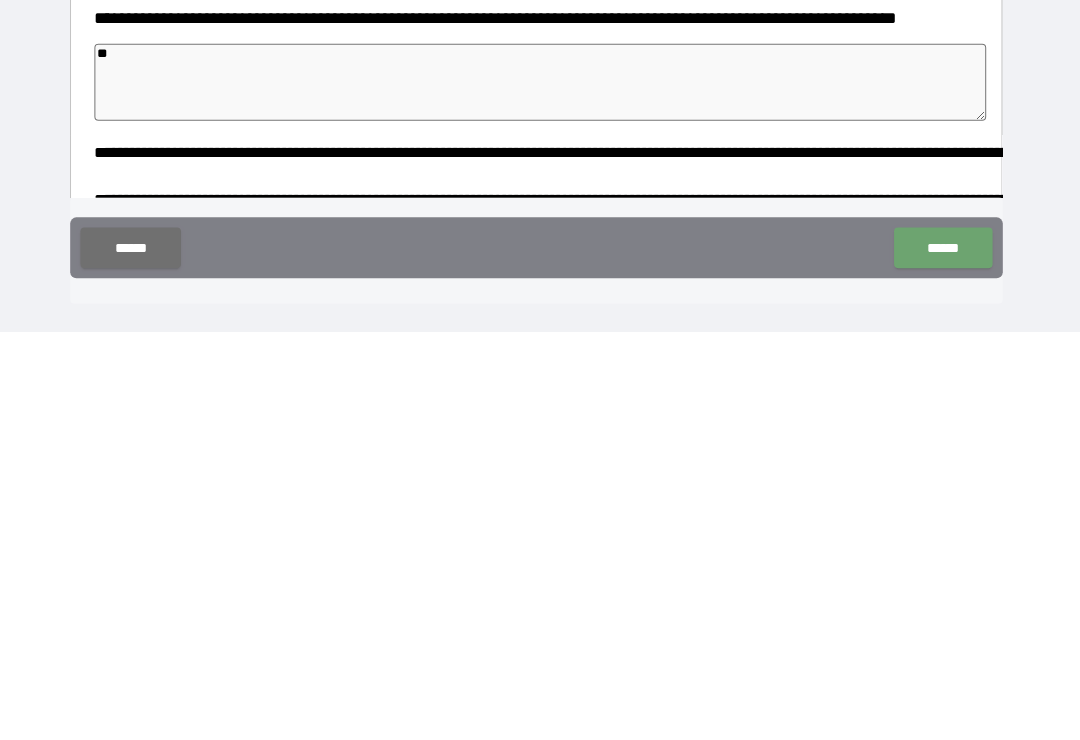 click on "******" at bounding box center (940, 657) 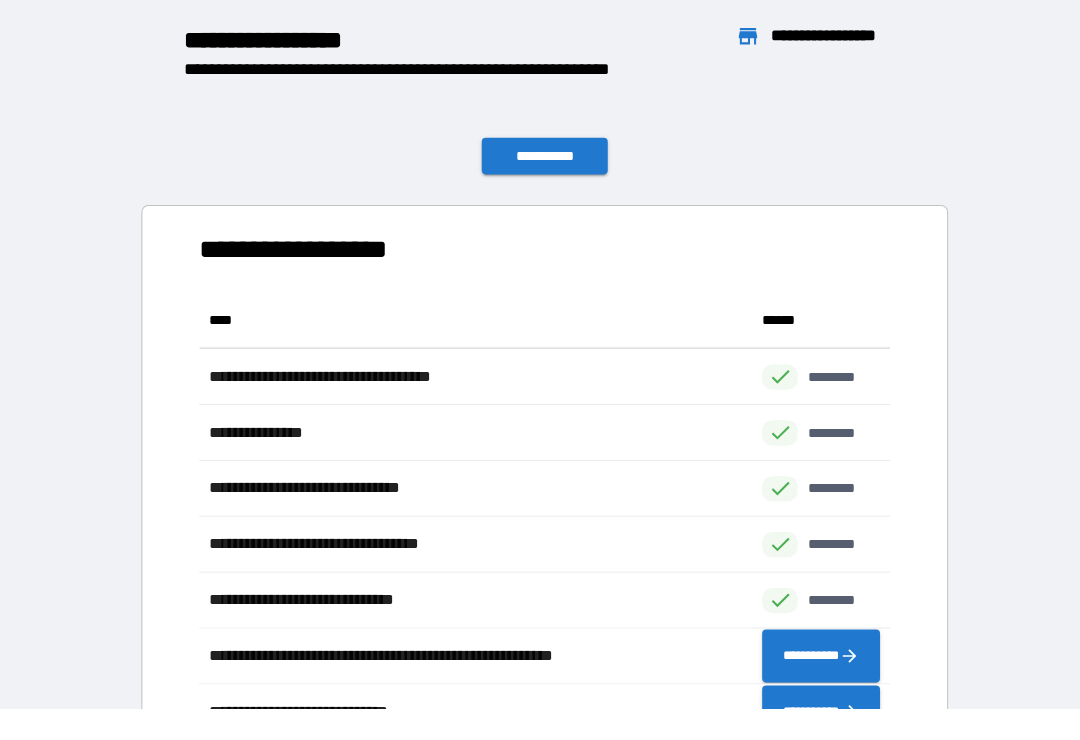 scroll, scrollTop: 1, scrollLeft: 1, axis: both 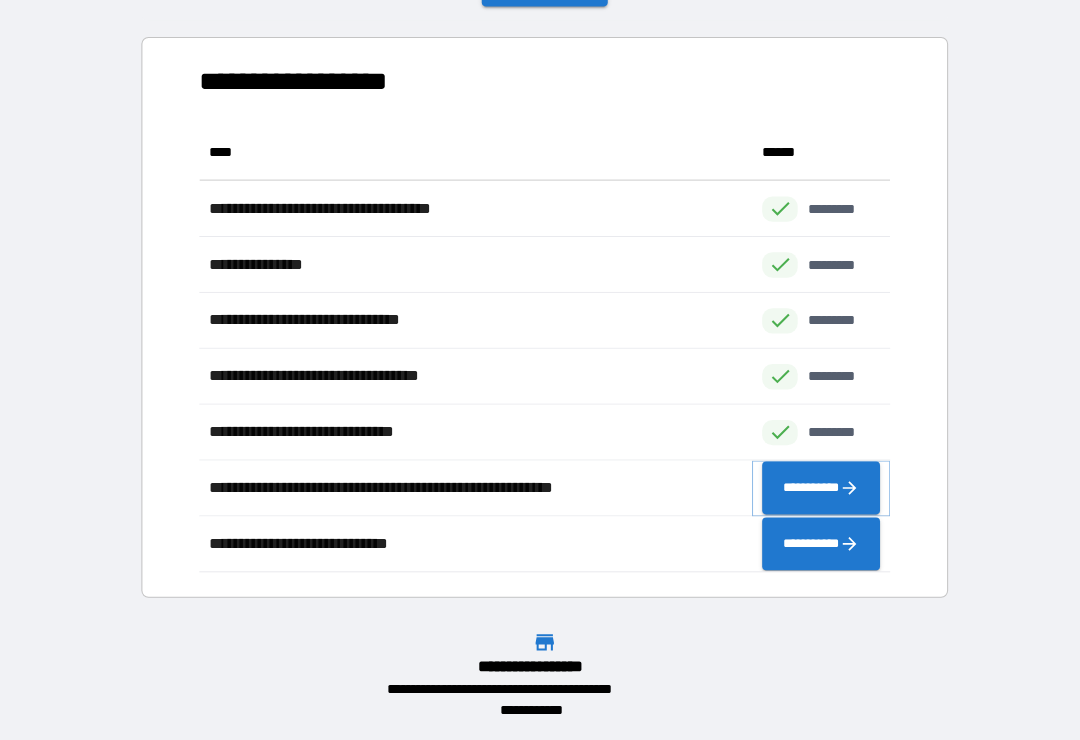 click on "**********" at bounding box center (820, 492) 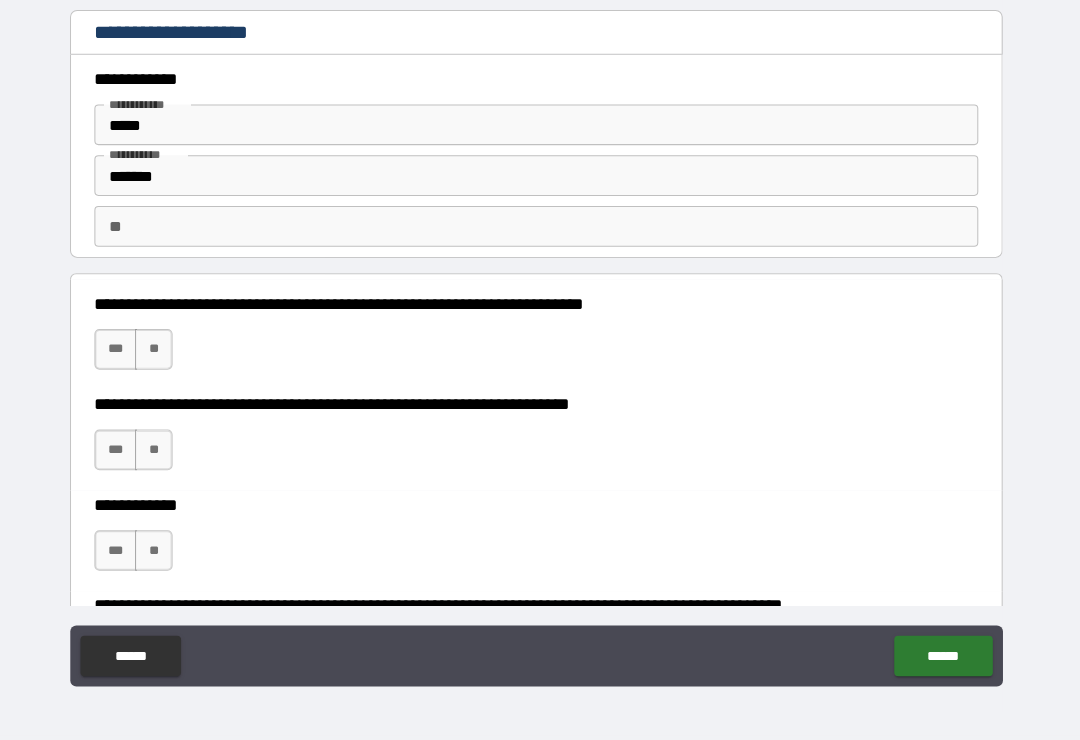 click on "**" at bounding box center [163, 355] 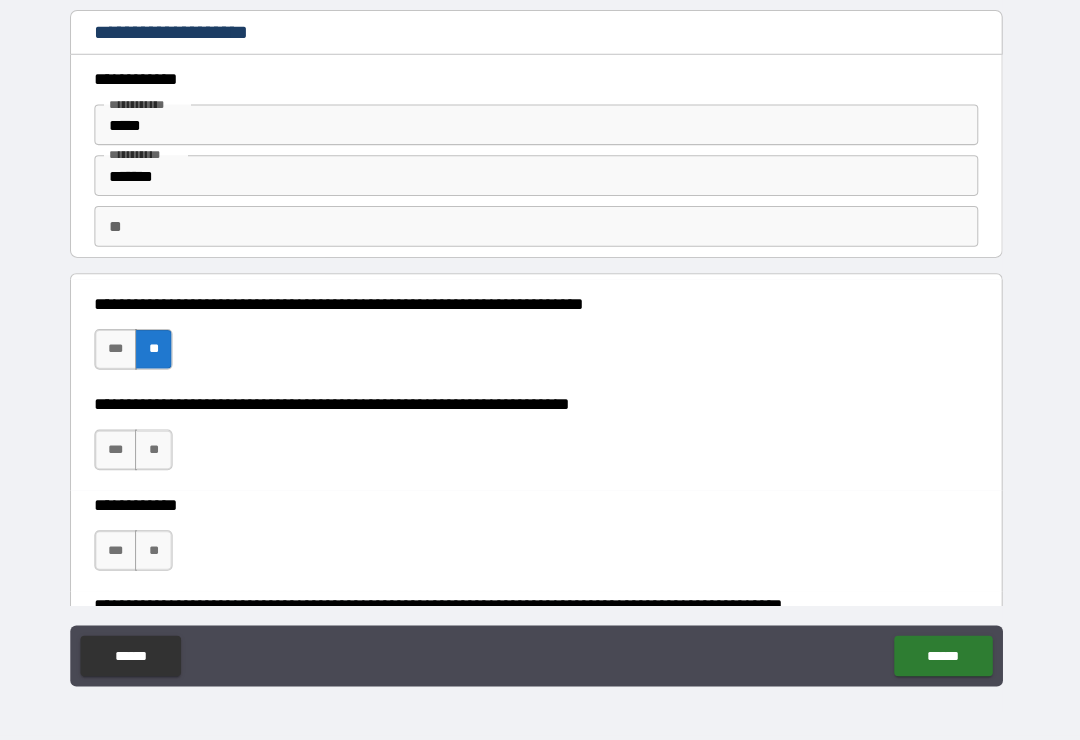 click on "**" at bounding box center [163, 454] 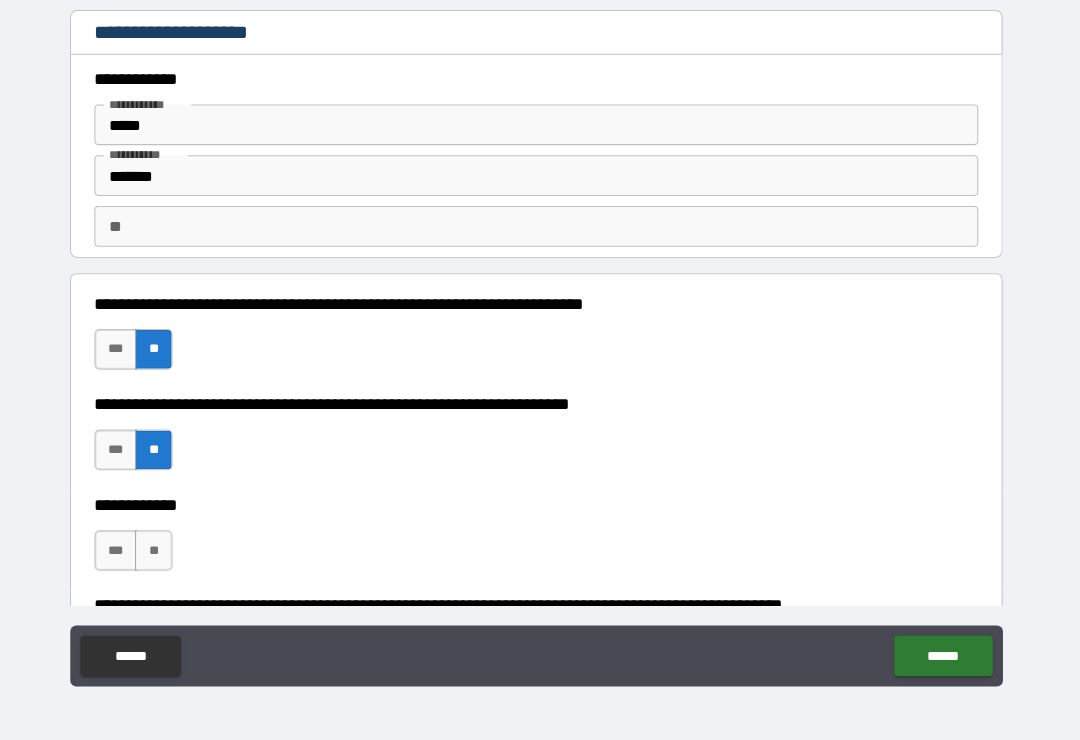 click on "**" at bounding box center [163, 553] 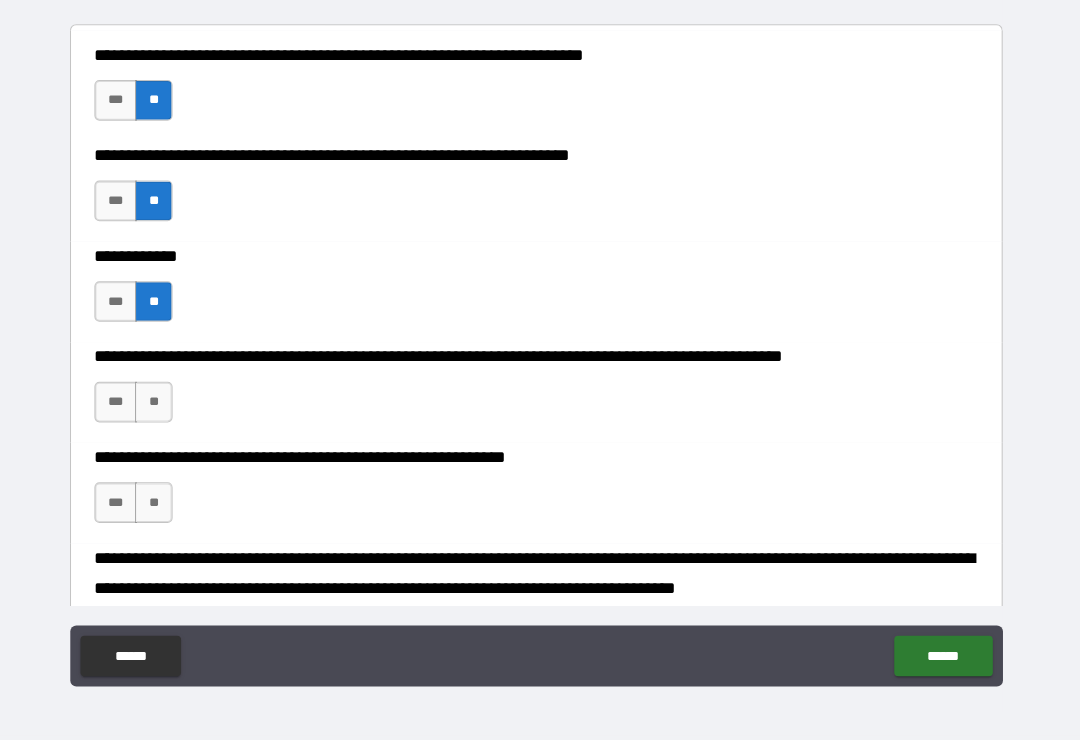 scroll, scrollTop: 244, scrollLeft: 0, axis: vertical 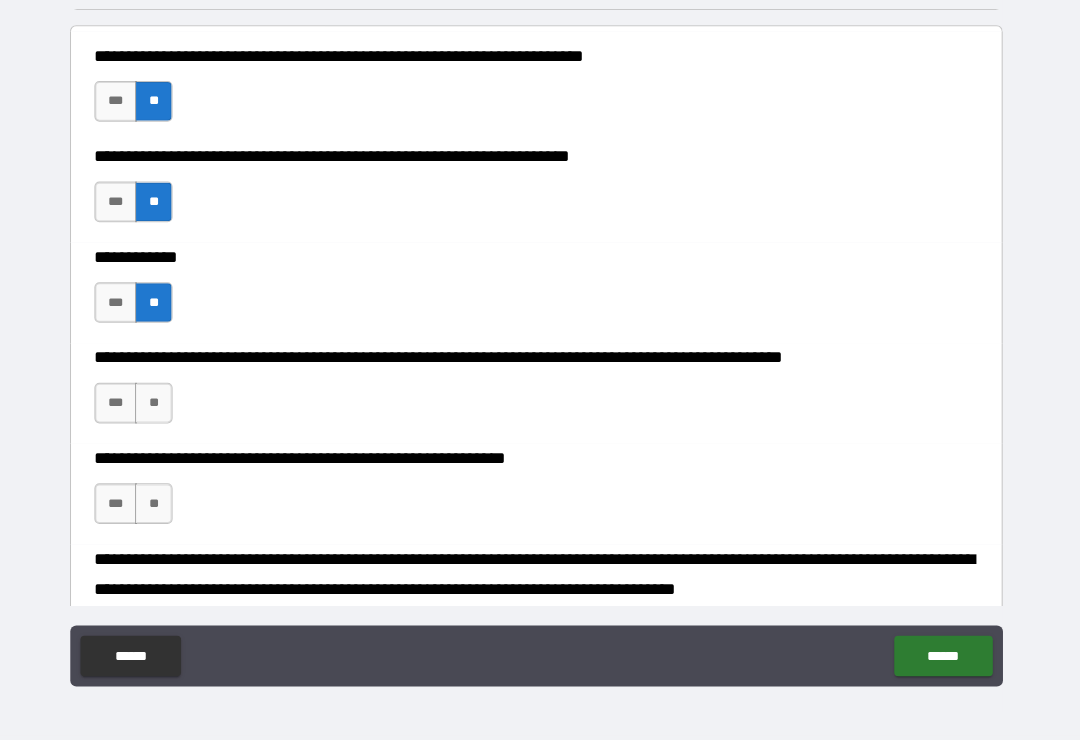 click on "**" at bounding box center [163, 408] 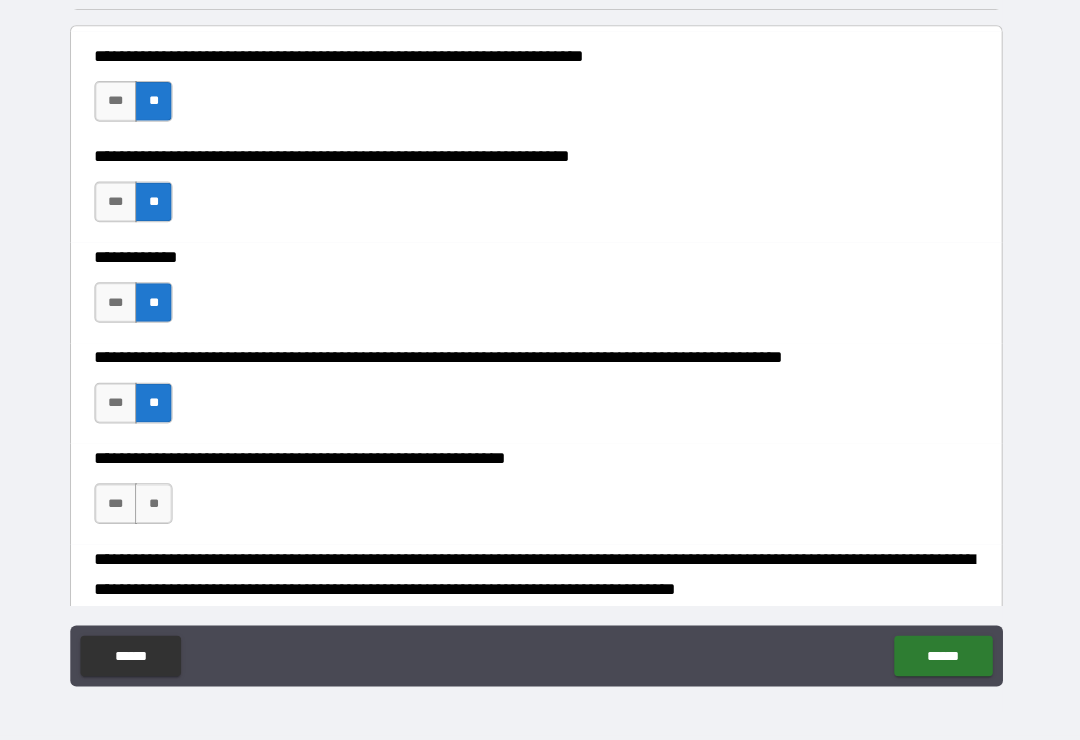 click on "**" at bounding box center (163, 507) 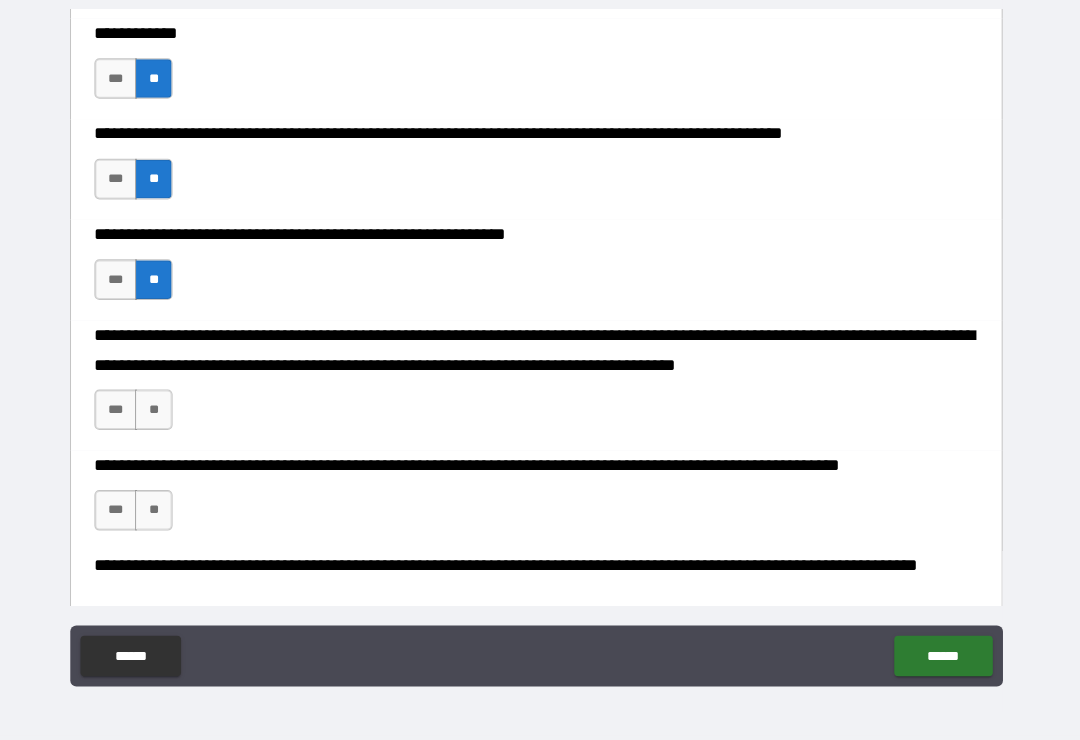 scroll, scrollTop: 516, scrollLeft: 0, axis: vertical 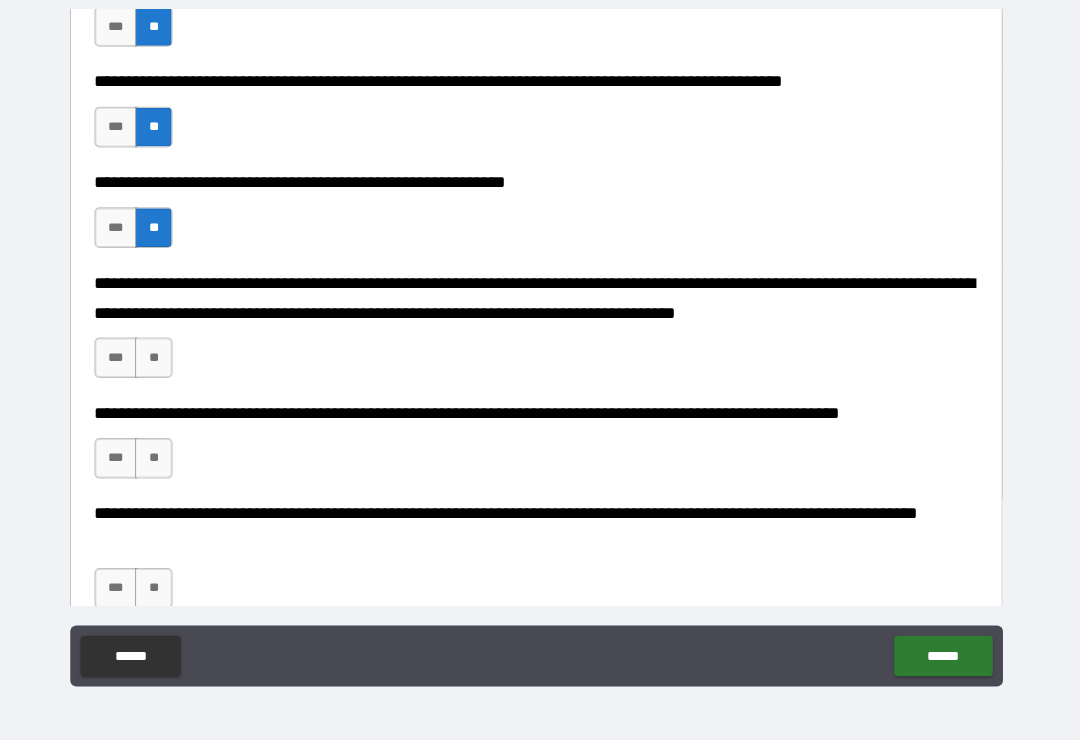 click on "**" at bounding box center (163, 363) 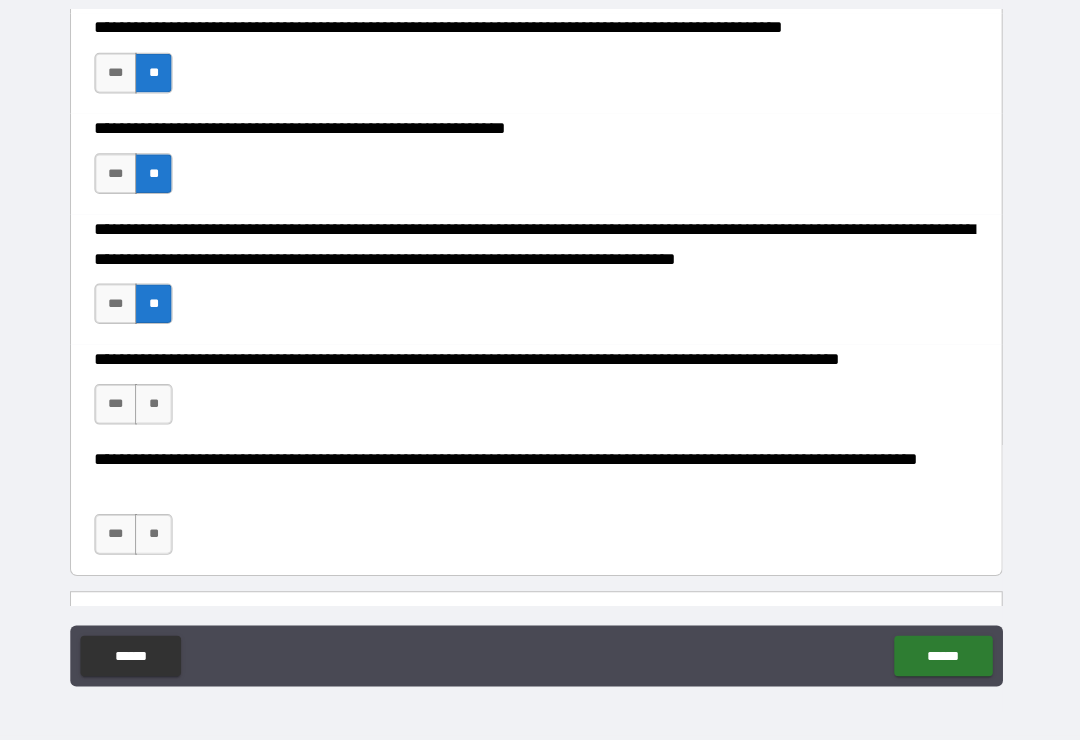 scroll, scrollTop: 636, scrollLeft: 0, axis: vertical 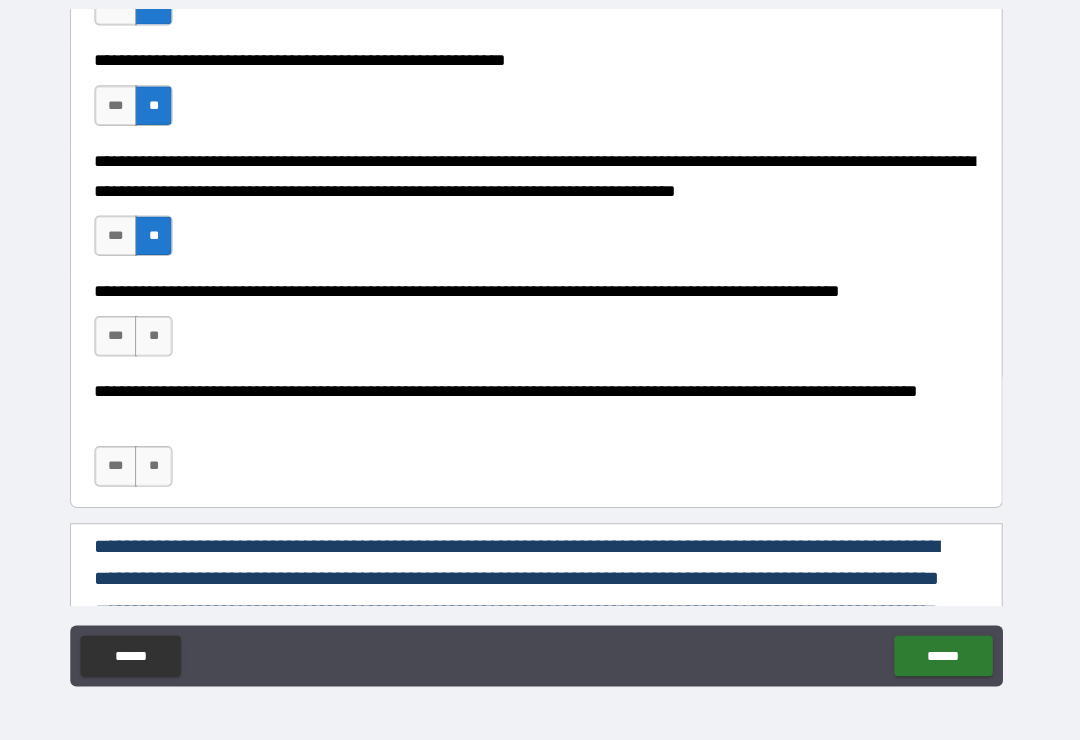 click on "**" at bounding box center (163, 342) 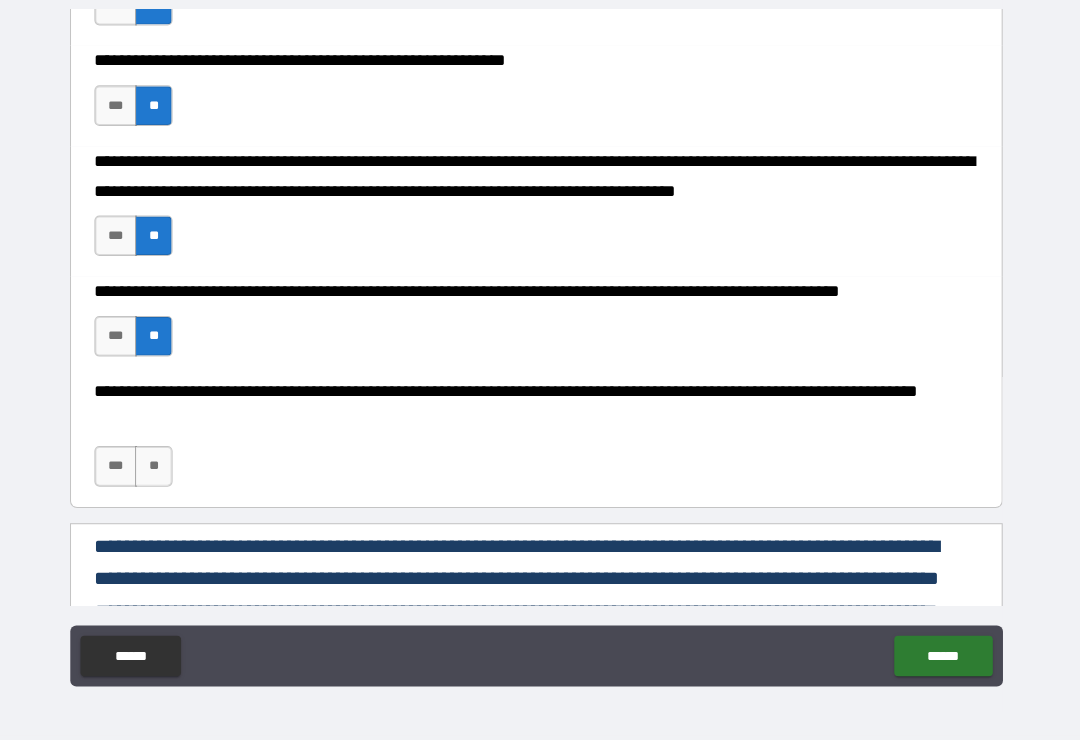 click on "**" at bounding box center [163, 470] 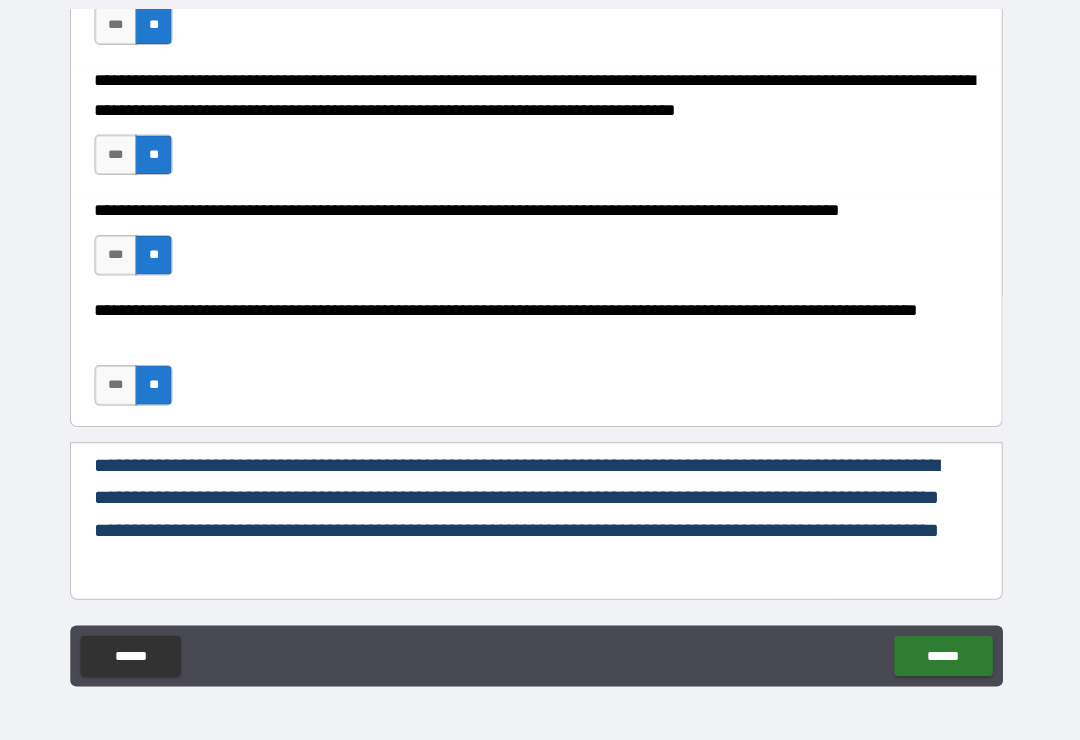scroll, scrollTop: 715, scrollLeft: 0, axis: vertical 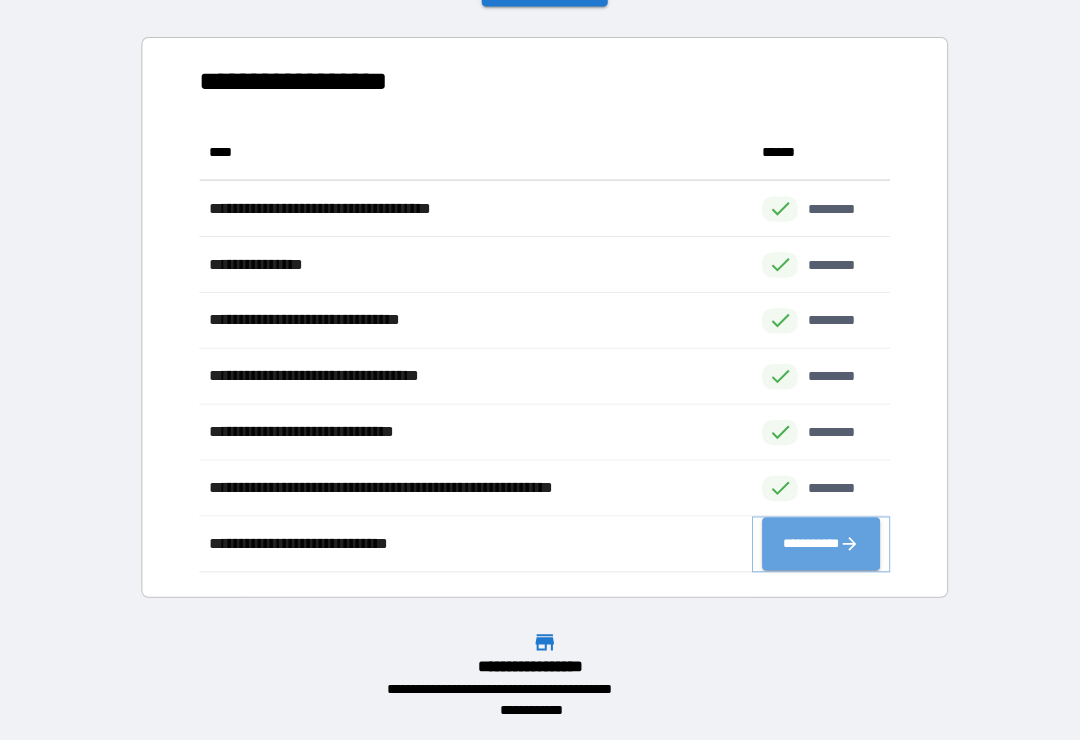 click on "**********" at bounding box center (820, 547) 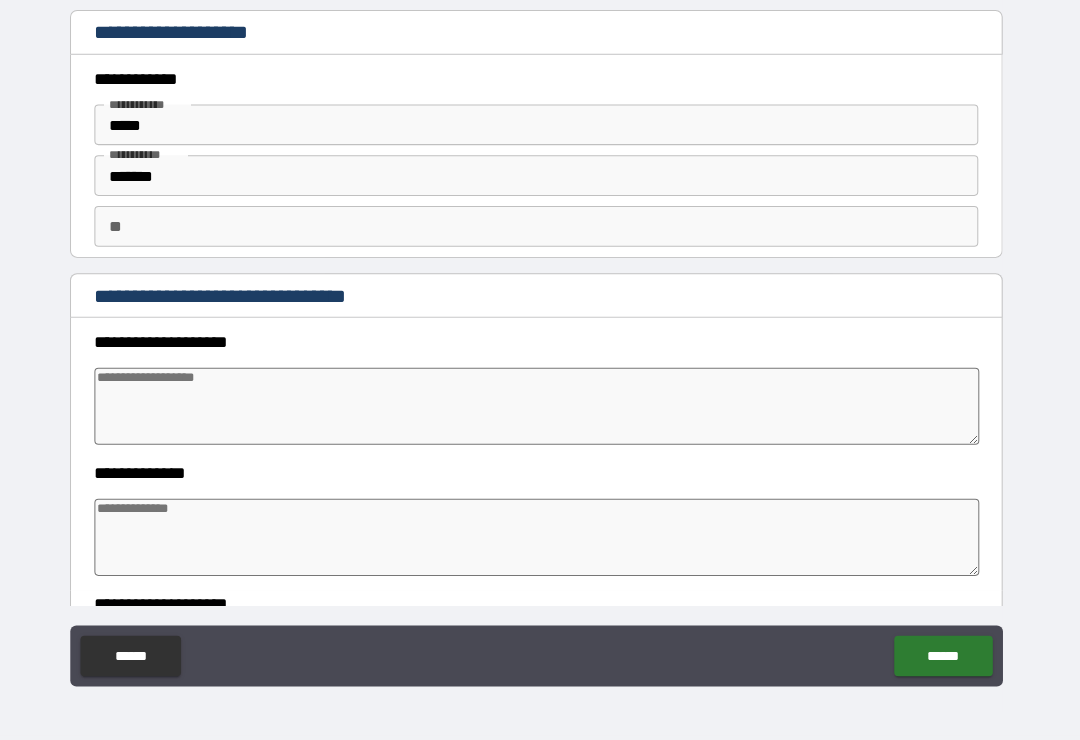 type on "*" 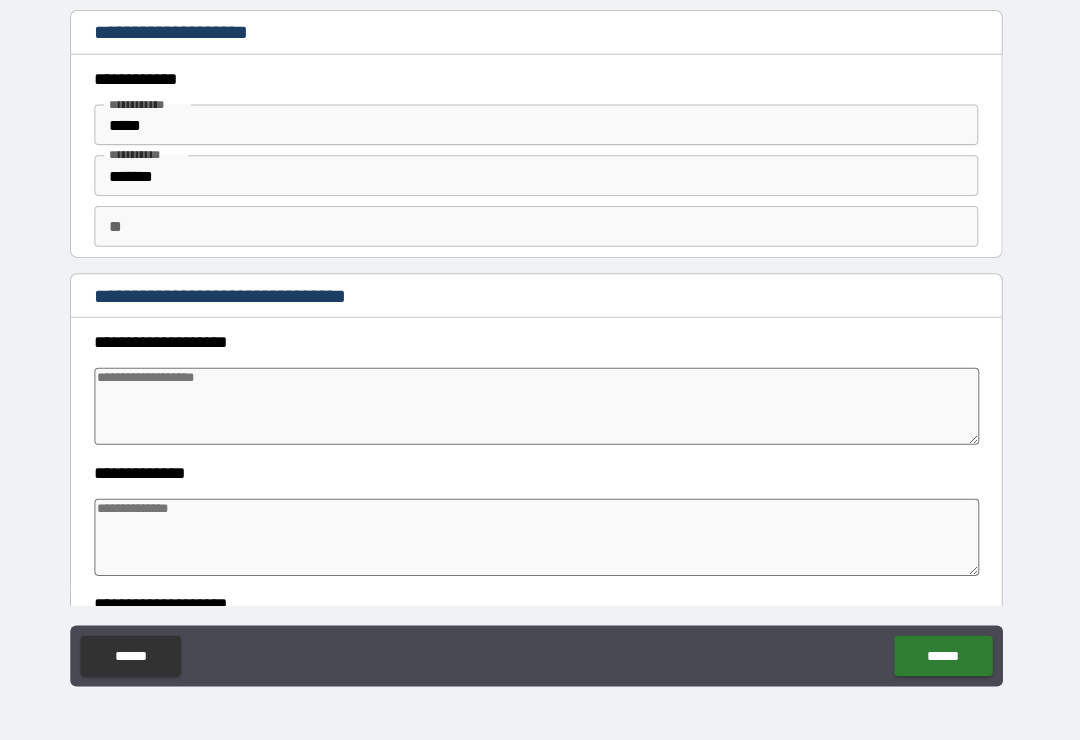 type on "*" 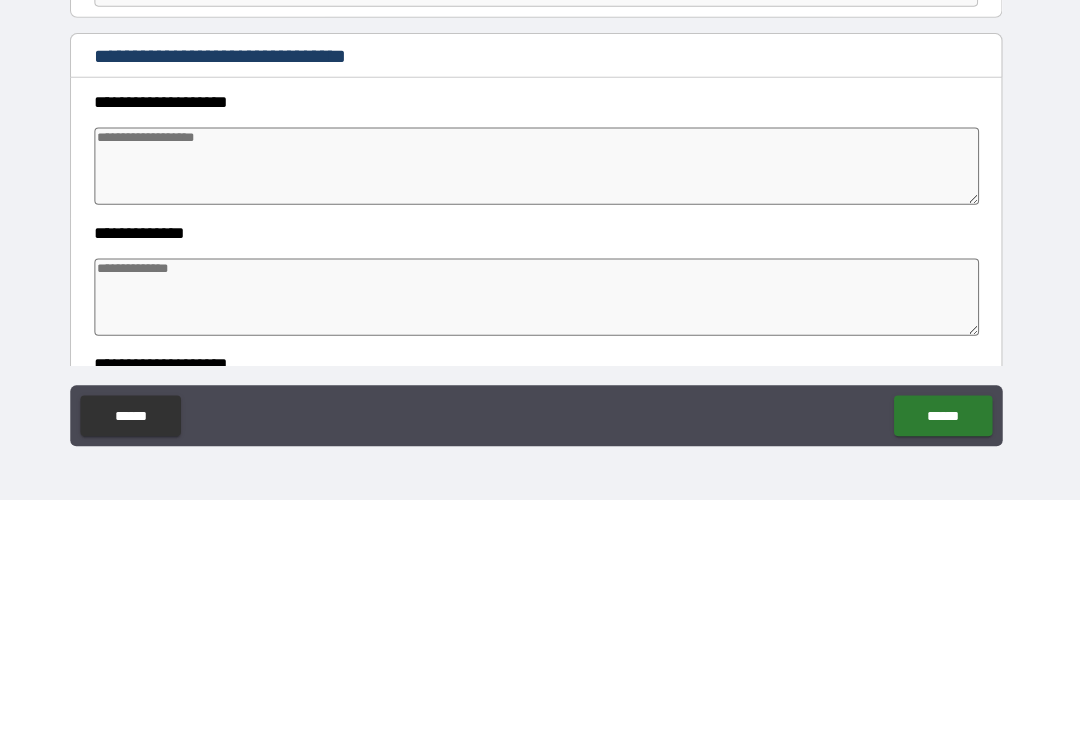 type on "*" 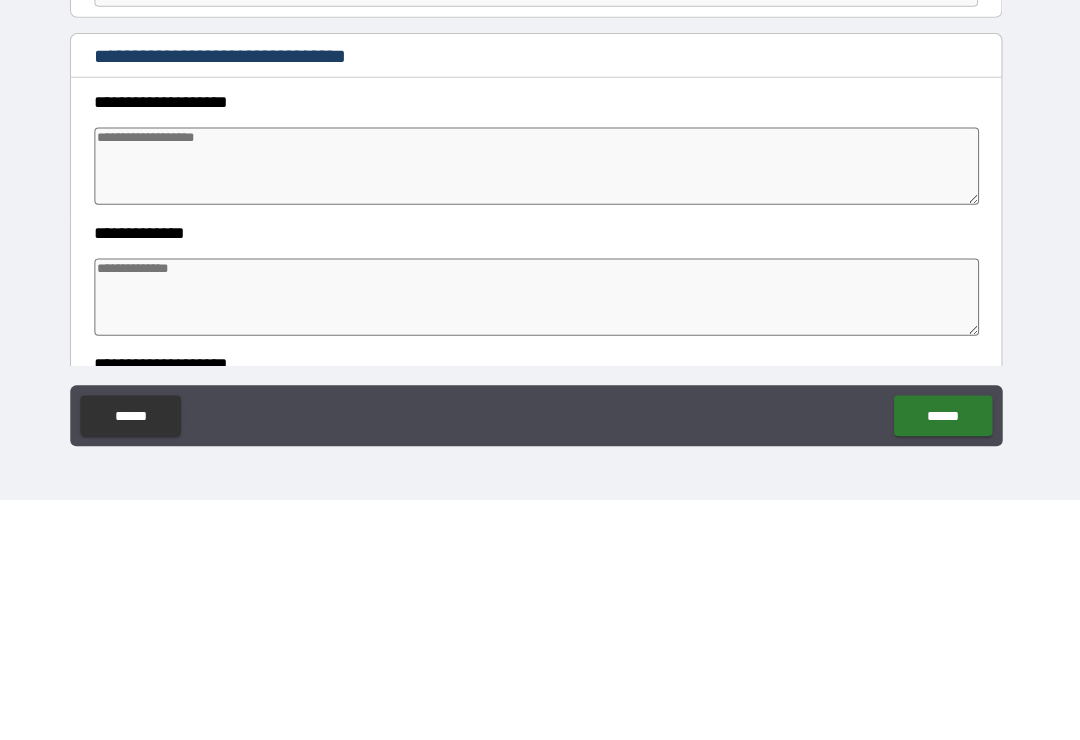 type on "*" 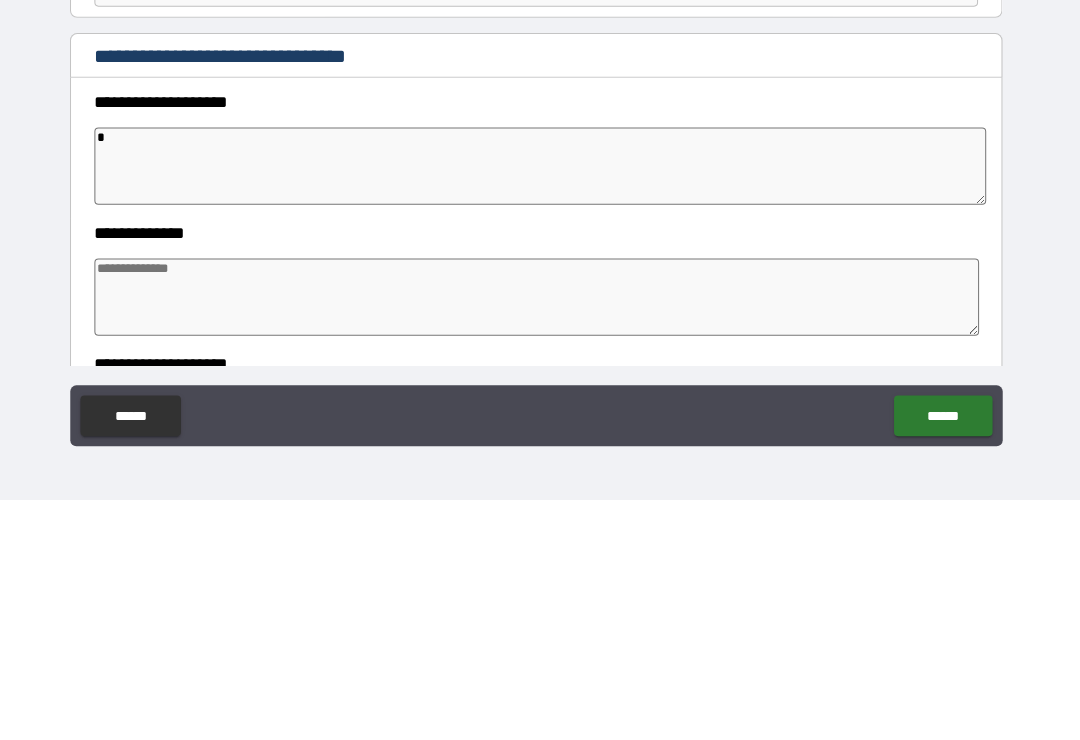 type on "*" 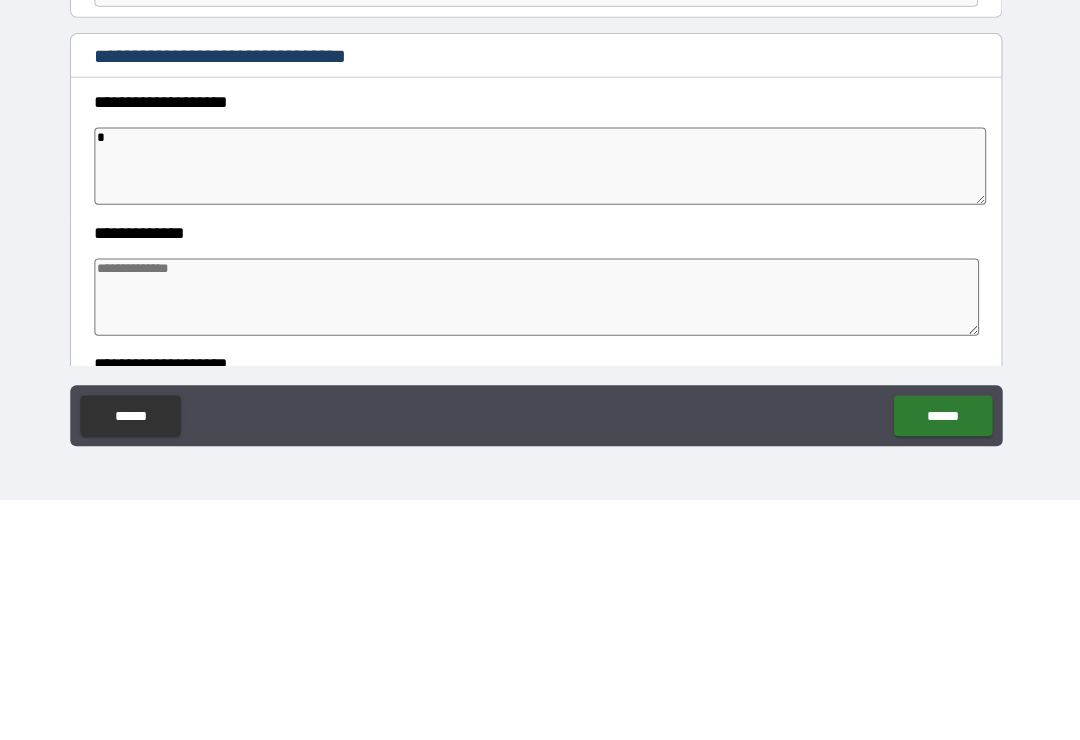 type on "*" 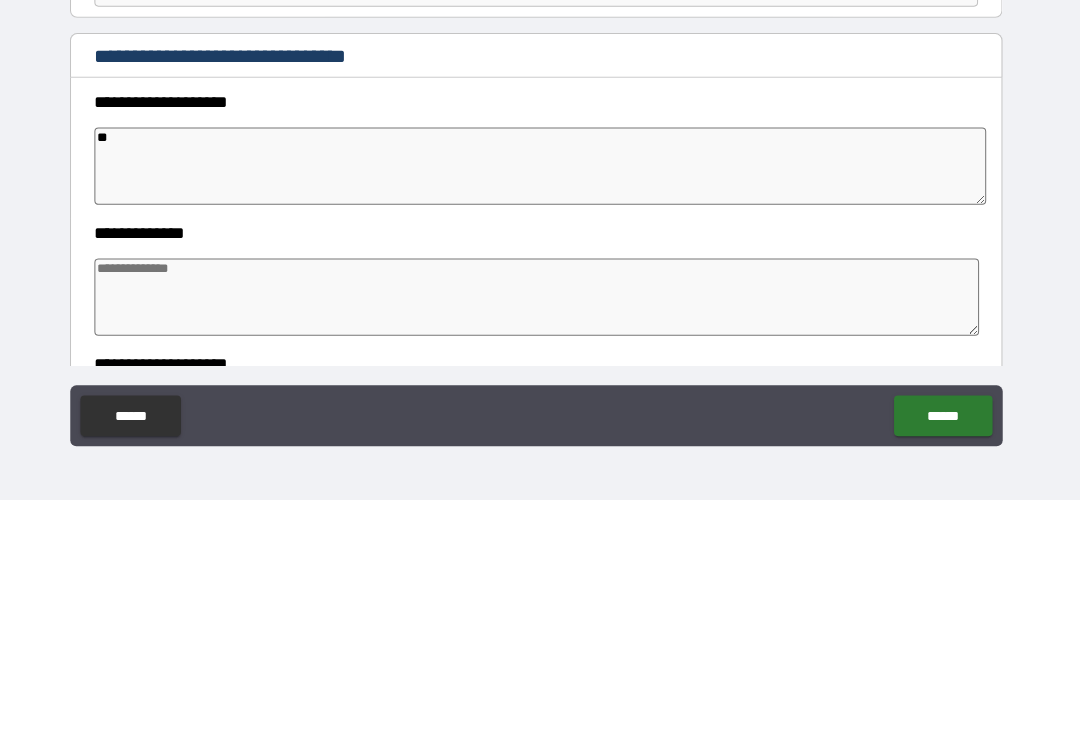 type on "*" 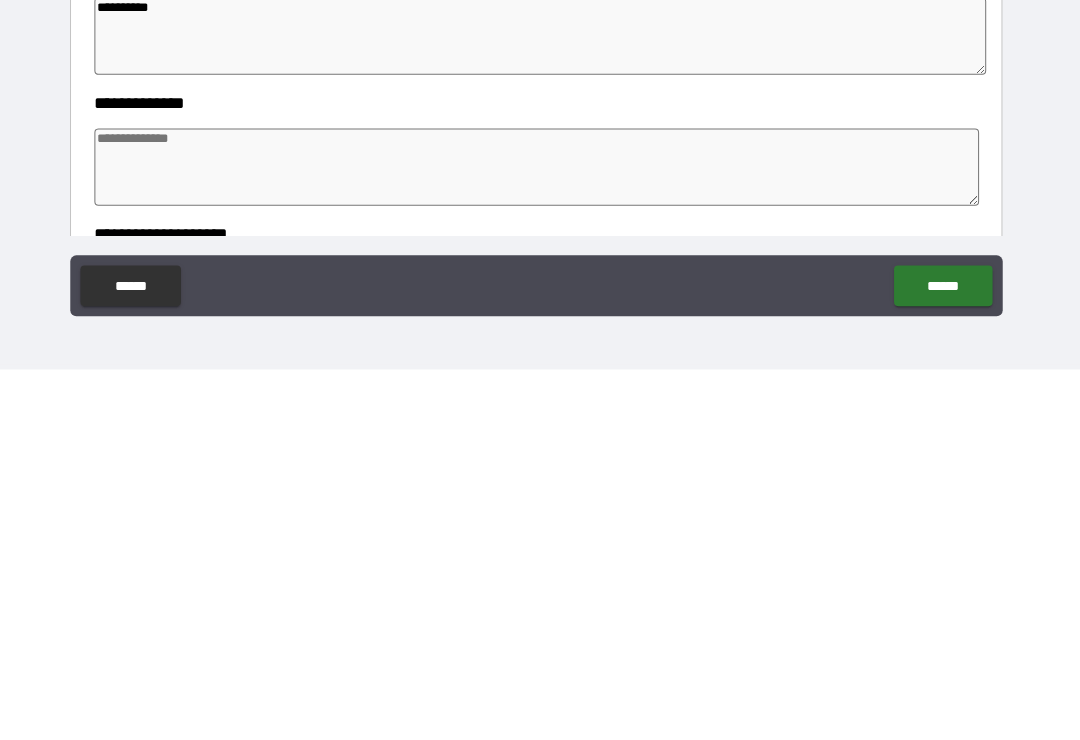 click at bounding box center (540, 540) 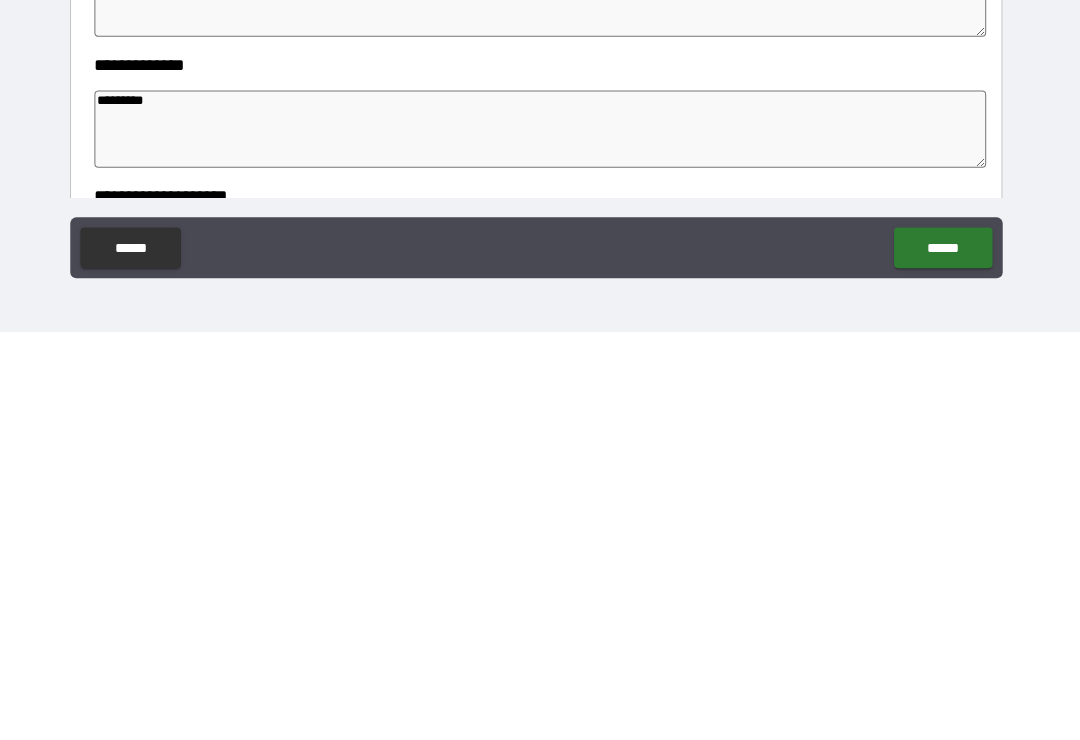 click on "******" at bounding box center (940, 657) 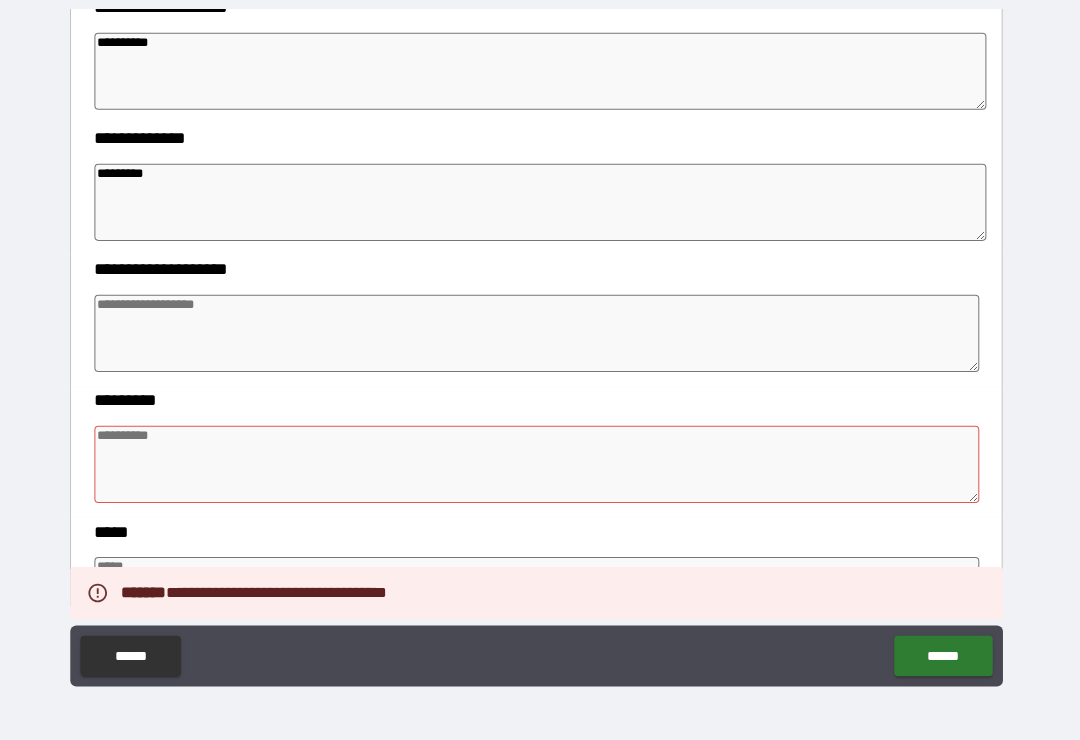 scroll, scrollTop: 333, scrollLeft: 0, axis: vertical 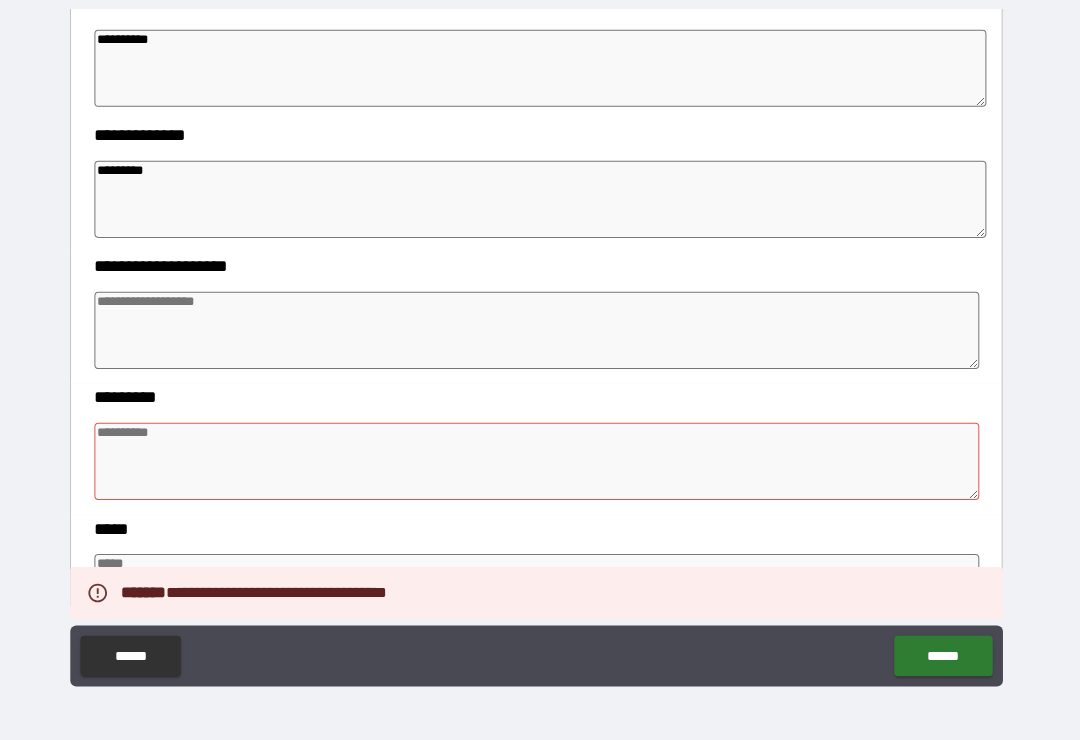 click at bounding box center (540, 465) 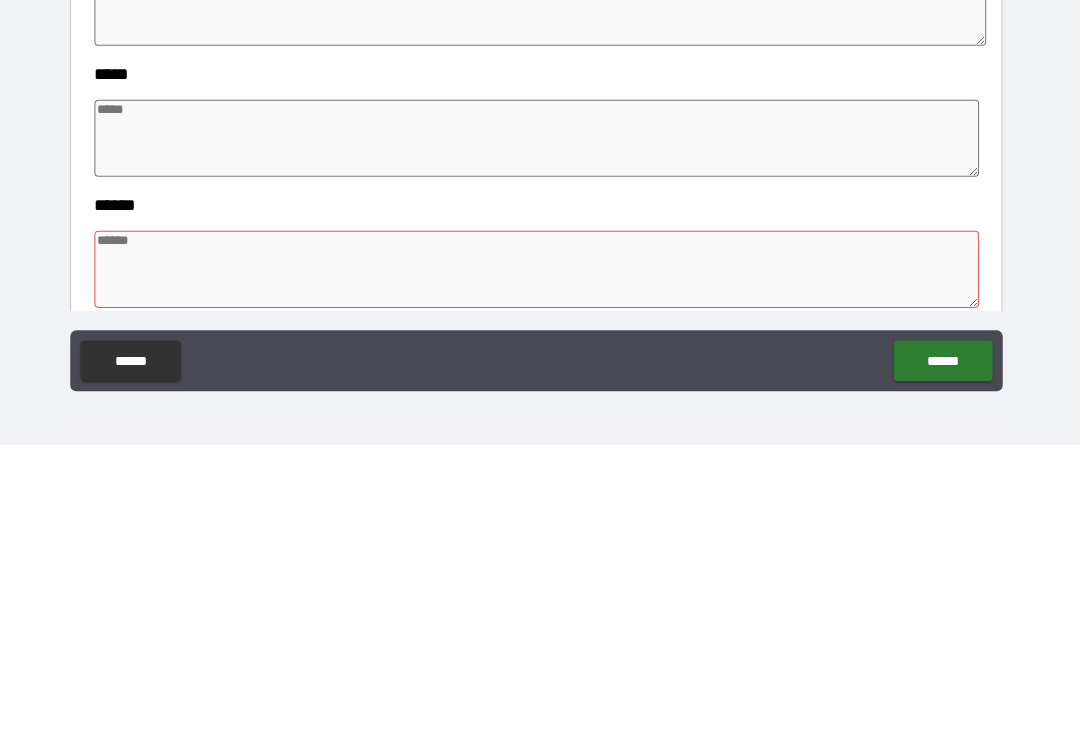 scroll, scrollTop: 481, scrollLeft: 0, axis: vertical 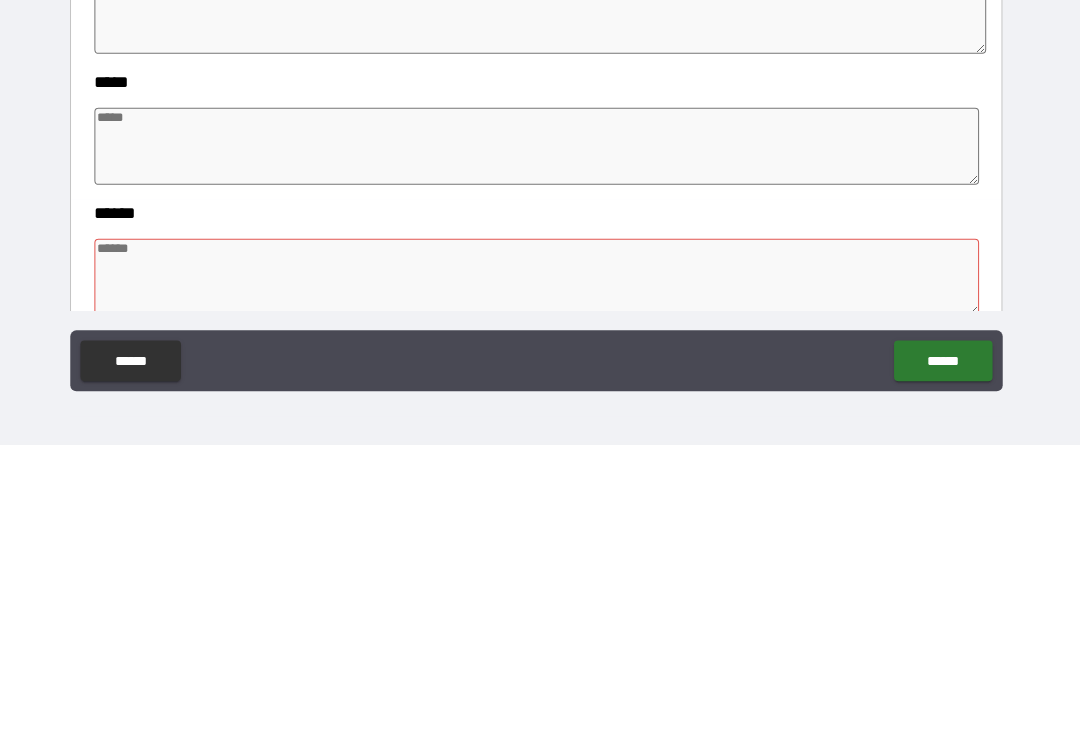 click at bounding box center (540, 575) 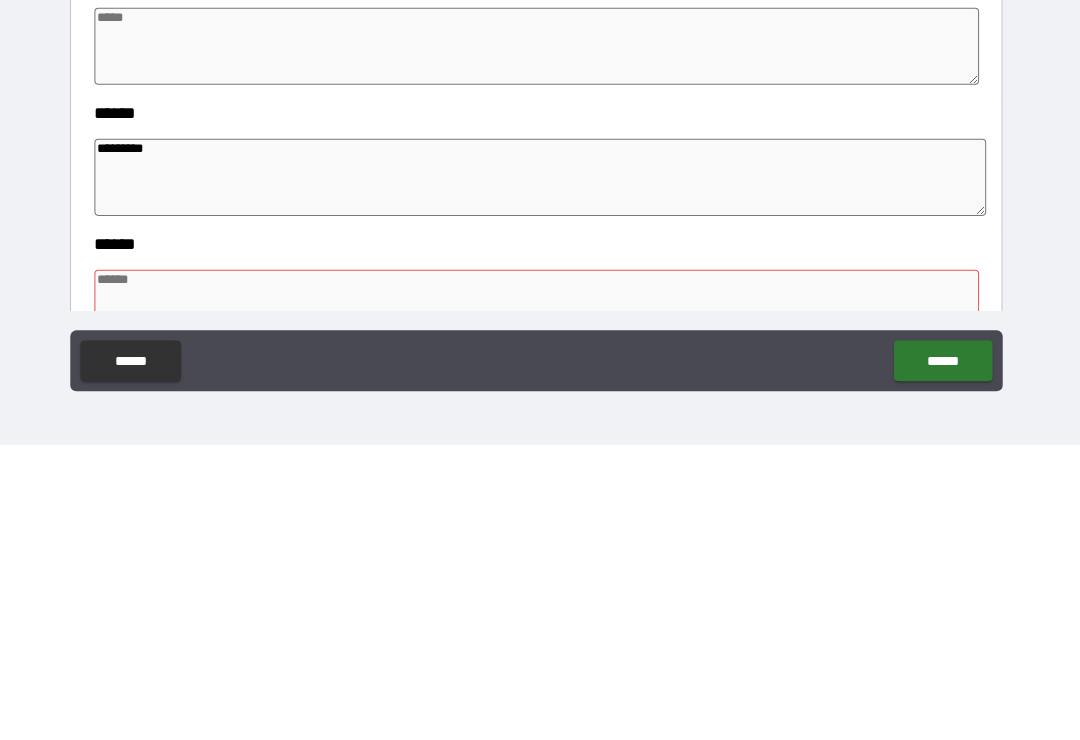 scroll, scrollTop: 647, scrollLeft: 0, axis: vertical 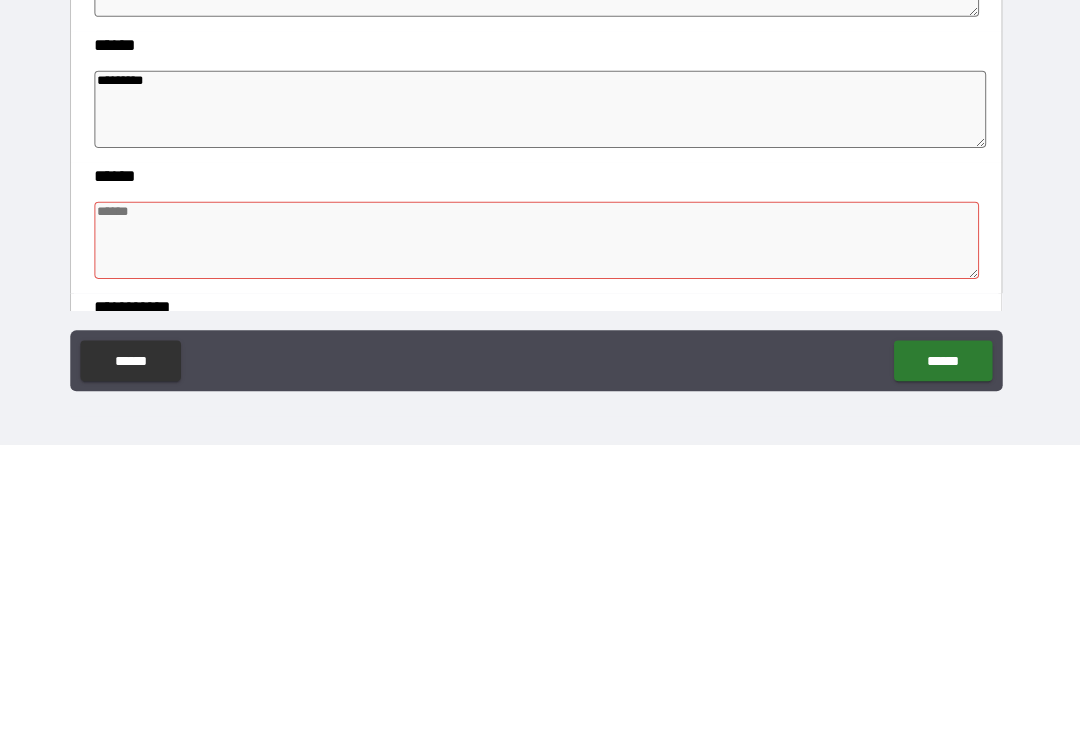 click at bounding box center (540, 538) 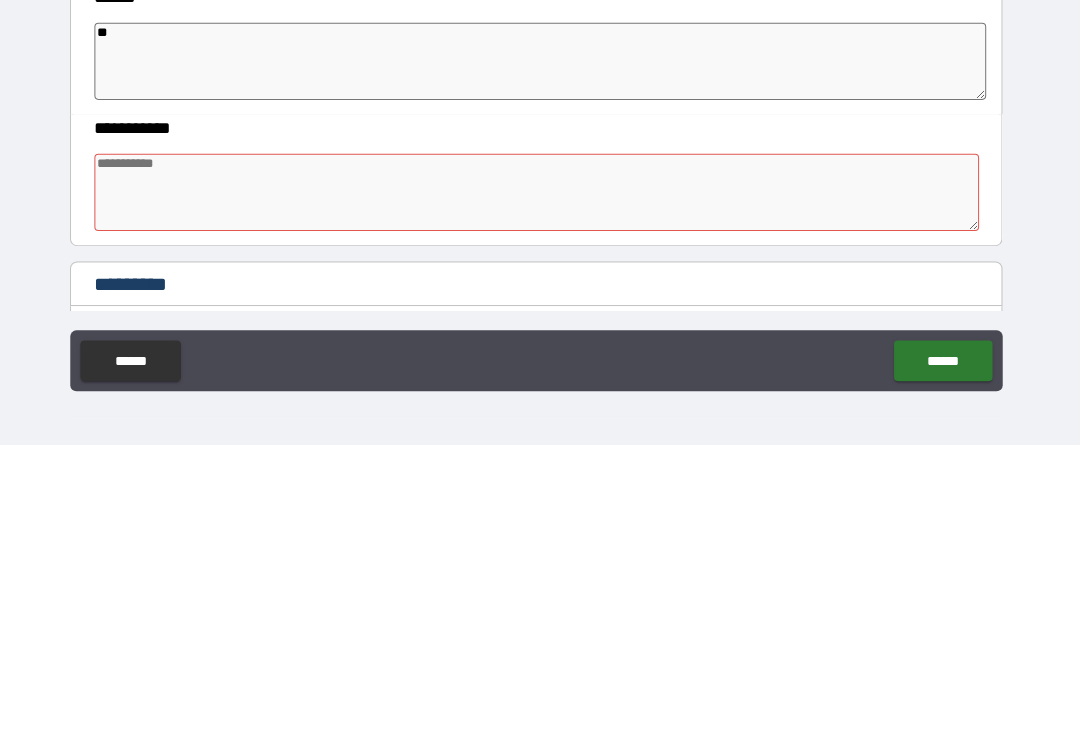 scroll, scrollTop: 850, scrollLeft: 0, axis: vertical 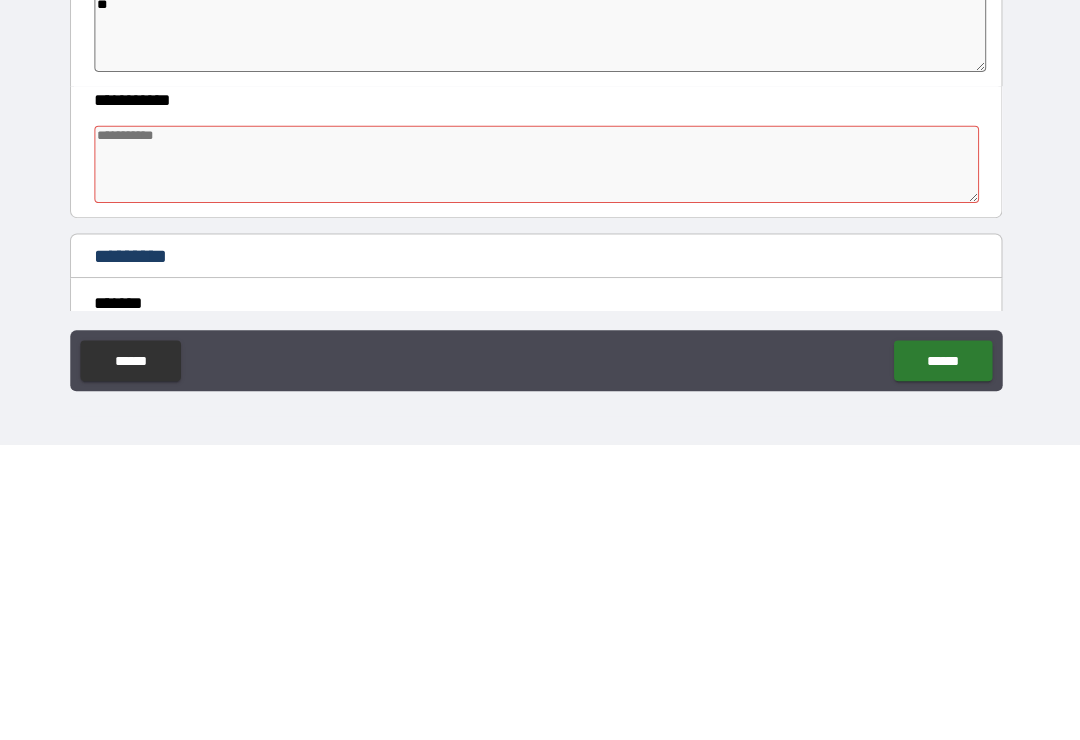 click at bounding box center [540, 464] 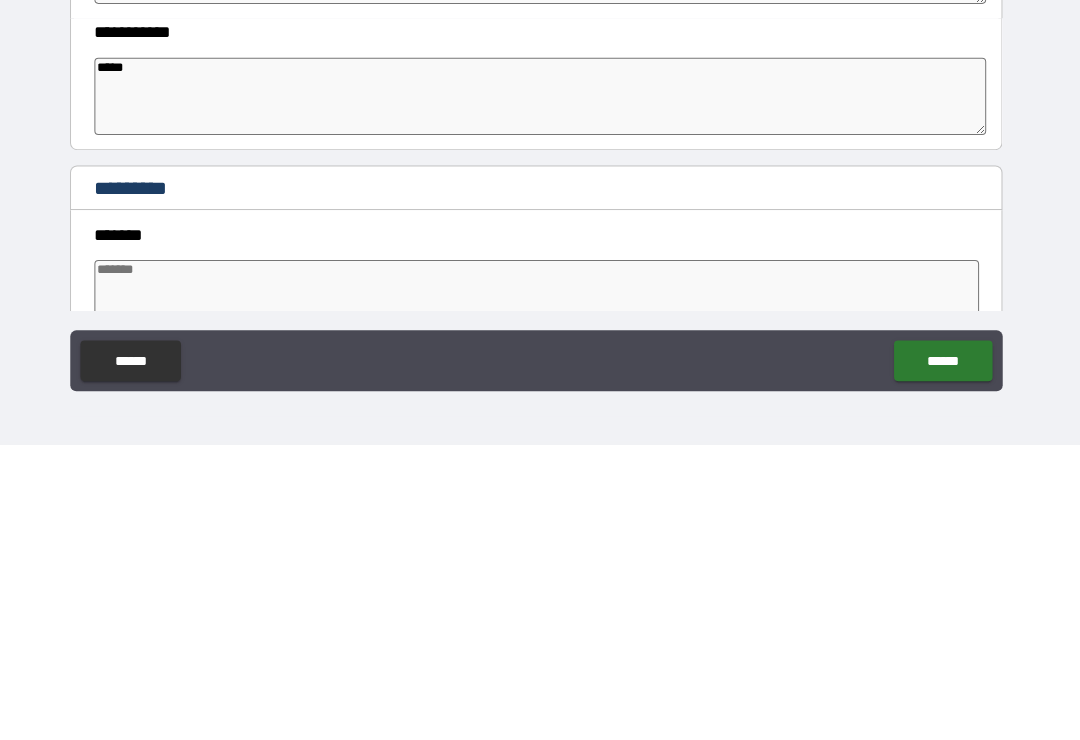 scroll, scrollTop: 957, scrollLeft: 0, axis: vertical 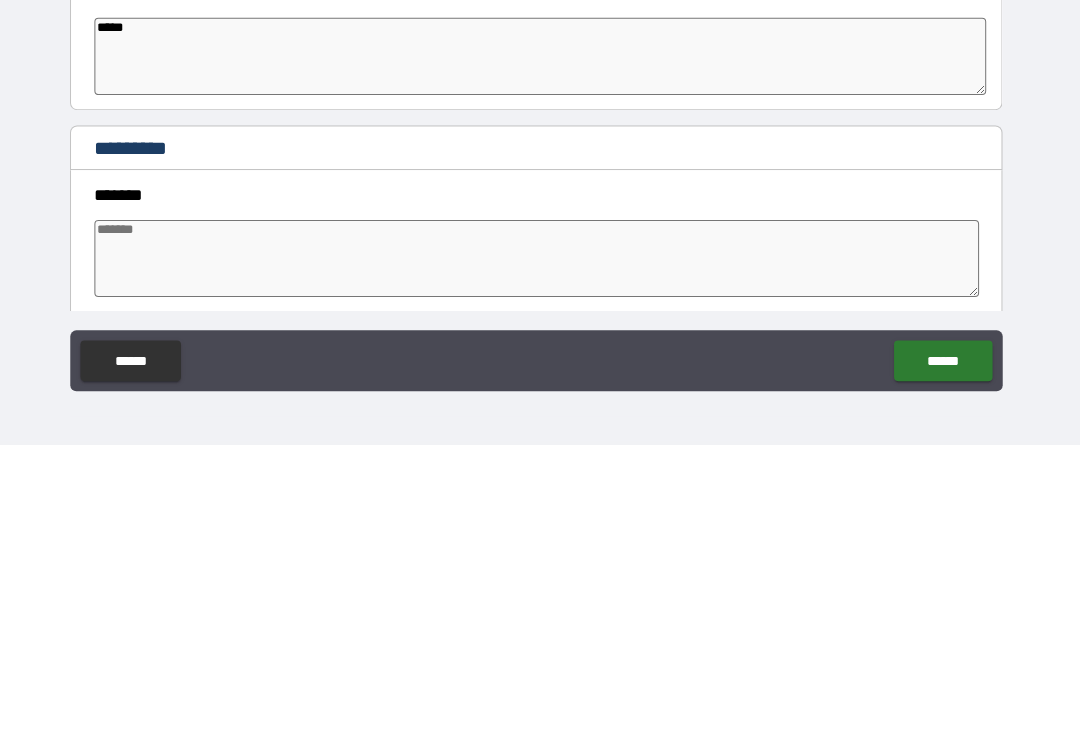 click at bounding box center (540, 556) 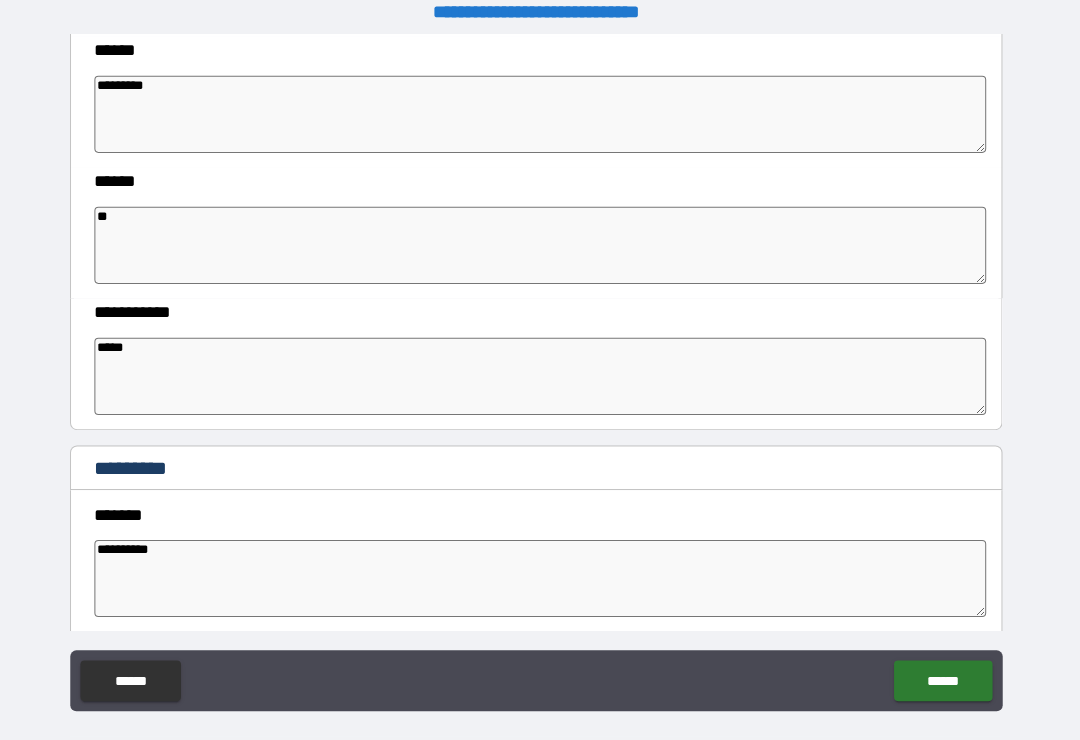 scroll, scrollTop: 0, scrollLeft: 0, axis: both 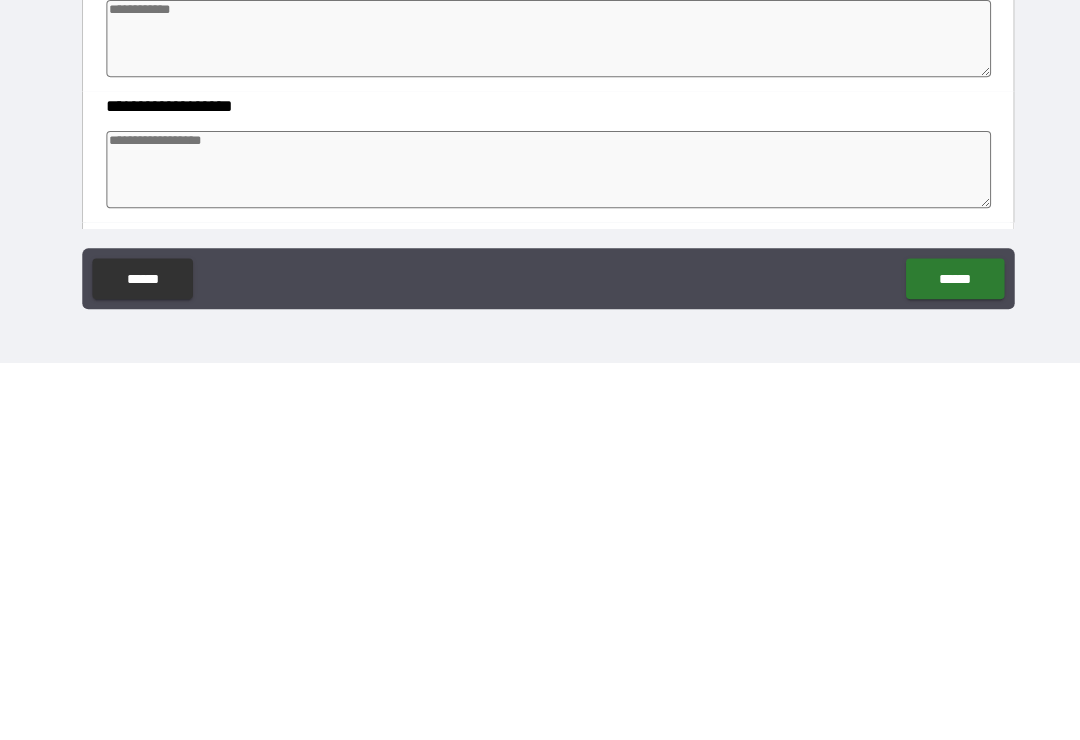 click at bounding box center [540, 549] 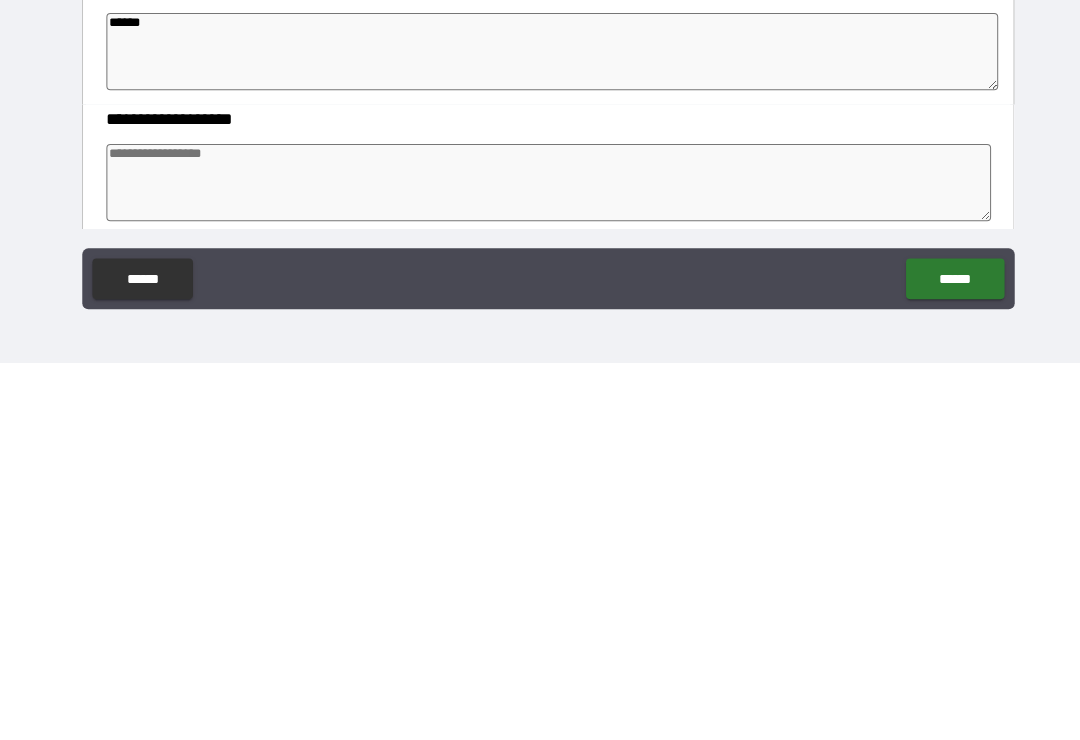 scroll, scrollTop: 1475, scrollLeft: 0, axis: vertical 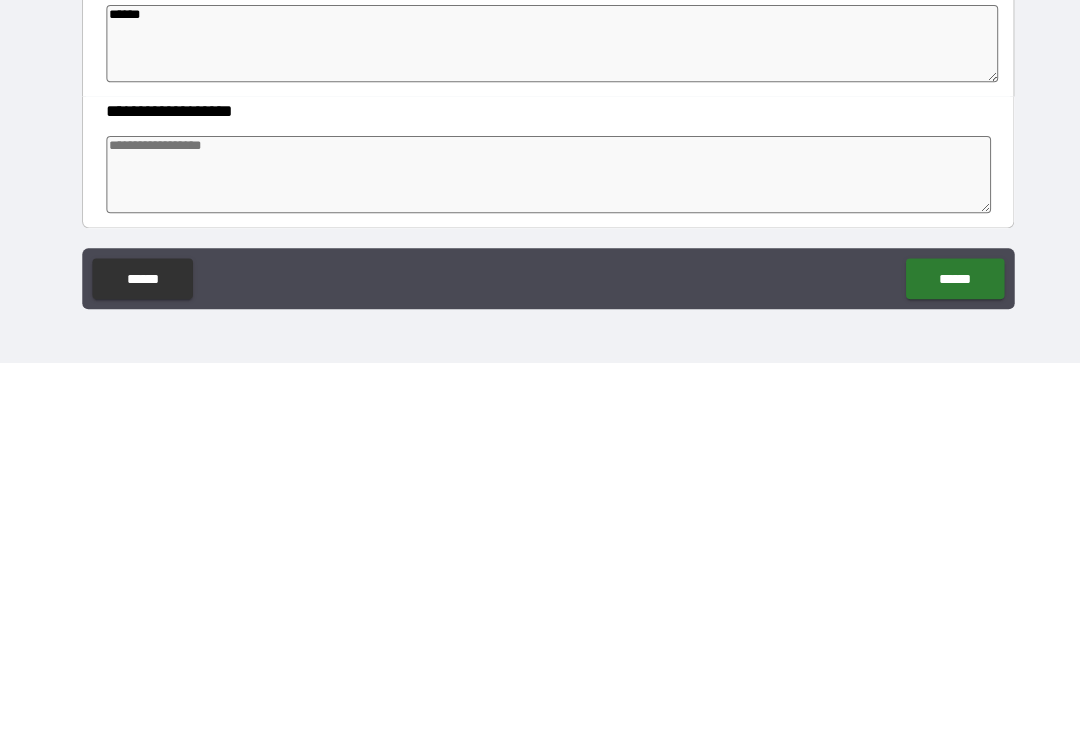 click at bounding box center [540, 554] 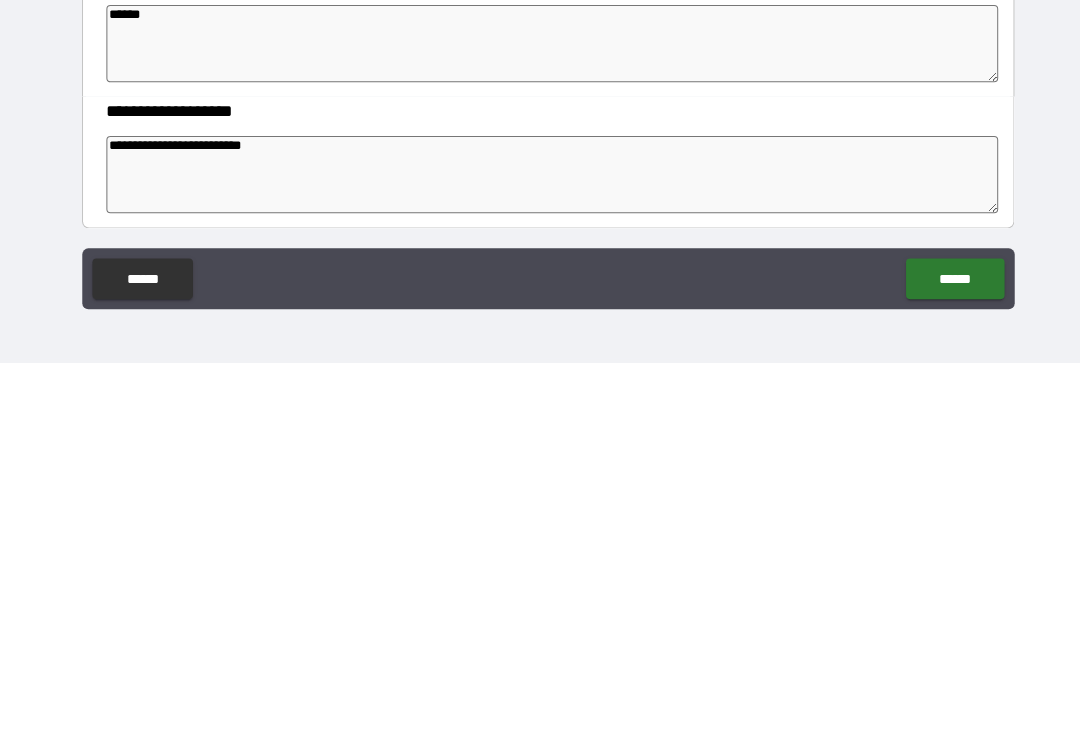 click on "******" at bounding box center (940, 657) 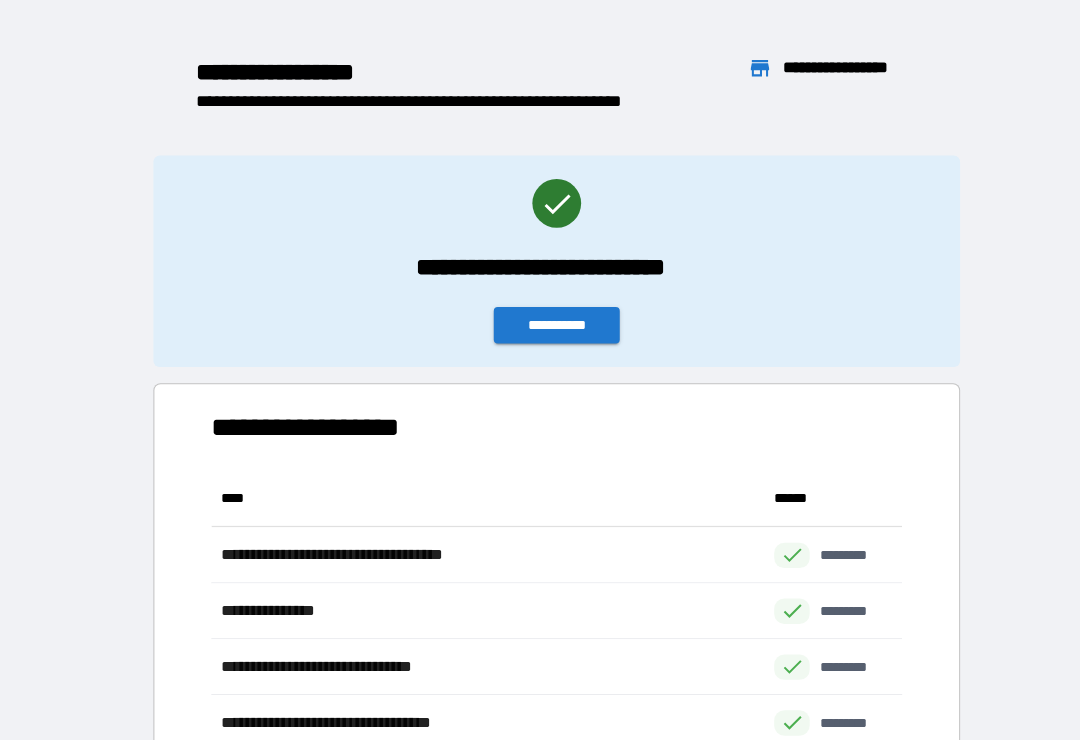 scroll, scrollTop: 1, scrollLeft: 1, axis: both 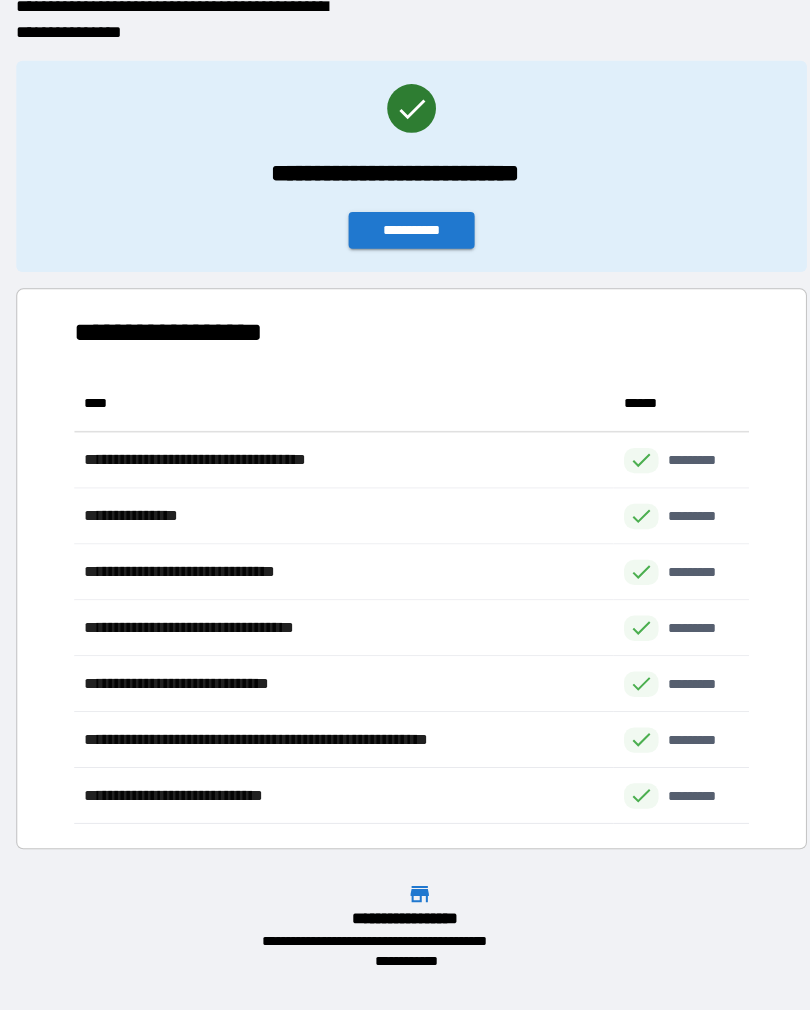 click on "**********" at bounding box center [405, 227] 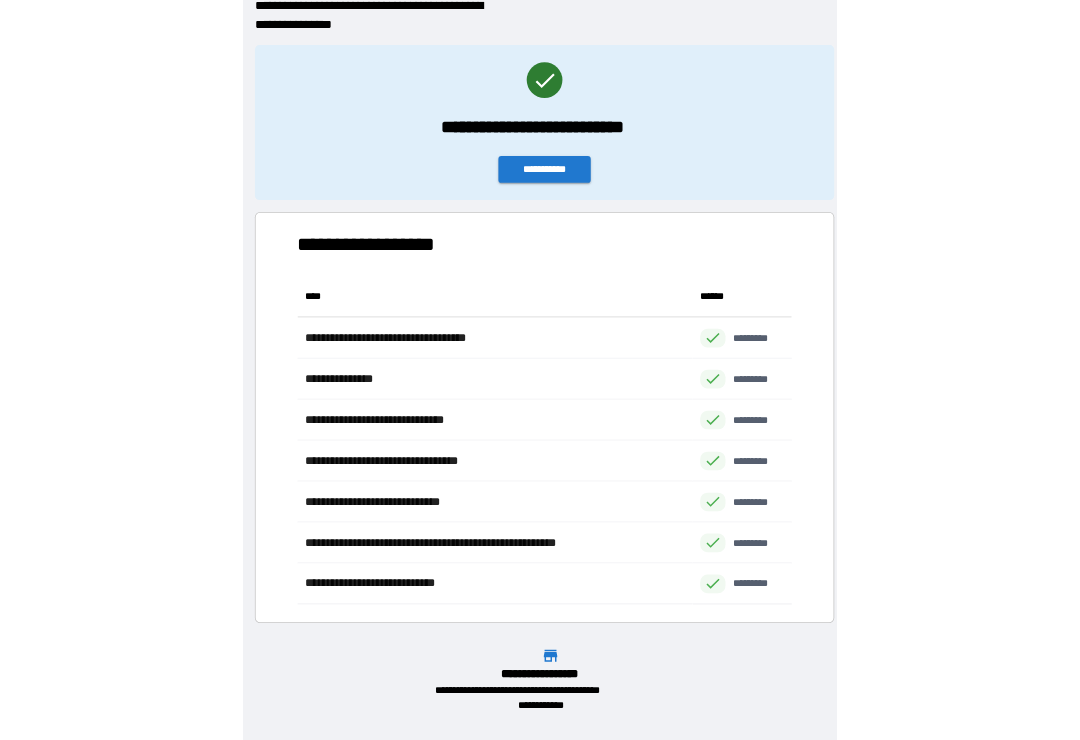 scroll, scrollTop: 0, scrollLeft: 0, axis: both 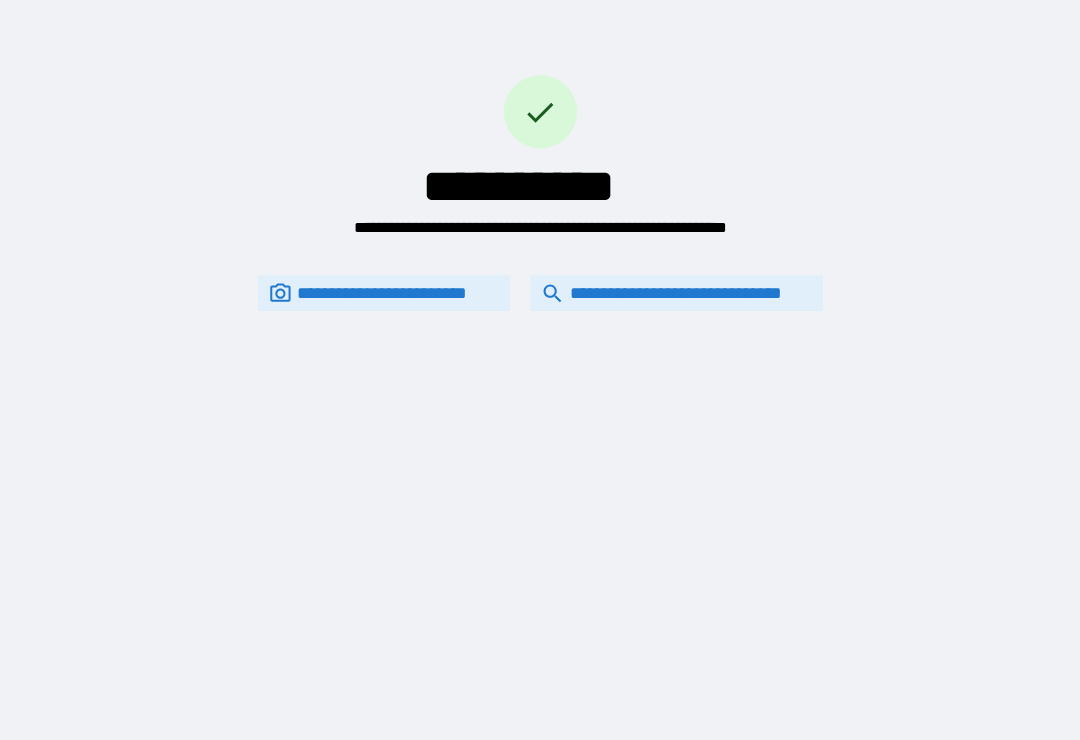 click on "**********" at bounding box center (666, 300) 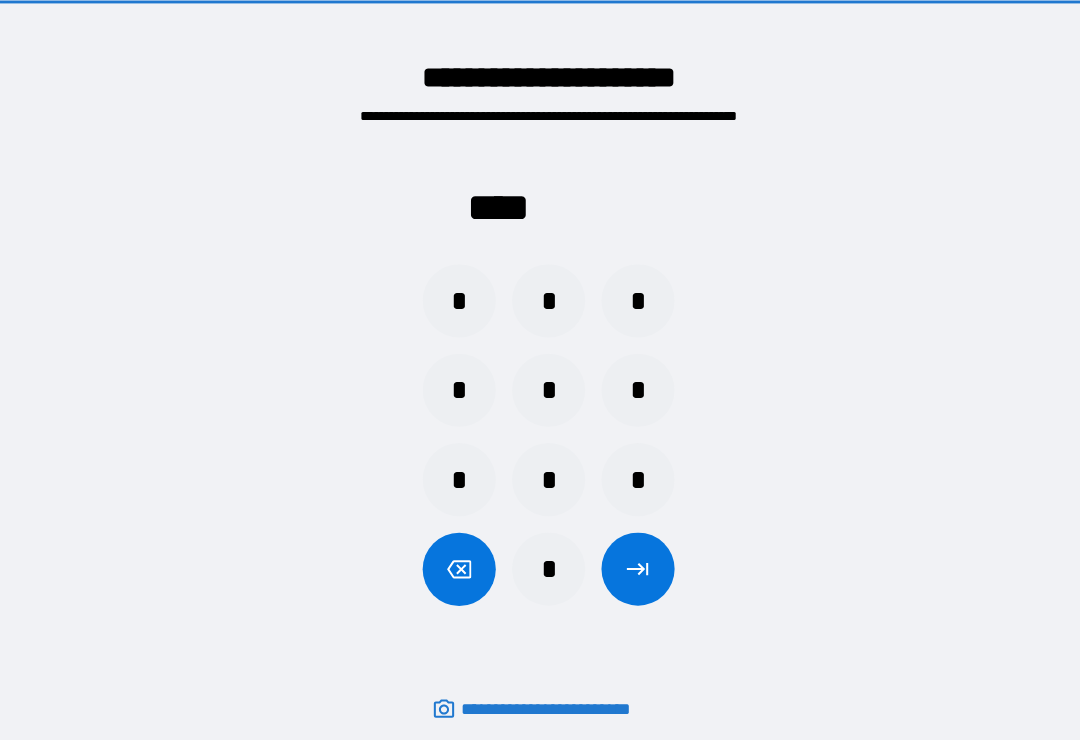 scroll, scrollTop: 2, scrollLeft: 0, axis: vertical 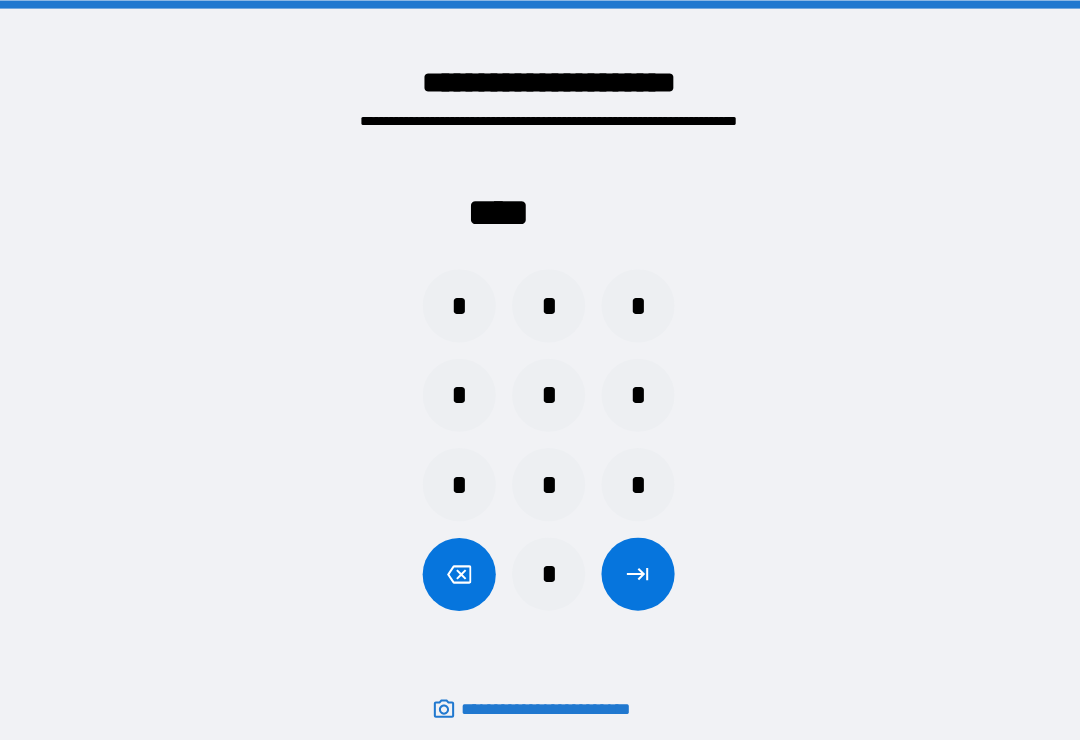click on "*" at bounding box center (452, 301) 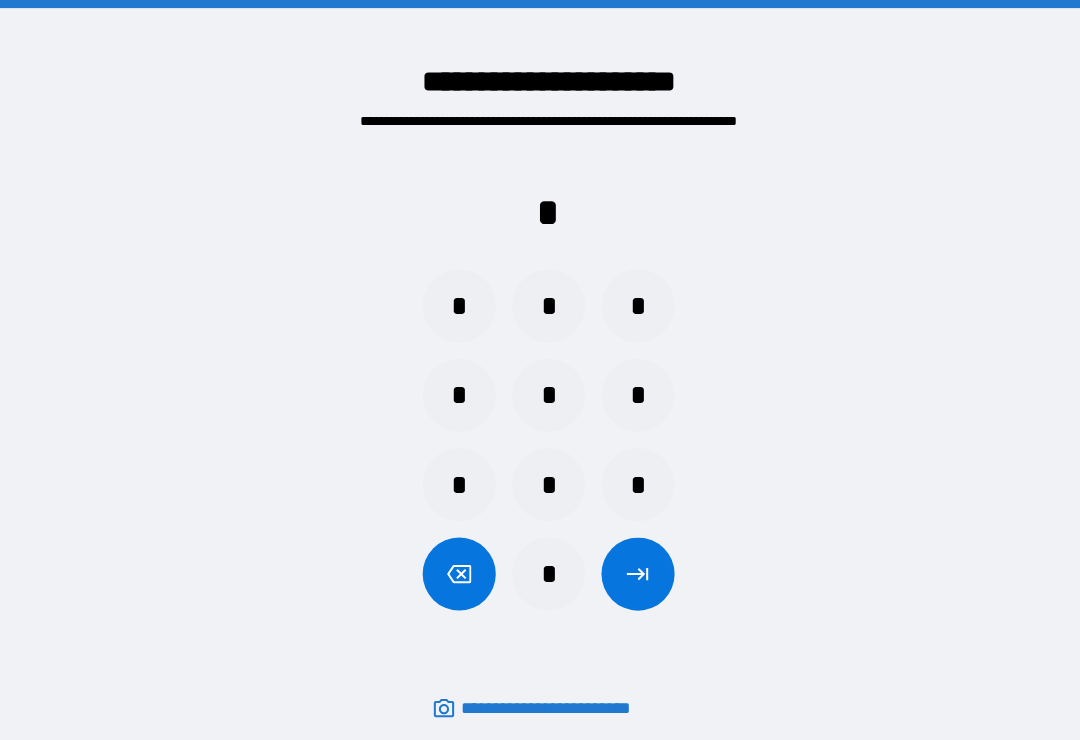 click on "*" at bounding box center [540, 565] 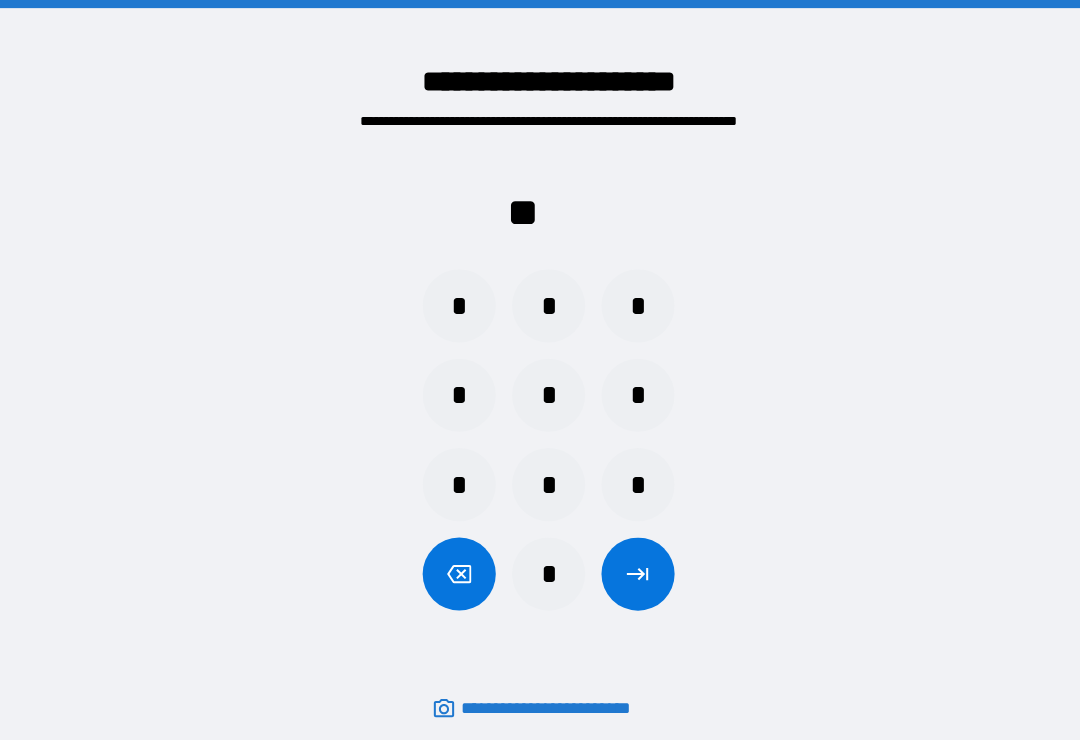 click on "*" at bounding box center [628, 301] 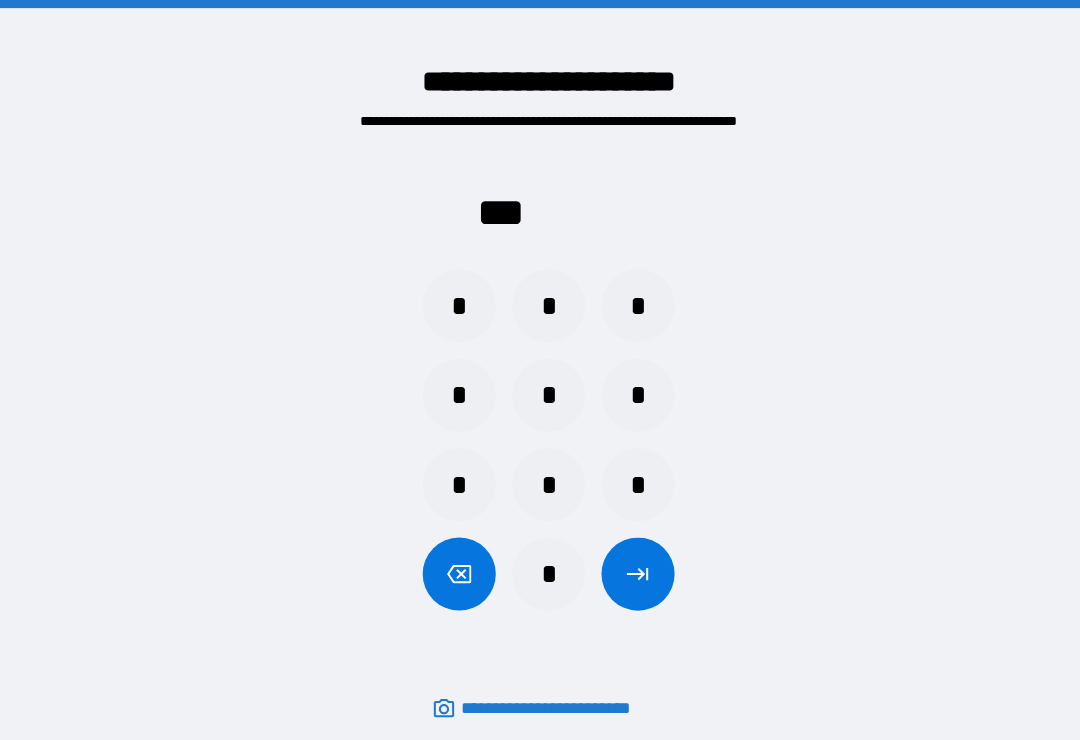 click on "*" at bounding box center (540, 565) 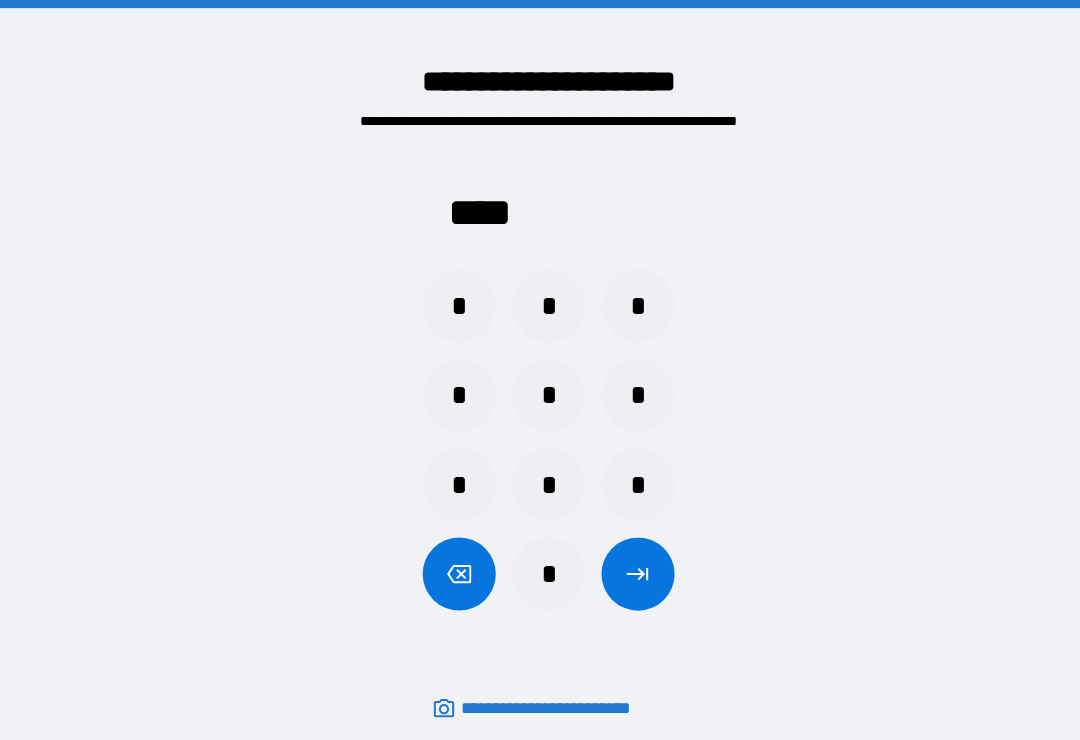 click at bounding box center [628, 565] 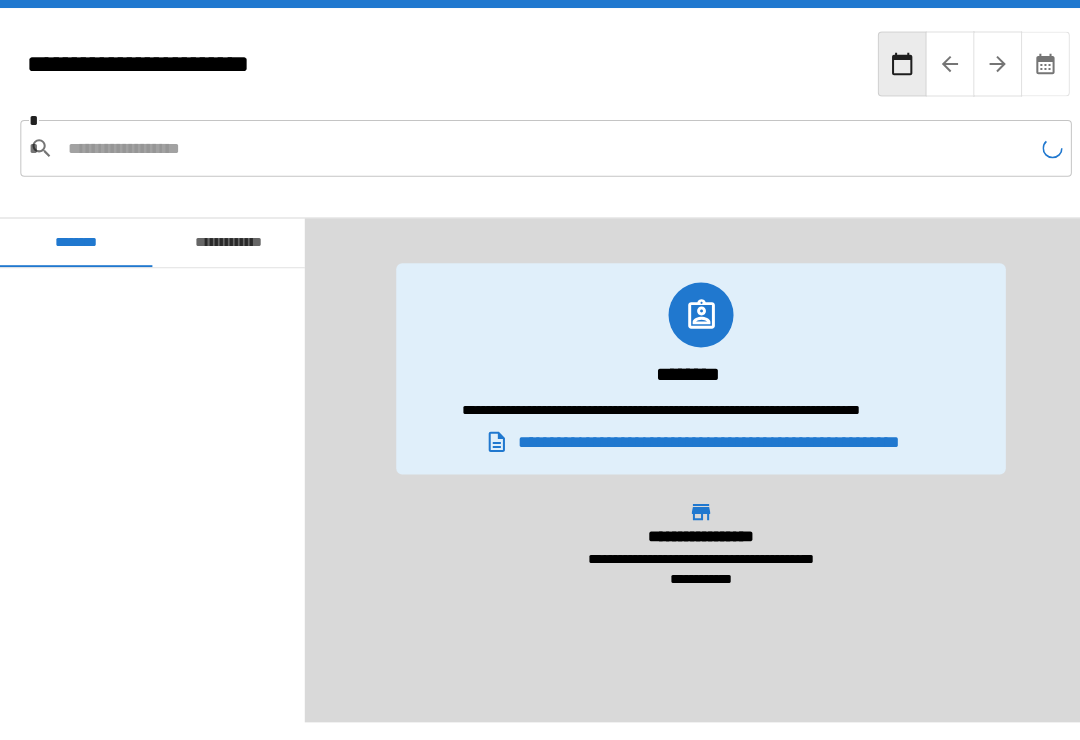 scroll, scrollTop: 360, scrollLeft: 0, axis: vertical 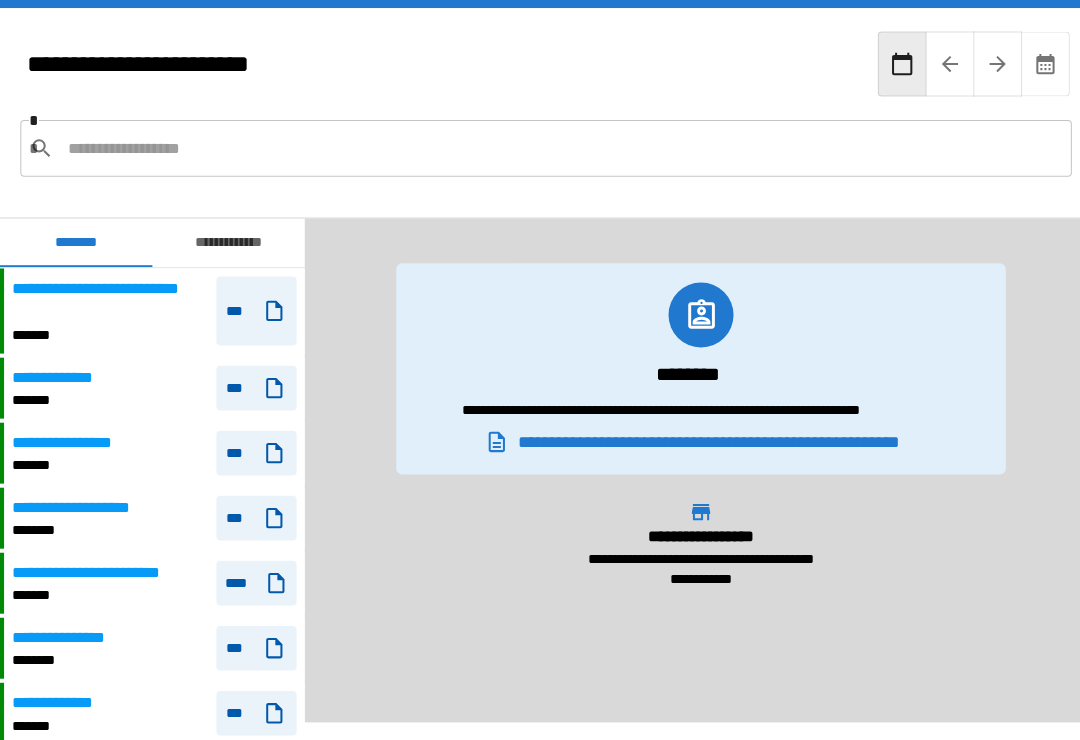 click on "**********" at bounding box center [65, 436] 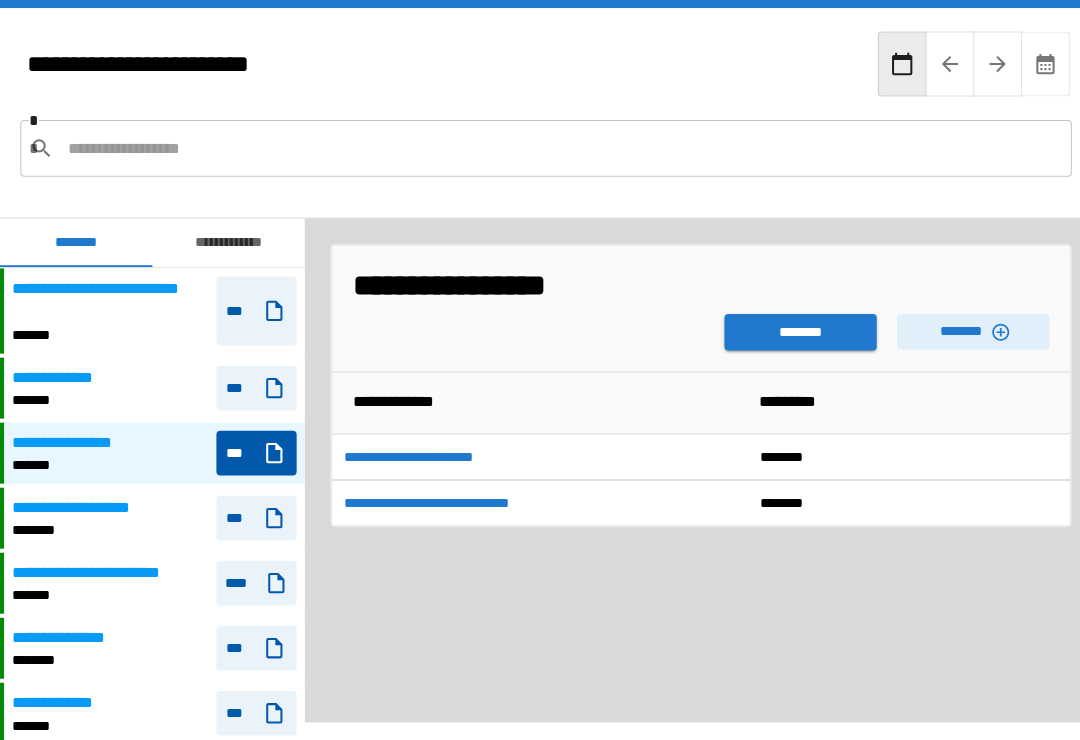 click on "********" at bounding box center (958, 326) 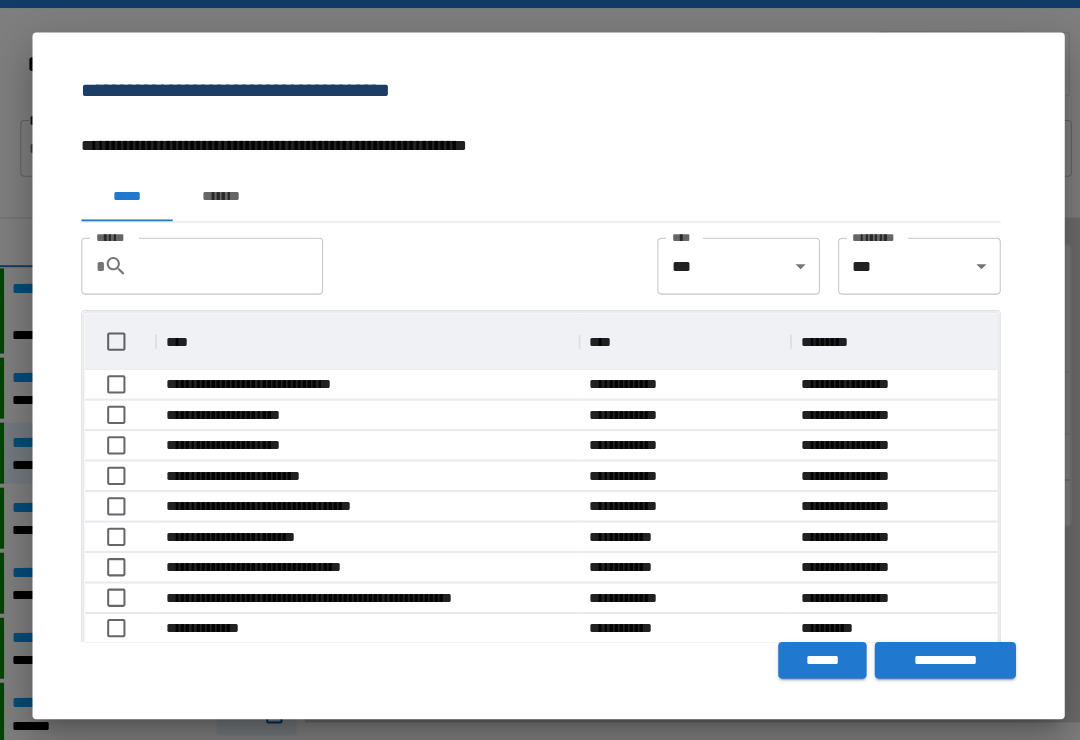 scroll, scrollTop: 1, scrollLeft: 1, axis: both 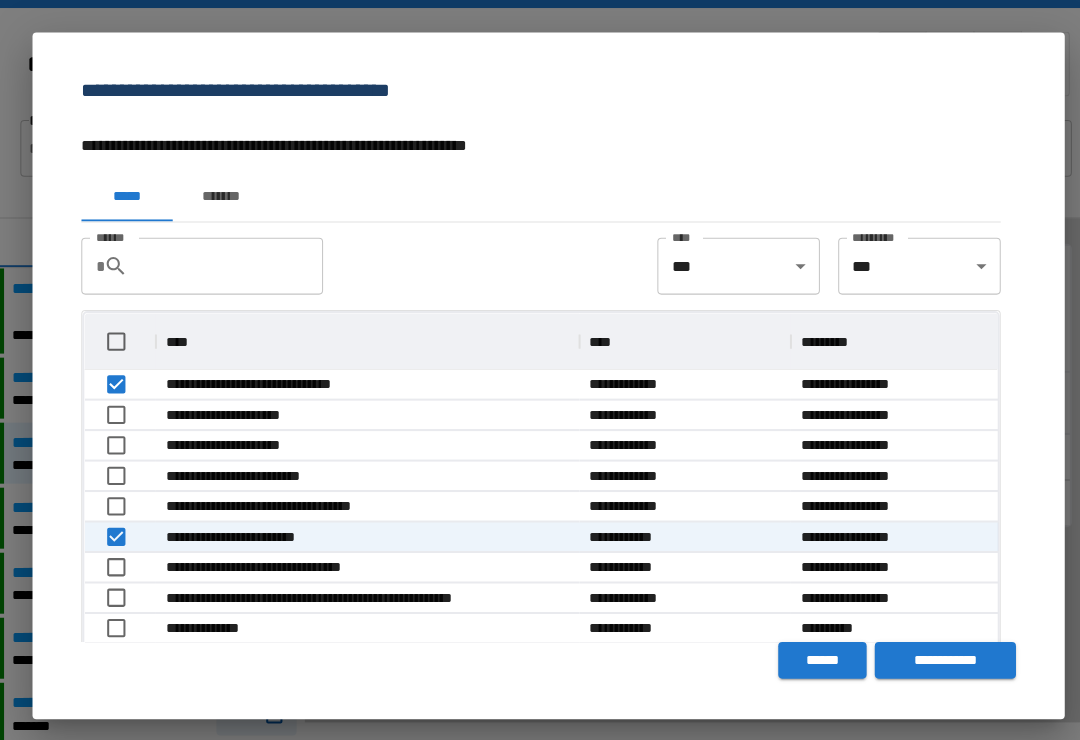 click on "**********" at bounding box center (930, 650) 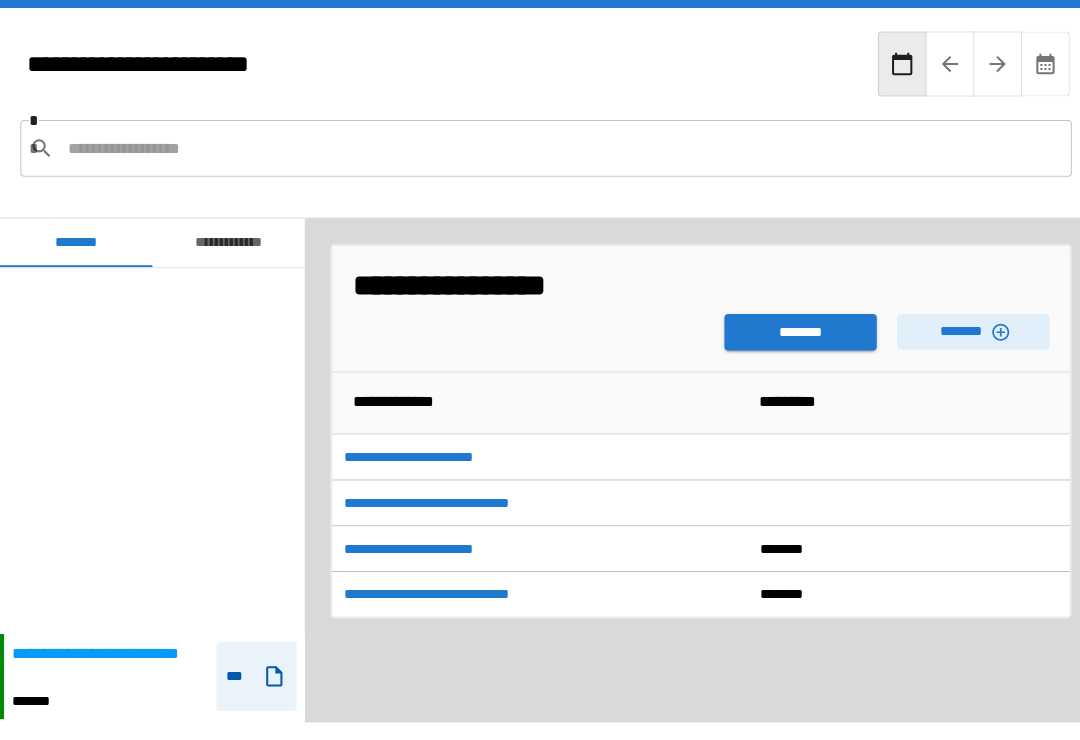scroll, scrollTop: 360, scrollLeft: 0, axis: vertical 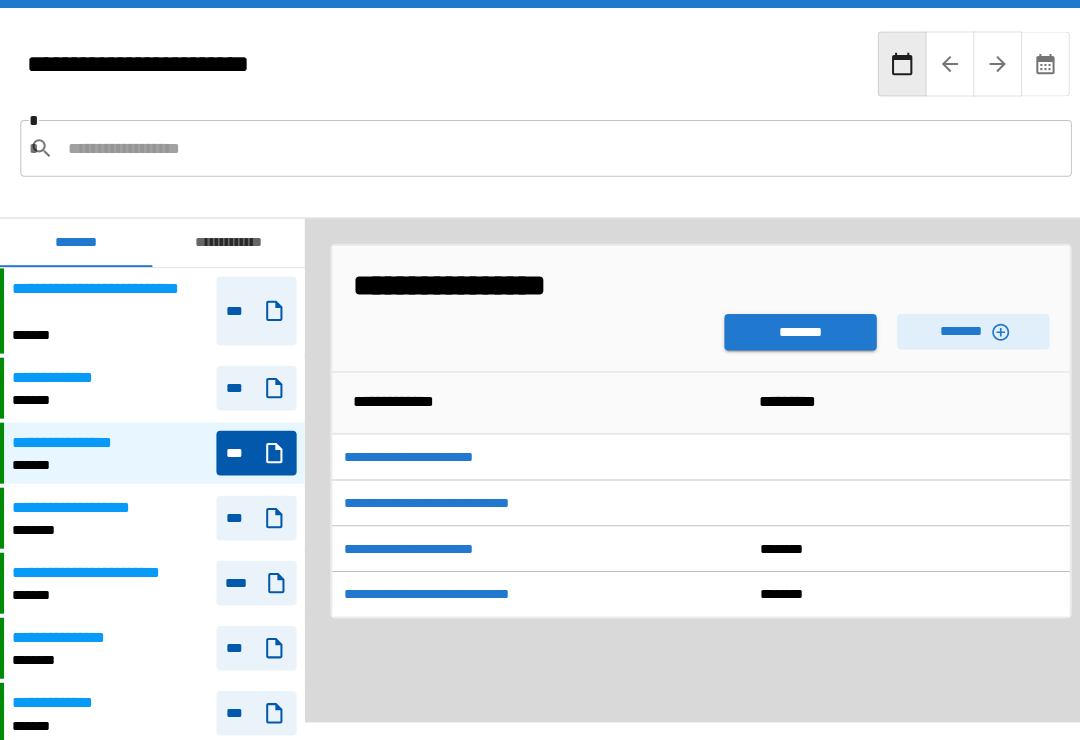 click on "********" at bounding box center [788, 327] 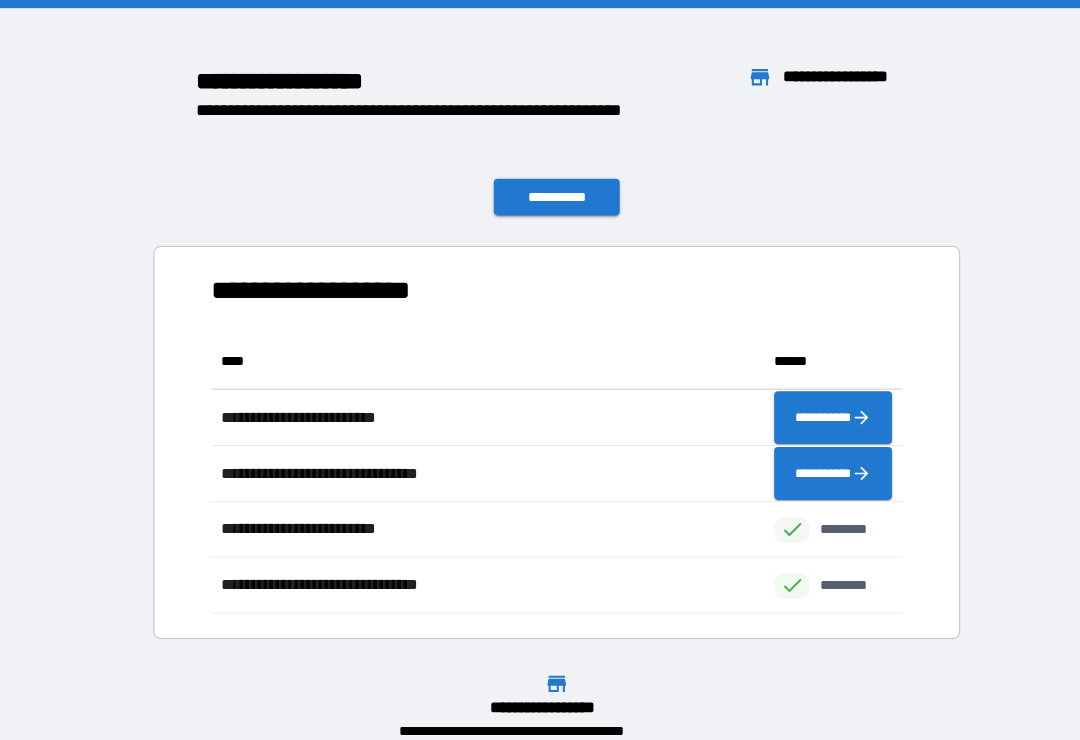 scroll, scrollTop: 1, scrollLeft: 1, axis: both 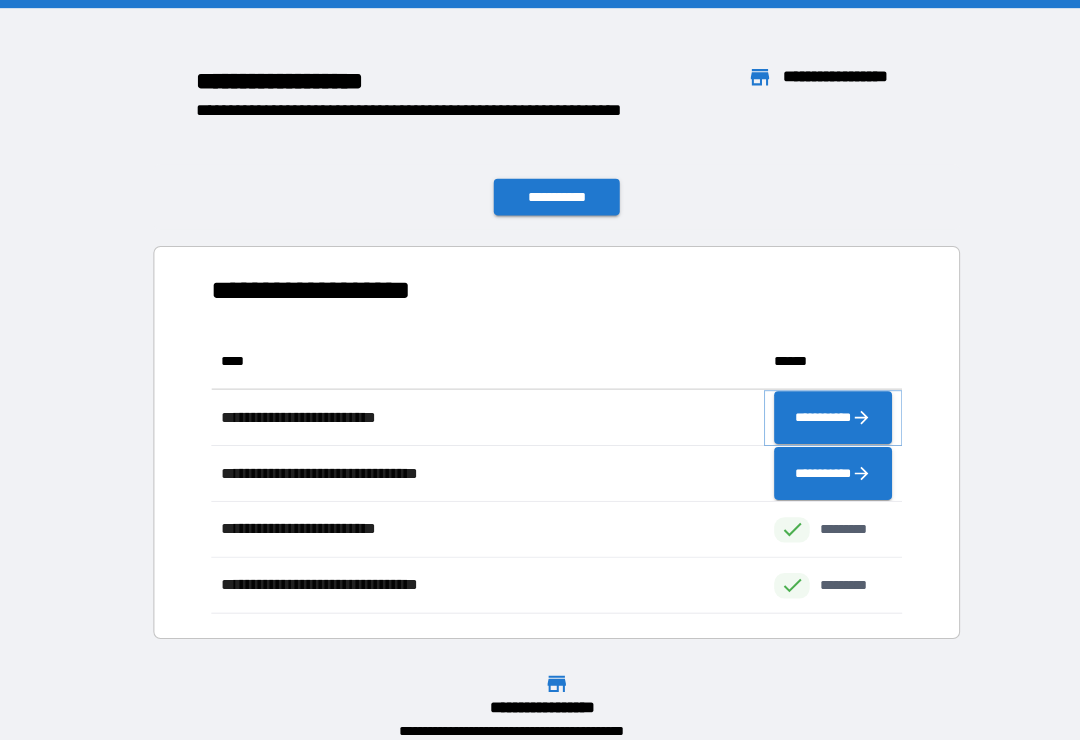 click on "**********" at bounding box center (820, 411) 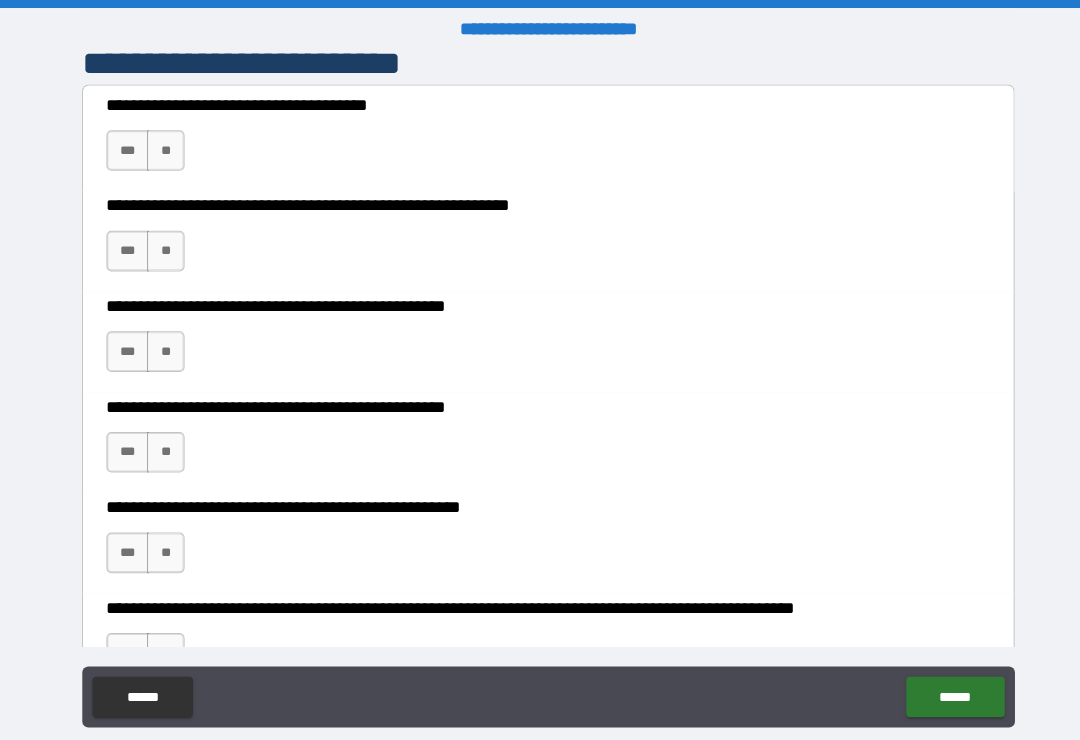 scroll, scrollTop: 435, scrollLeft: 0, axis: vertical 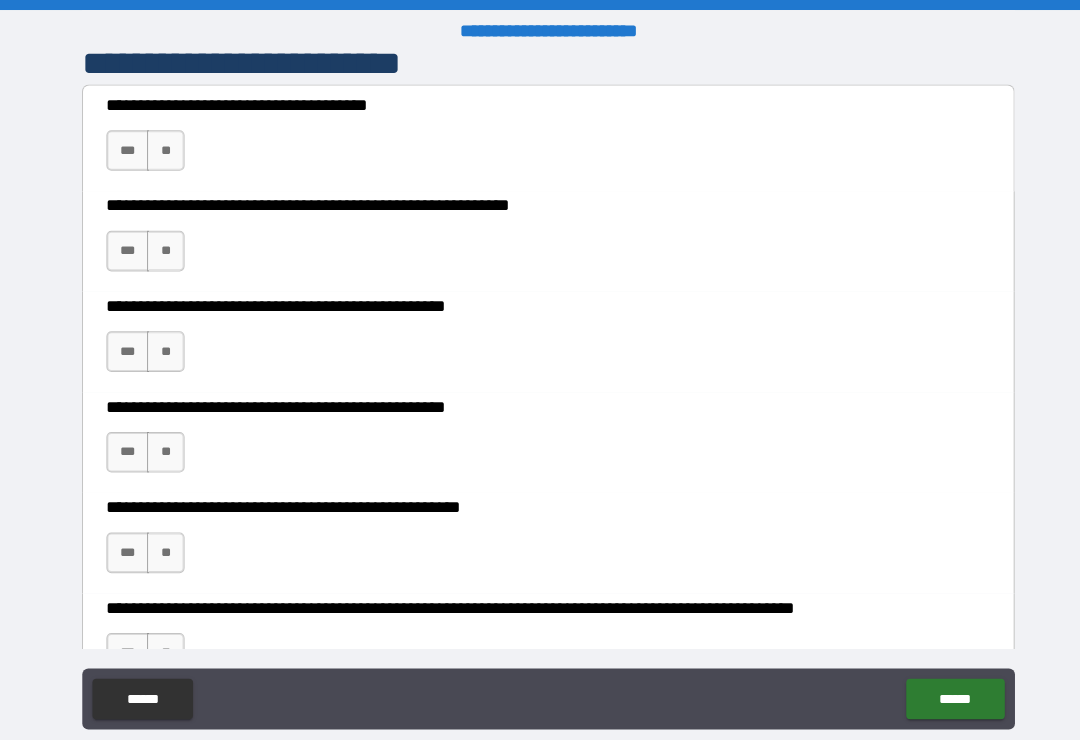 click on "***" at bounding box center (126, 148) 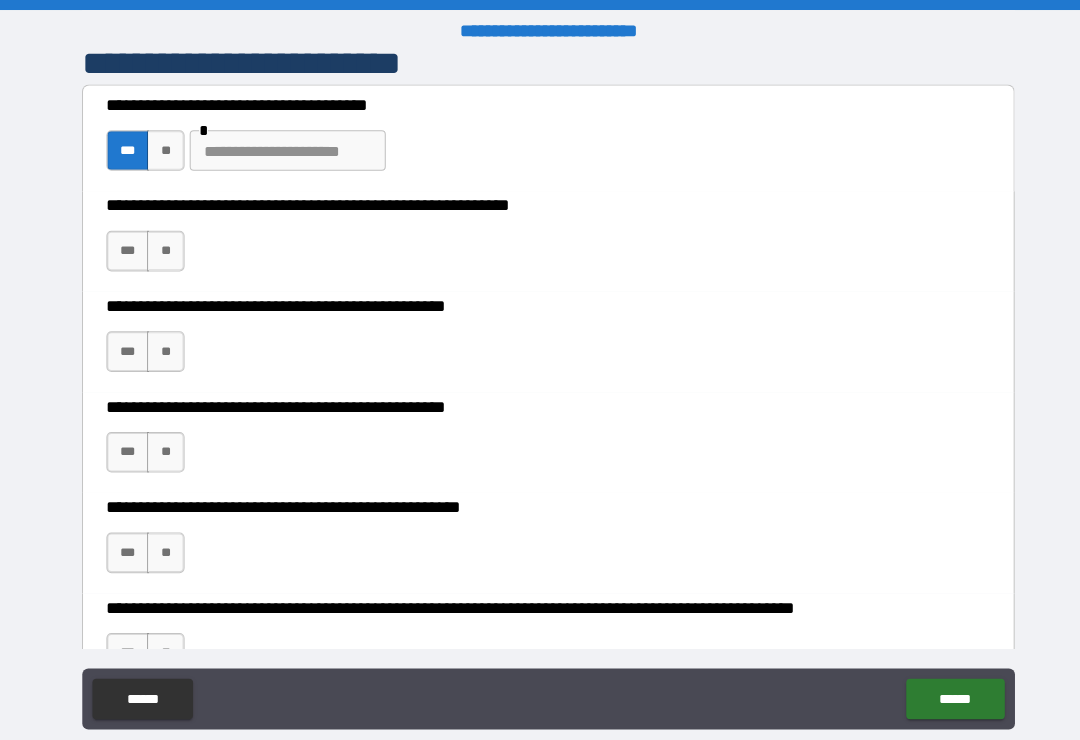 click on "**" at bounding box center [163, 148] 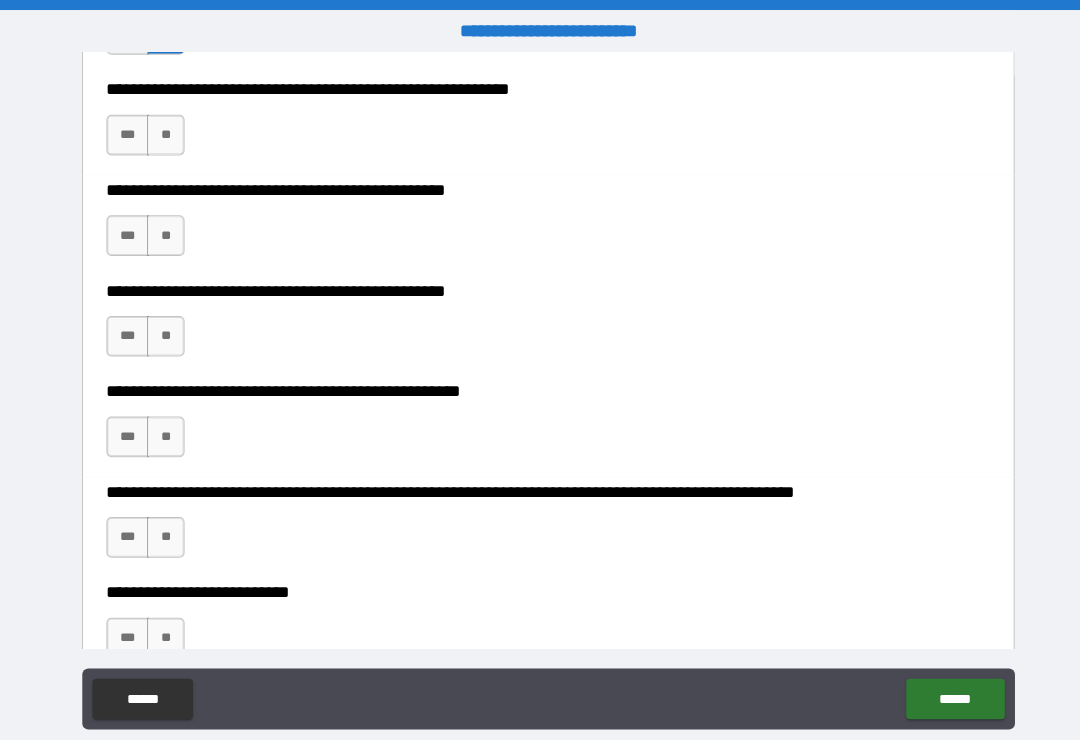 scroll, scrollTop: 556, scrollLeft: 0, axis: vertical 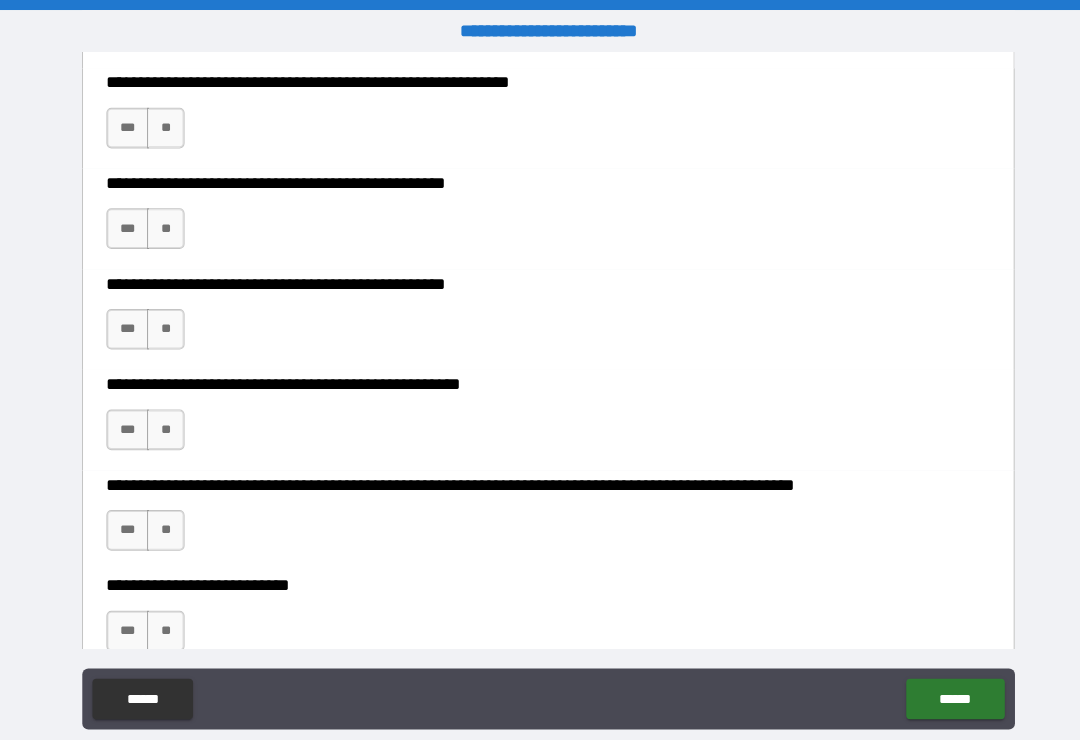 click on "**" at bounding box center [163, 126] 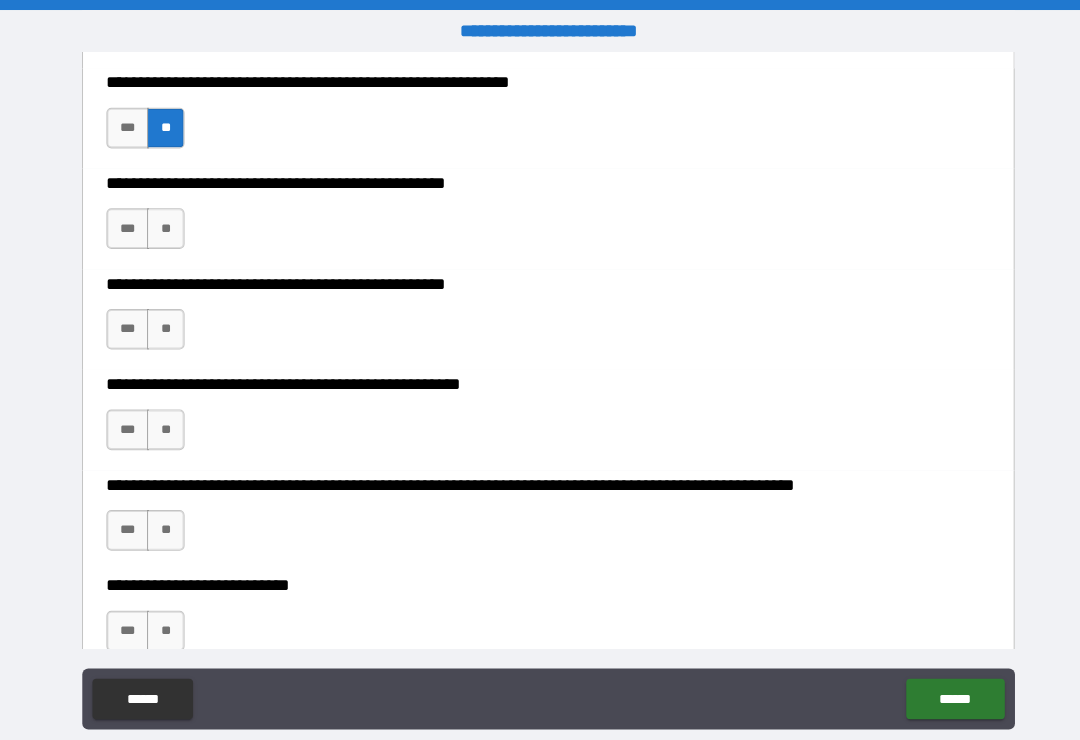 scroll, scrollTop: 613, scrollLeft: 0, axis: vertical 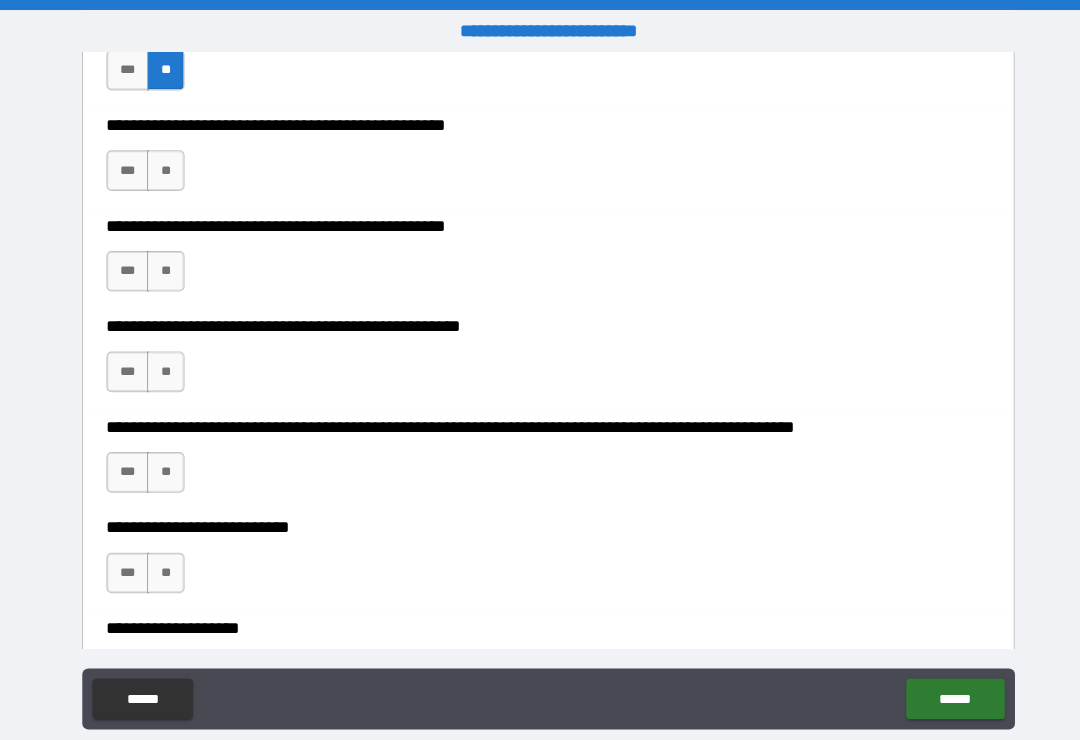 click on "**" at bounding box center (163, 168) 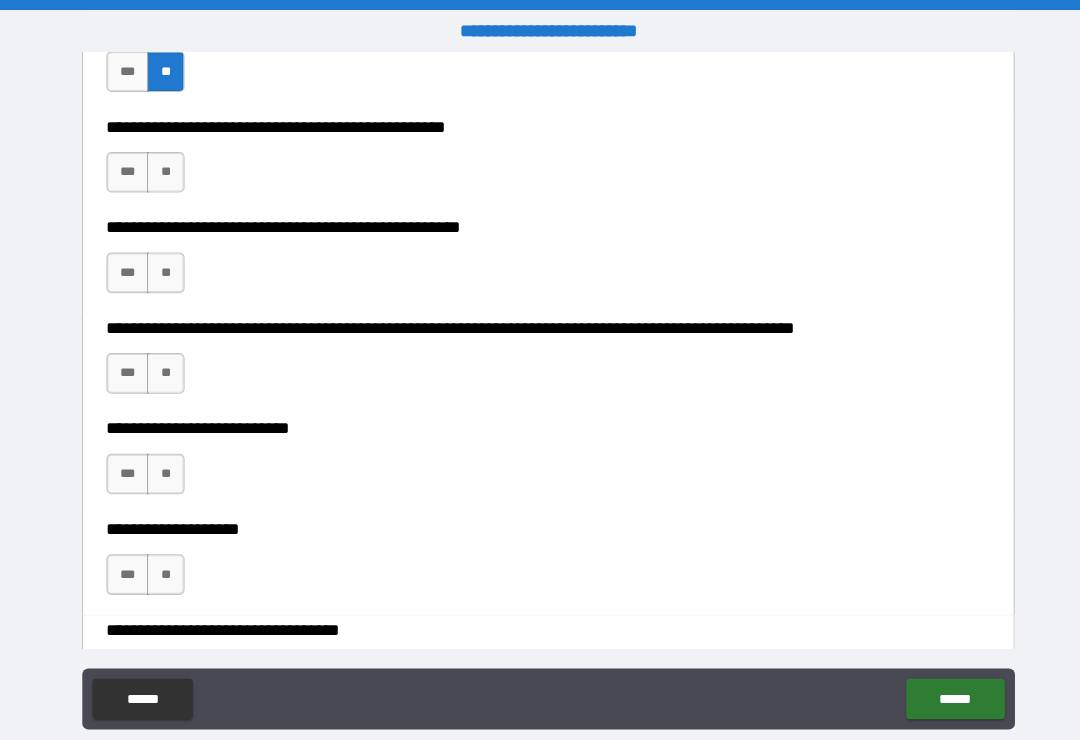 scroll, scrollTop: 711, scrollLeft: 0, axis: vertical 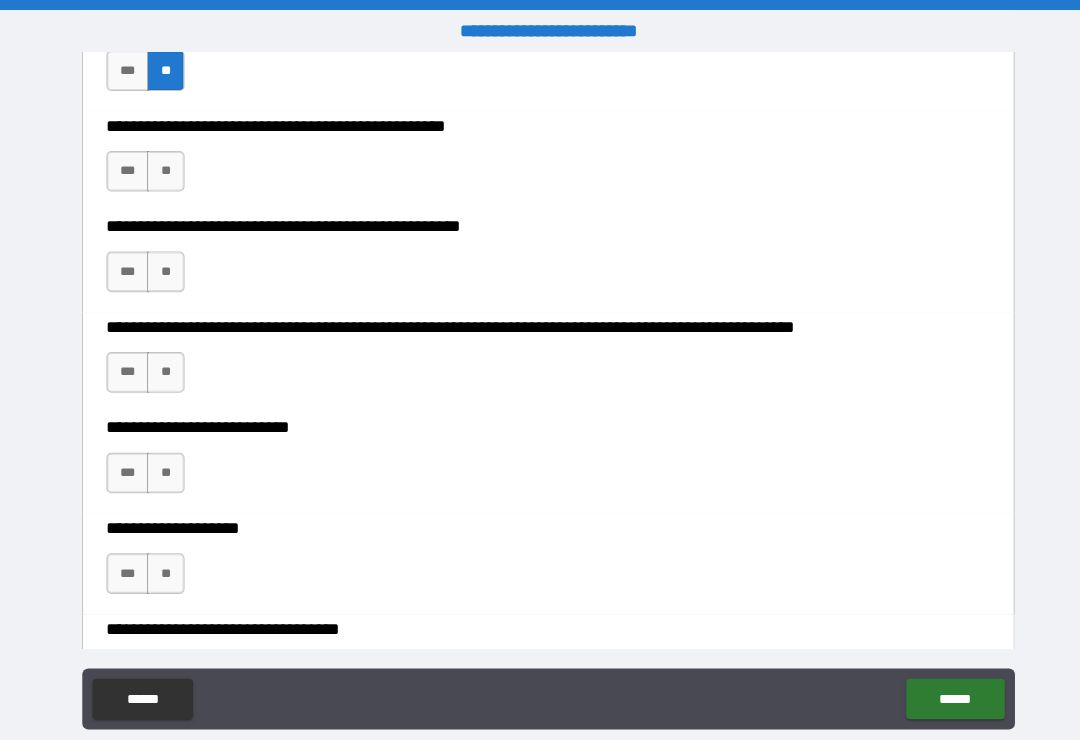 click on "**" at bounding box center (163, 169) 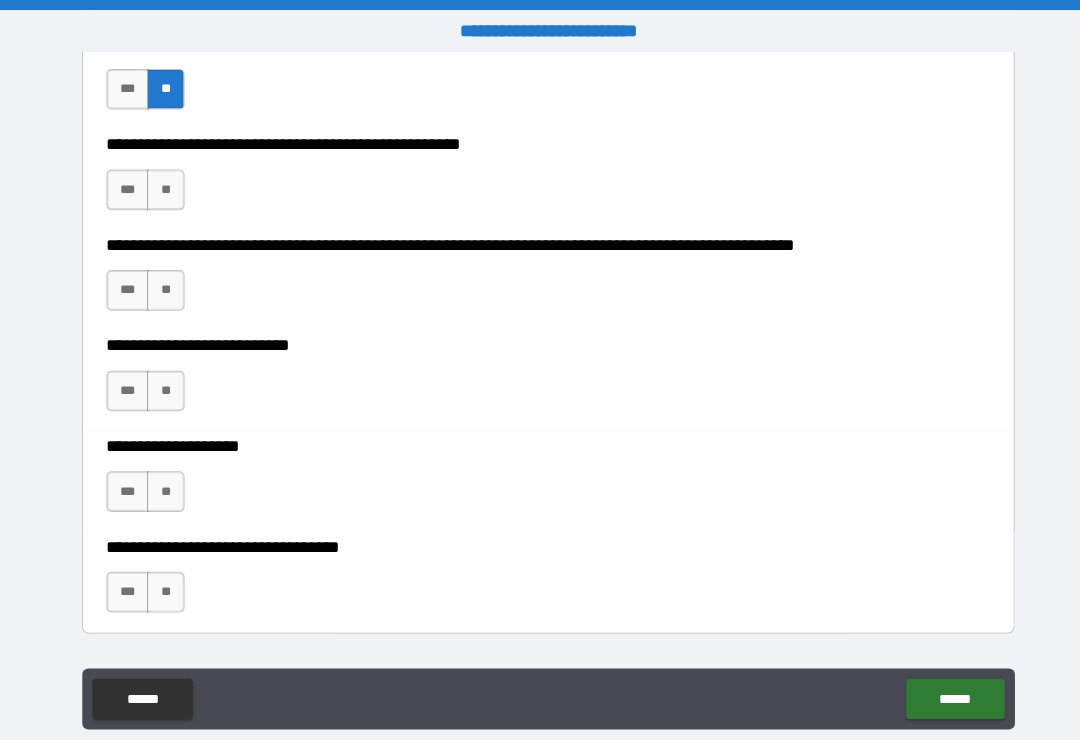 scroll, scrollTop: 803, scrollLeft: 0, axis: vertical 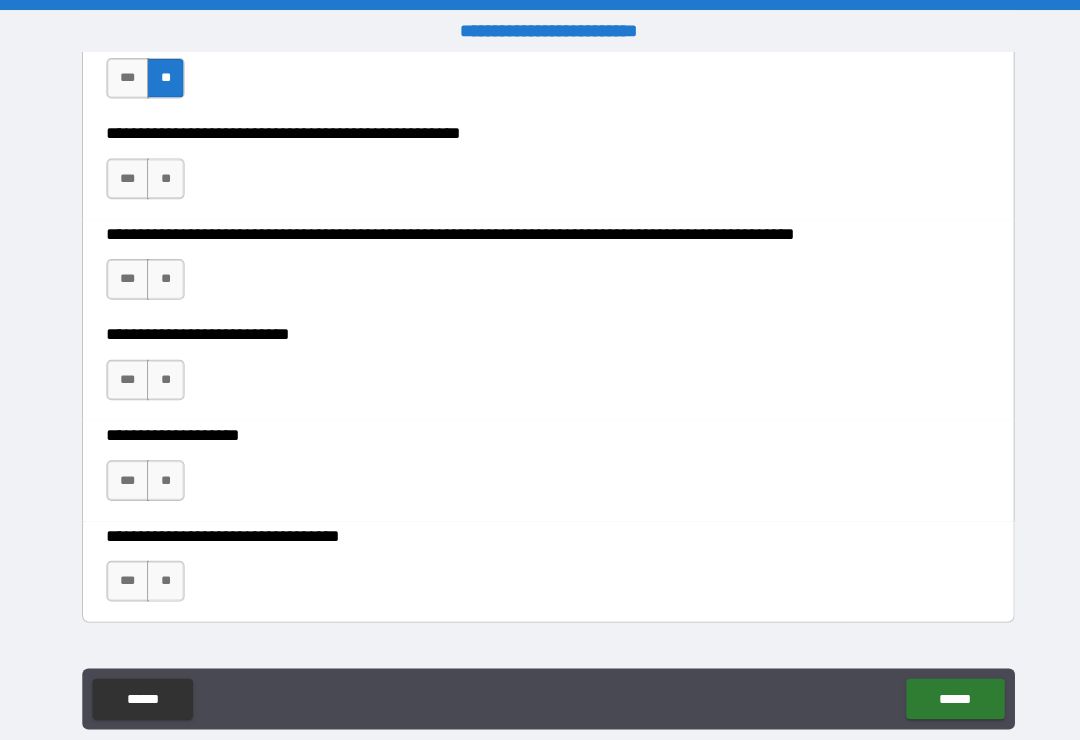 click on "**" at bounding box center (163, 176) 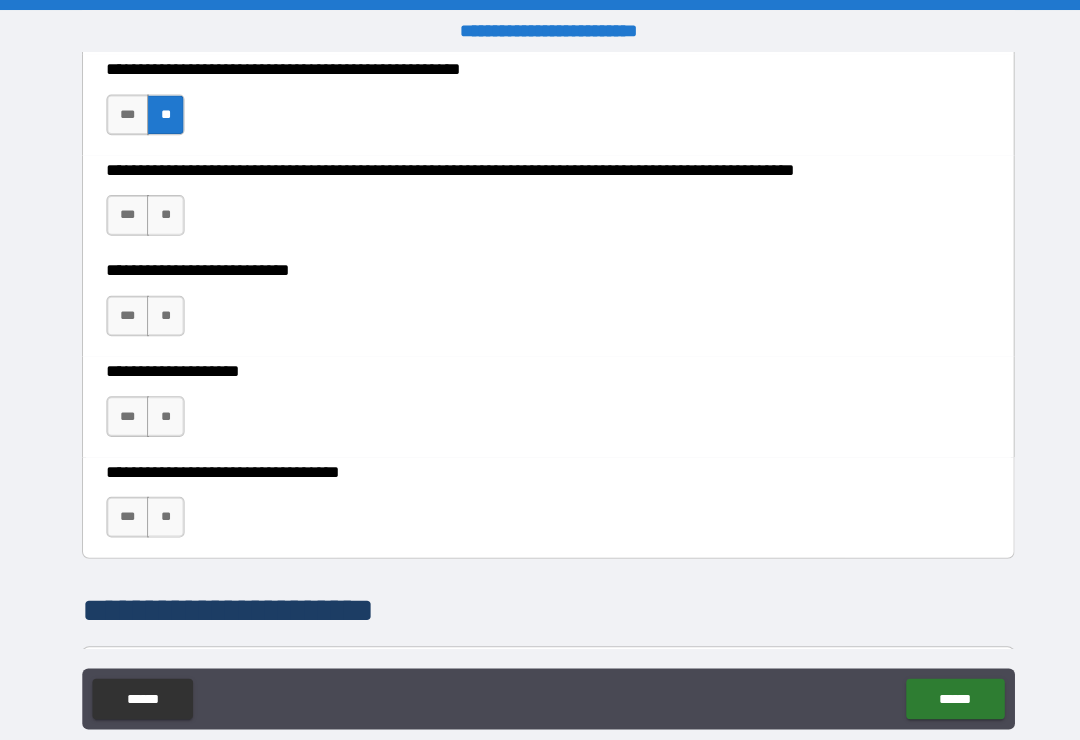 scroll, scrollTop: 867, scrollLeft: 0, axis: vertical 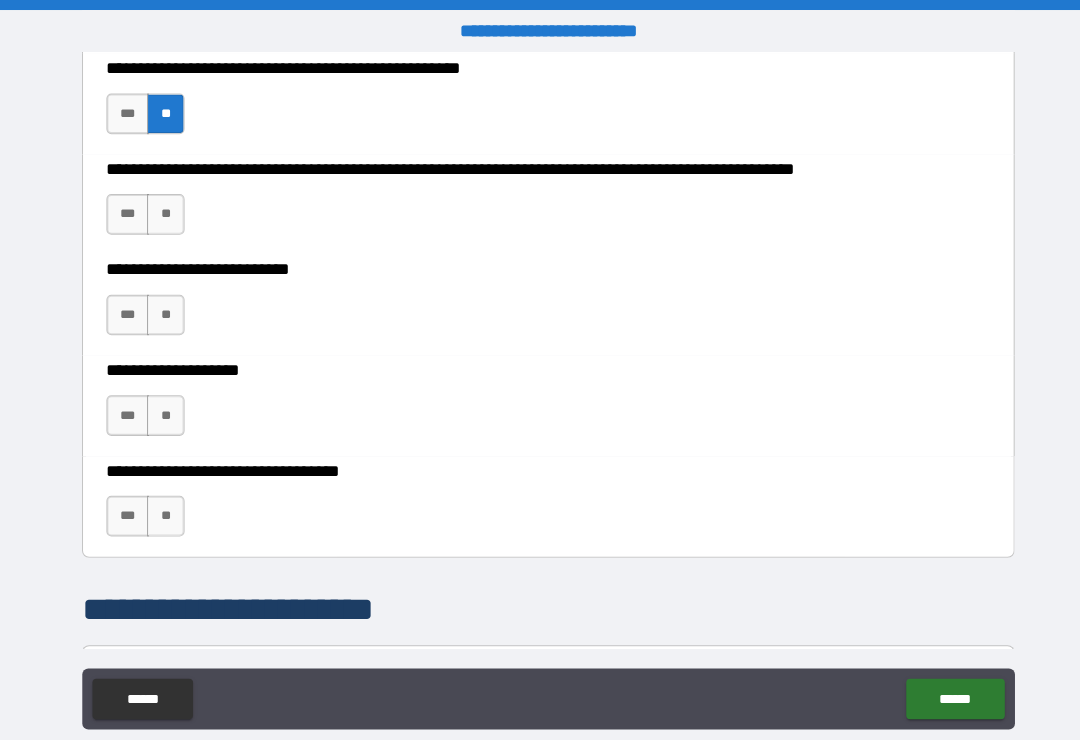 click on "**" at bounding box center (163, 211) 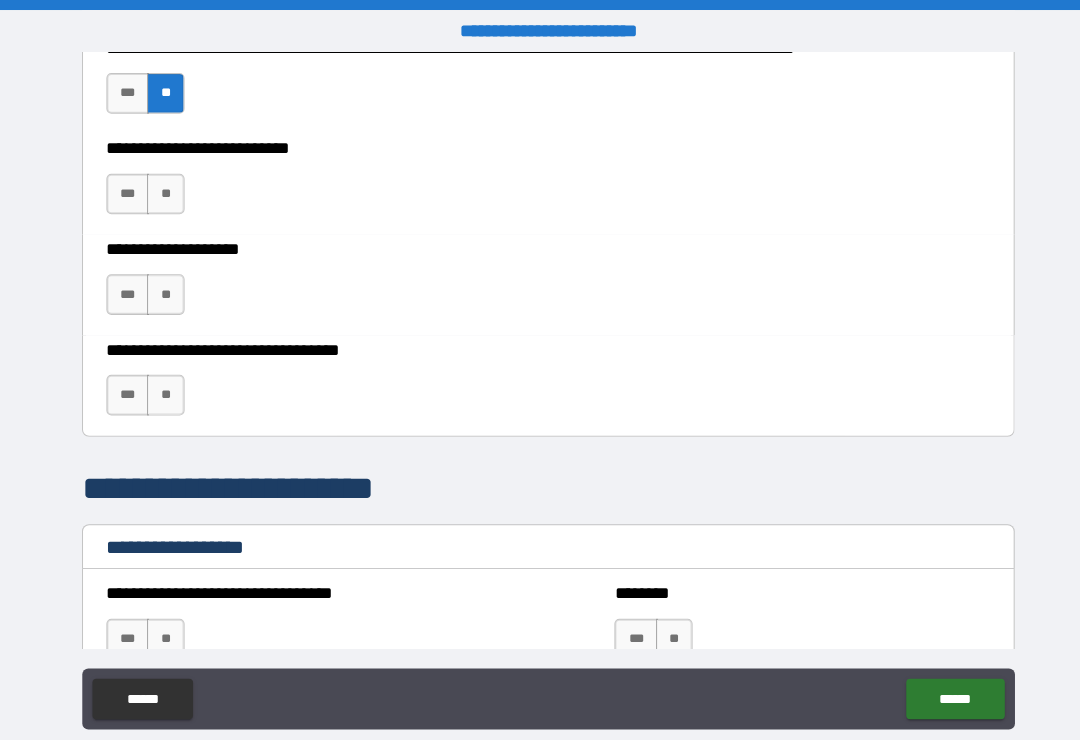 scroll, scrollTop: 987, scrollLeft: 0, axis: vertical 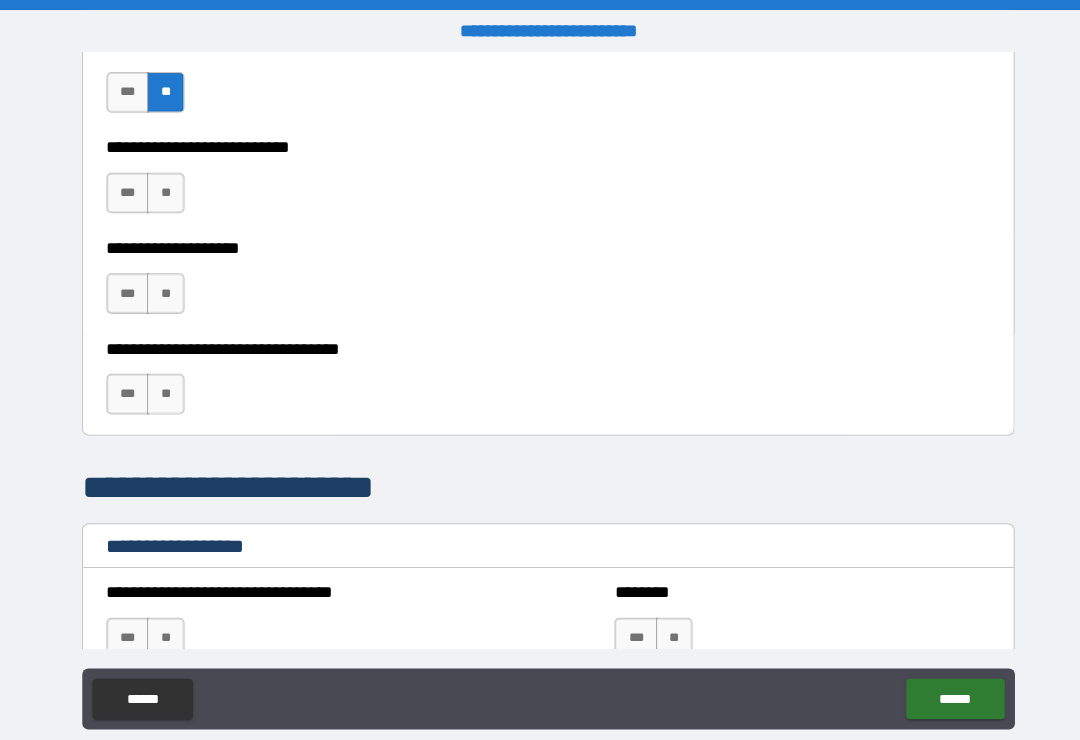 click on "**" at bounding box center (163, 190) 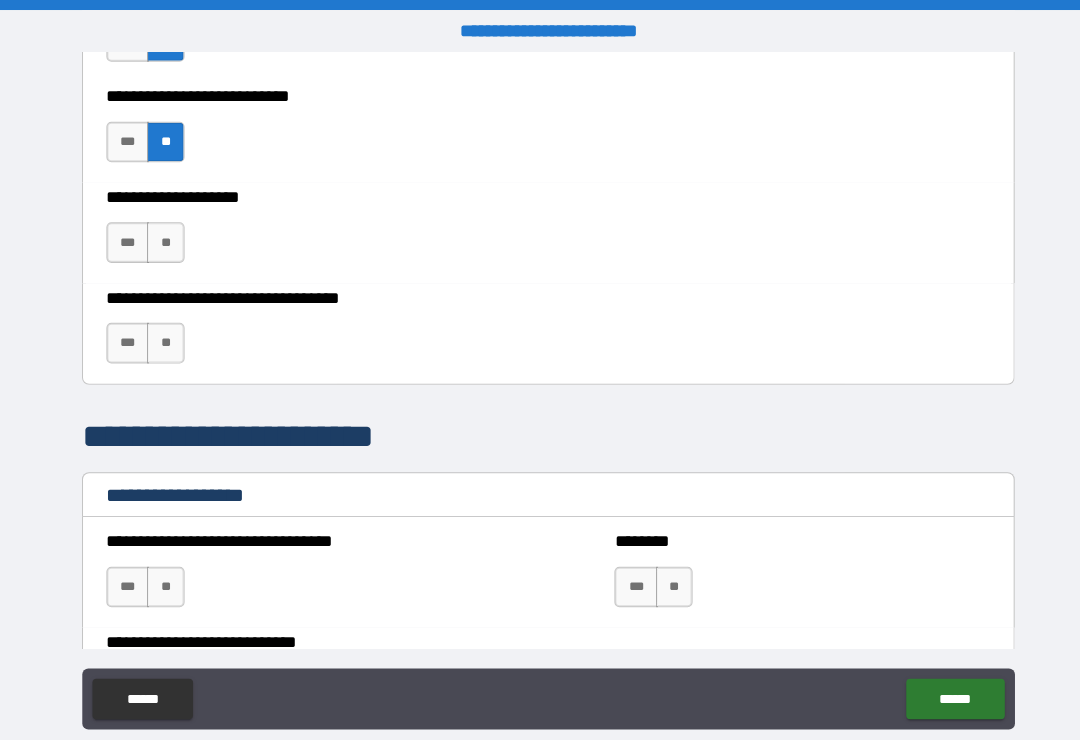 scroll, scrollTop: 1070, scrollLeft: 0, axis: vertical 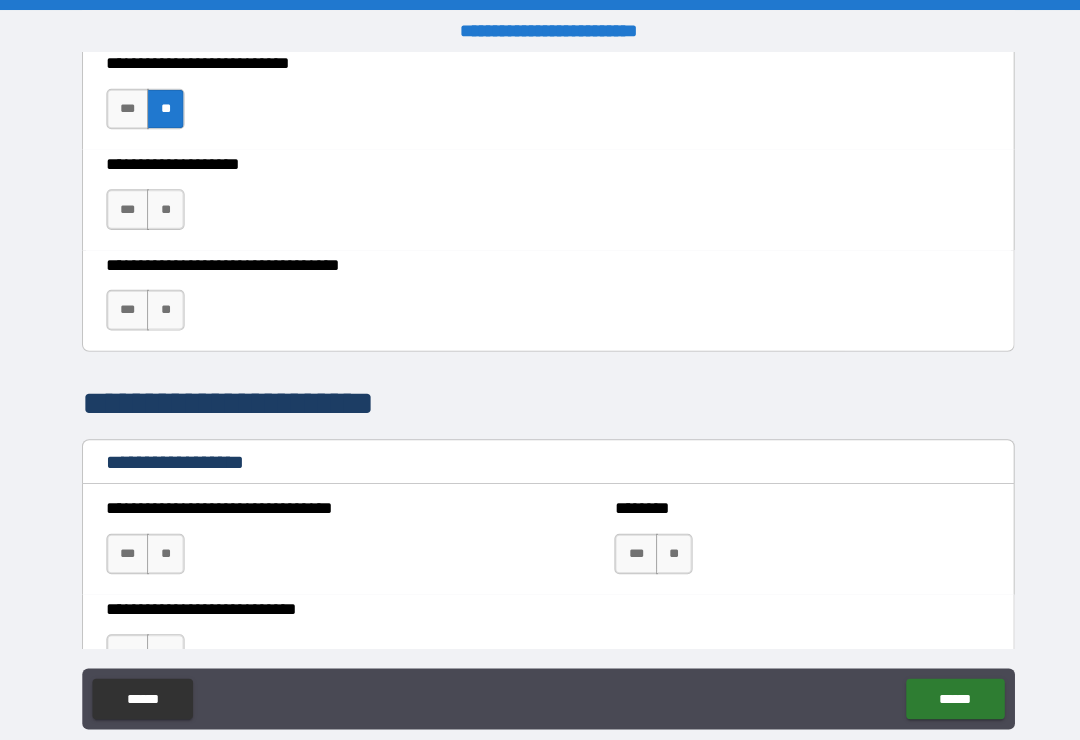 click on "**" at bounding box center (163, 206) 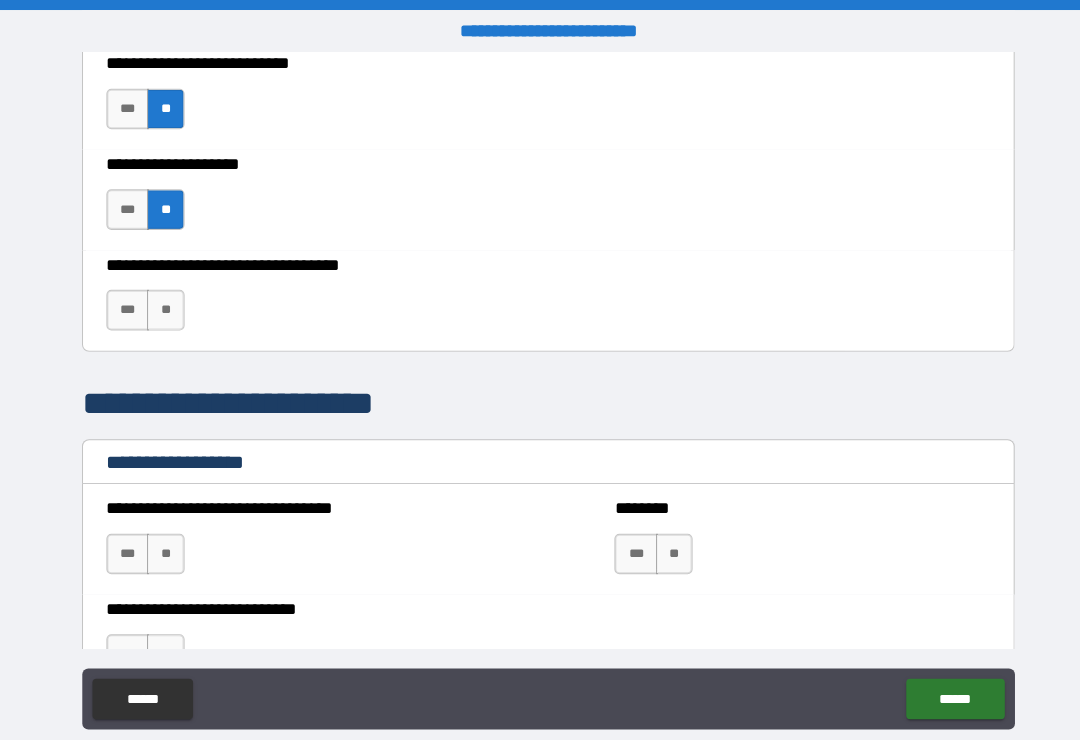 click on "**" at bounding box center [163, 305] 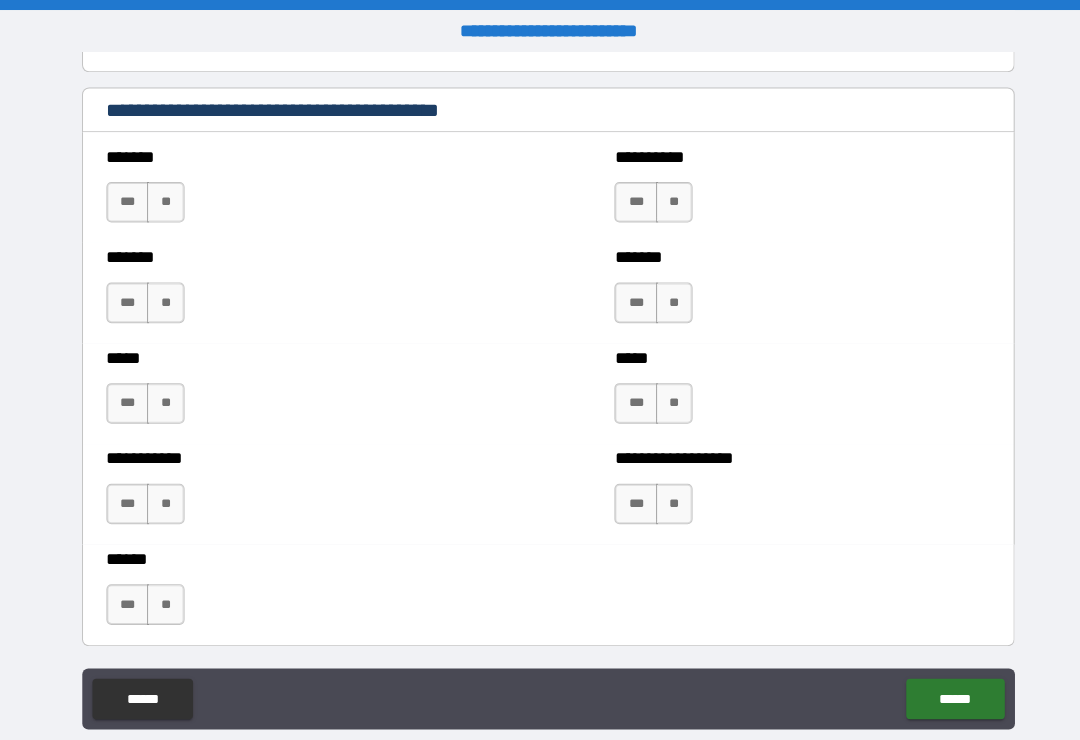 scroll, scrollTop: 1688, scrollLeft: 0, axis: vertical 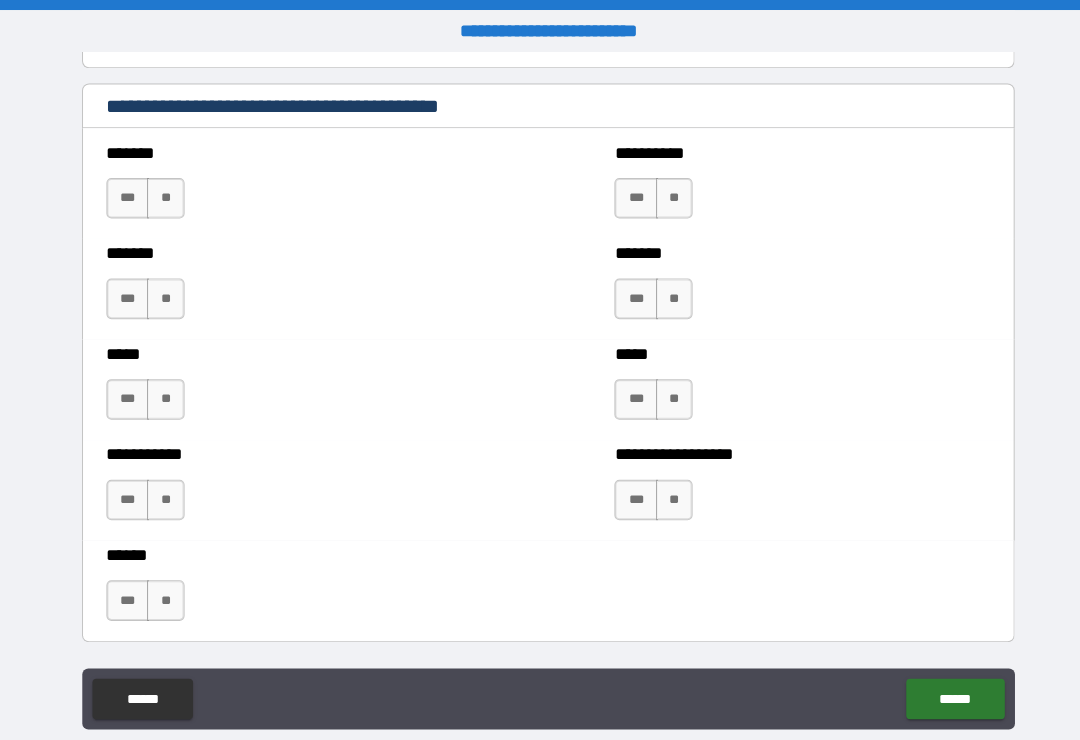 click on "**" at bounding box center (163, 195) 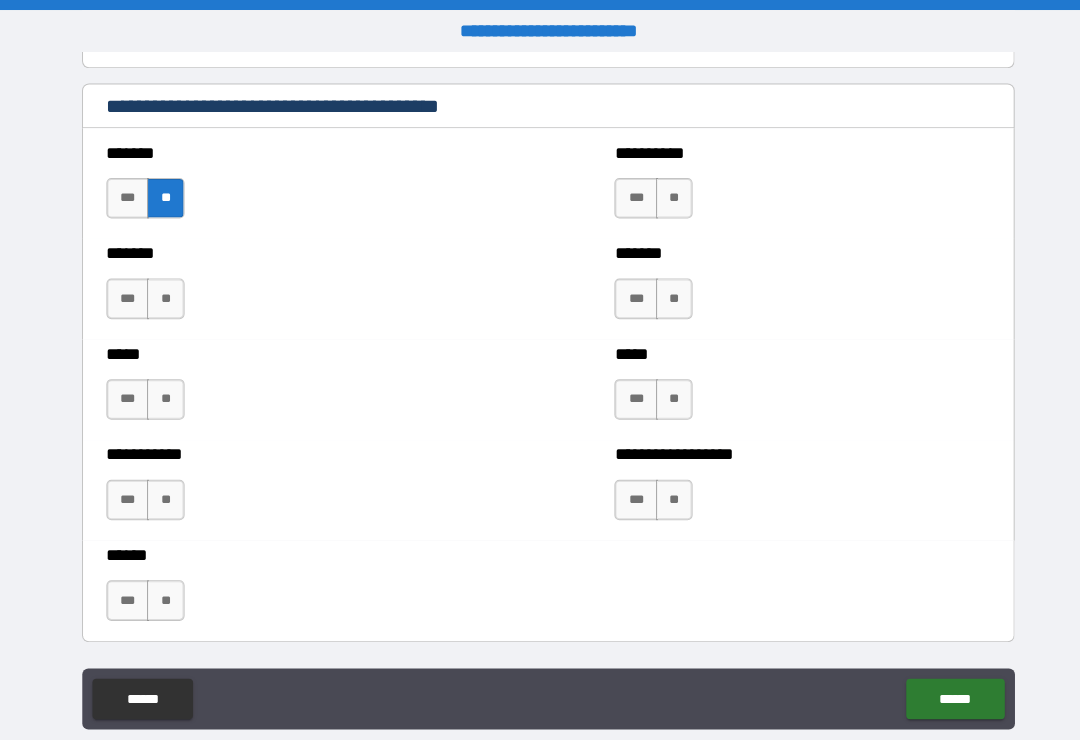 click on "**" at bounding box center [664, 195] 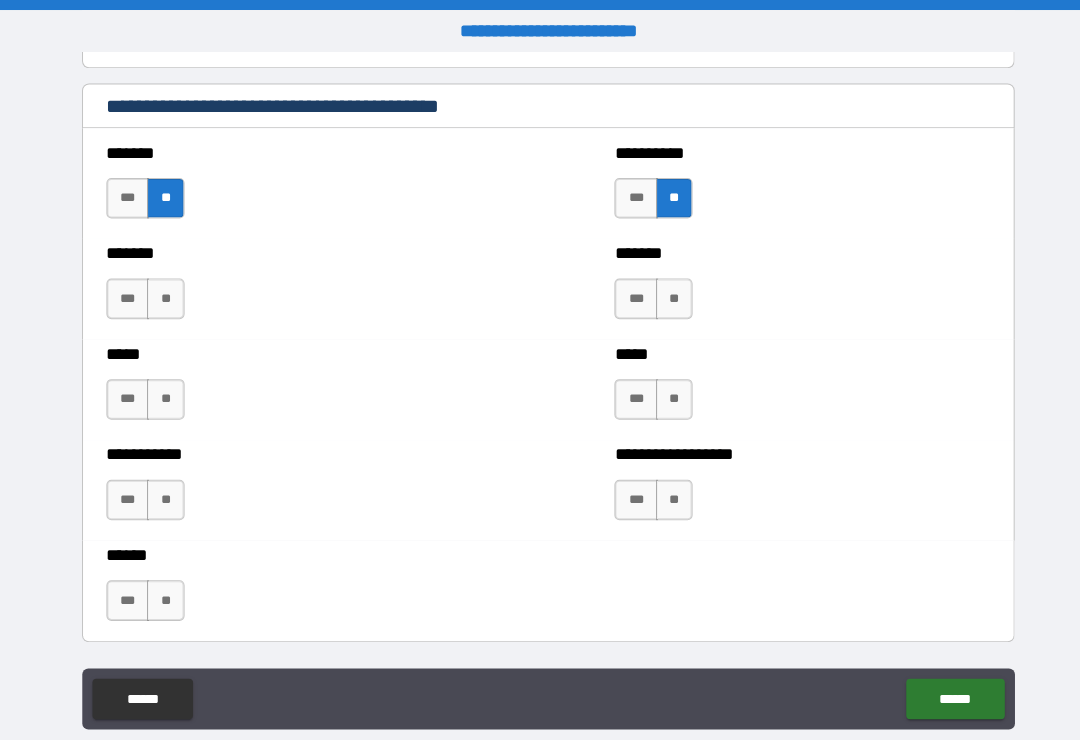 click on "**" at bounding box center [163, 294] 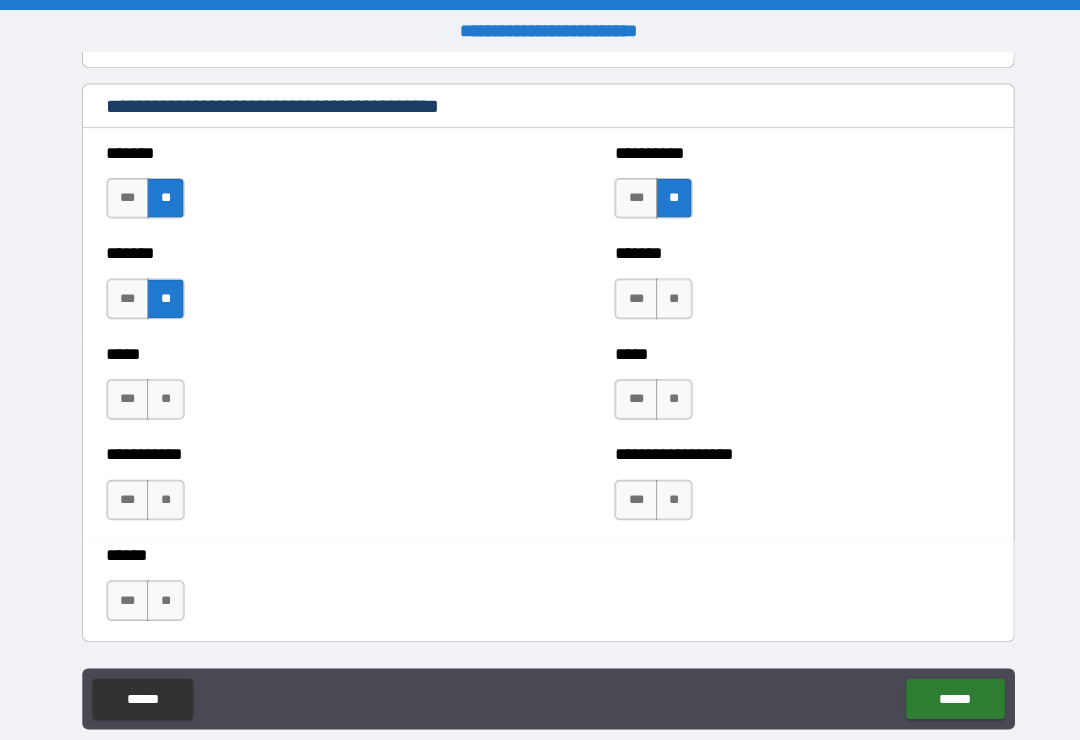 click on "**" at bounding box center (163, 393) 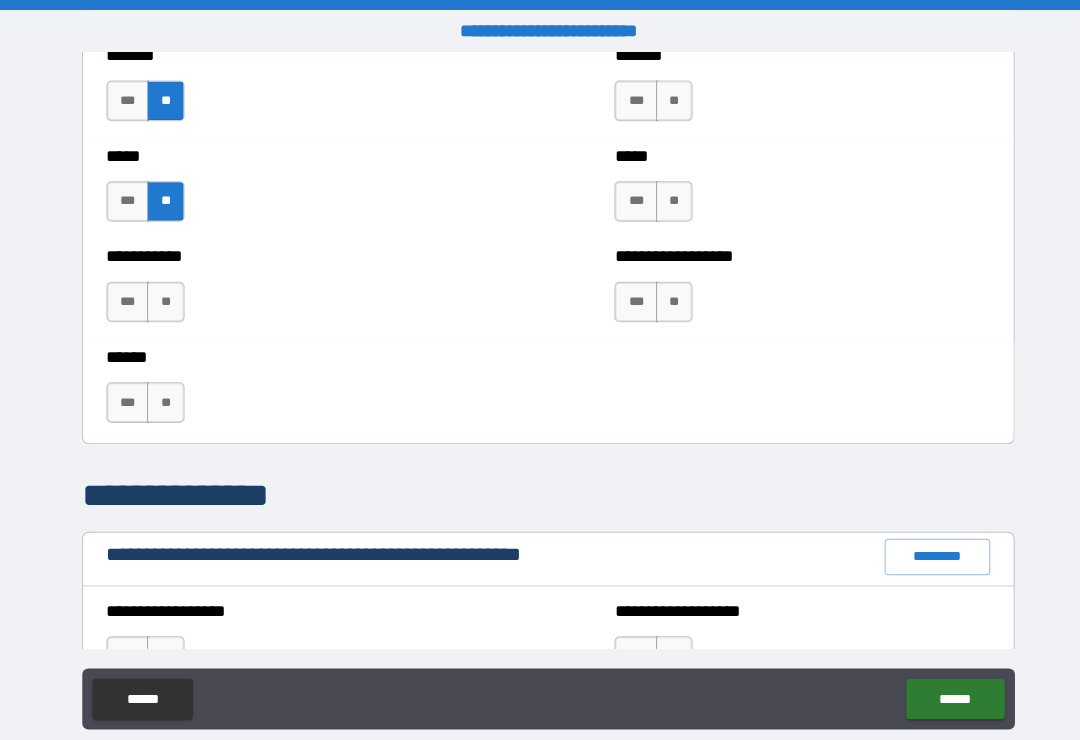 scroll, scrollTop: 1882, scrollLeft: 0, axis: vertical 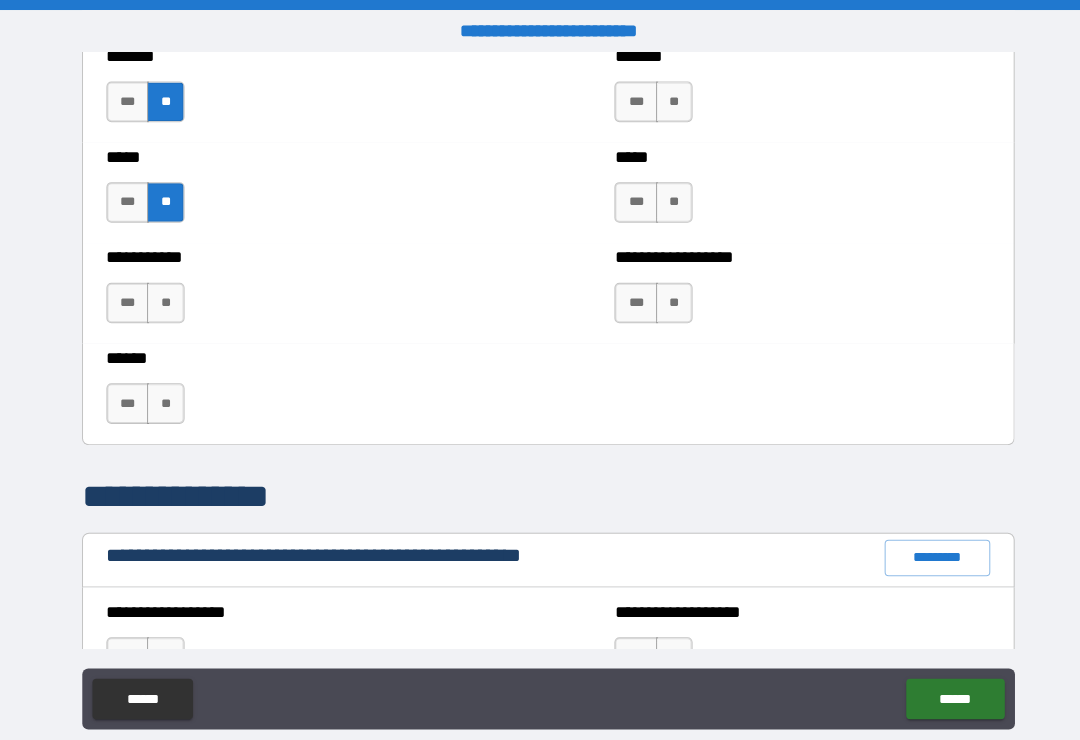 click on "**" at bounding box center (163, 298) 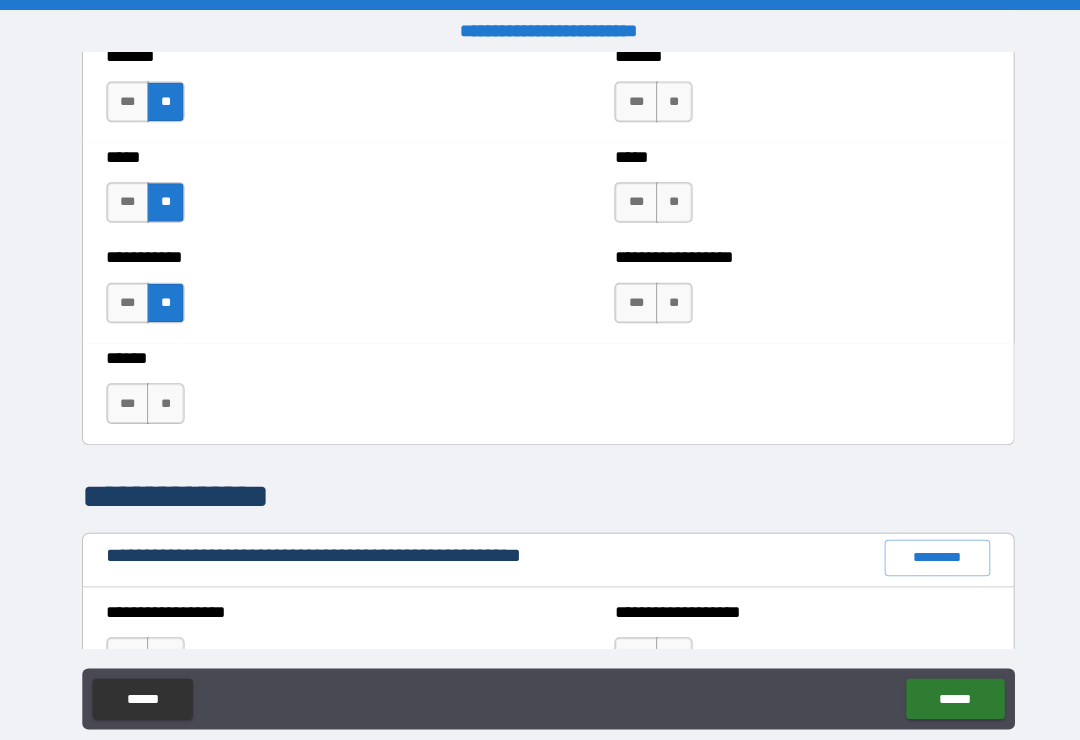 click on "**" at bounding box center (163, 397) 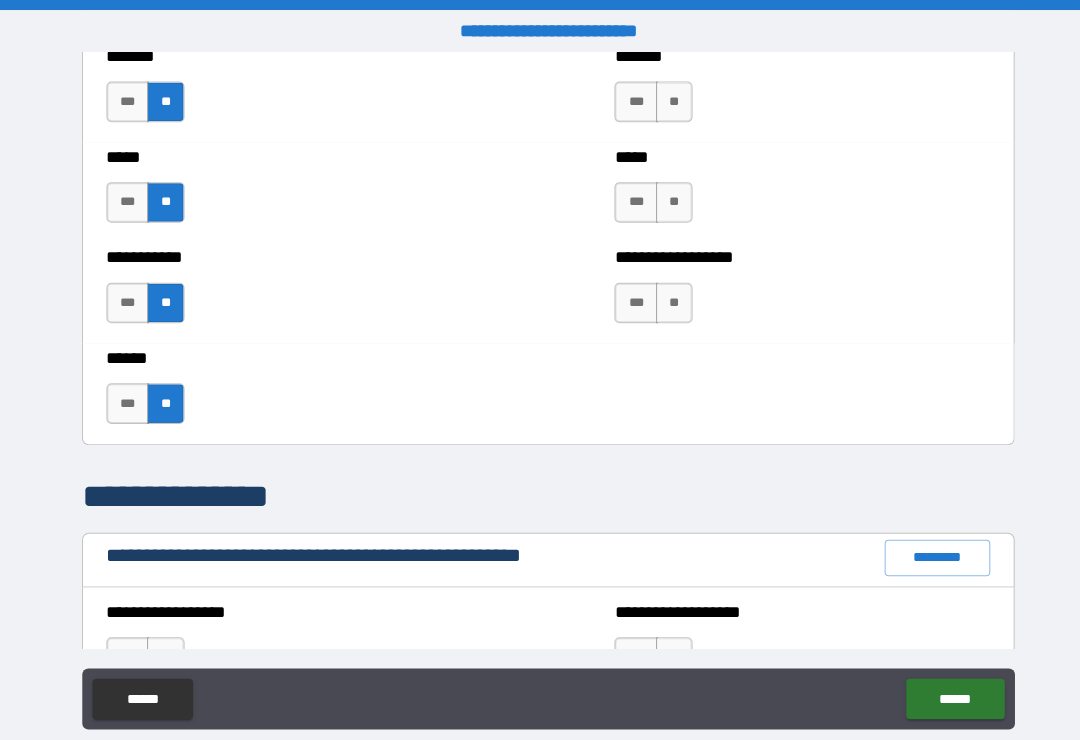 click on "**" at bounding box center [163, 397] 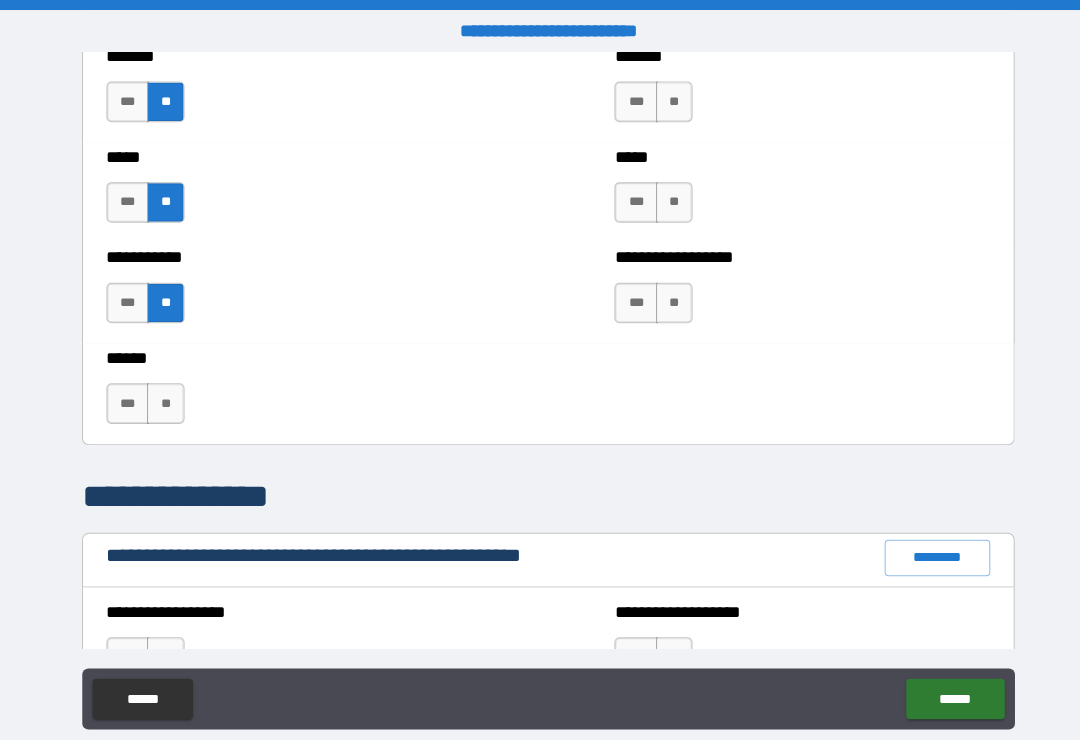click on "**" at bounding box center (664, 298) 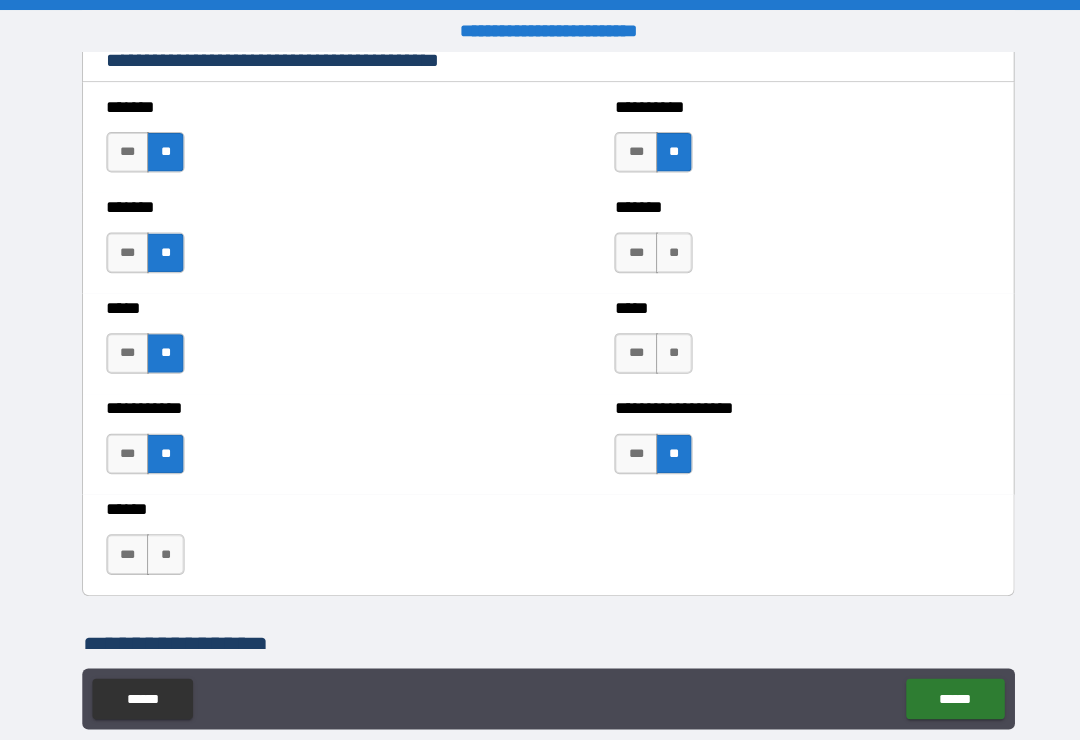 scroll, scrollTop: 1732, scrollLeft: 0, axis: vertical 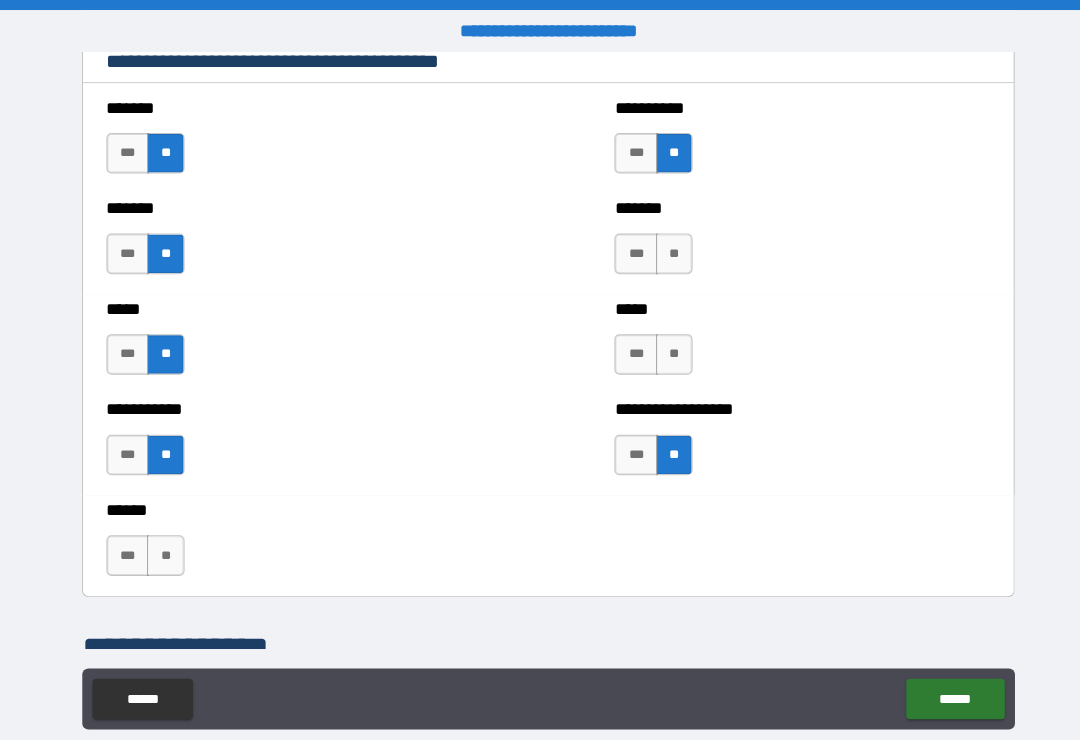 click on "**" at bounding box center [664, 349] 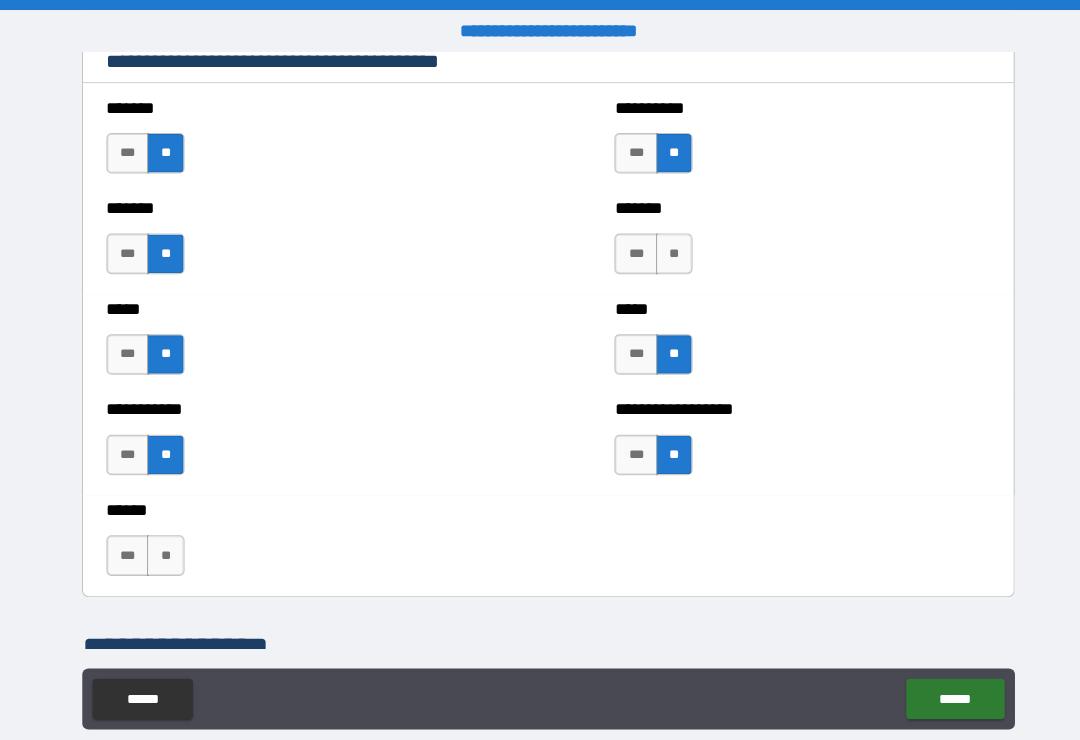 click on "**" at bounding box center [664, 250] 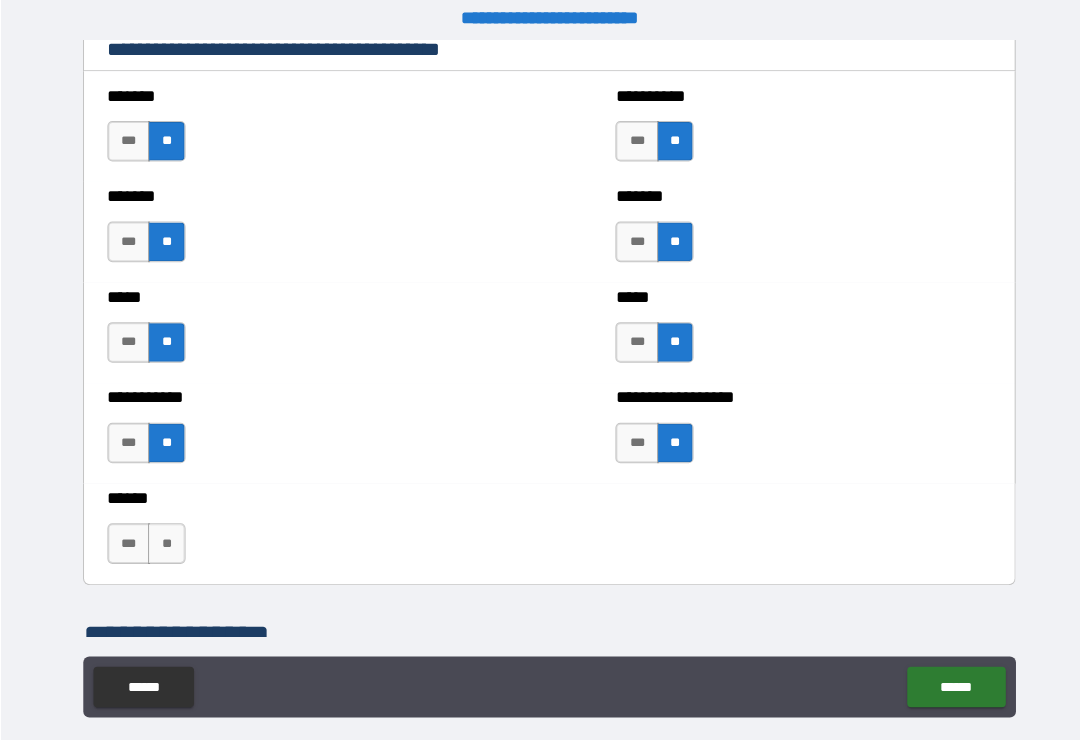 scroll, scrollTop: 11, scrollLeft: 0, axis: vertical 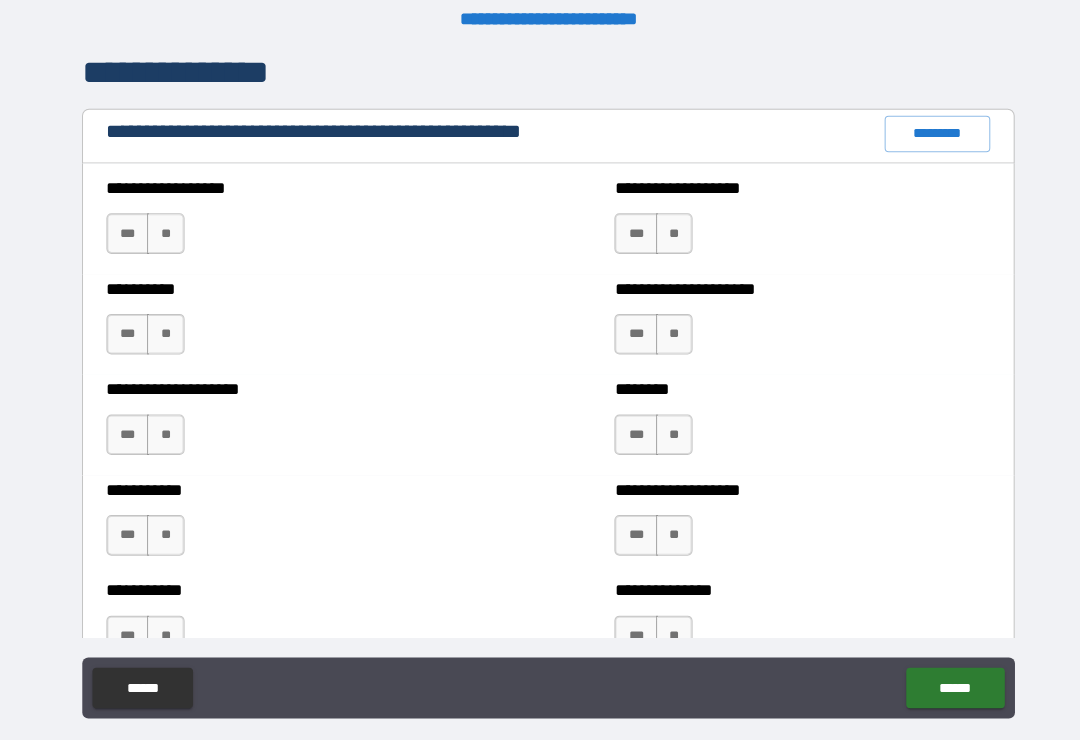 click on "*********" at bounding box center (923, 132) 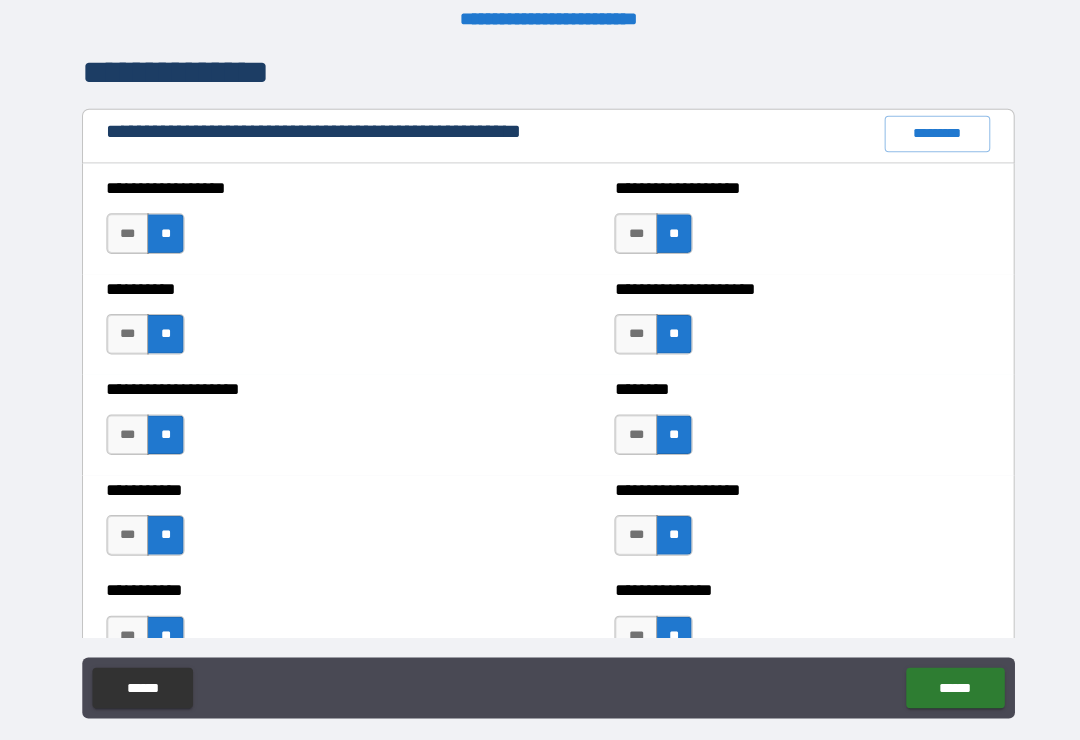 scroll, scrollTop: 11, scrollLeft: 0, axis: vertical 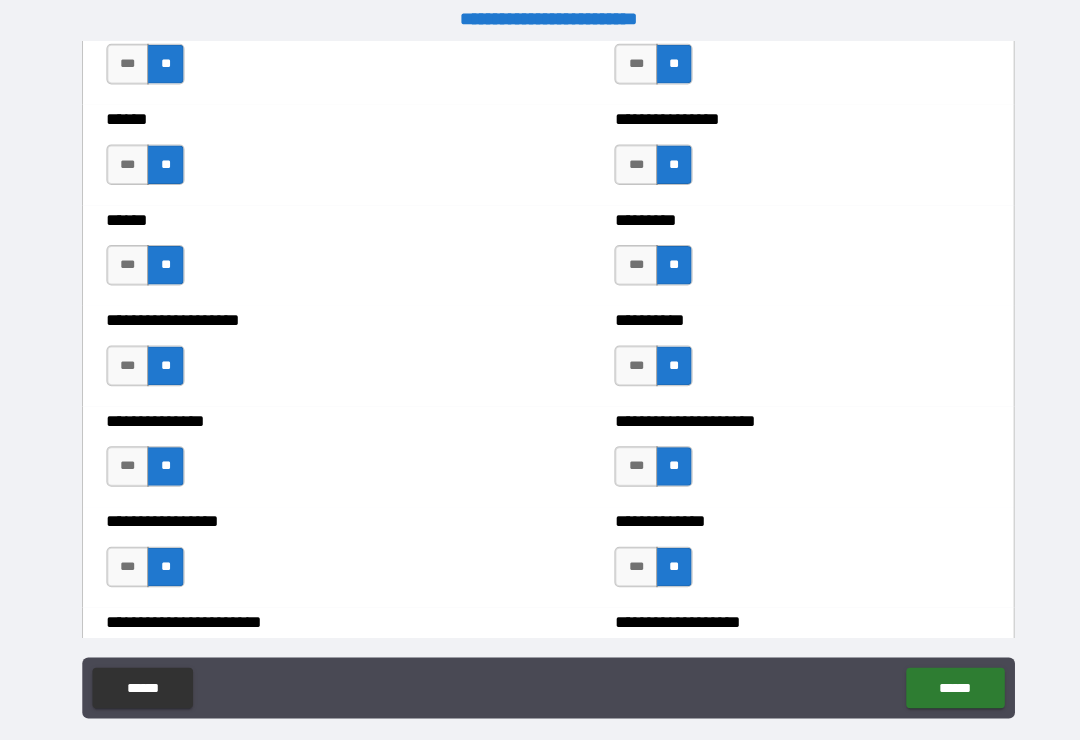 click on "******" at bounding box center [940, 677] 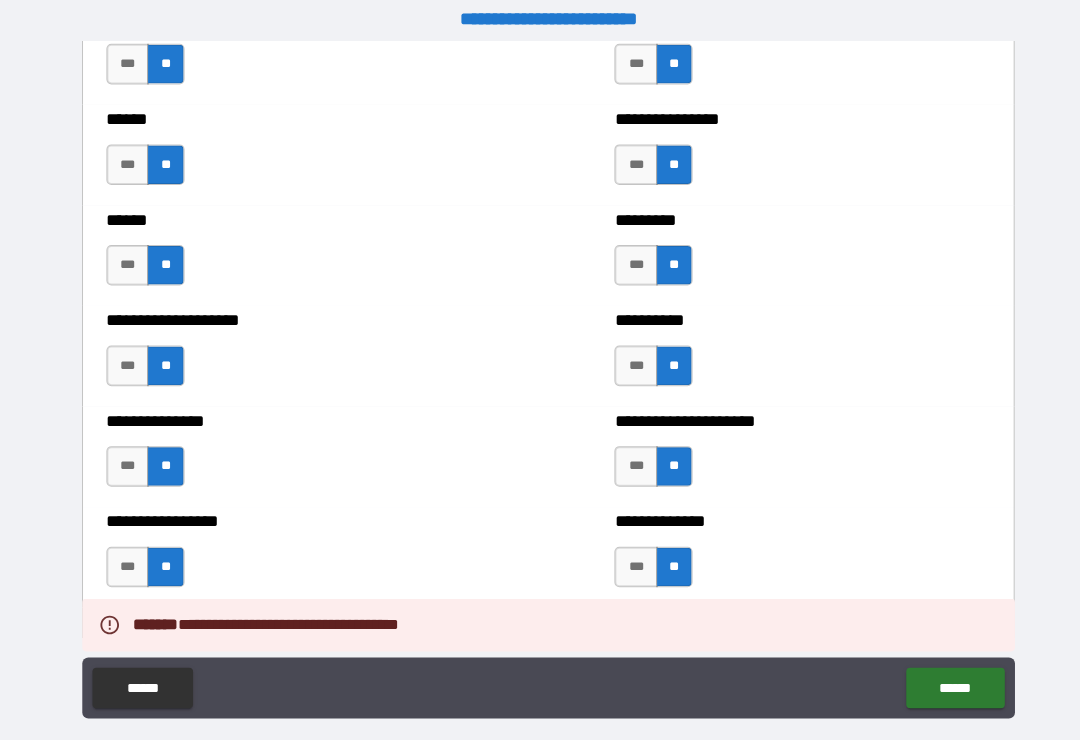 scroll, scrollTop: 11, scrollLeft: 0, axis: vertical 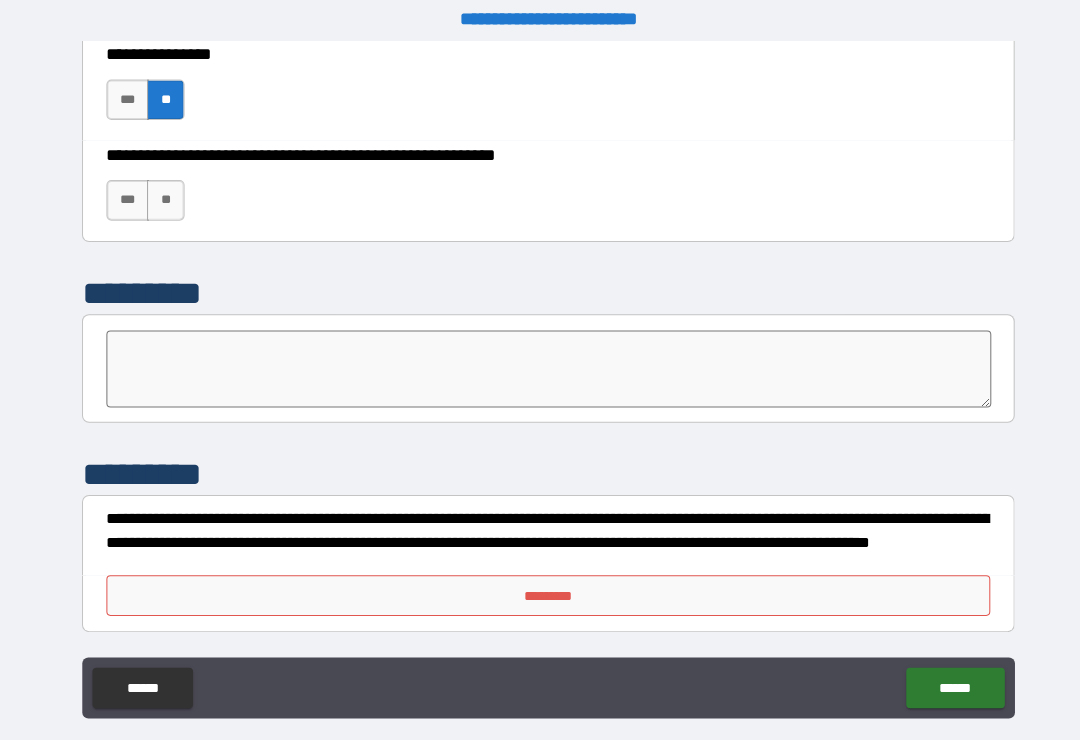 click on "*********" at bounding box center [540, 586] 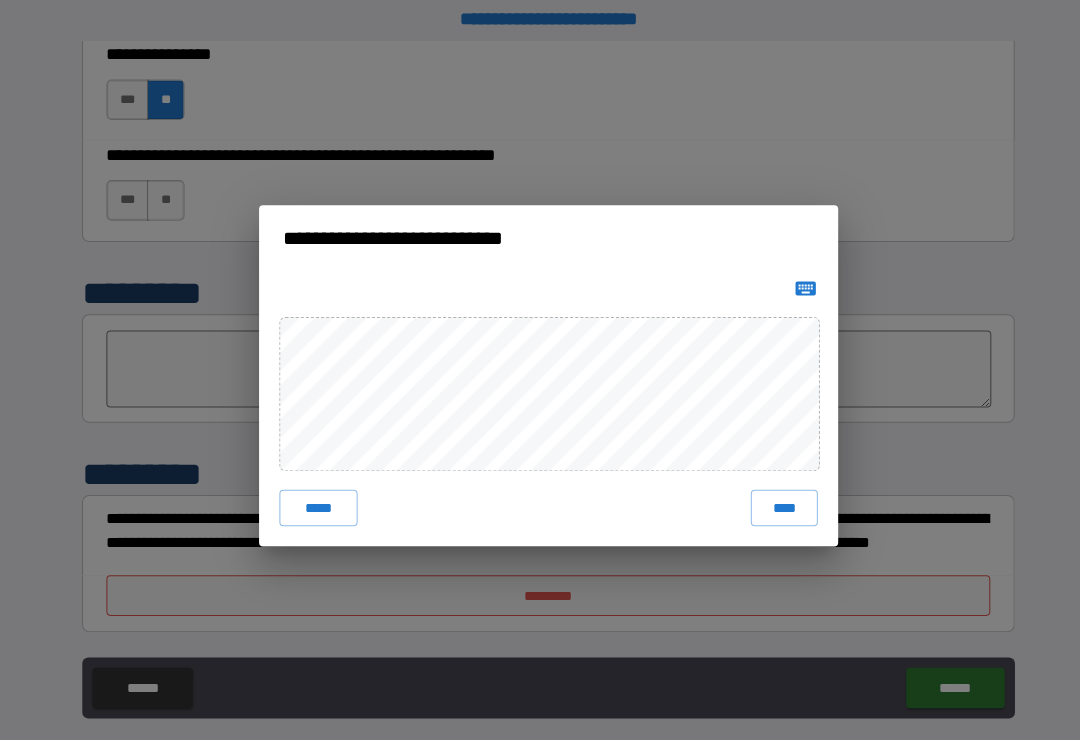 click on "****" at bounding box center (772, 500) 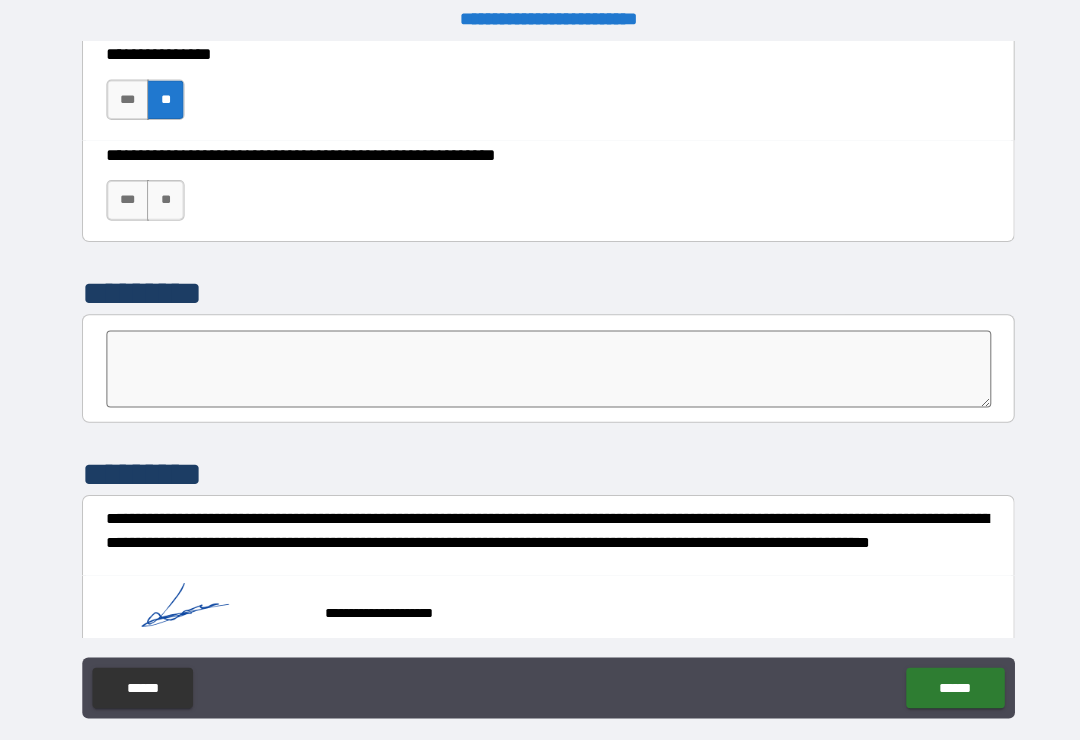 scroll, scrollTop: 6172, scrollLeft: 0, axis: vertical 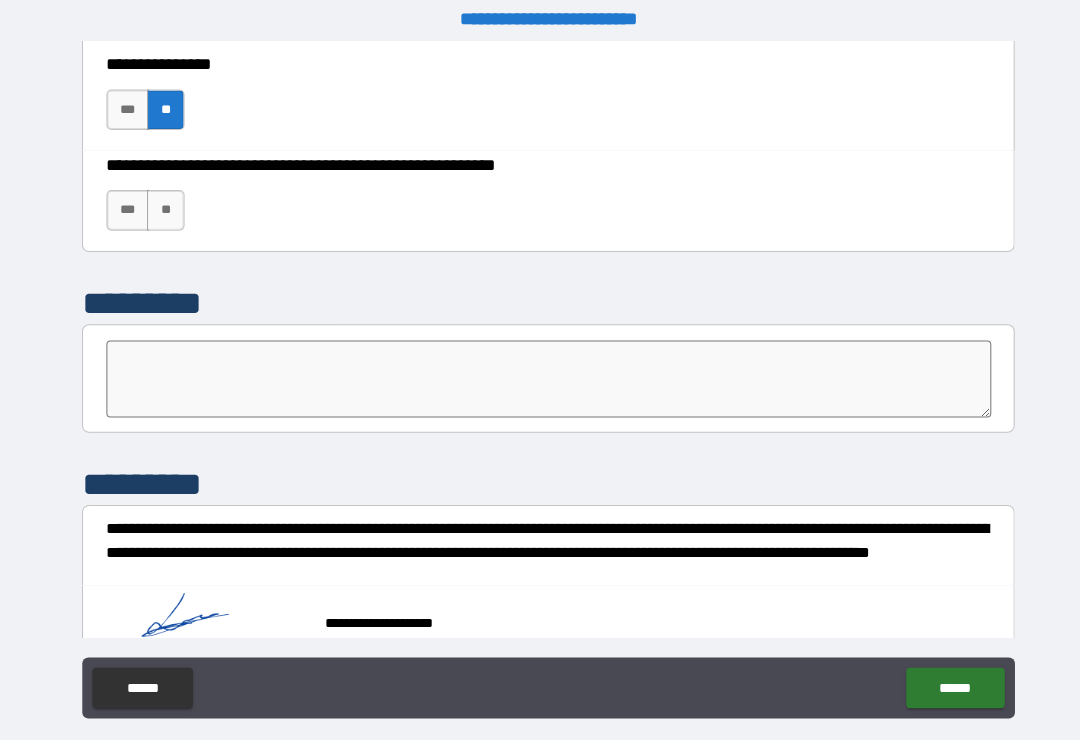 click on "******" at bounding box center [940, 677] 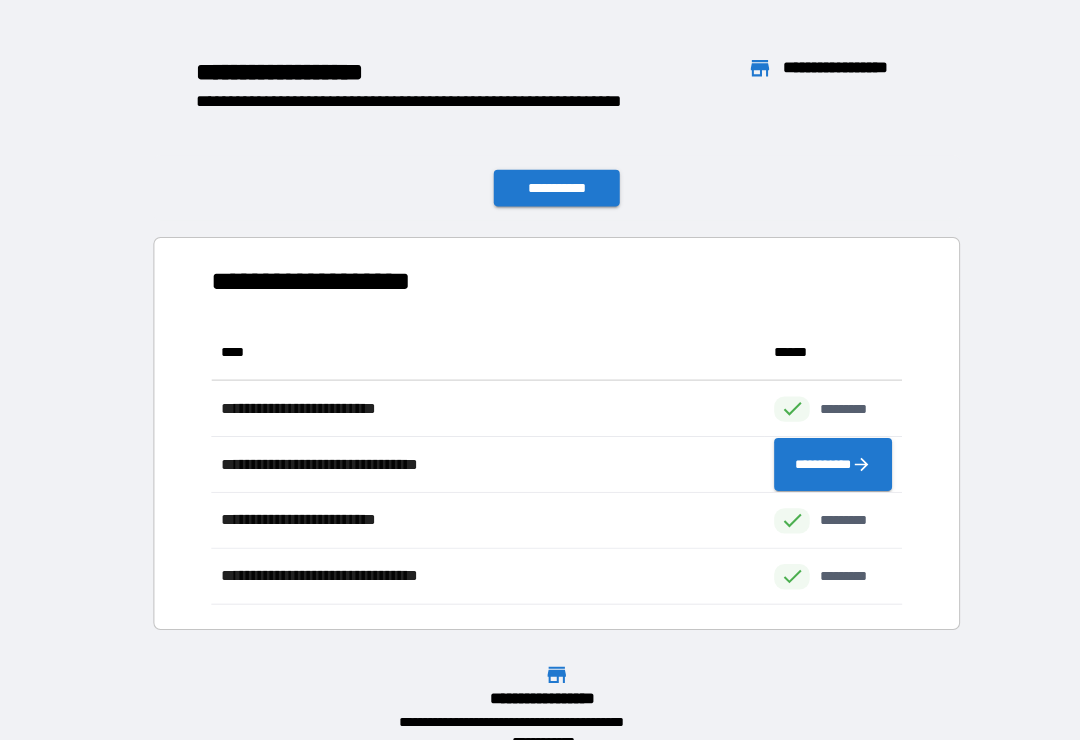 scroll, scrollTop: 1, scrollLeft: 1, axis: both 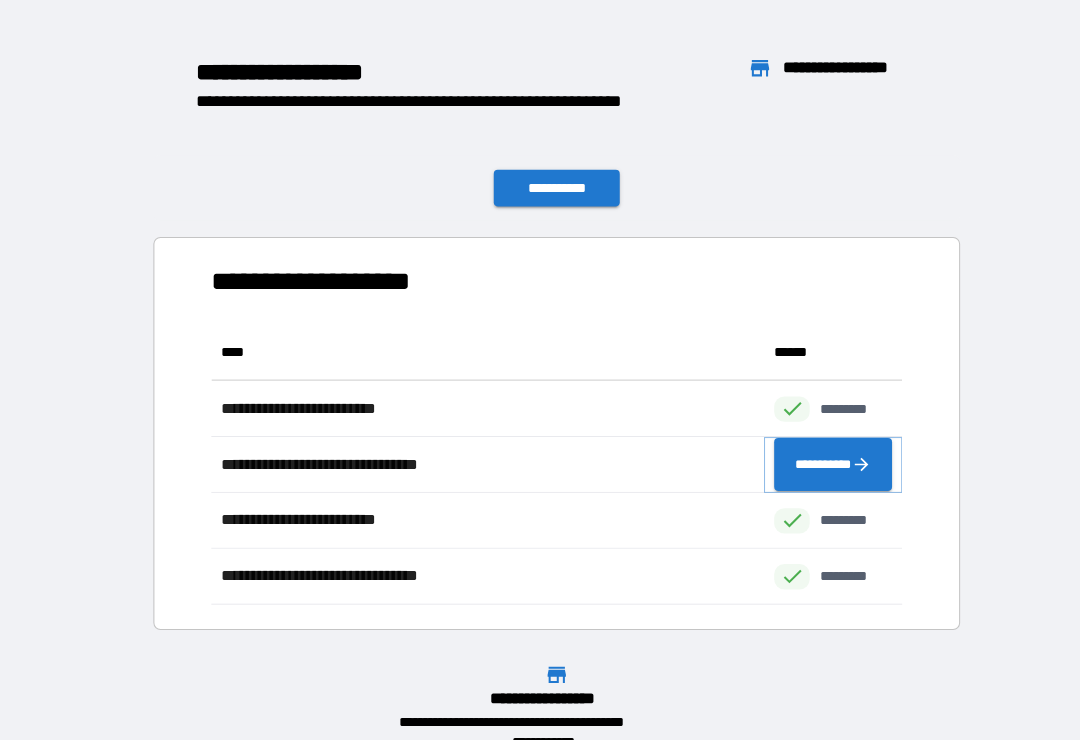 click on "**********" at bounding box center [820, 457] 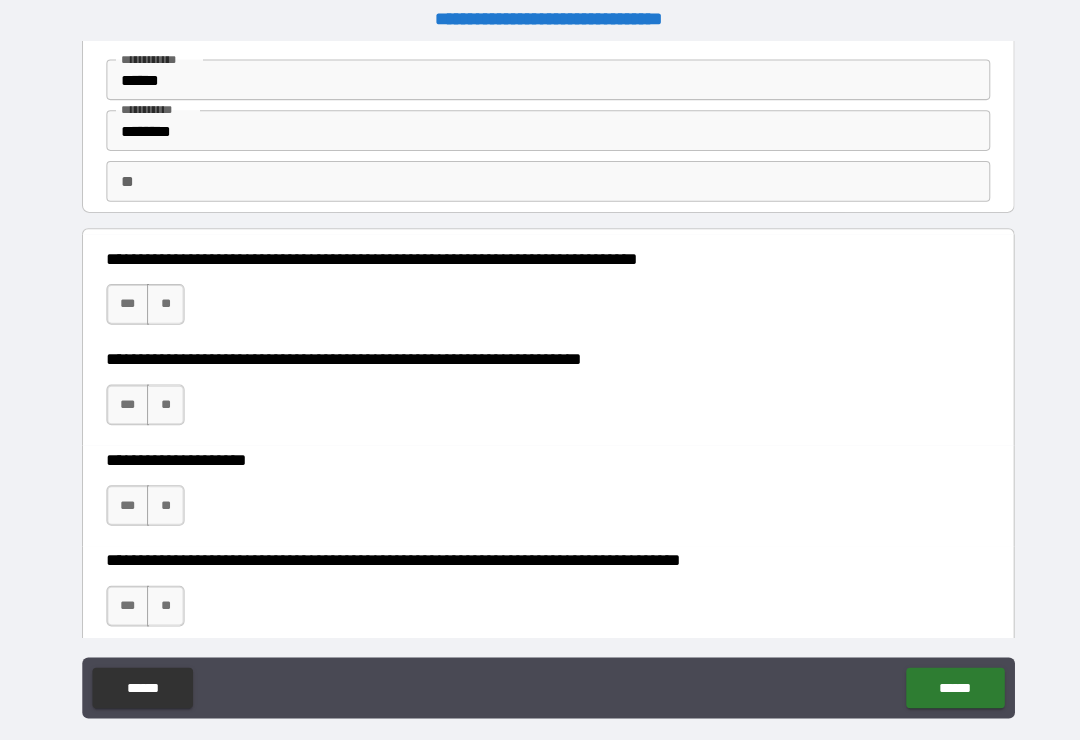 scroll, scrollTop: 109, scrollLeft: 0, axis: vertical 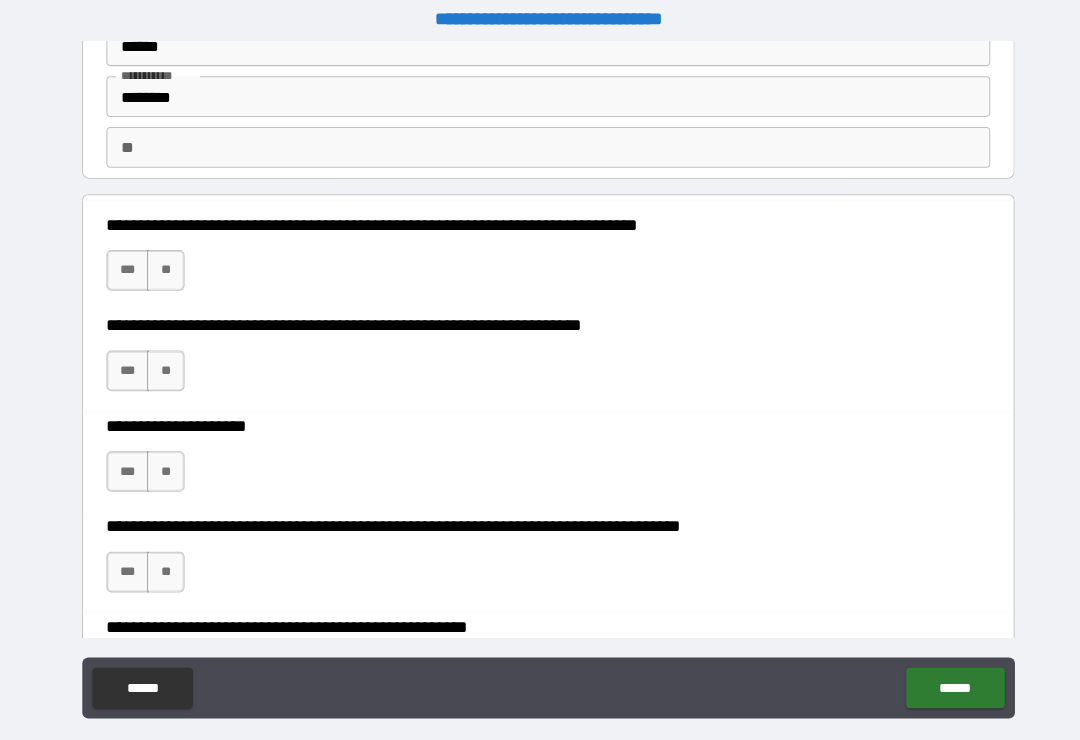 click on "**" at bounding box center [163, 266] 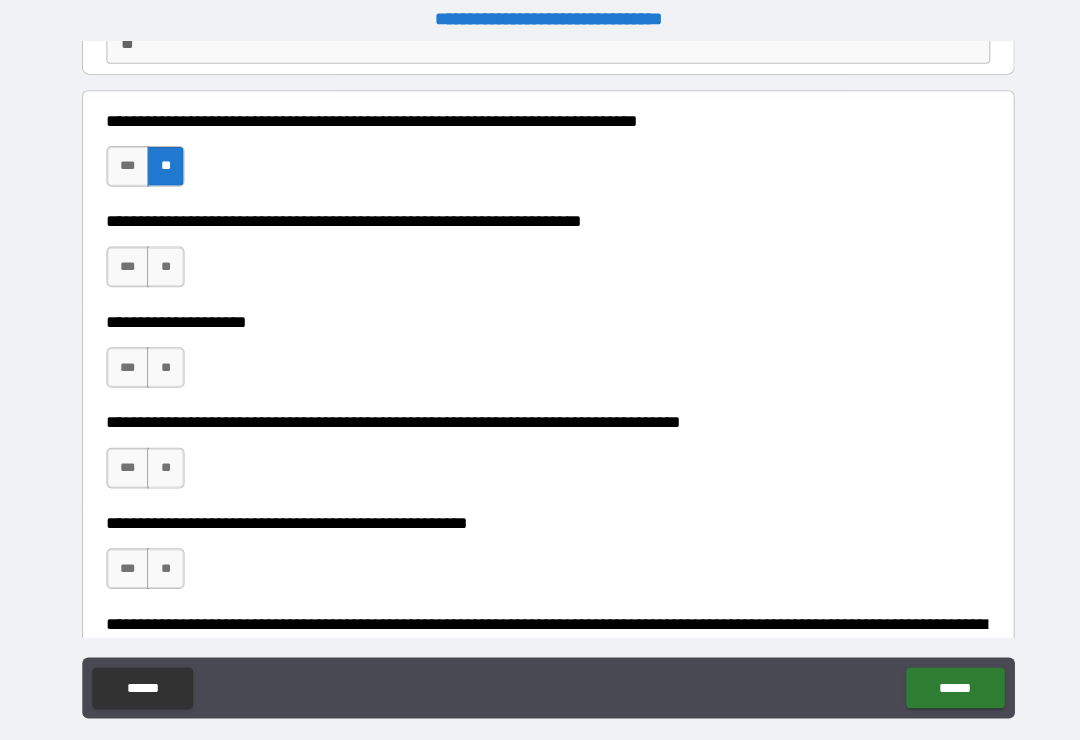 scroll, scrollTop: 216, scrollLeft: 0, axis: vertical 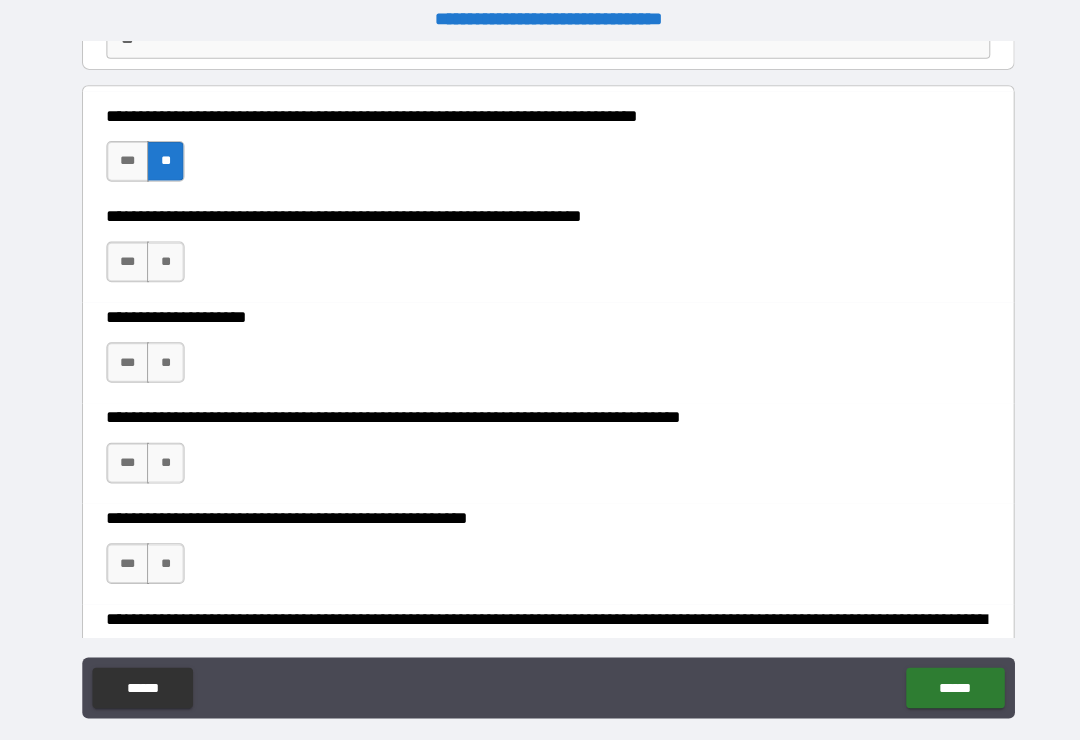 click on "**" at bounding box center (163, 258) 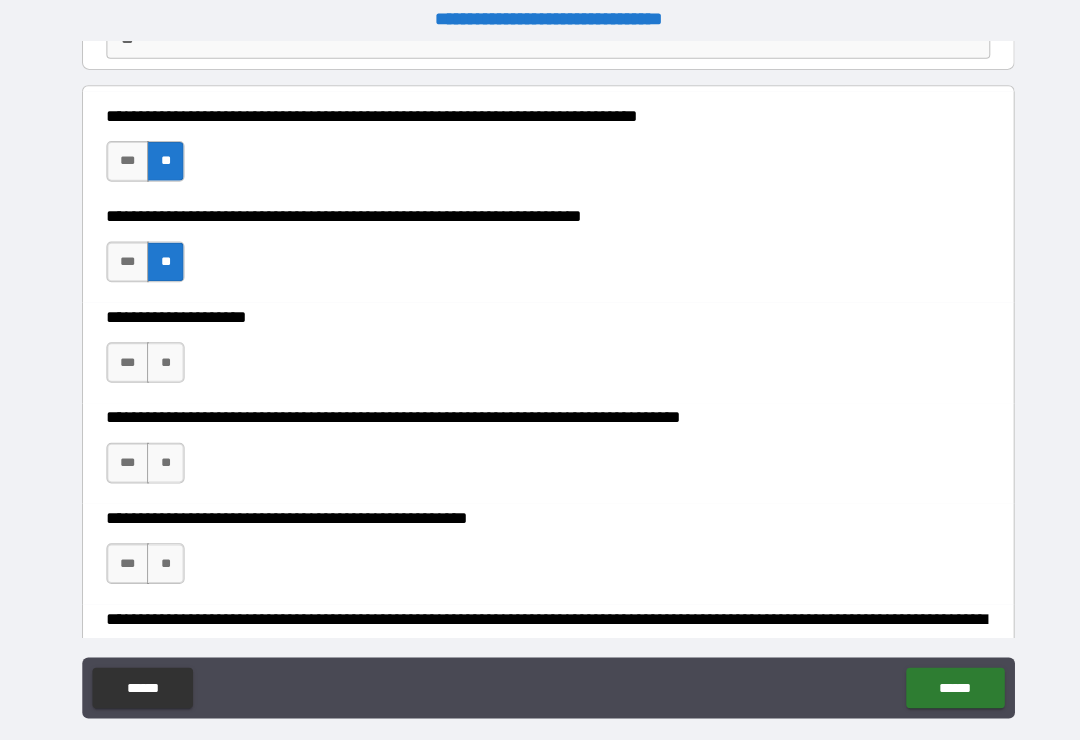 click on "**" at bounding box center [163, 357] 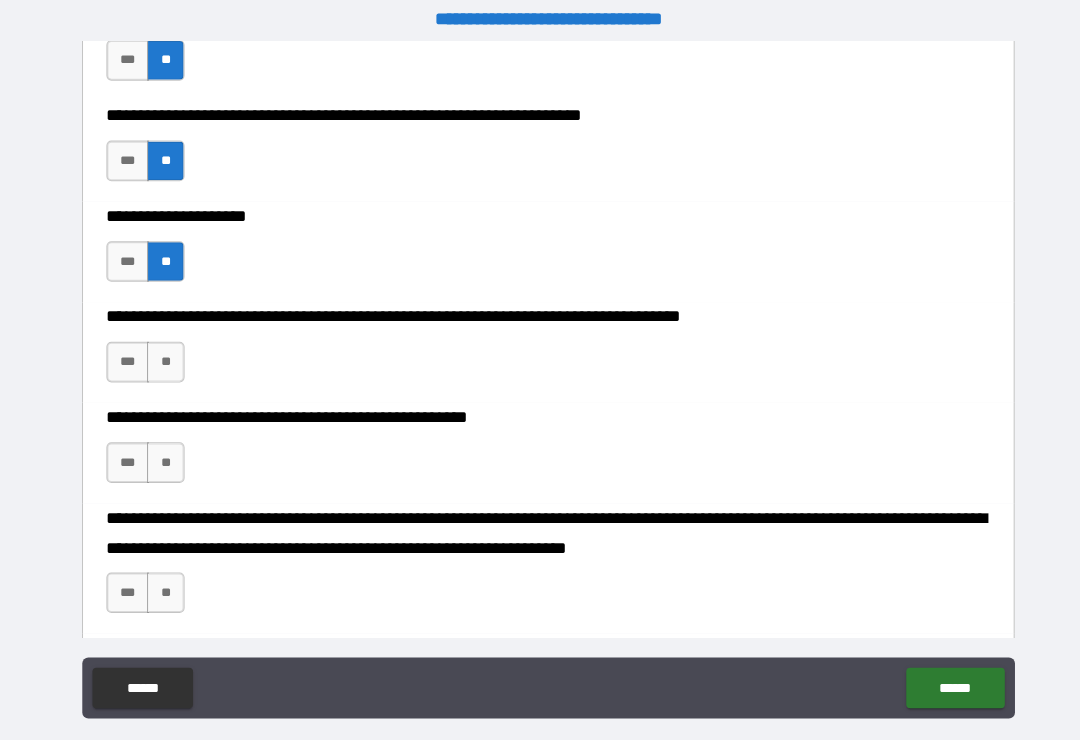 scroll, scrollTop: 349, scrollLeft: 0, axis: vertical 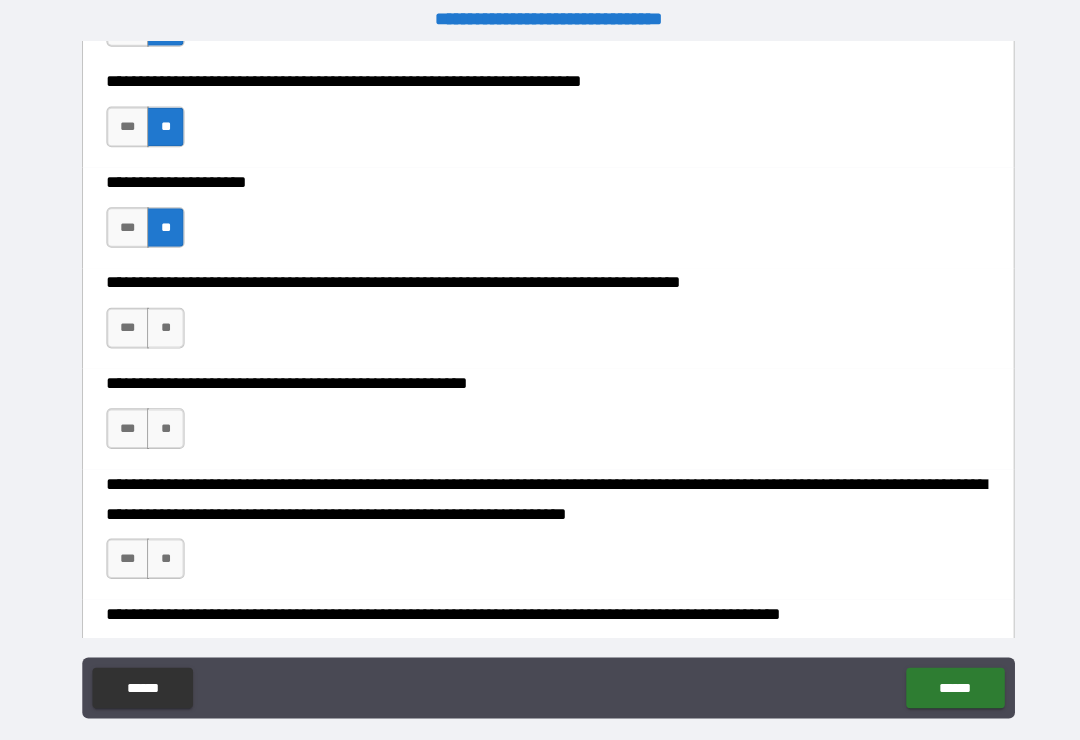 click on "**" at bounding box center [163, 323] 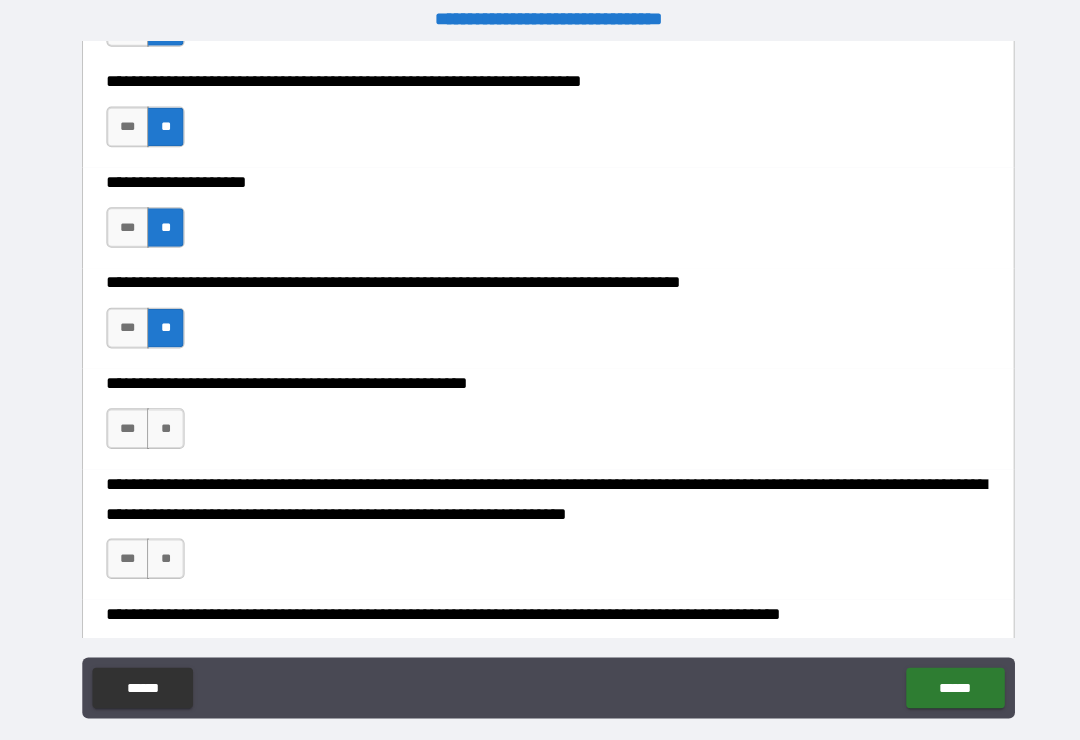 click on "**" at bounding box center [163, 422] 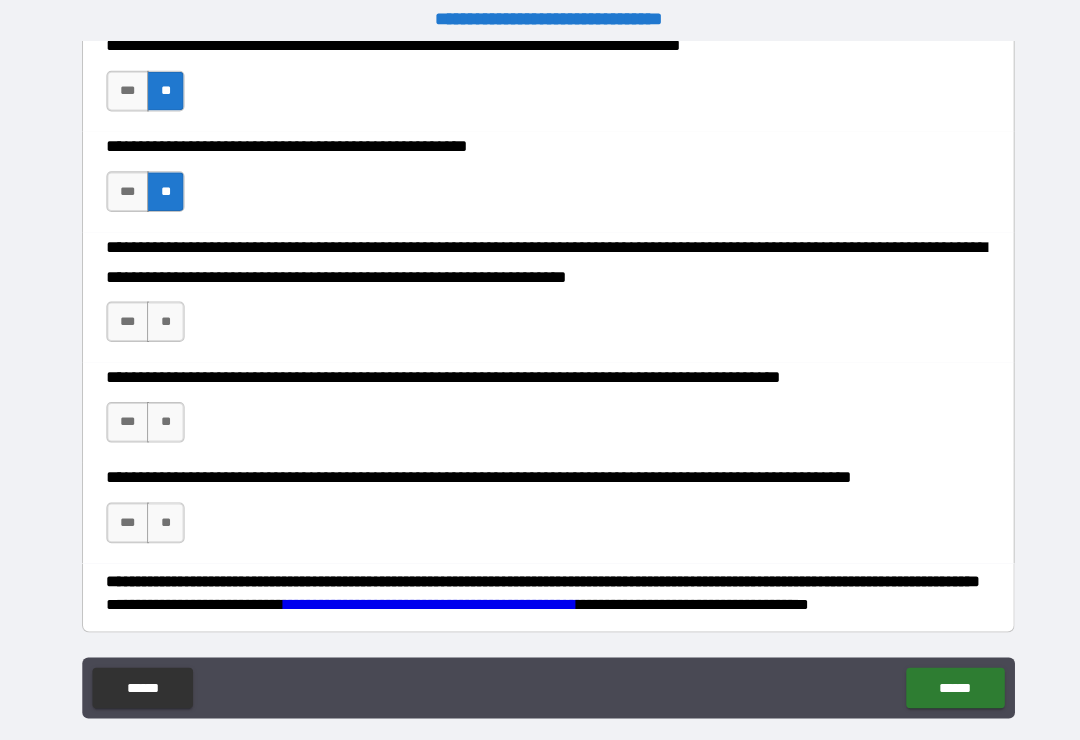 scroll, scrollTop: 604, scrollLeft: 0, axis: vertical 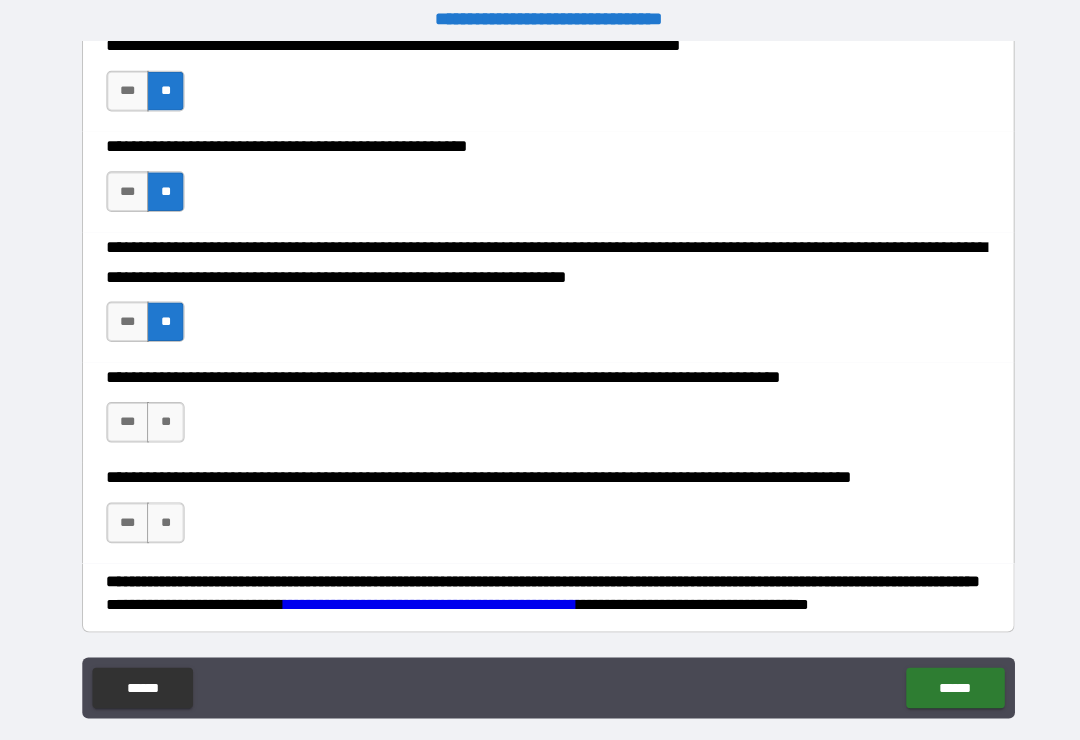 click on "**" at bounding box center [163, 415] 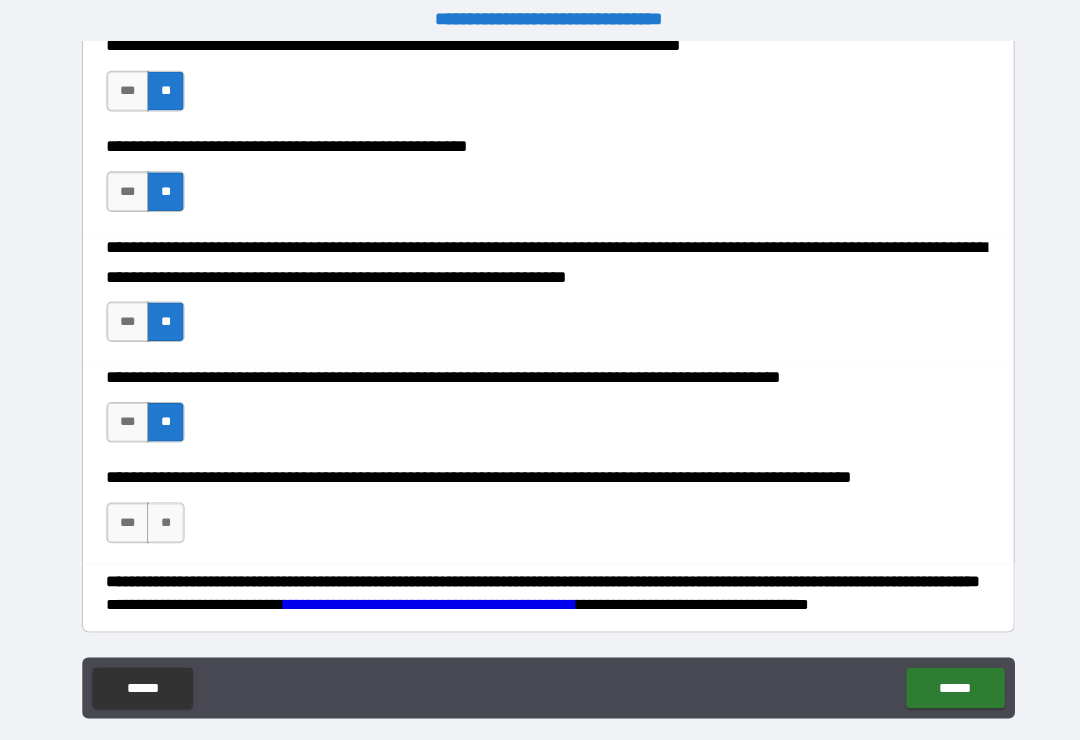 click on "**" at bounding box center (163, 514) 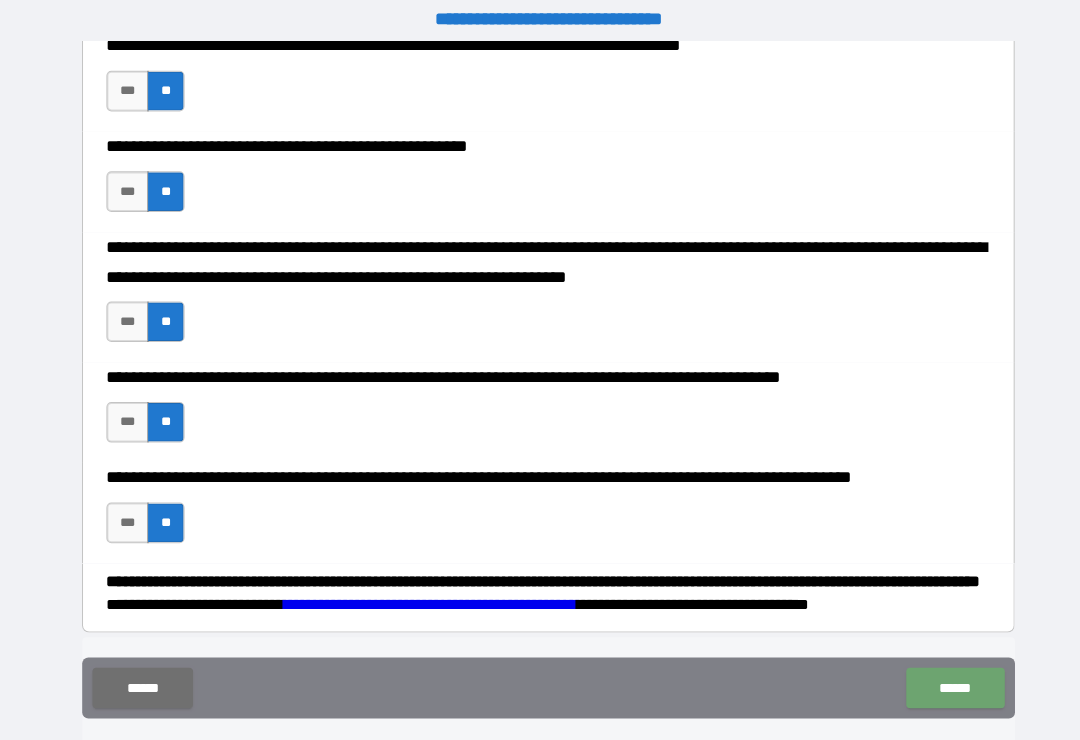 click on "******" at bounding box center [940, 677] 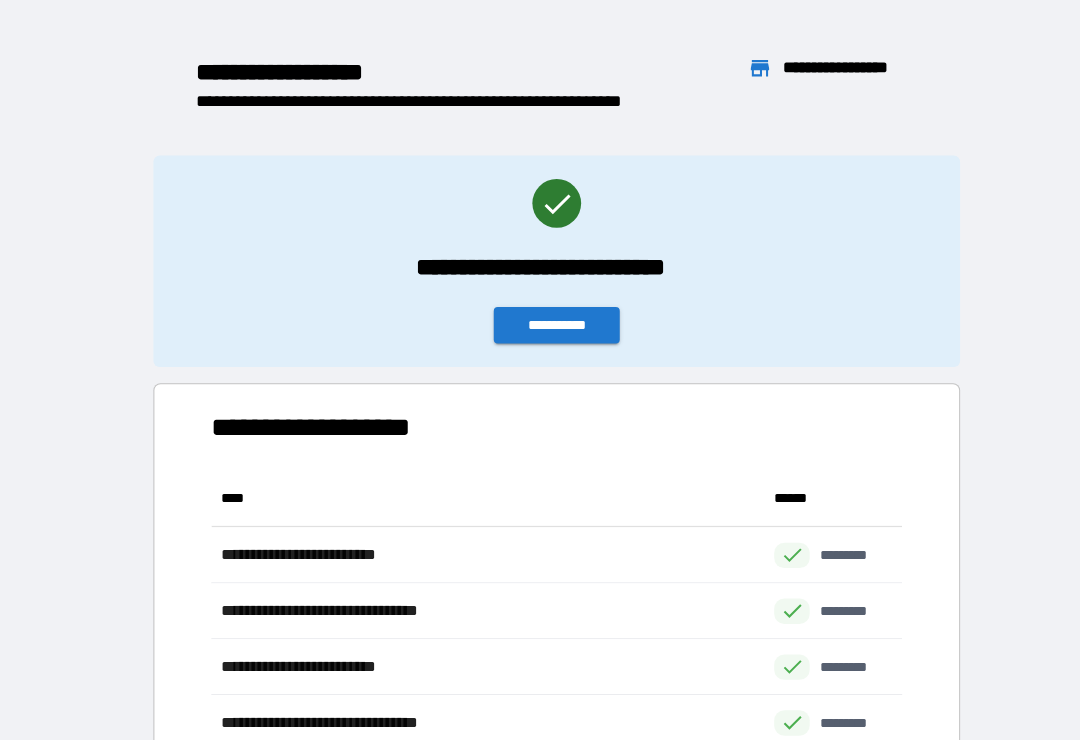 scroll, scrollTop: 276, scrollLeft: 680, axis: both 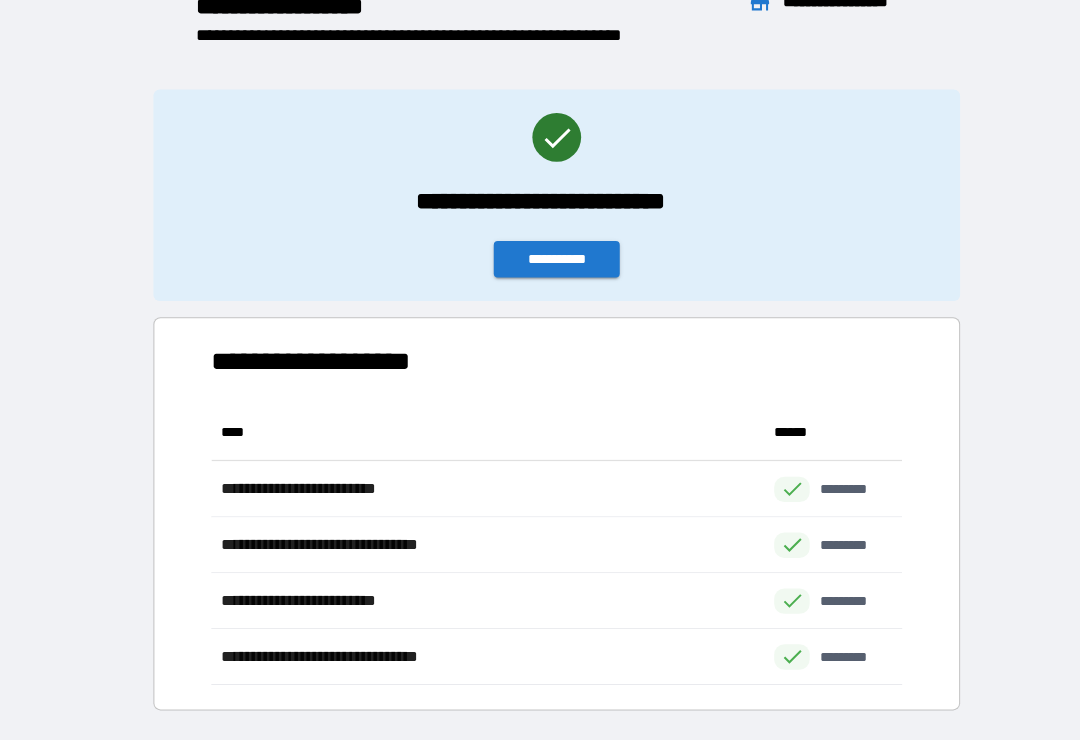 click on "**********" at bounding box center [548, 255] 